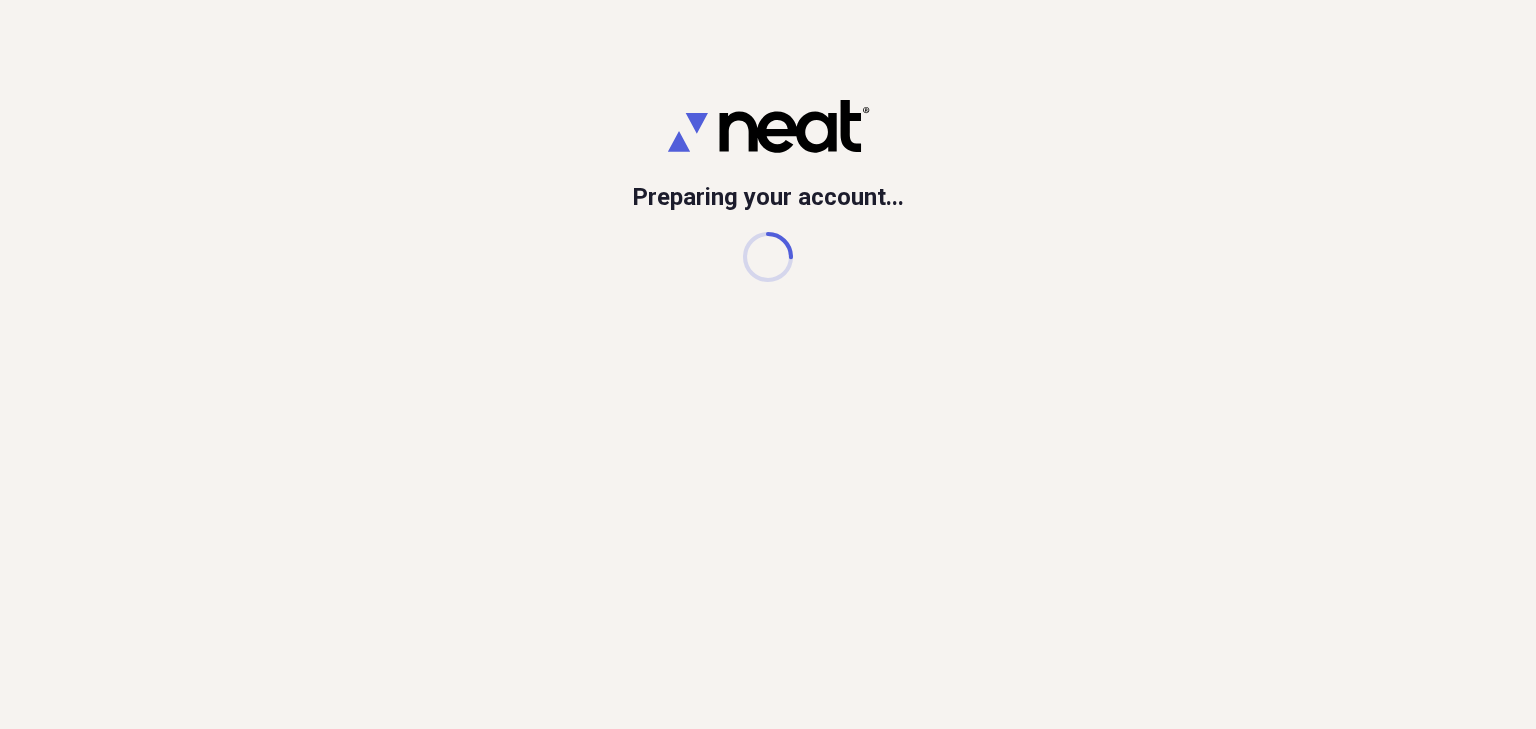 scroll, scrollTop: 0, scrollLeft: 0, axis: both 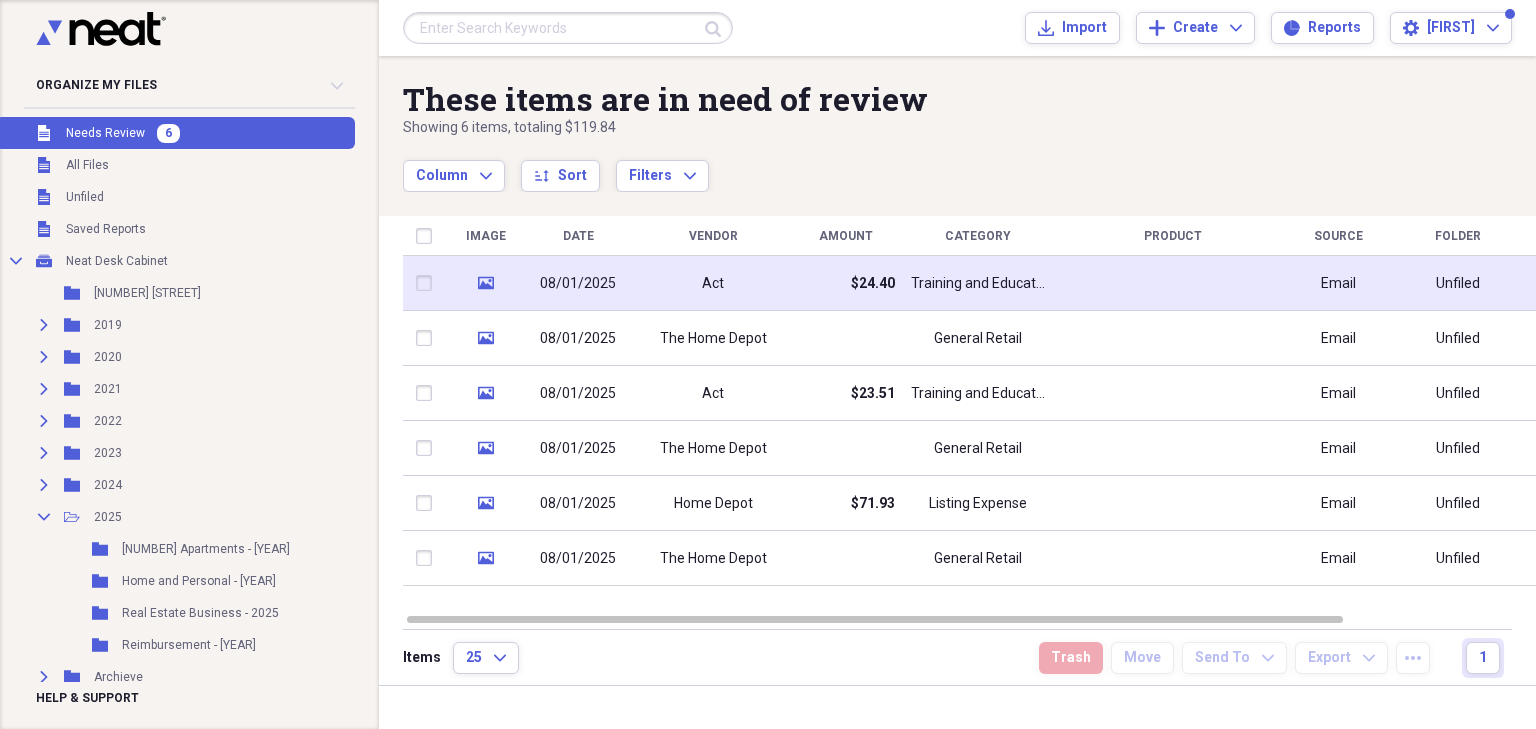 click on "Act" at bounding box center (713, 283) 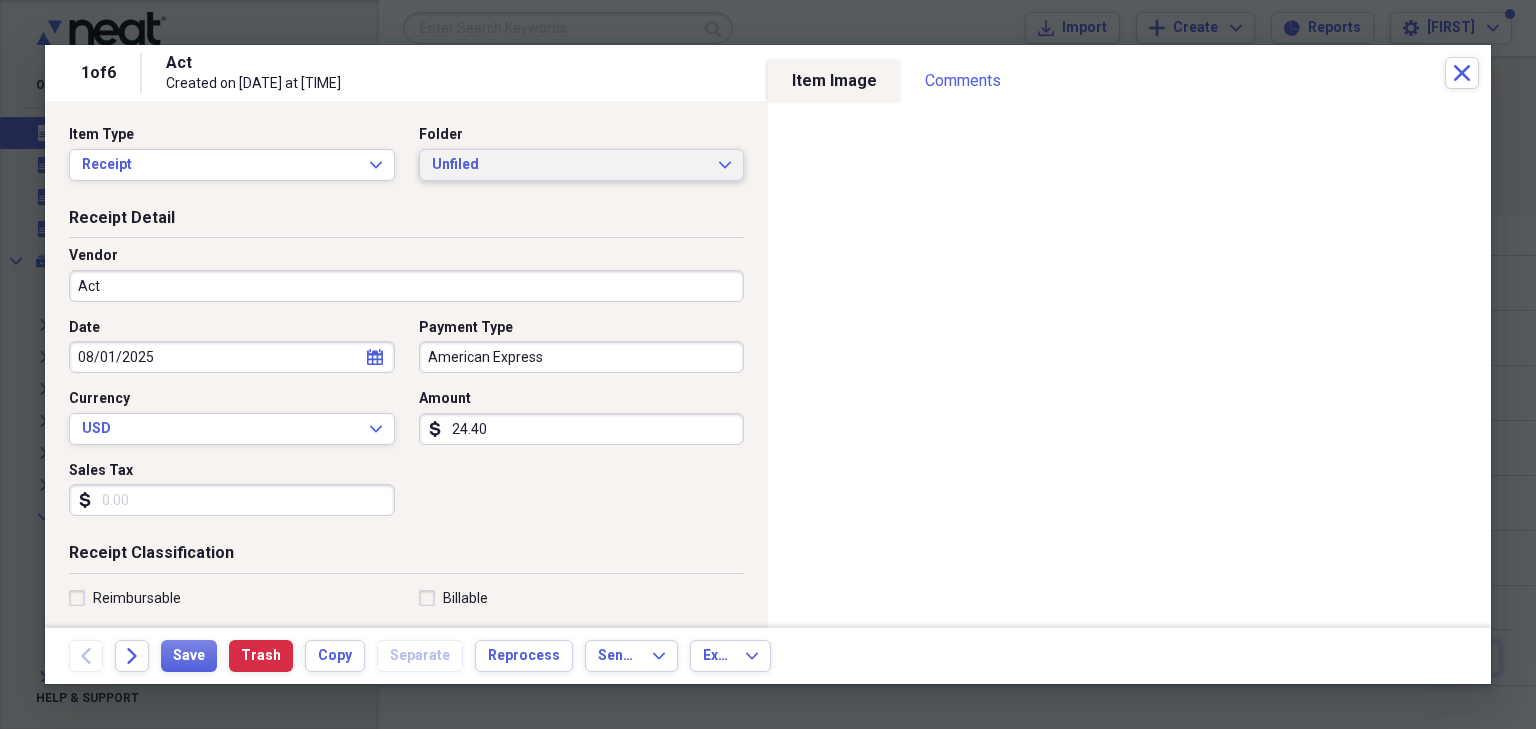 click on "Unfiled" at bounding box center [570, 165] 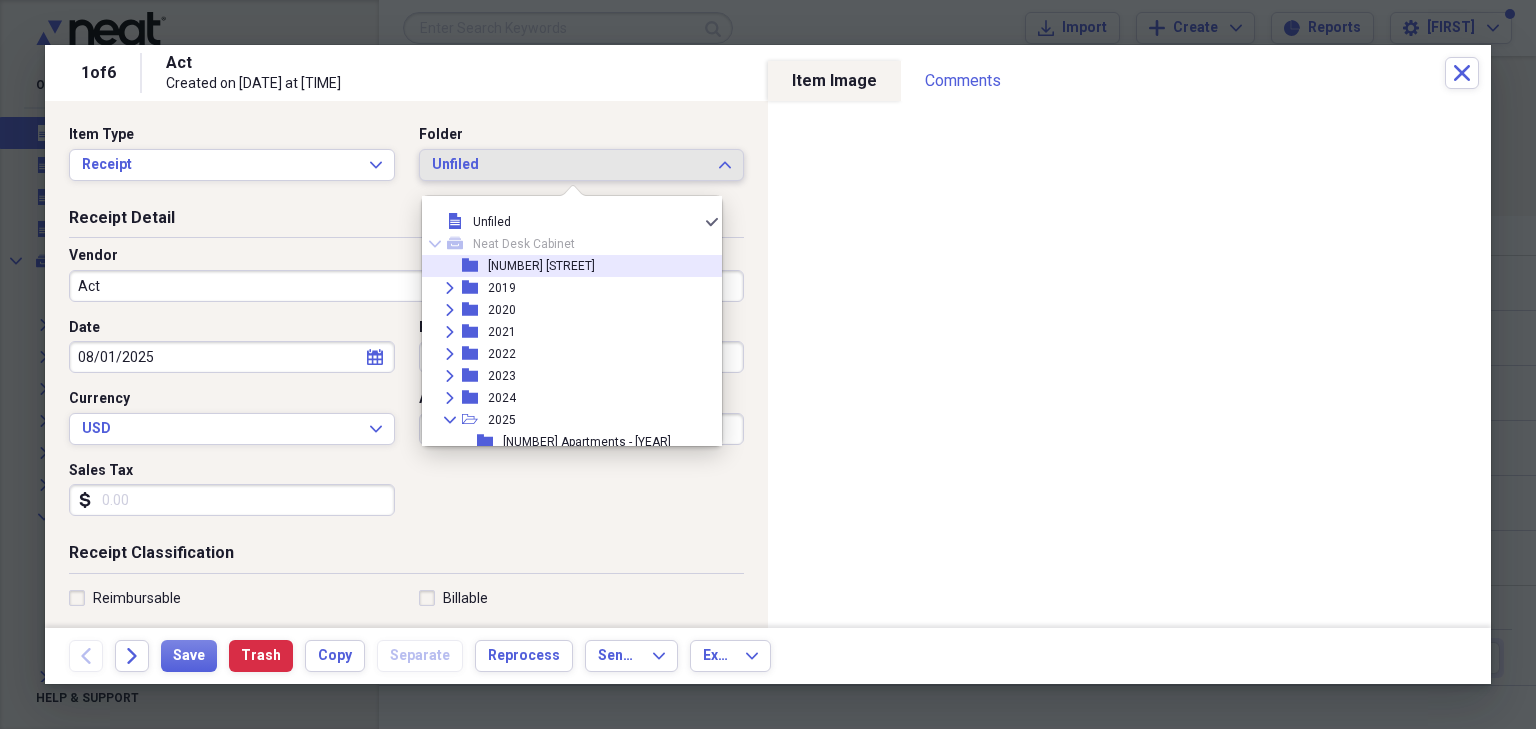 click on "[NUMBER] [STREET]" at bounding box center [541, 266] 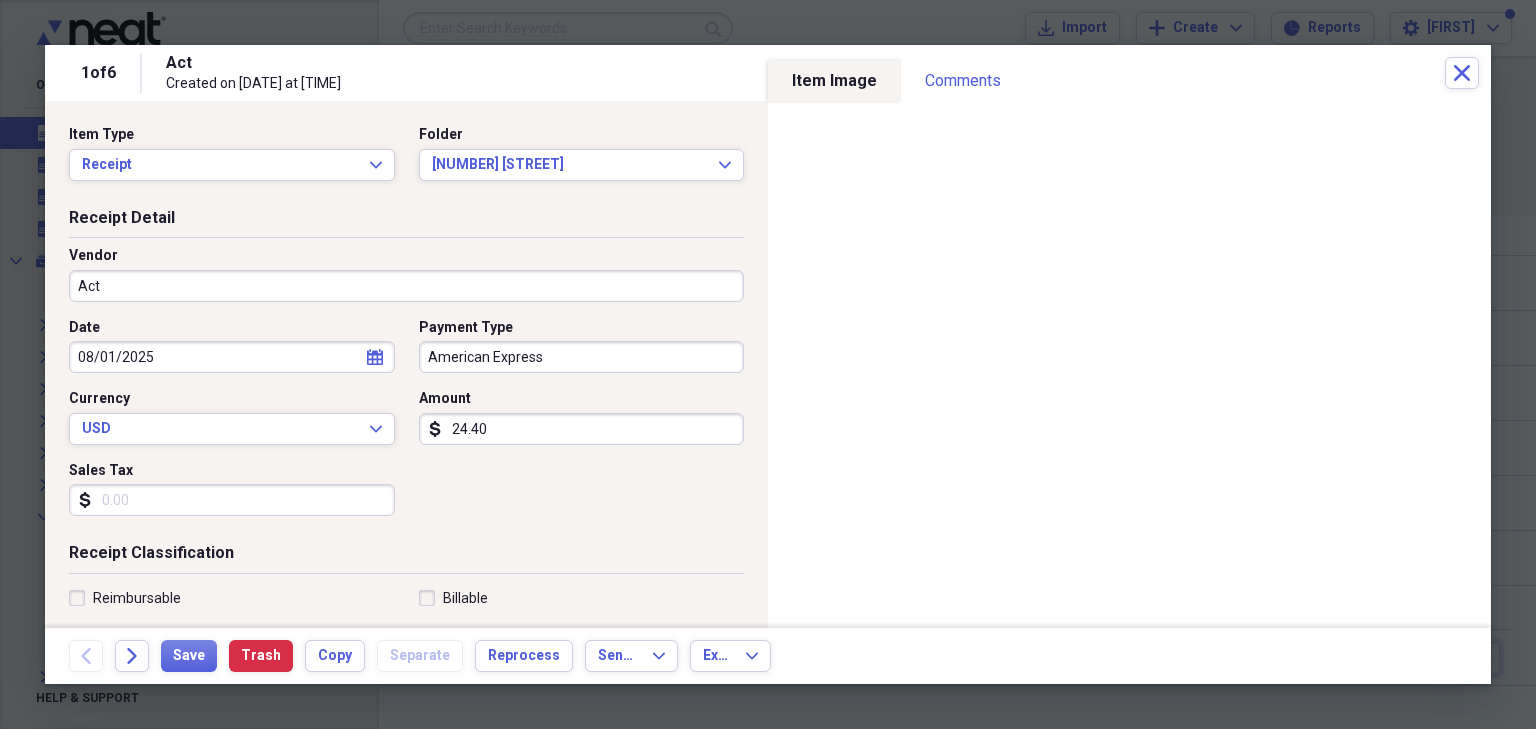 click on "Act" at bounding box center (406, 286) 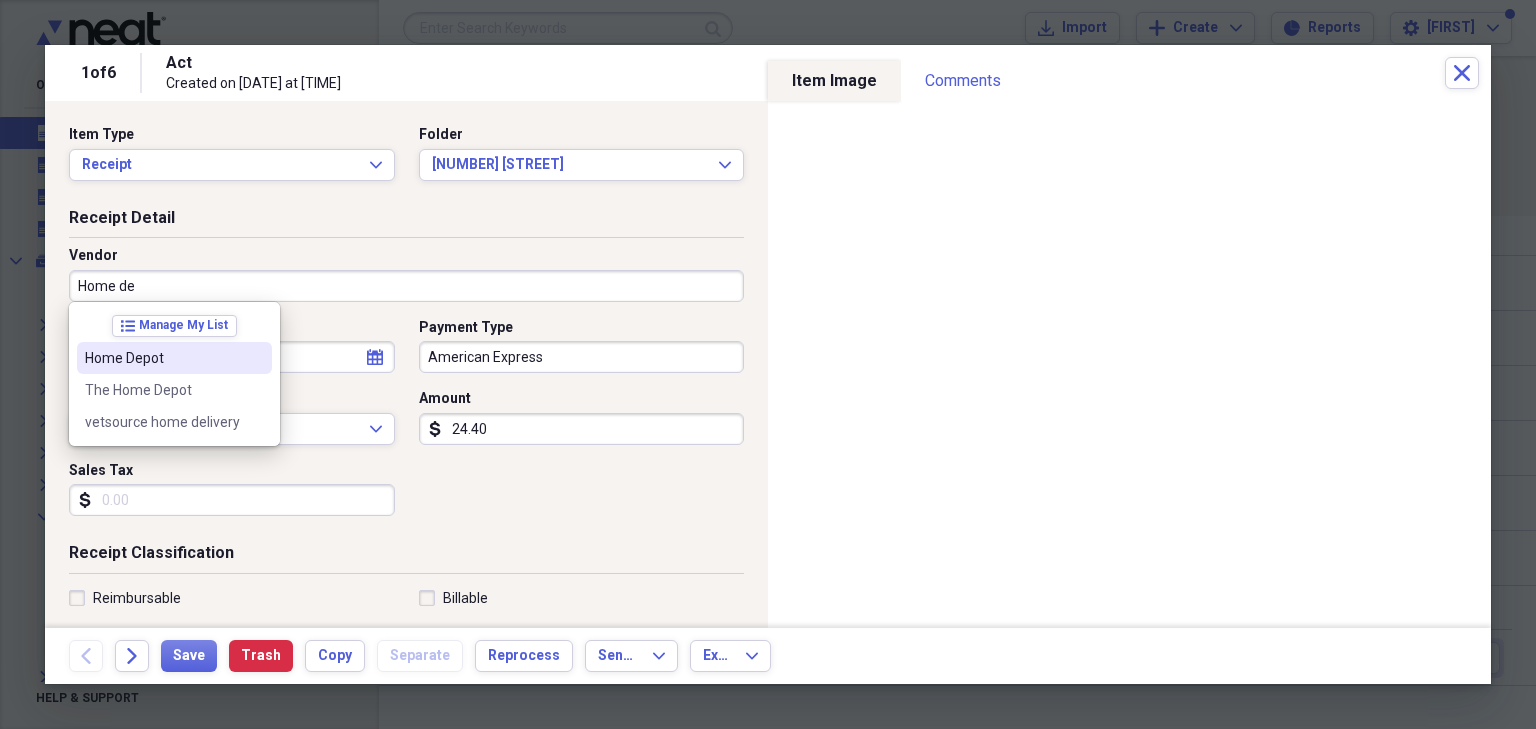 click on "Home Depot" at bounding box center (162, 358) 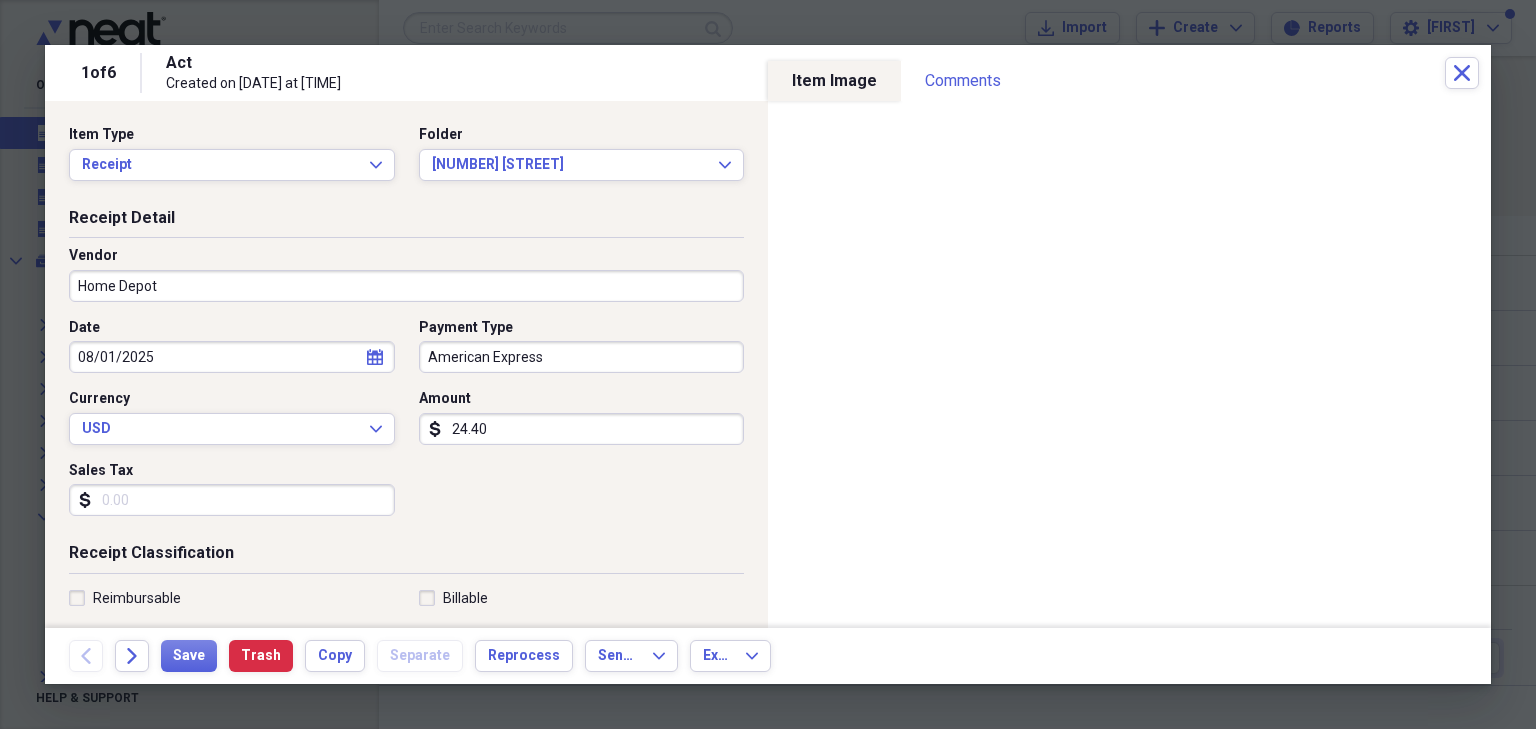 type on "Listing Expense" 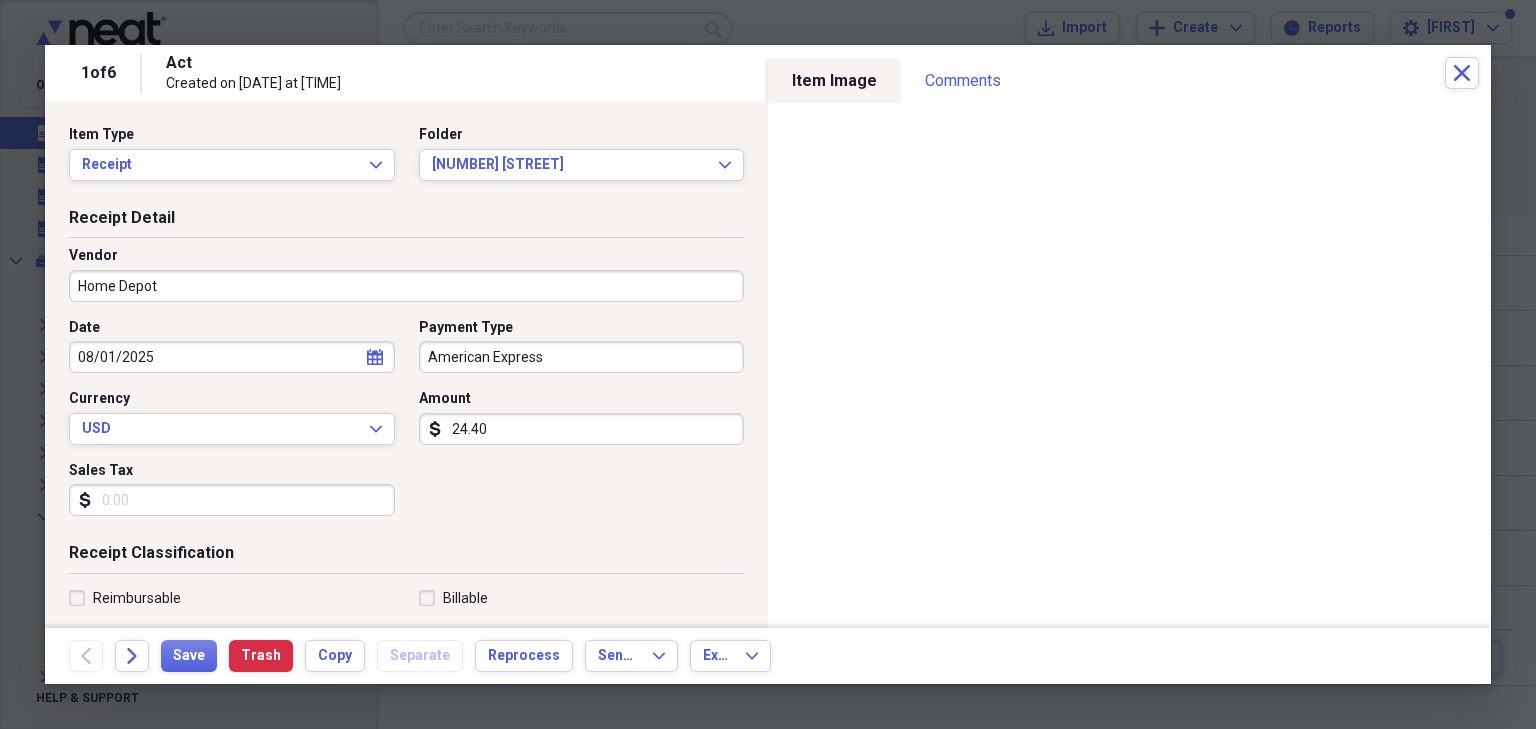 click on "American Express" at bounding box center [582, 357] 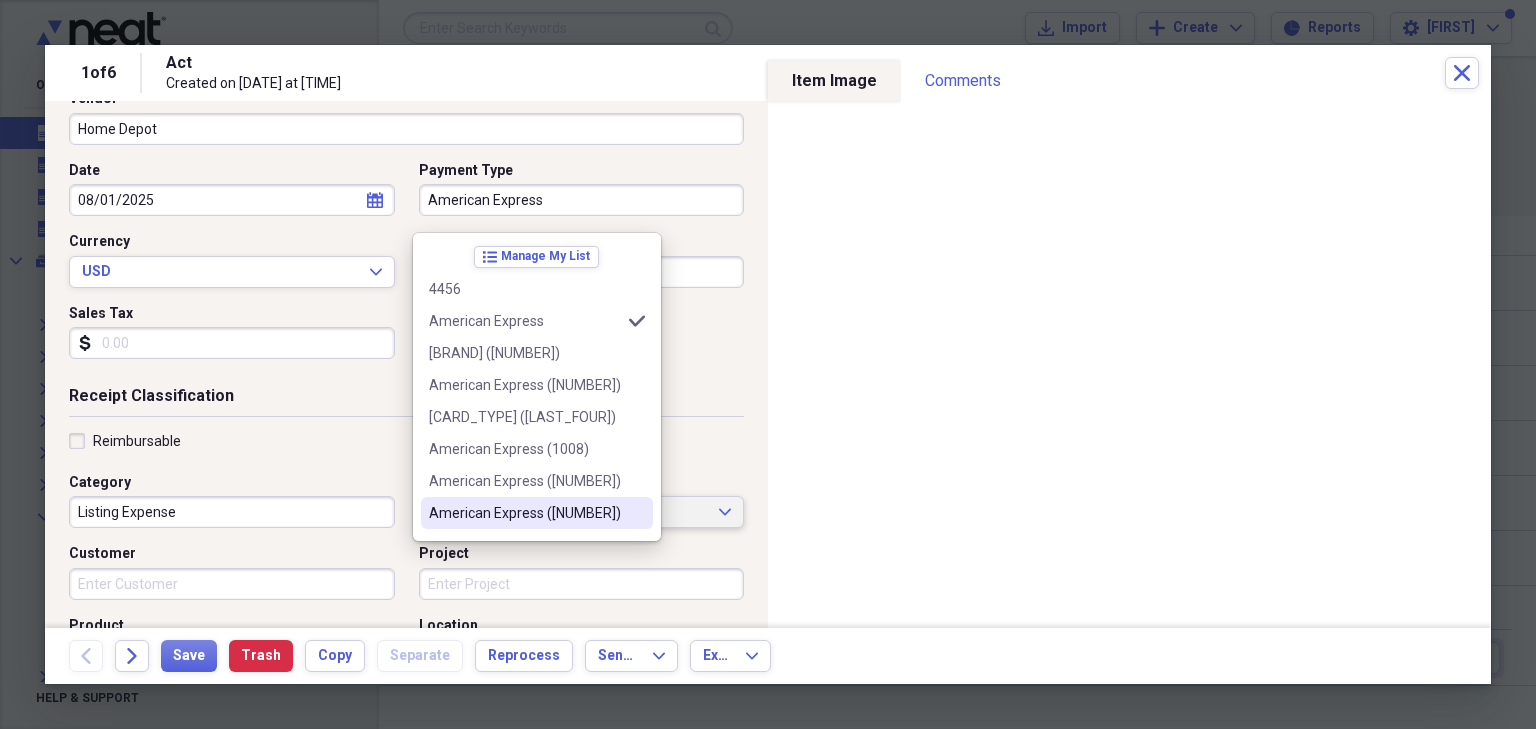 scroll, scrollTop: 160, scrollLeft: 0, axis: vertical 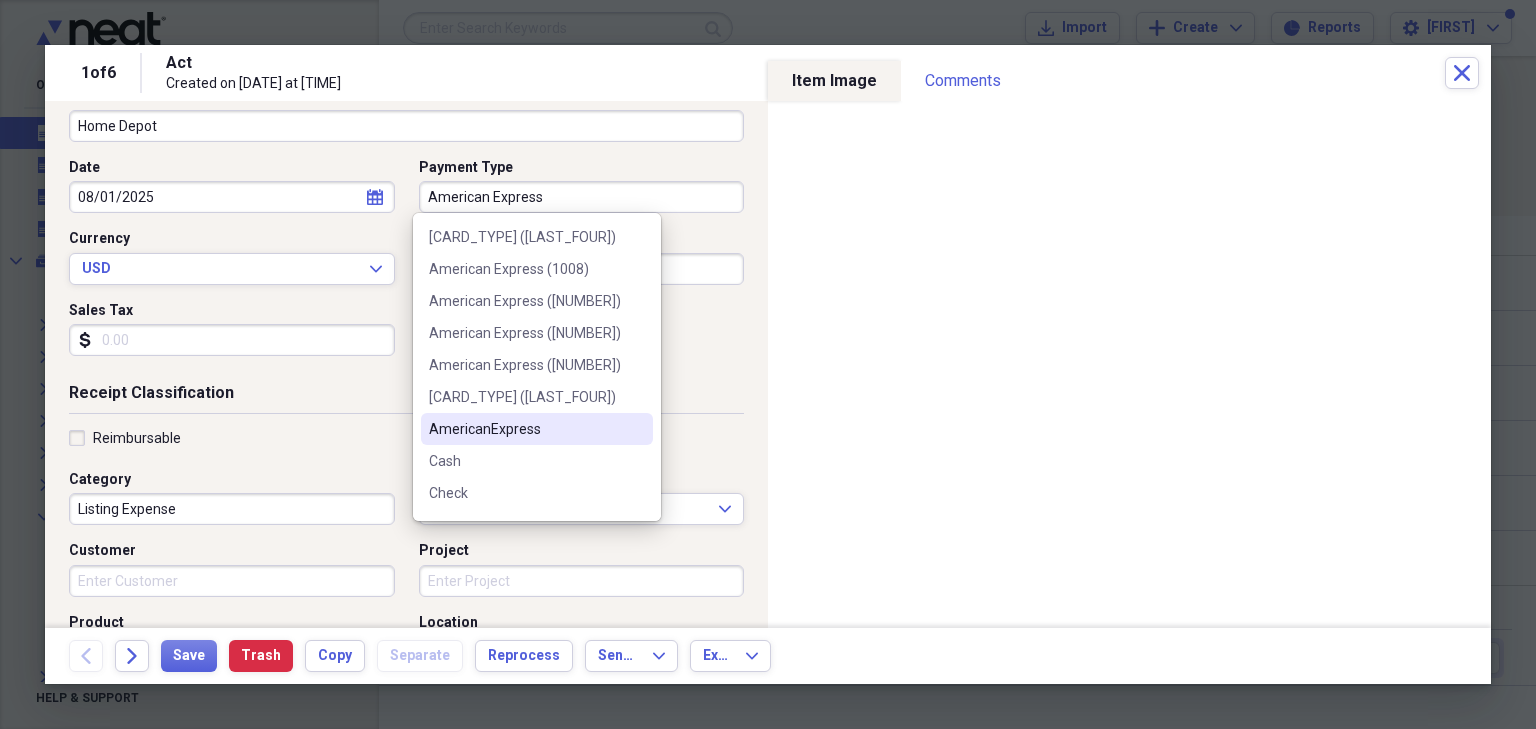 click on "AmericanExpress" at bounding box center [537, 429] 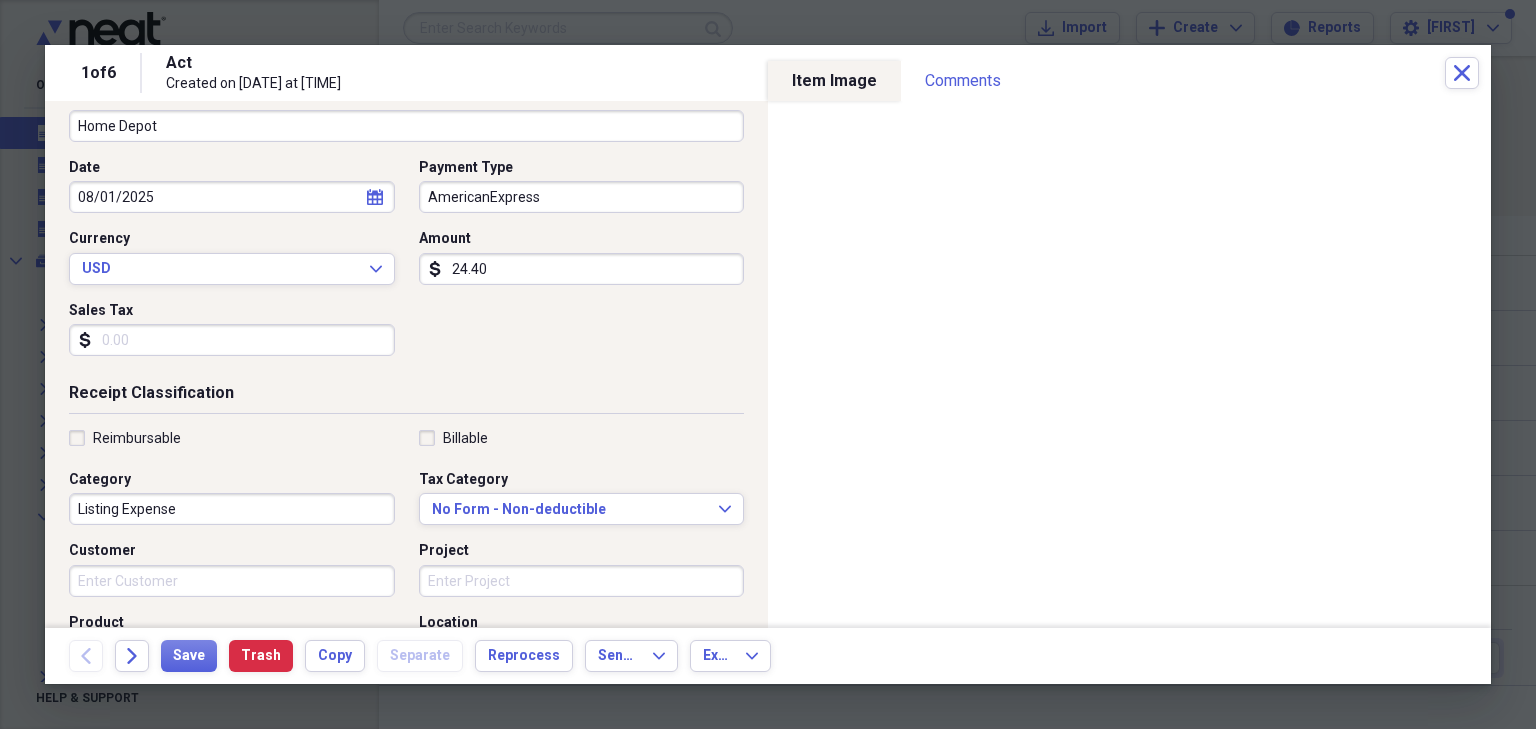 click on "Listing Expense" at bounding box center (232, 509) 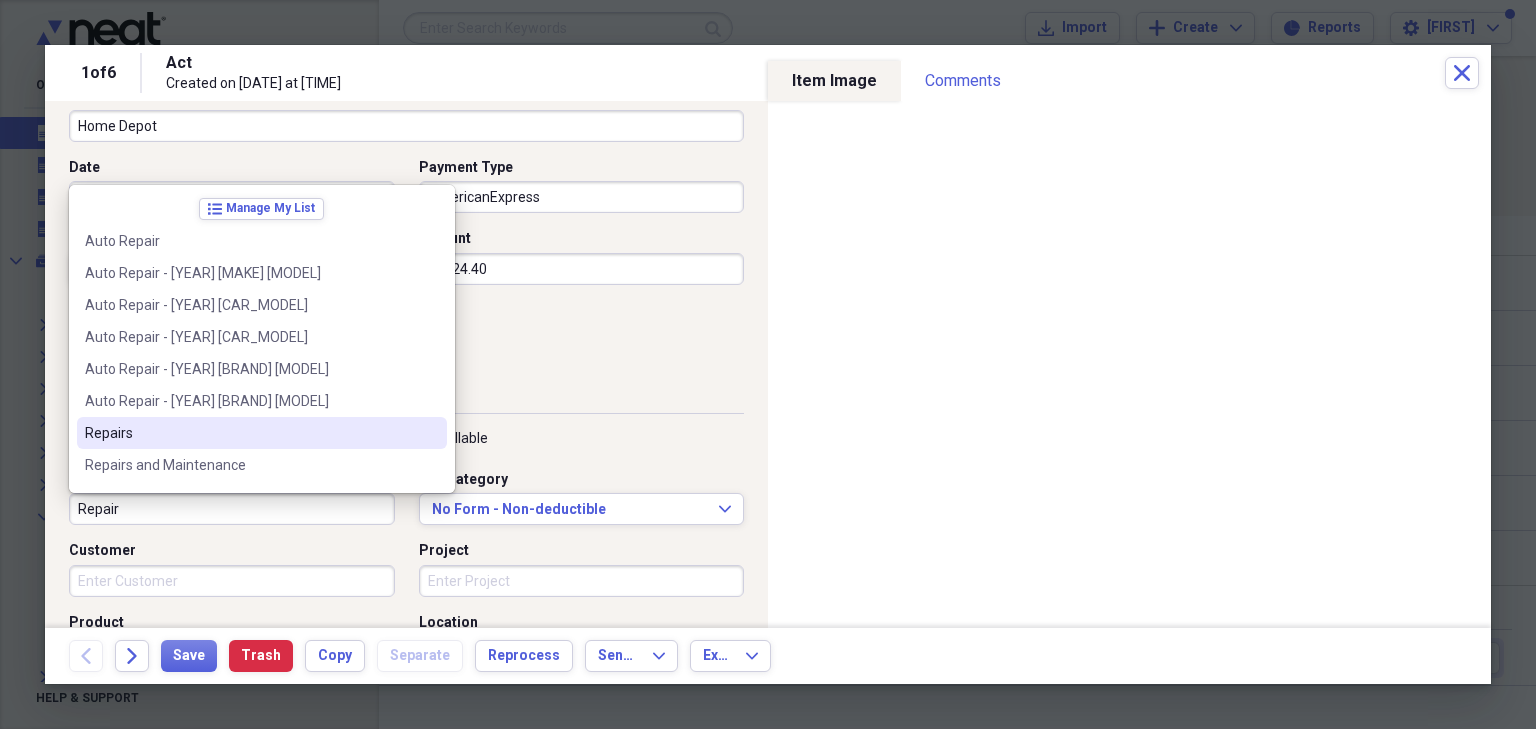 click on "Repairs" at bounding box center [250, 433] 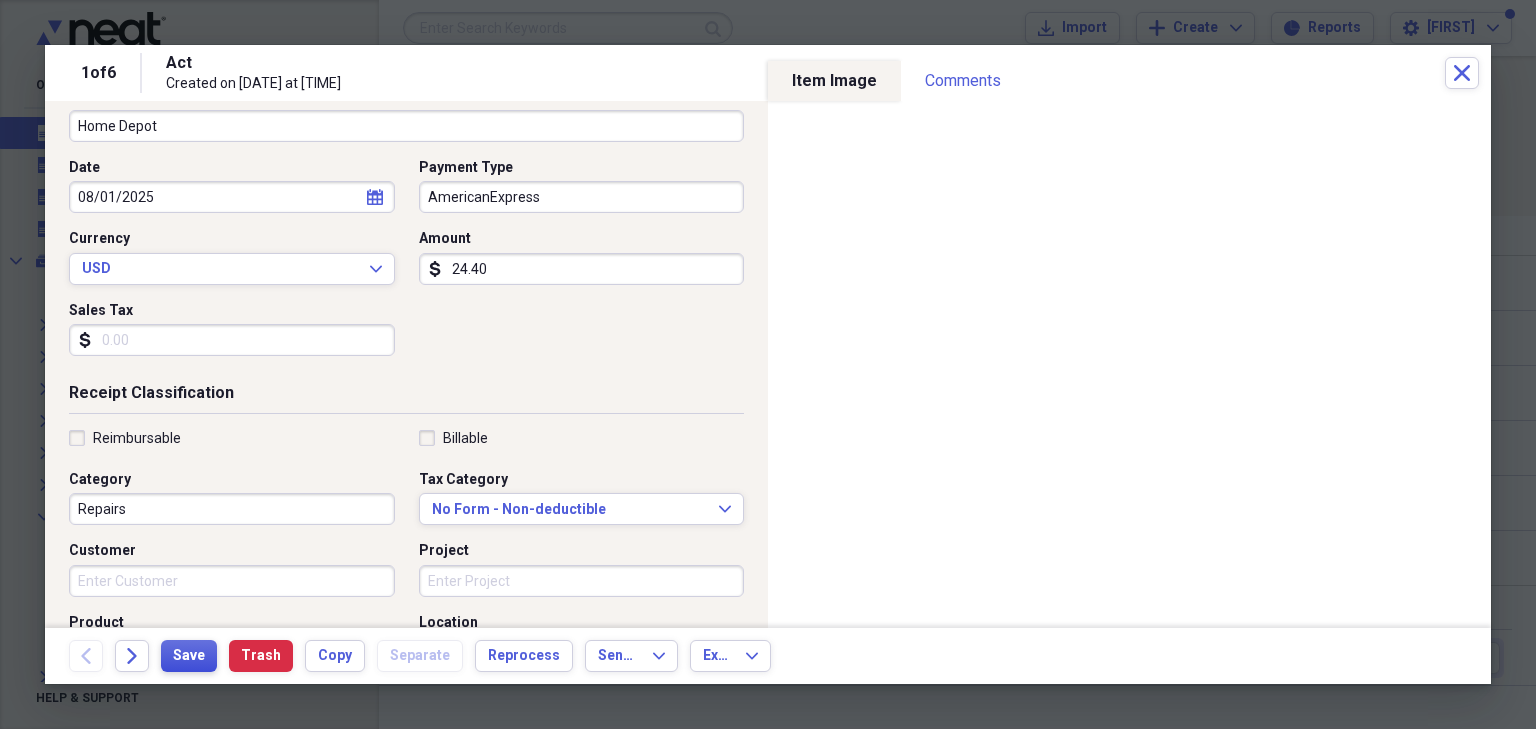 click on "Save" at bounding box center (189, 656) 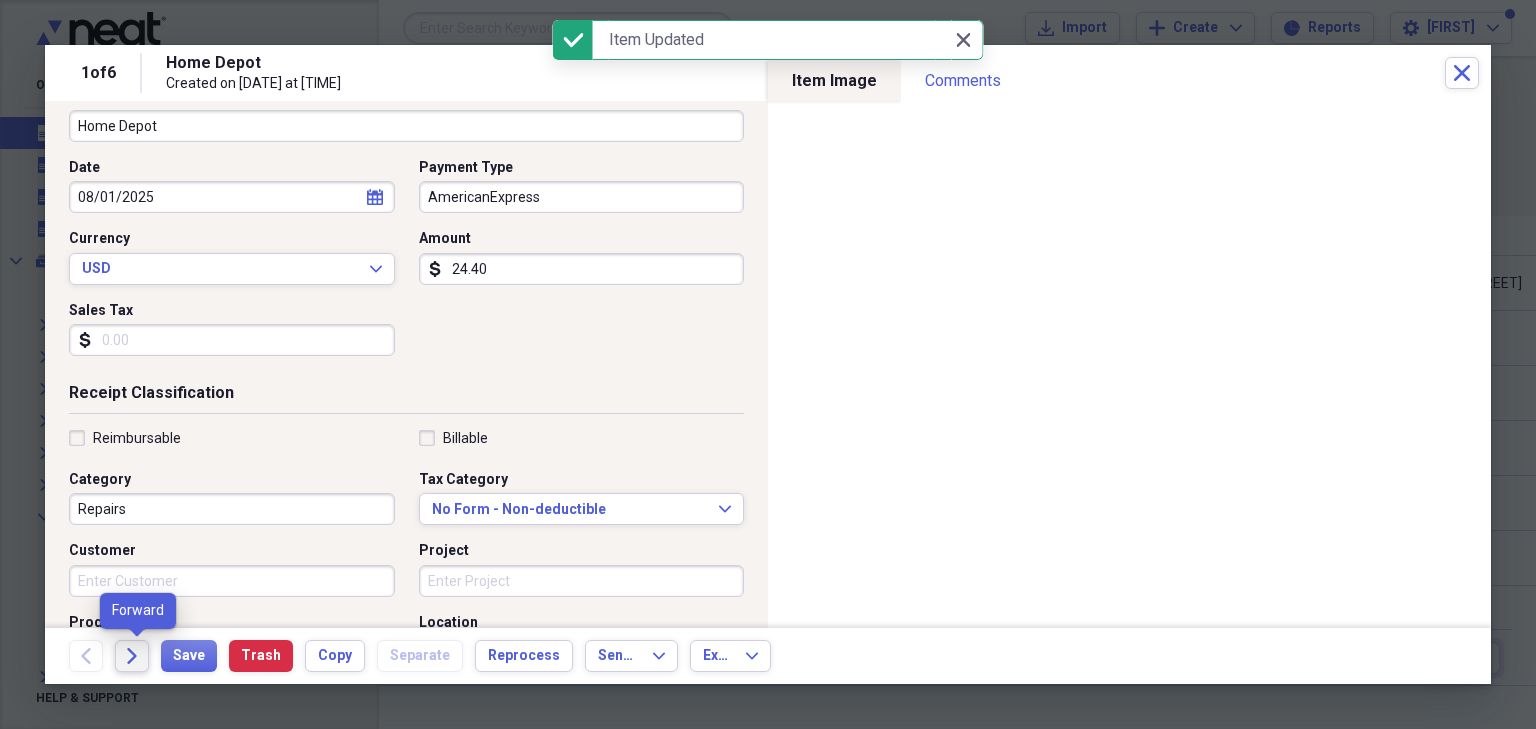 click on "Forward" 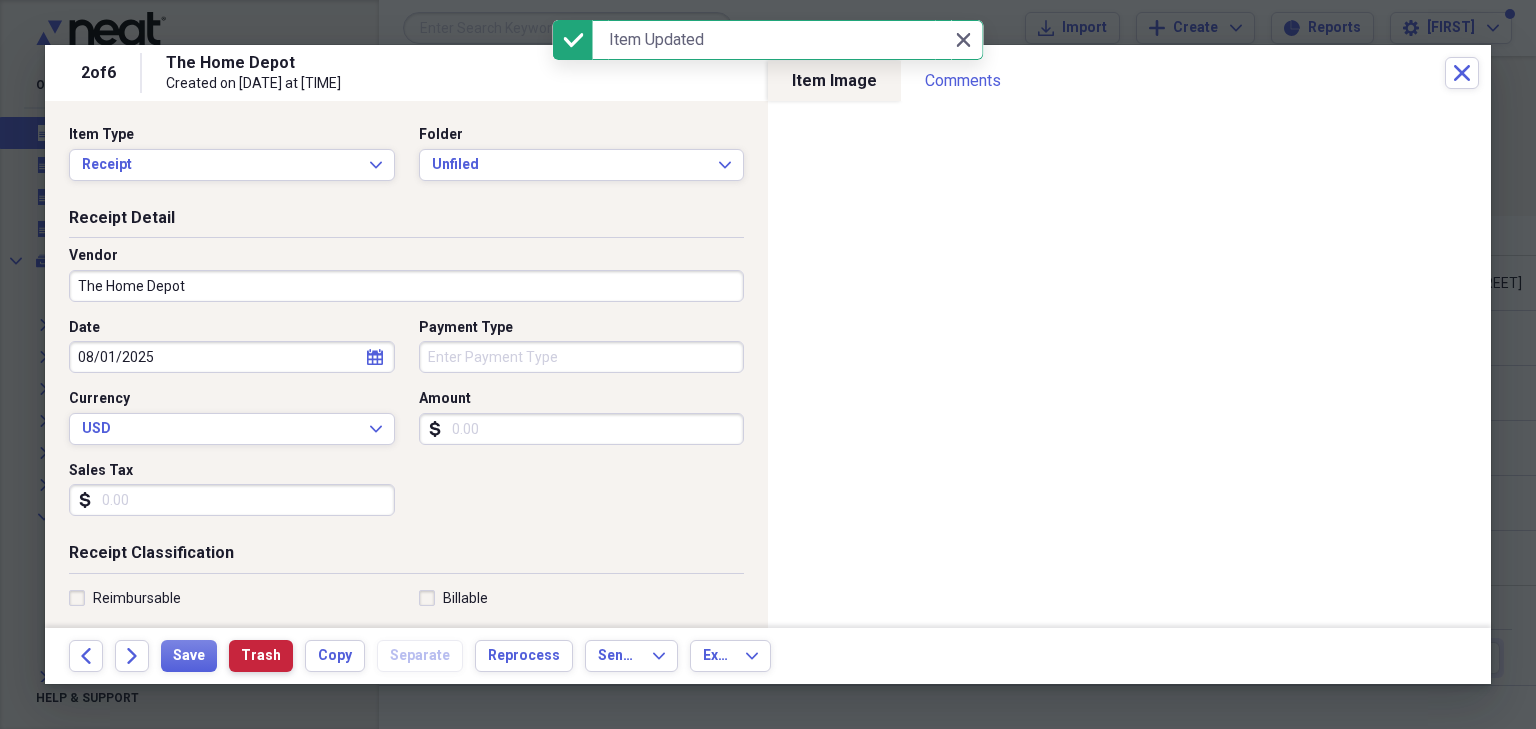 click on "Trash" at bounding box center (261, 656) 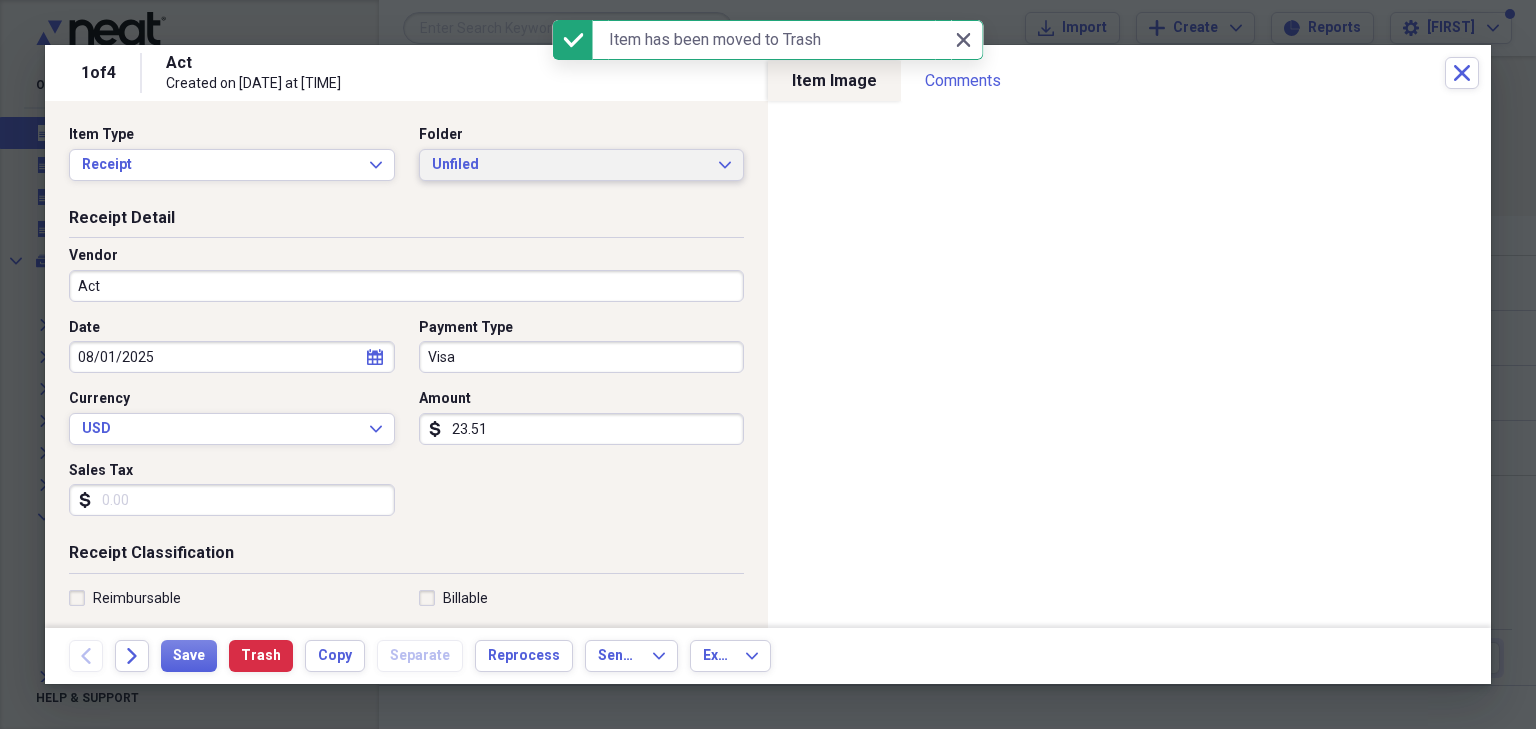 click on "Unfiled" at bounding box center (570, 165) 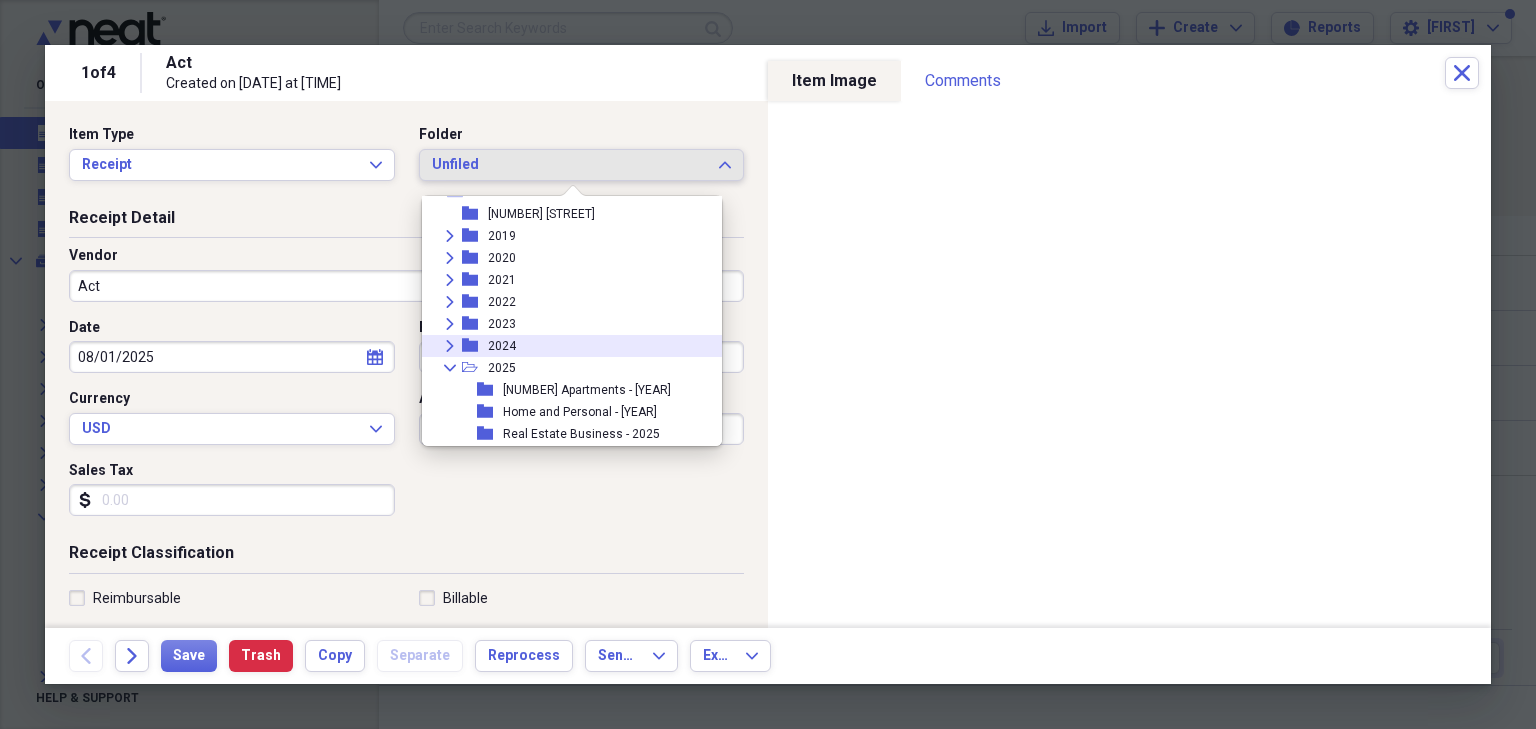 scroll, scrollTop: 80, scrollLeft: 0, axis: vertical 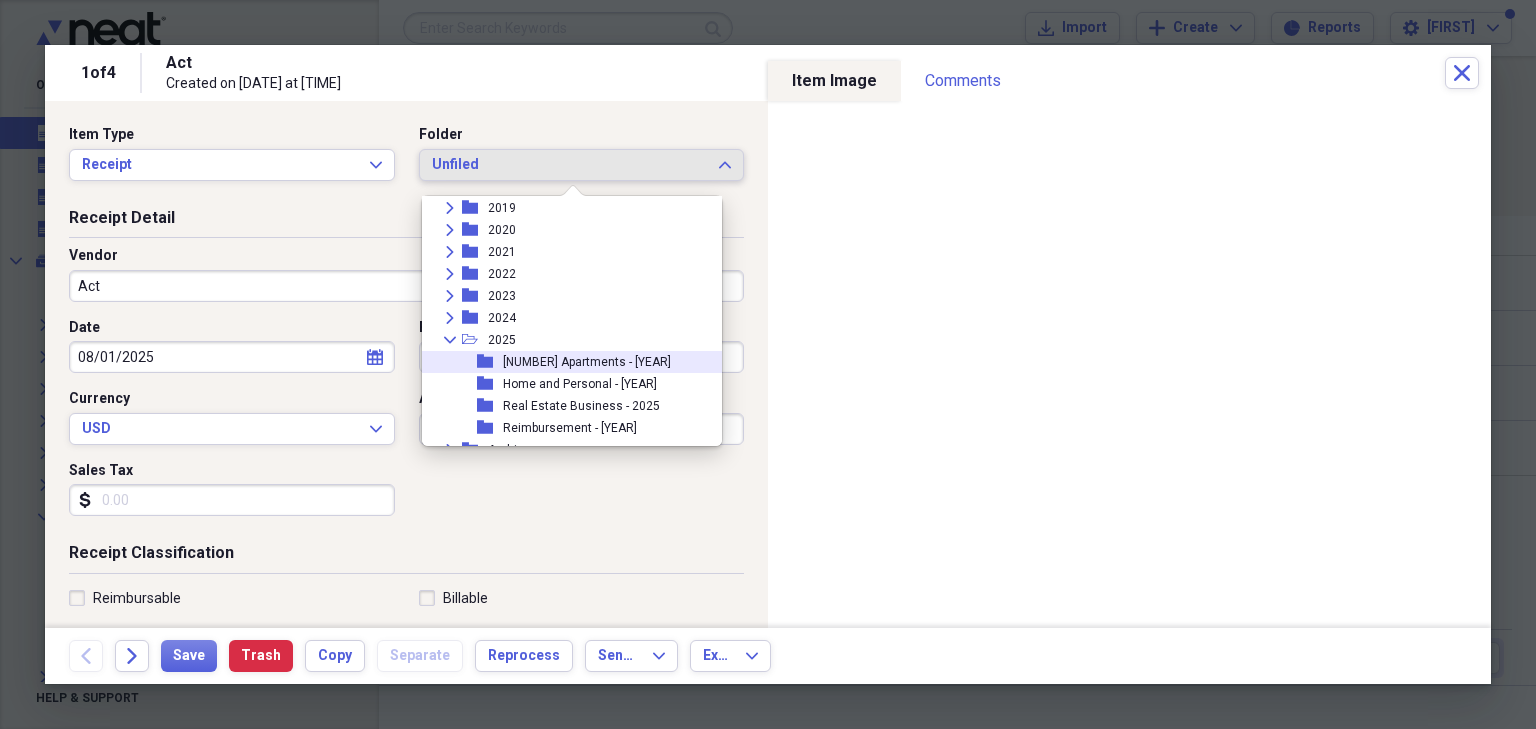 click on "[NUMBER] Apartments - [YEAR]" at bounding box center (587, 362) 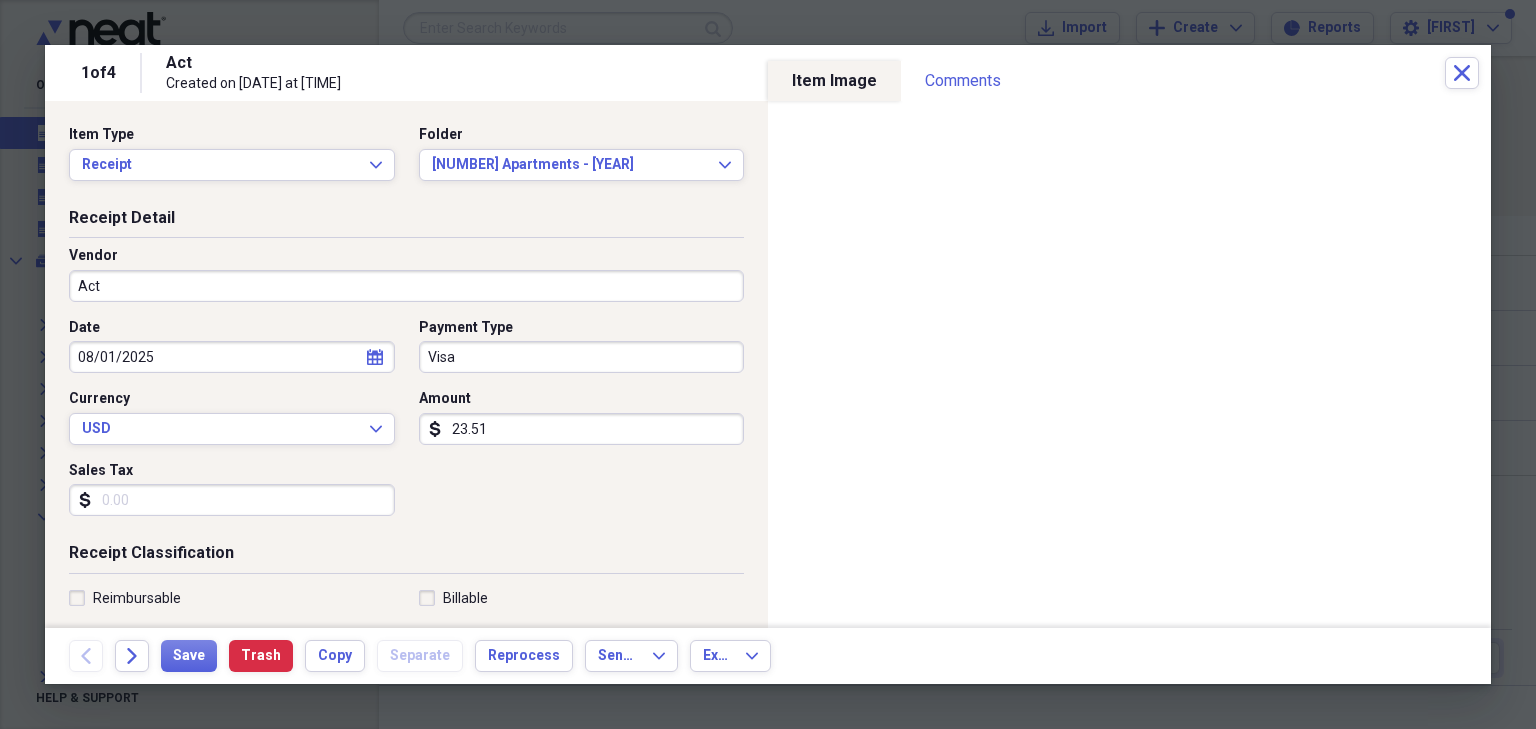click on "Act" at bounding box center (406, 286) 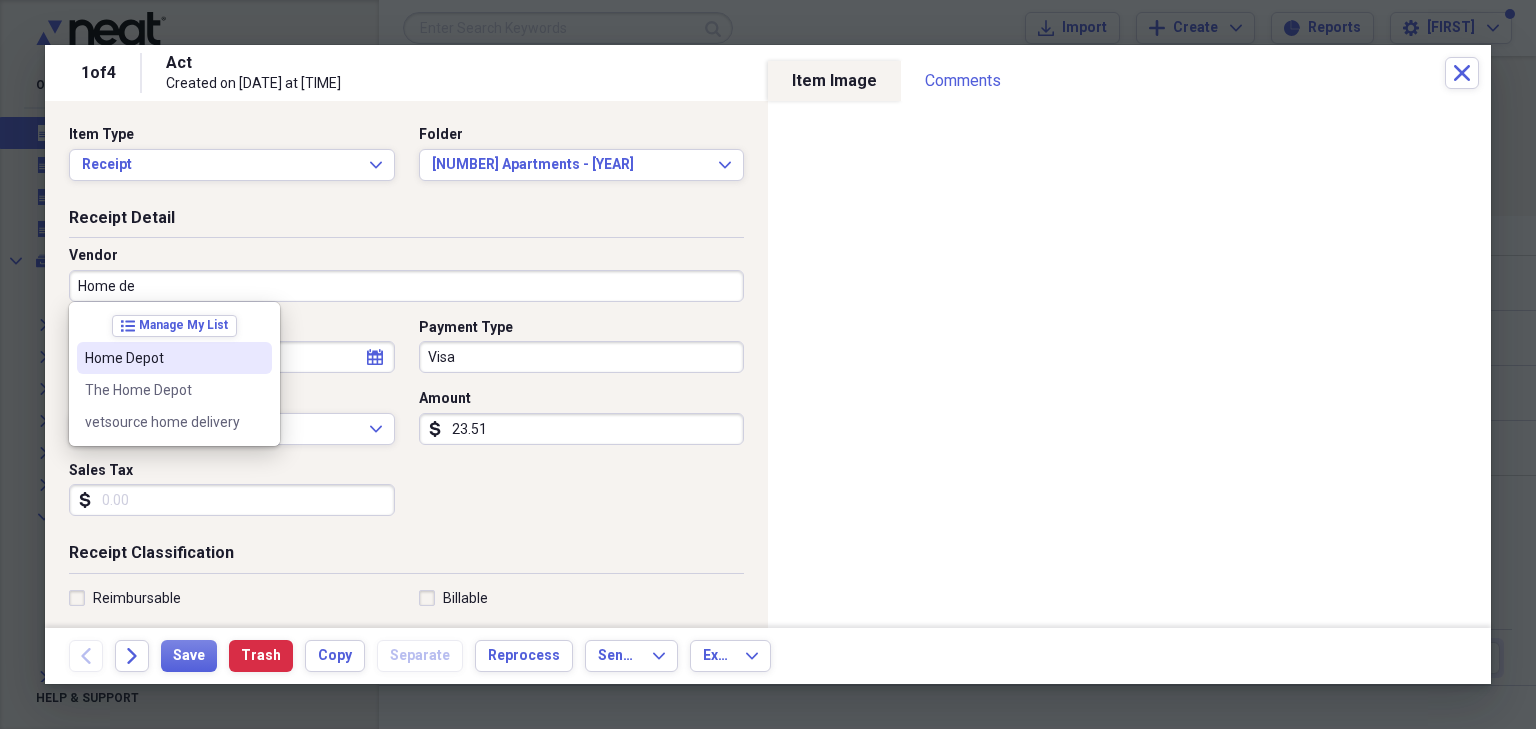 click on "Home Depot" at bounding box center (174, 358) 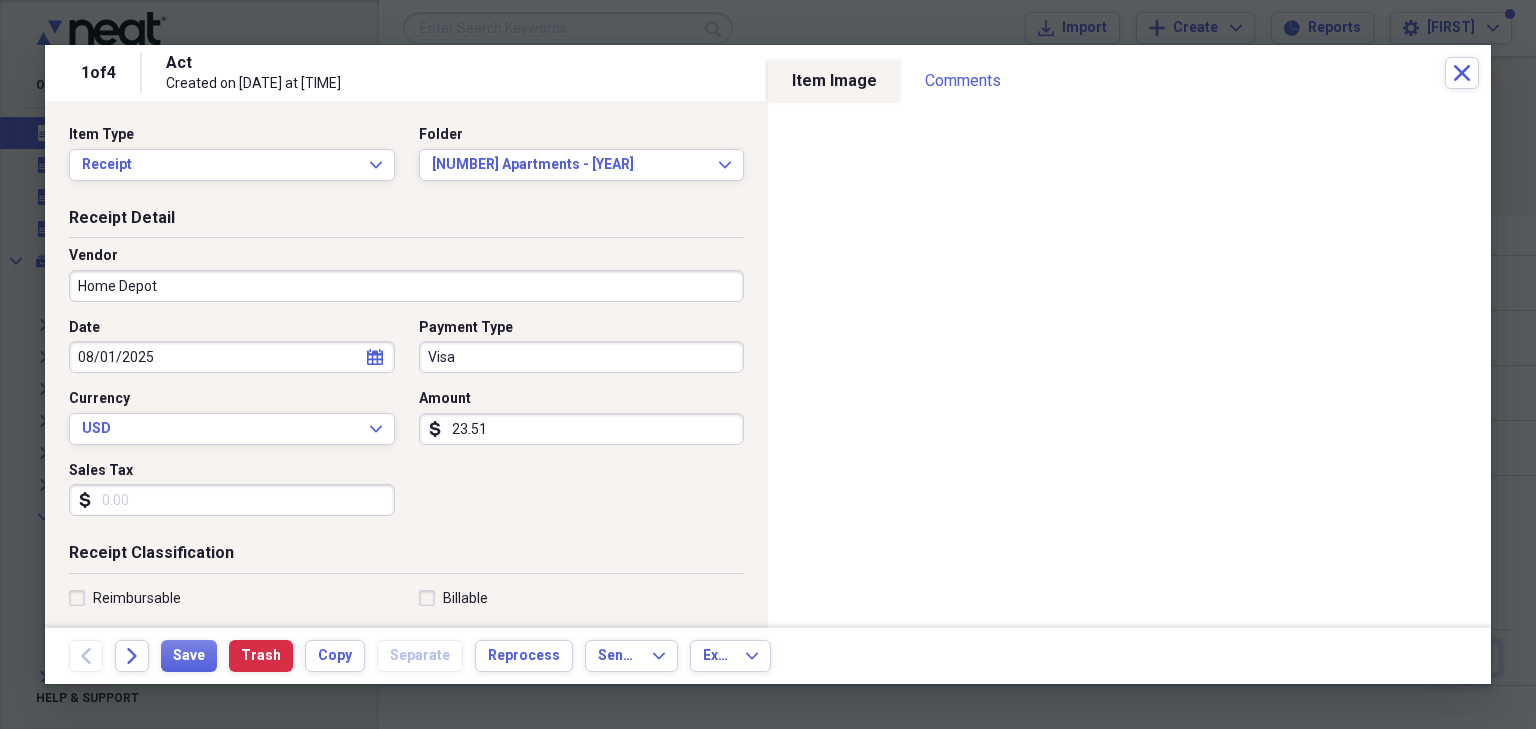 type on "Listing Expense" 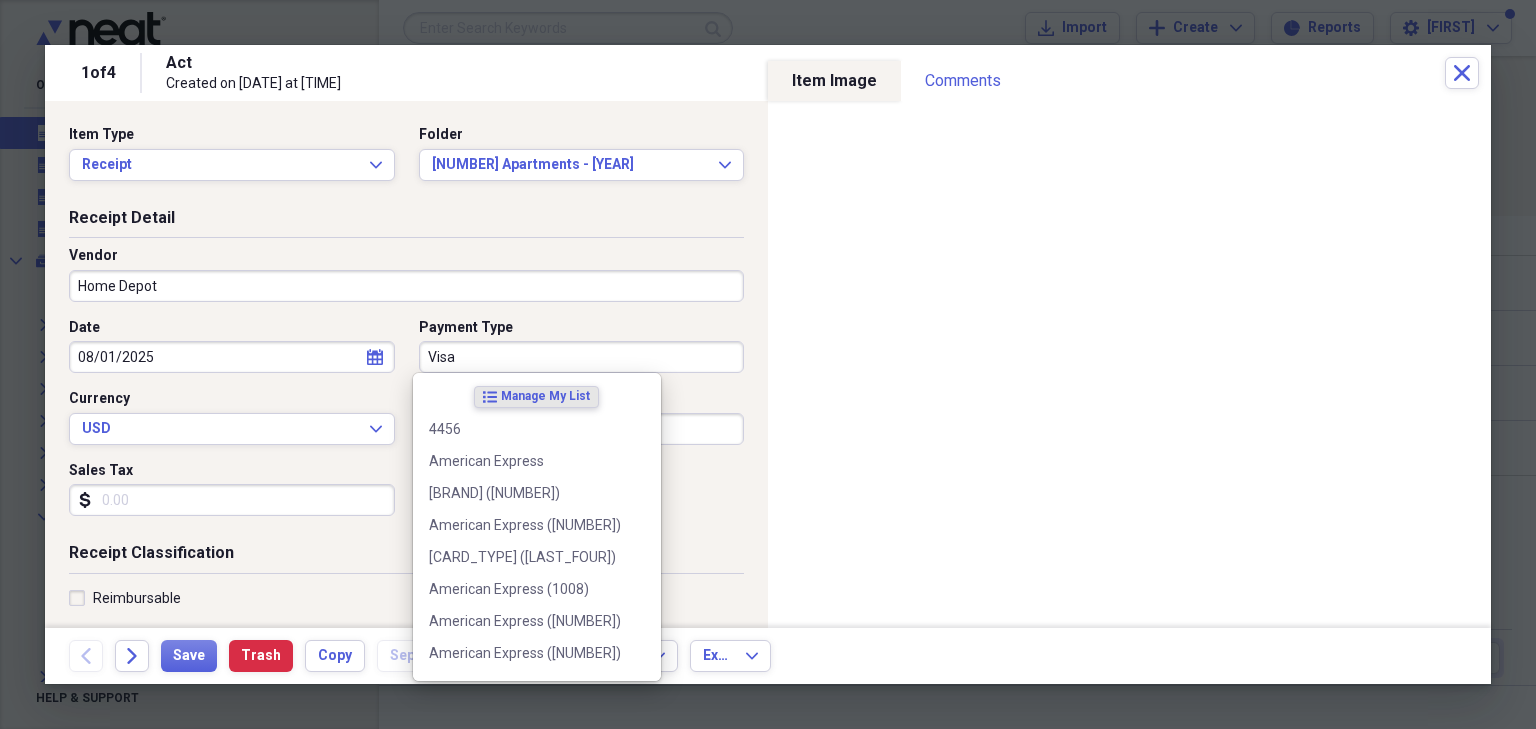 click on "Visa" at bounding box center (582, 357) 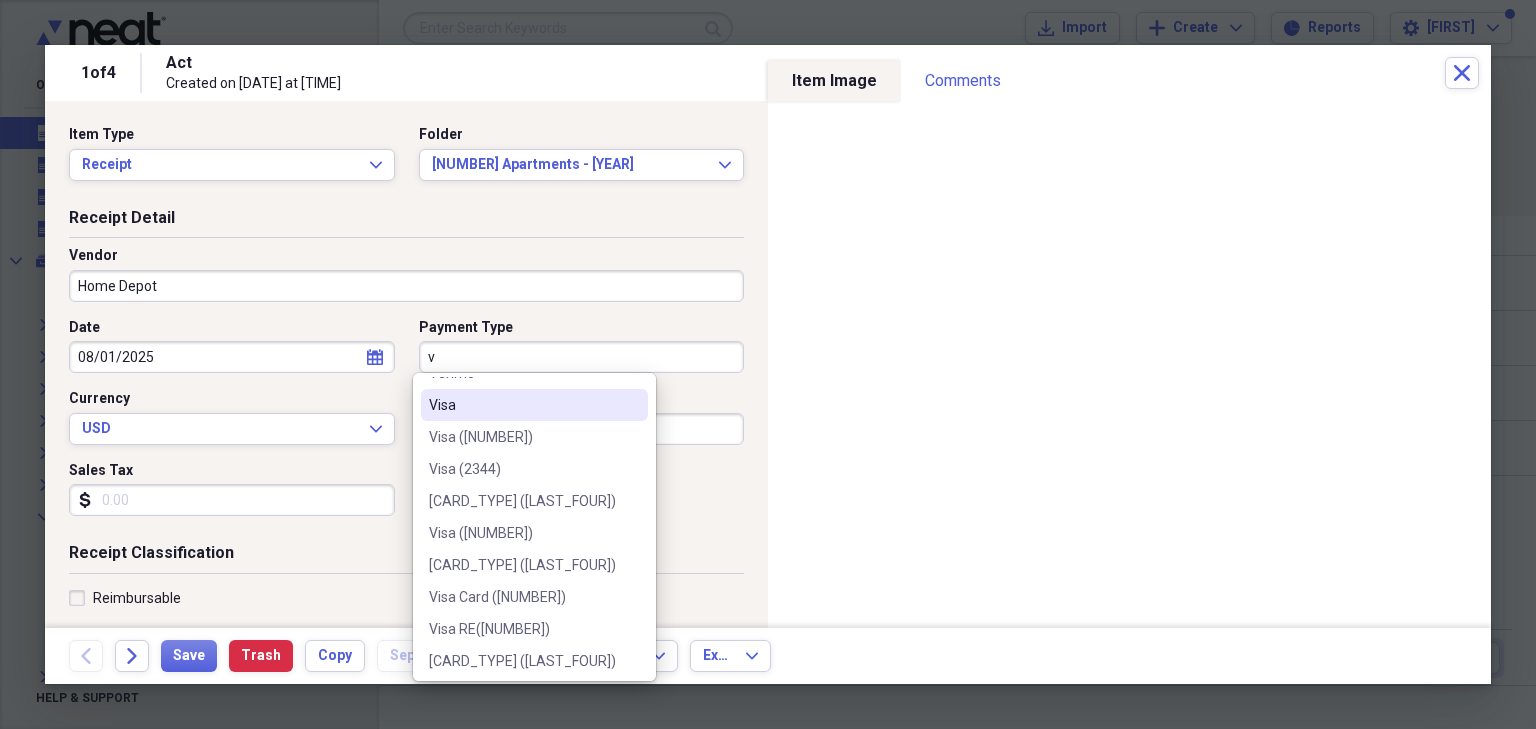 scroll, scrollTop: 92, scrollLeft: 0, axis: vertical 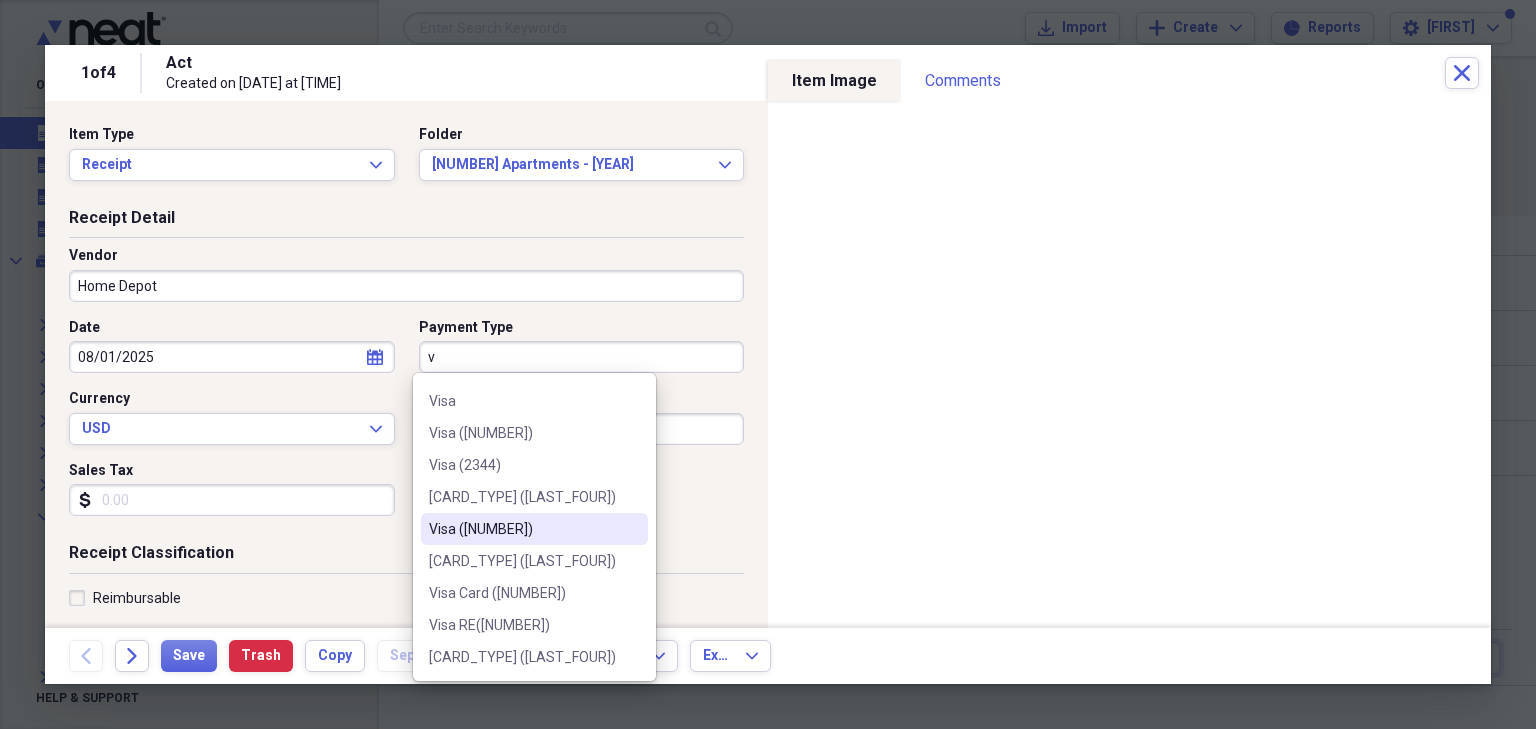 click on "Visa ([NUMBER])" at bounding box center (522, 529) 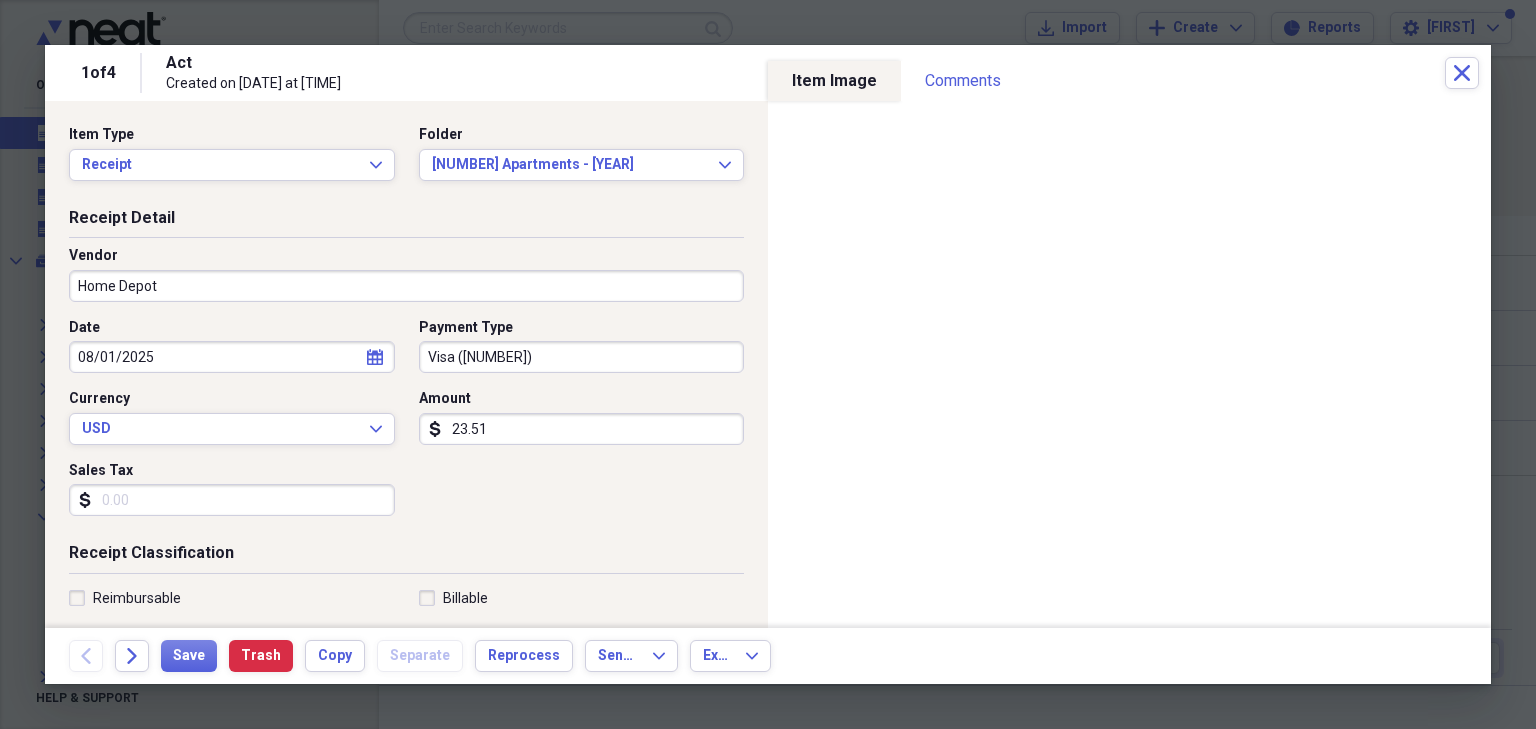 scroll, scrollTop: 80, scrollLeft: 0, axis: vertical 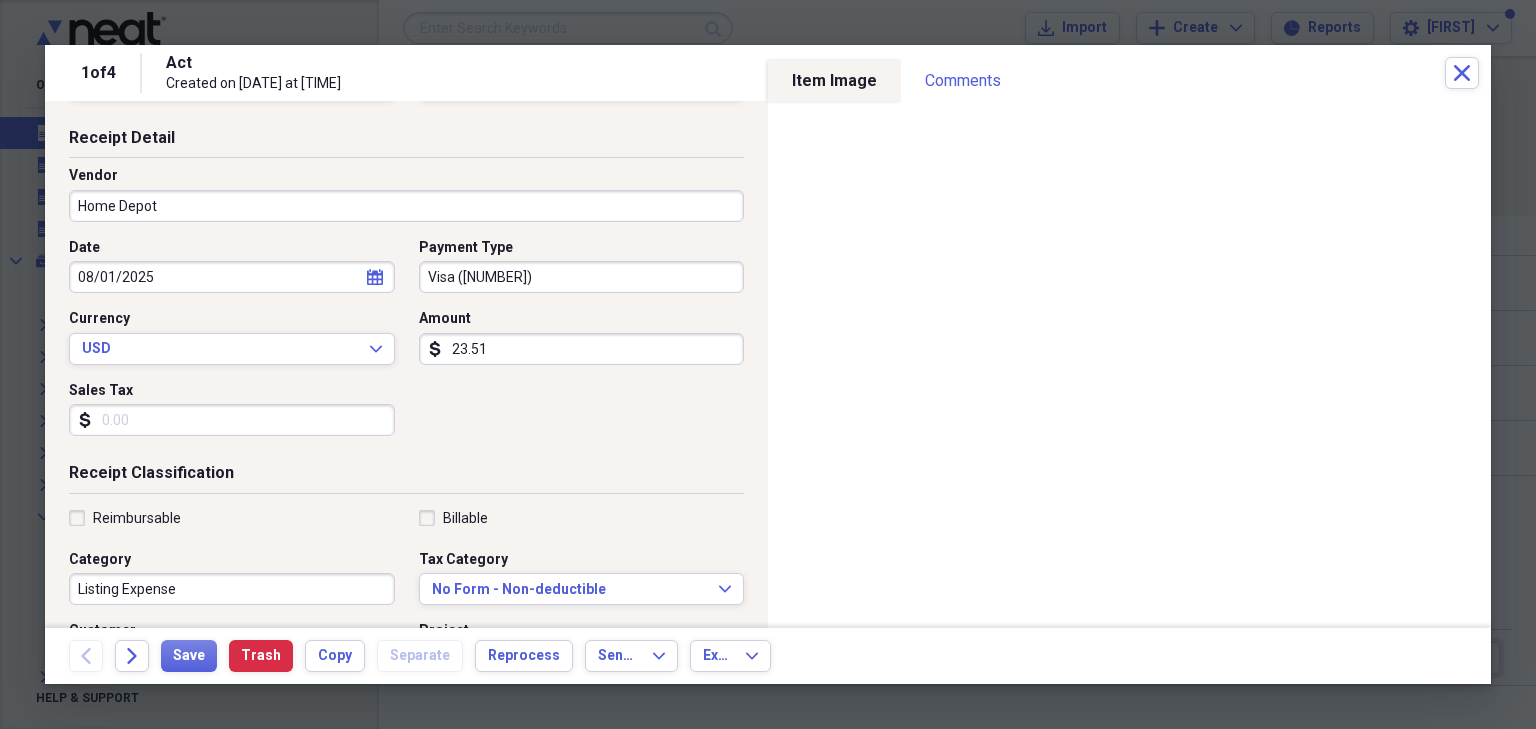 click on "Sales Tax" at bounding box center [232, 420] 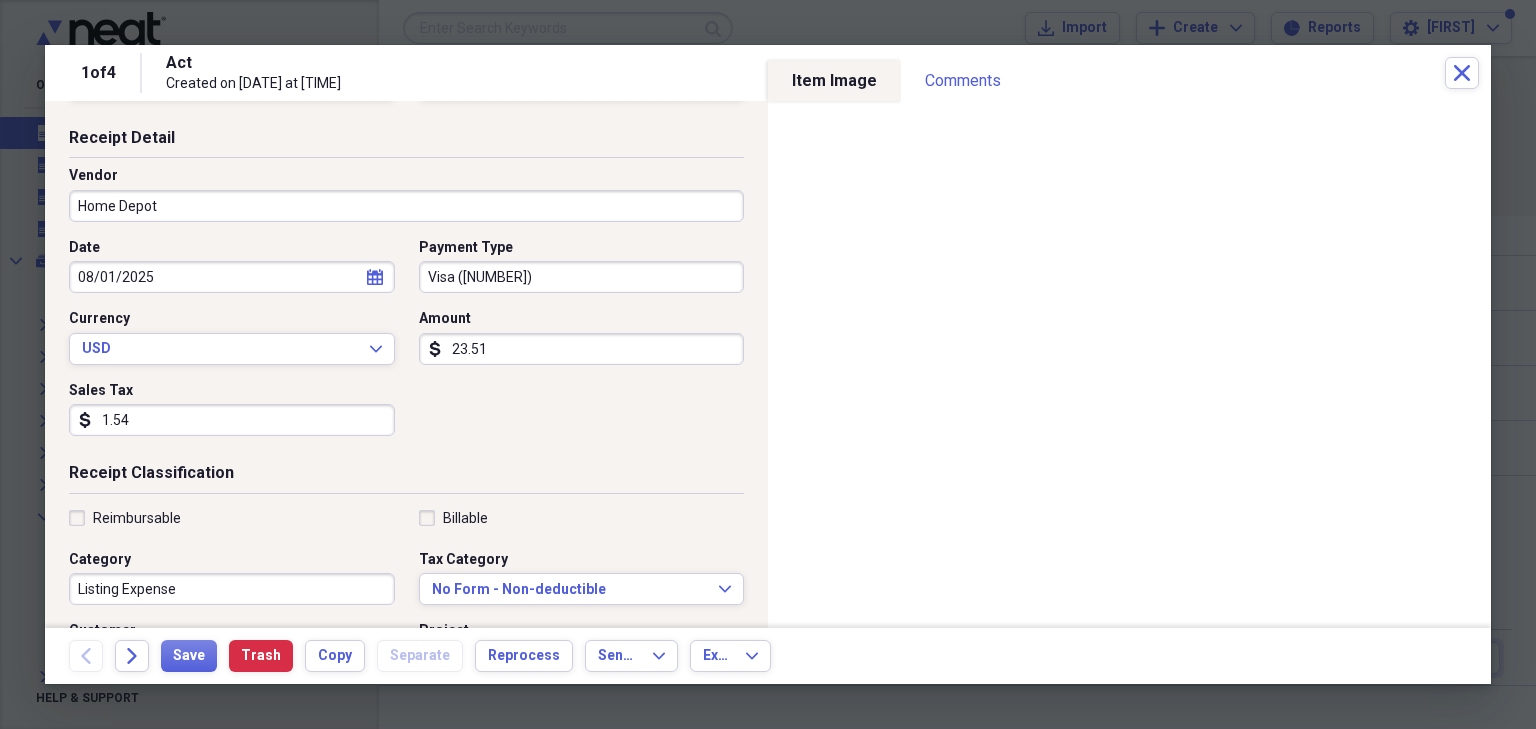 type on "1.54" 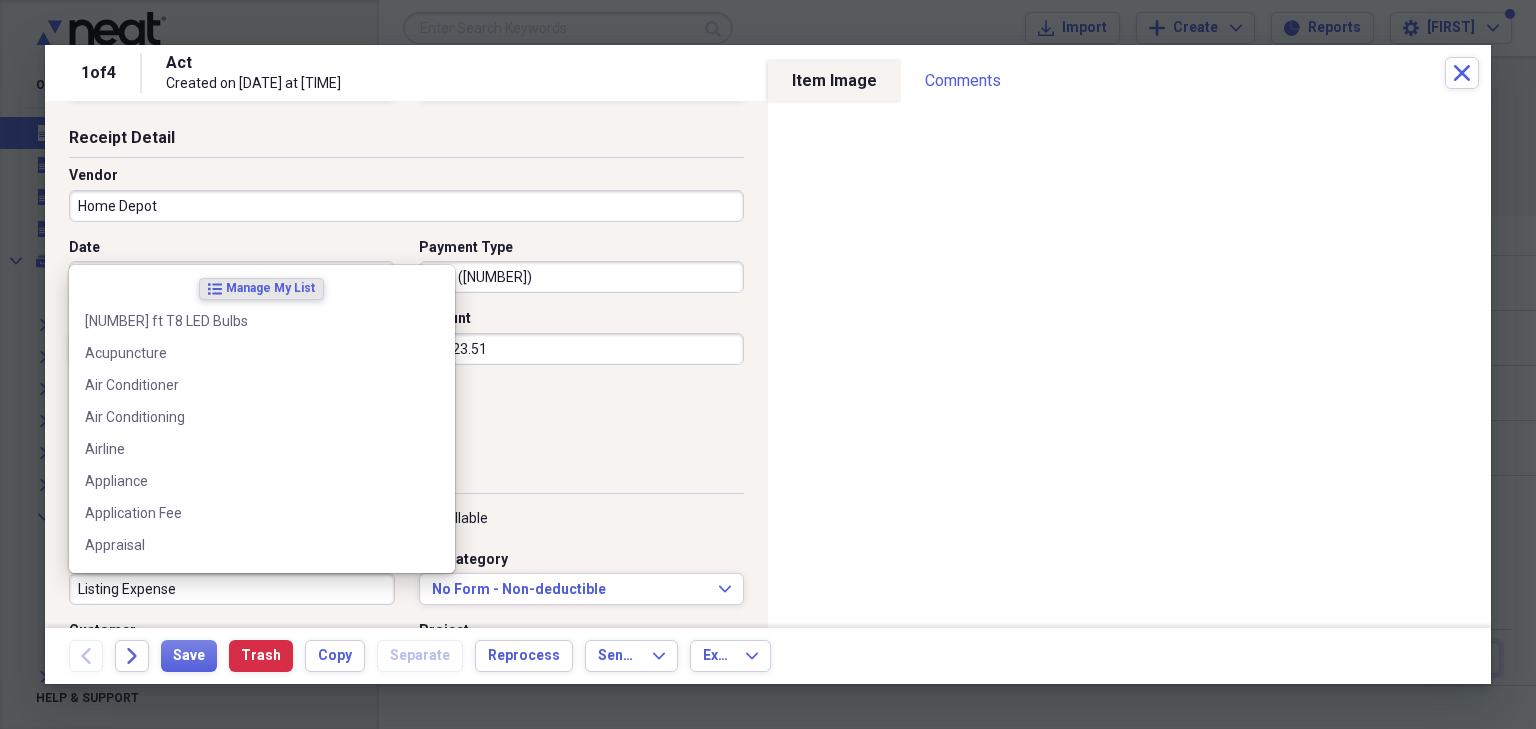 click on "Listing Expense" at bounding box center (232, 589) 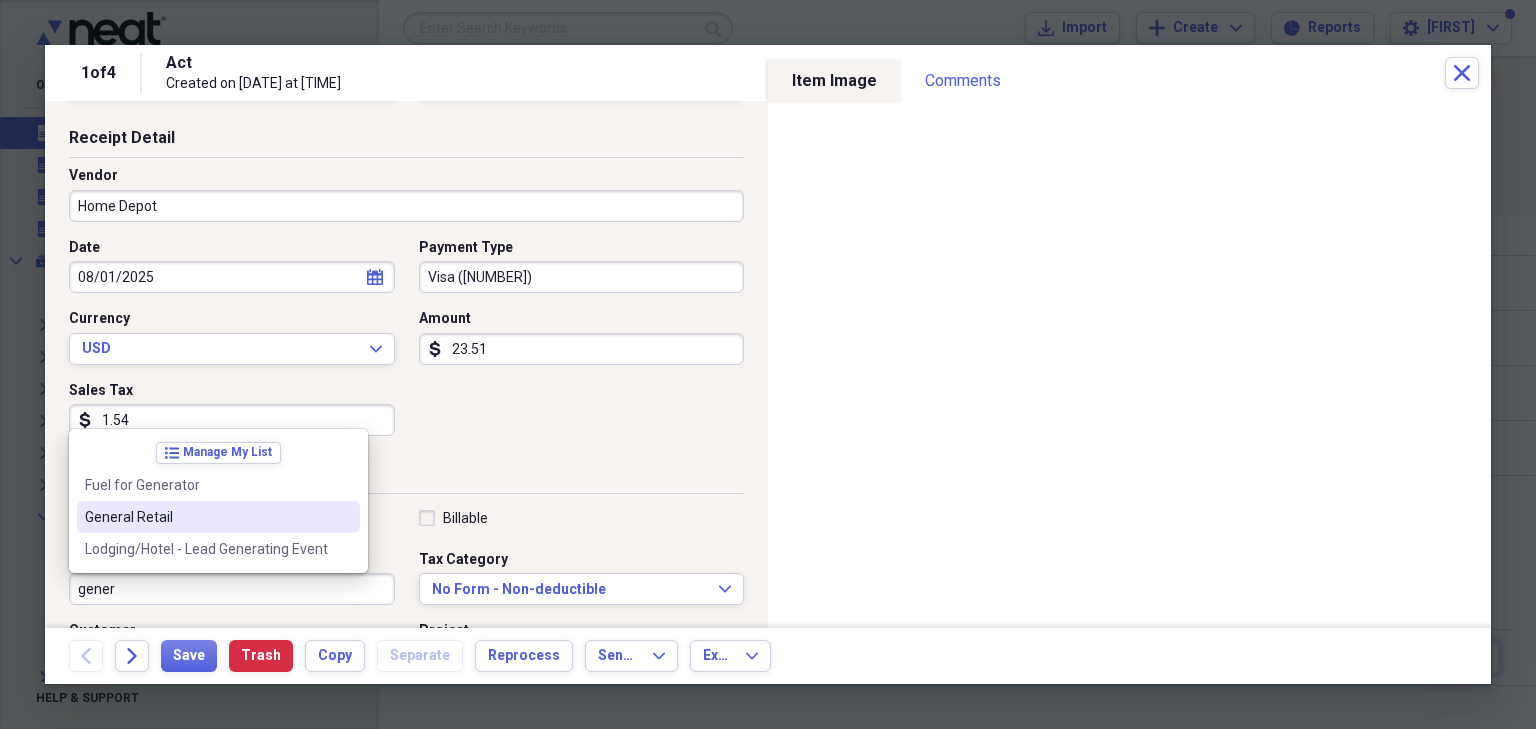 click on "General Retail" at bounding box center [206, 517] 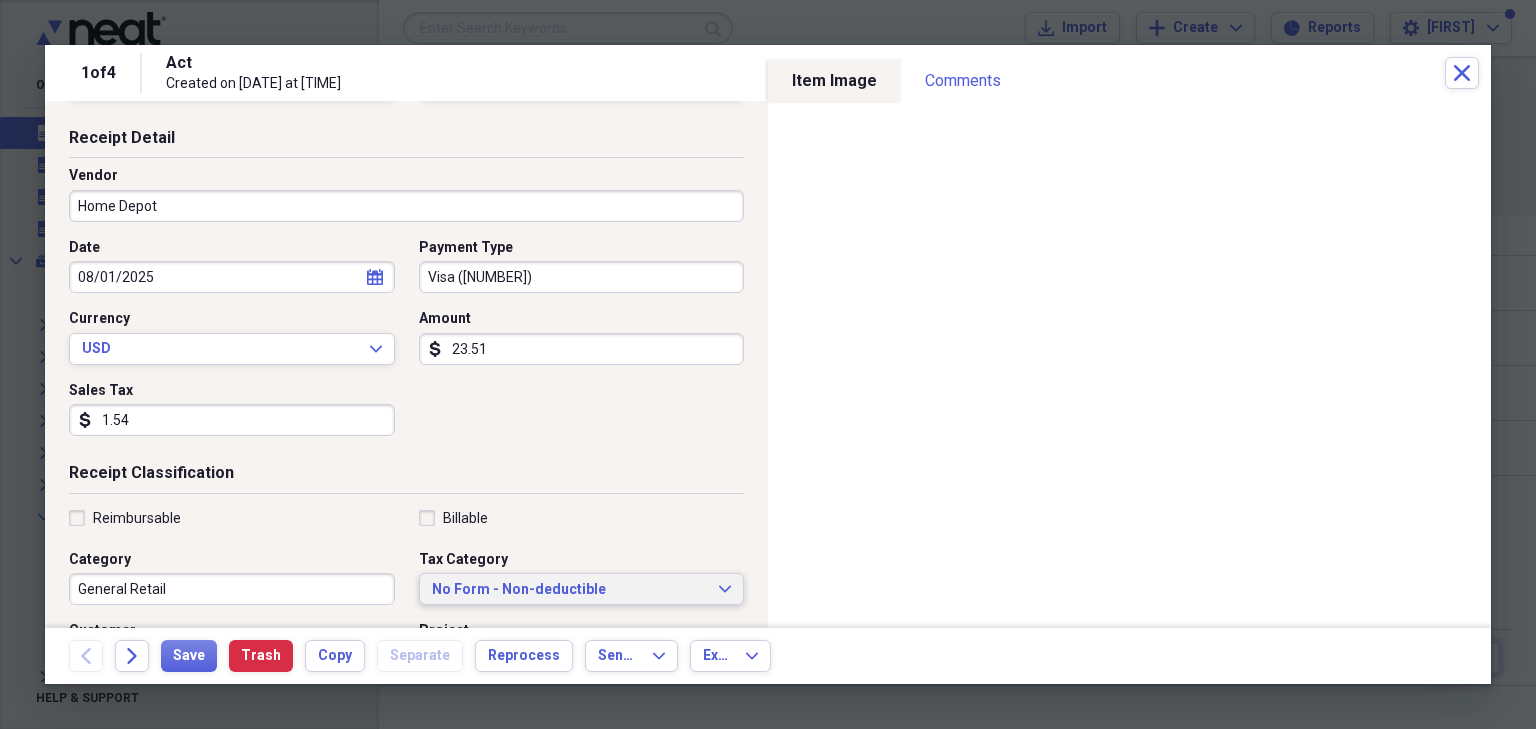 click on "No Form - Non-deductible" at bounding box center (570, 590) 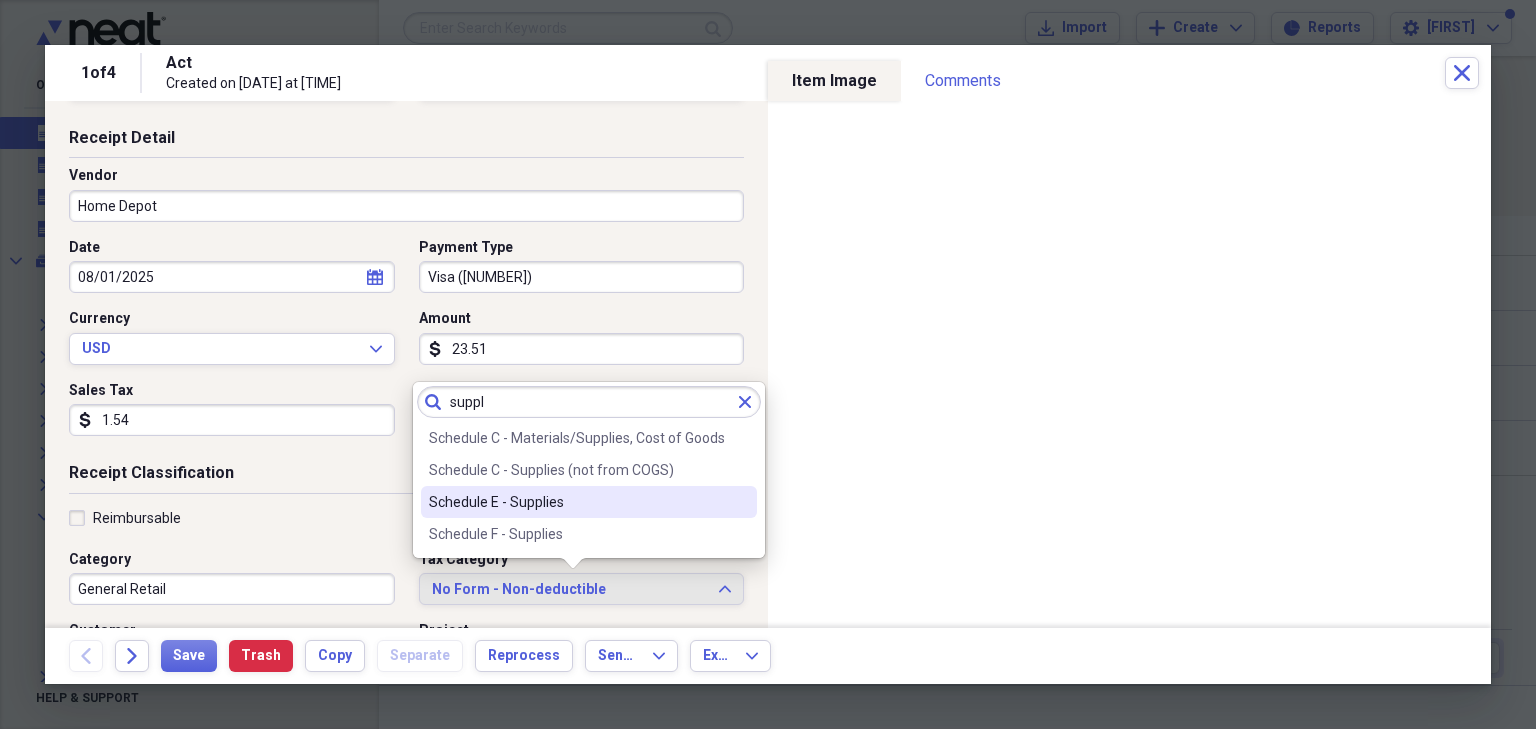 type on "suppl" 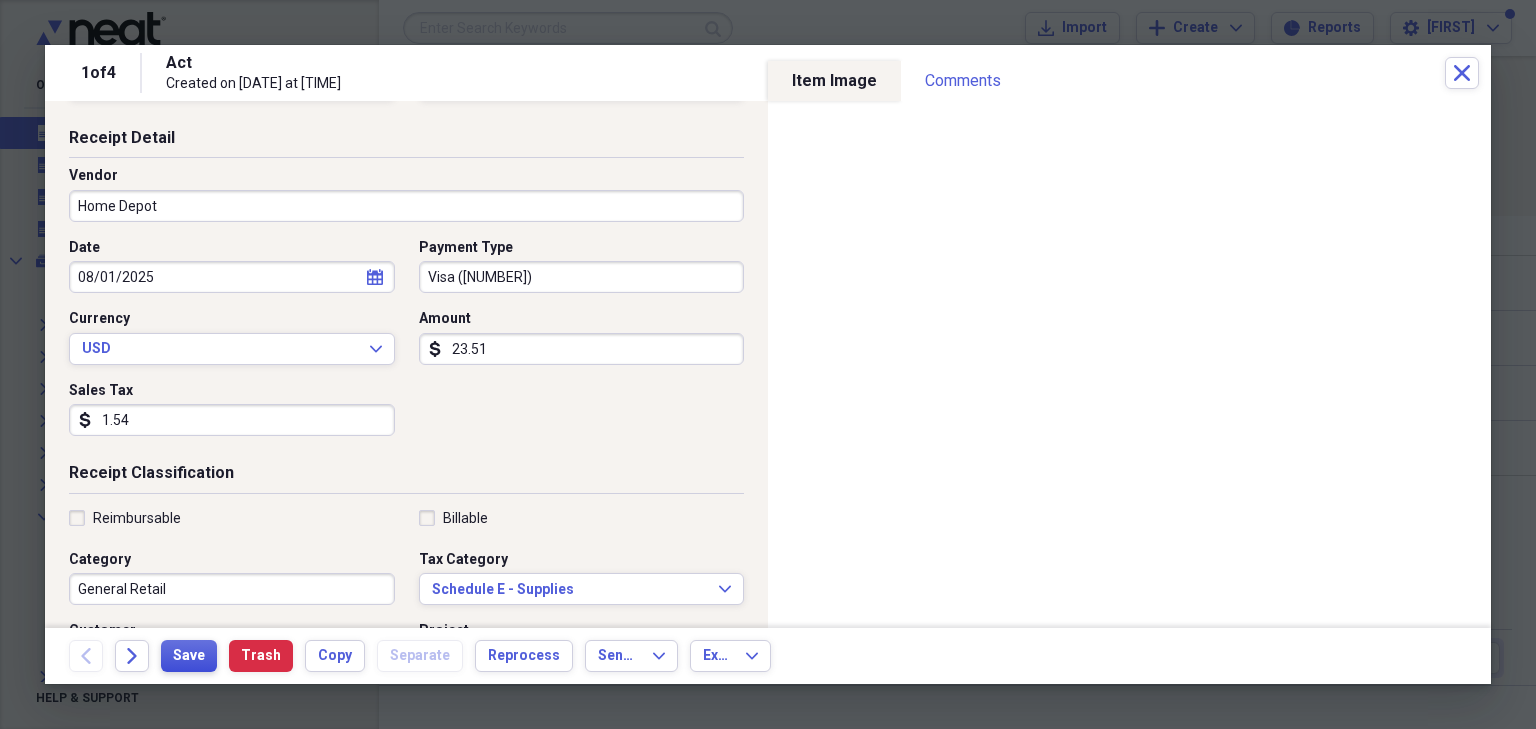 click on "Save" at bounding box center (189, 656) 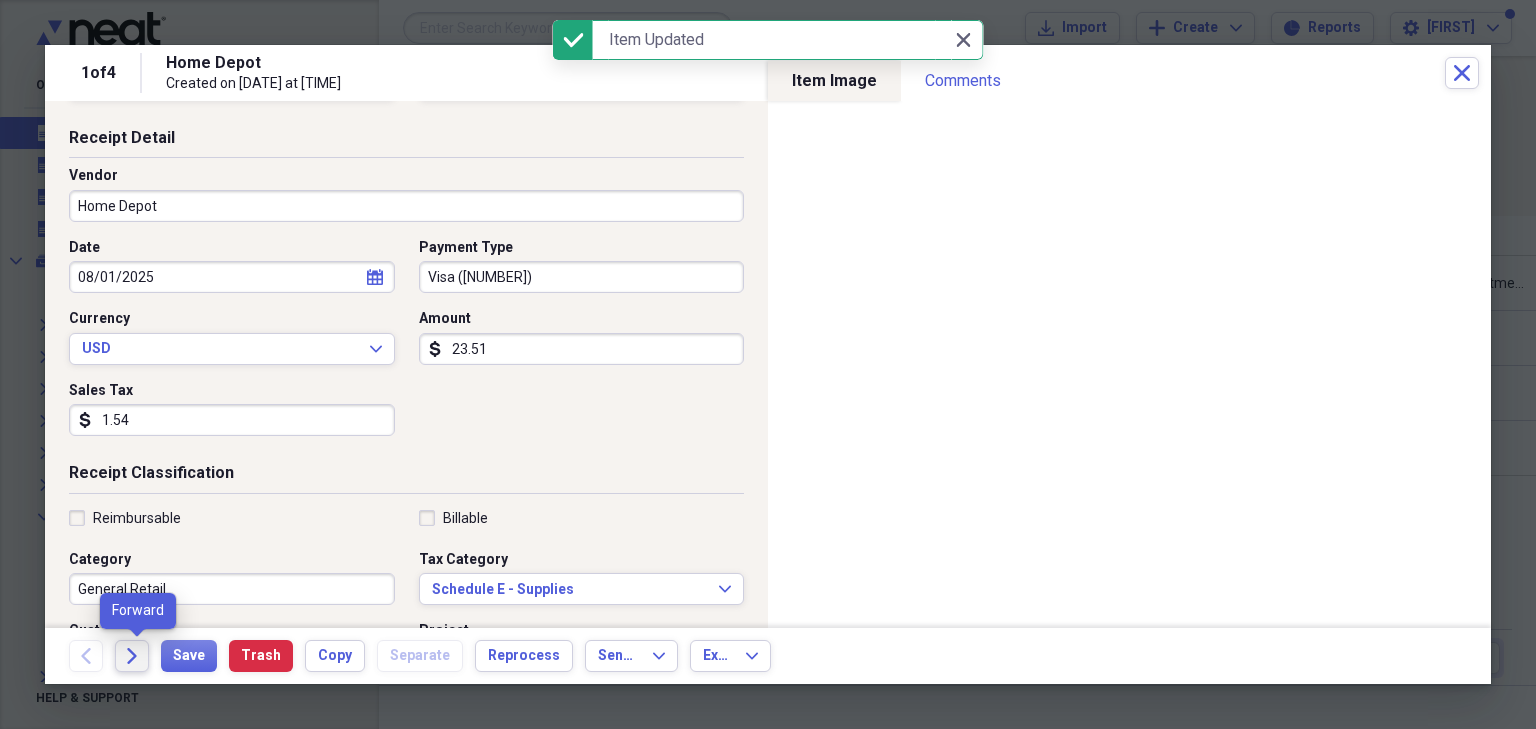 click on "Forward" 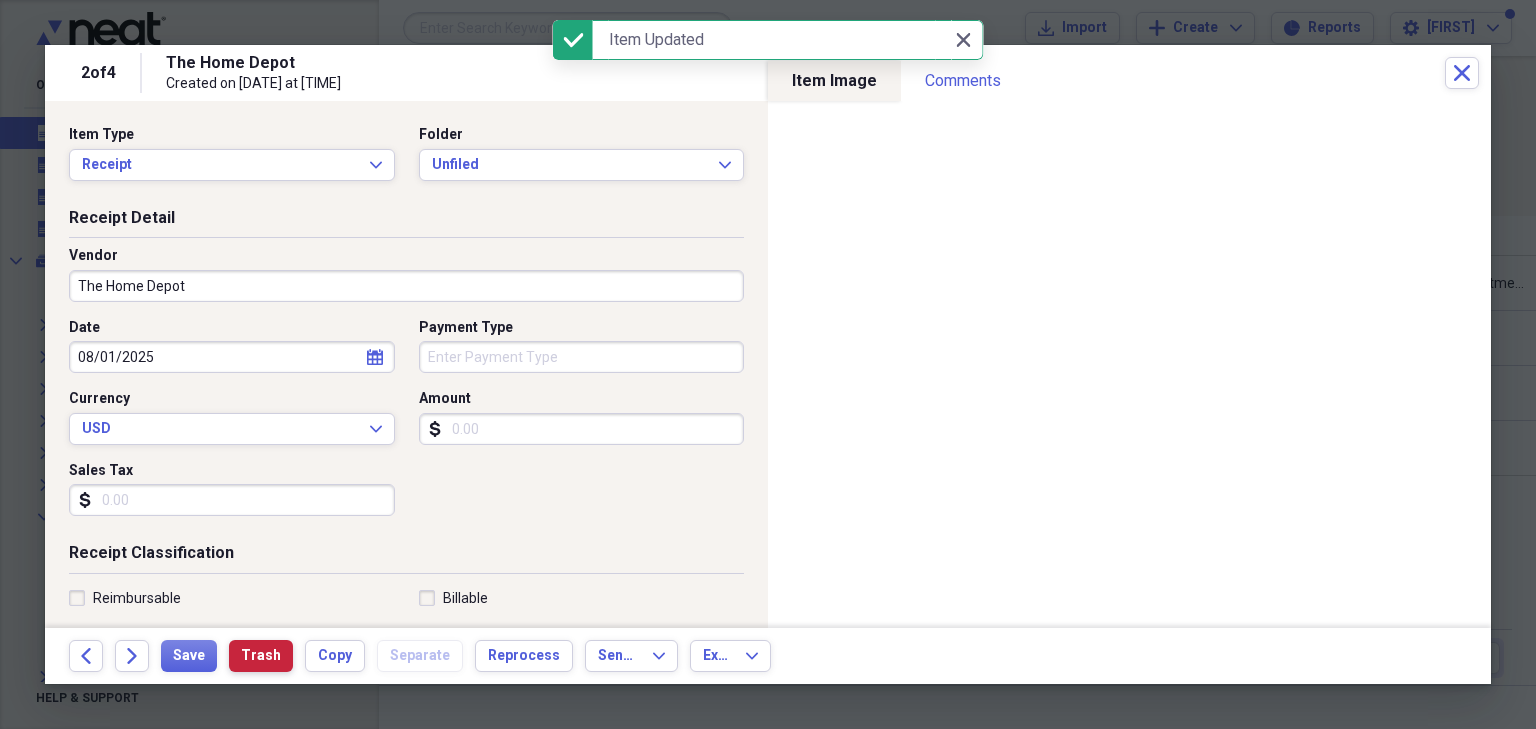 click on "Trash" at bounding box center (261, 656) 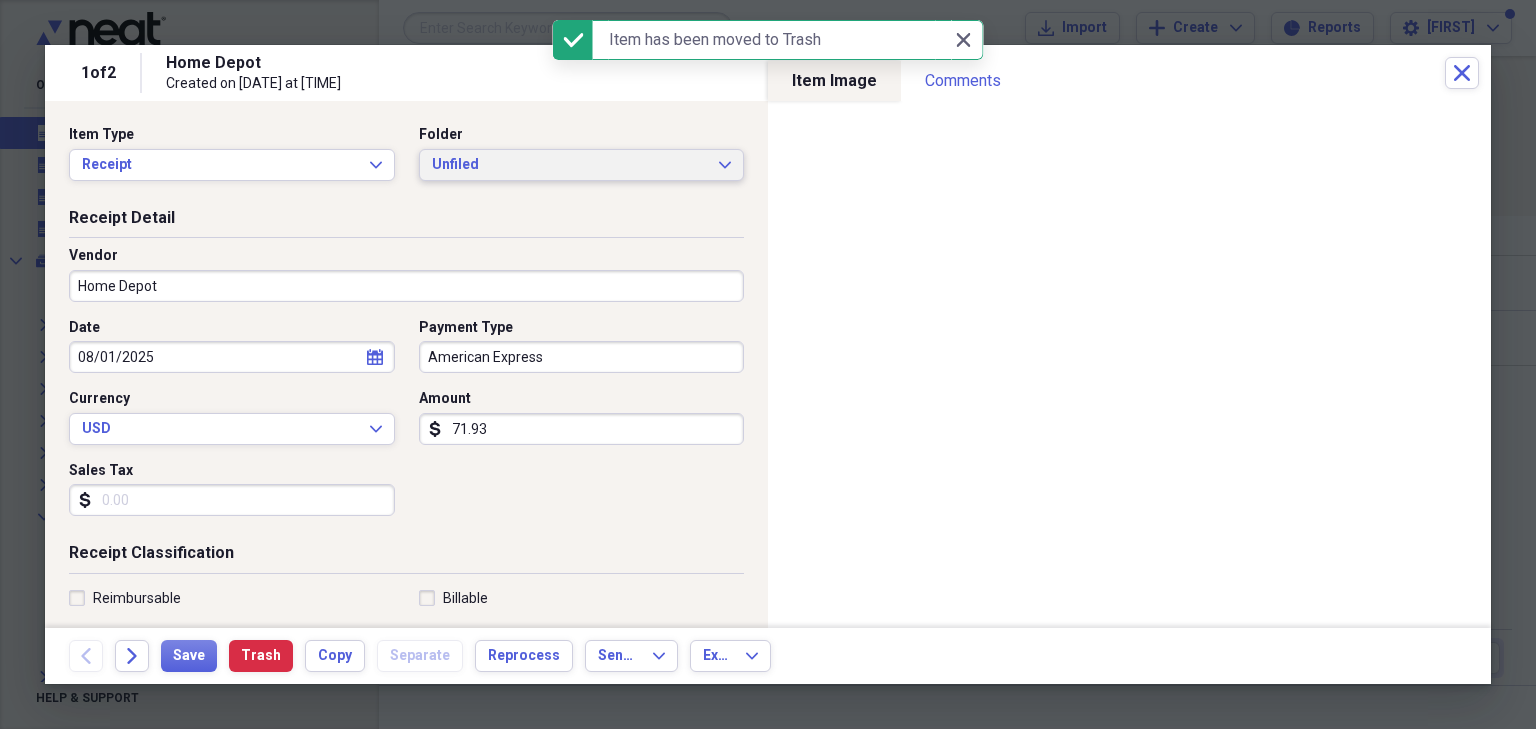 click on "Unfiled Expand" at bounding box center [582, 165] 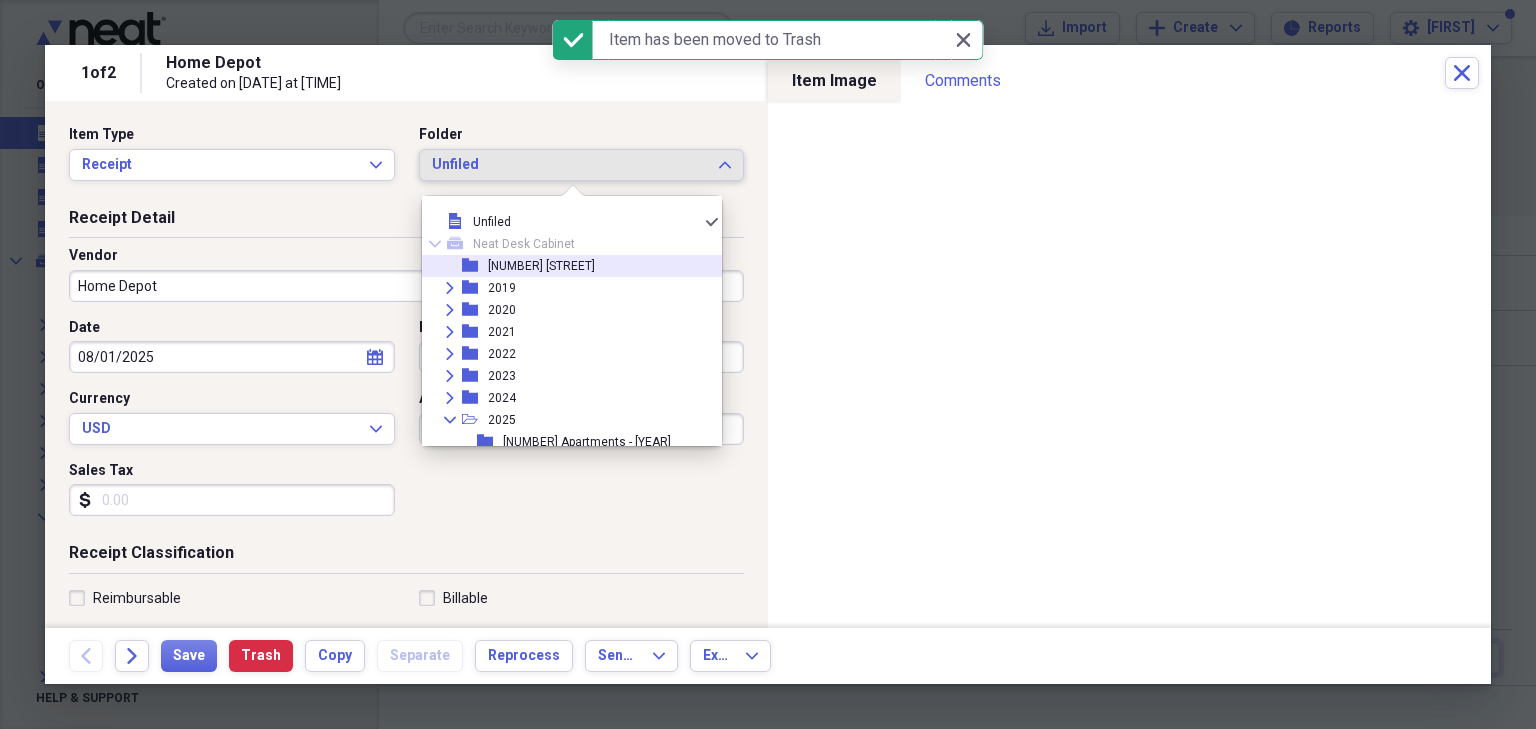 click on "[NUMBER] [STREET]" at bounding box center (541, 266) 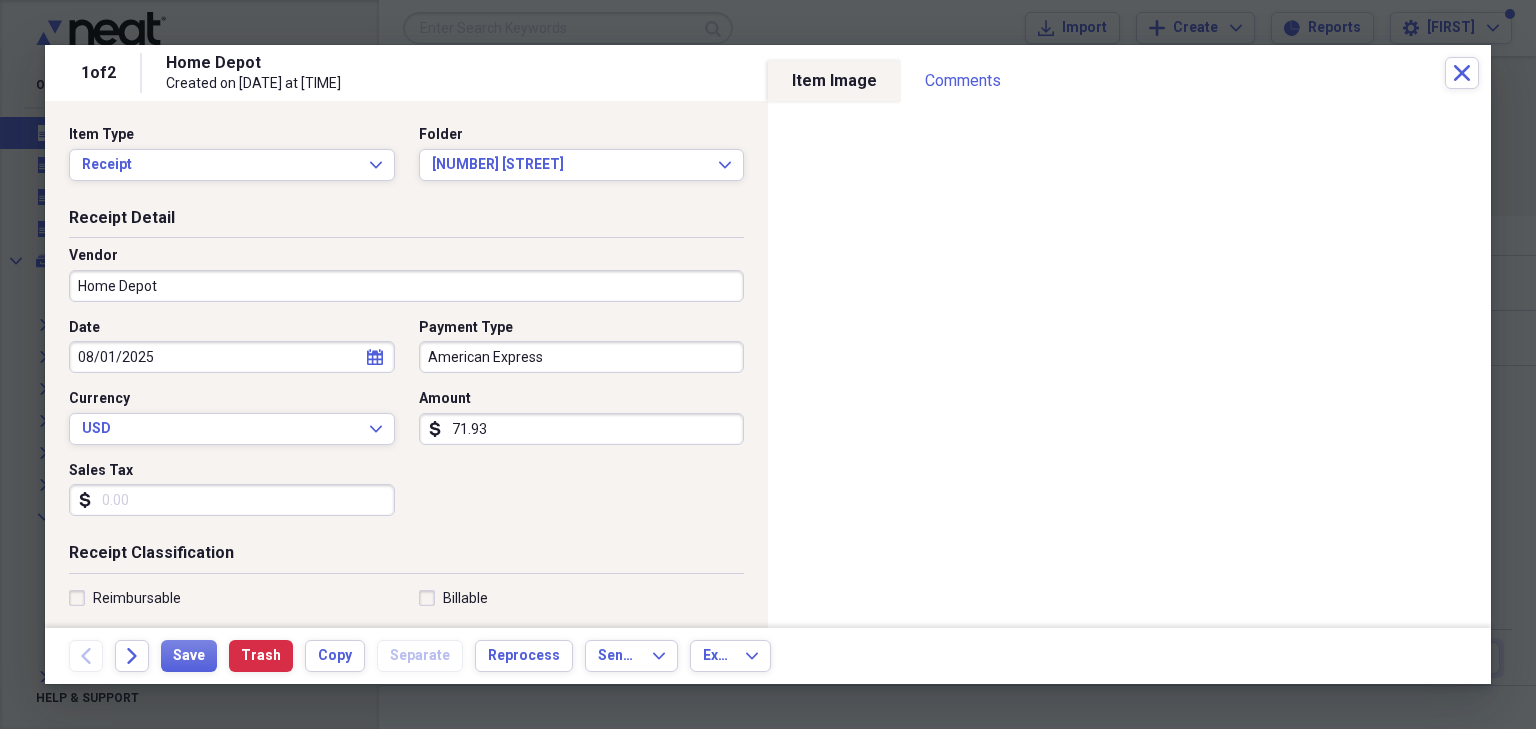 click on "American Express" at bounding box center (582, 357) 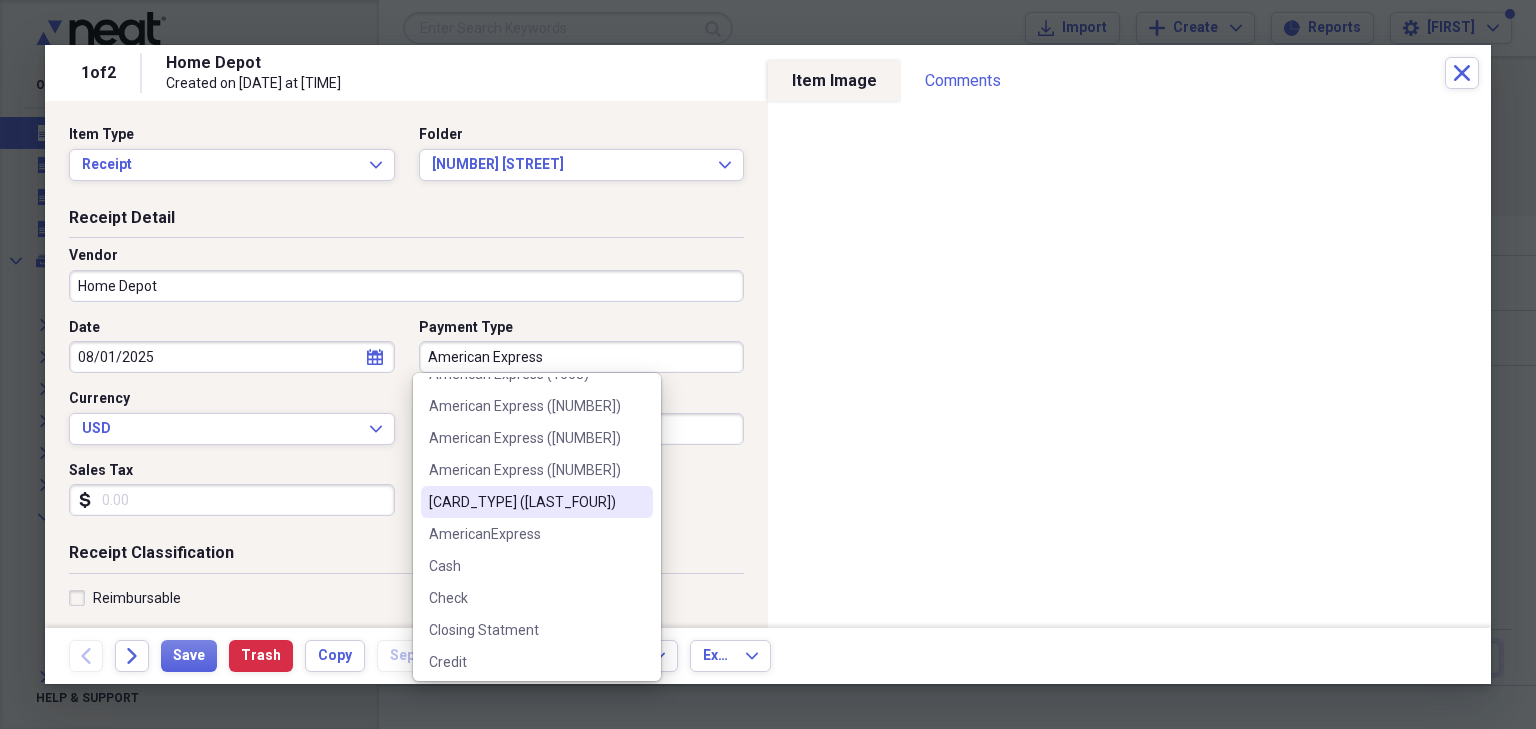 scroll, scrollTop: 240, scrollLeft: 0, axis: vertical 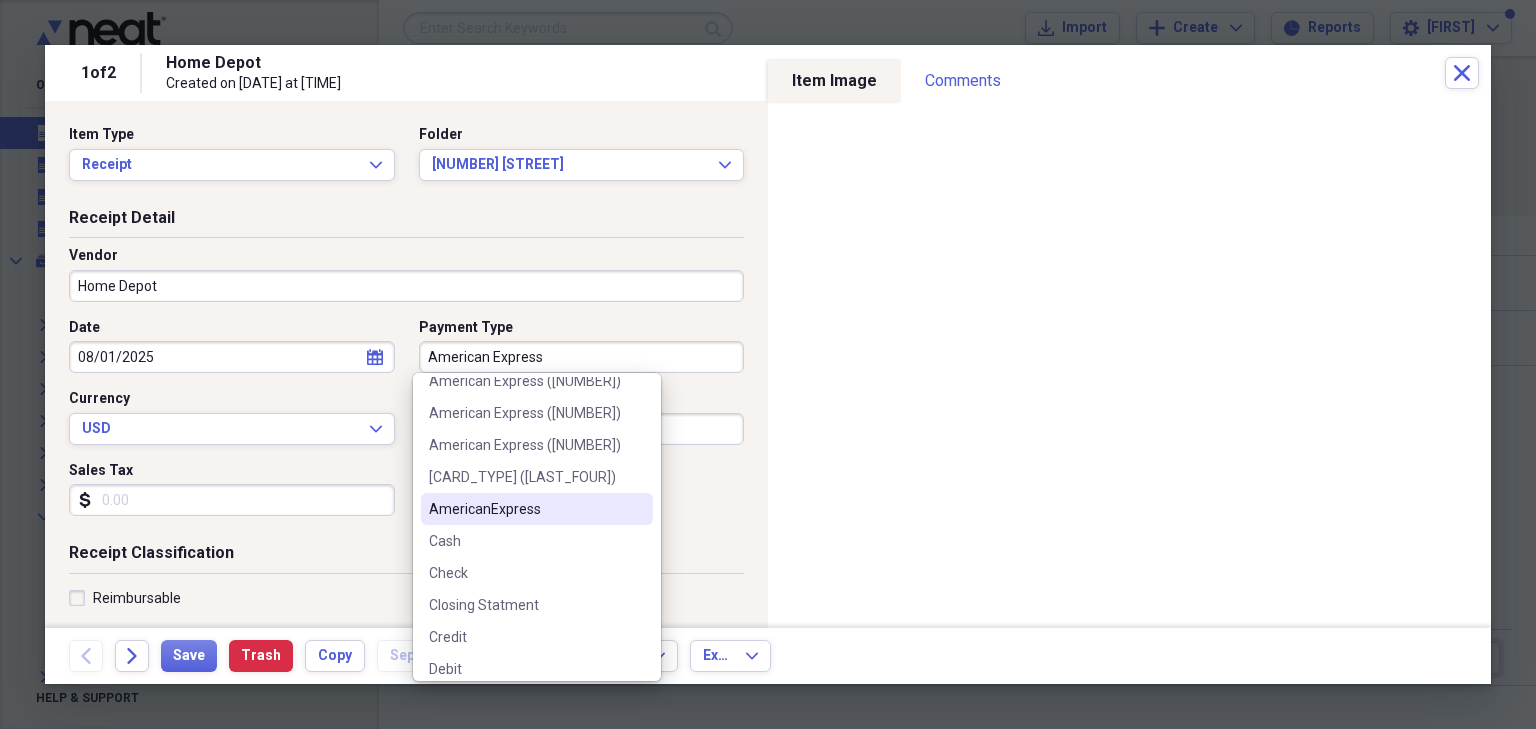 click on "AmericanExpress" at bounding box center (525, 509) 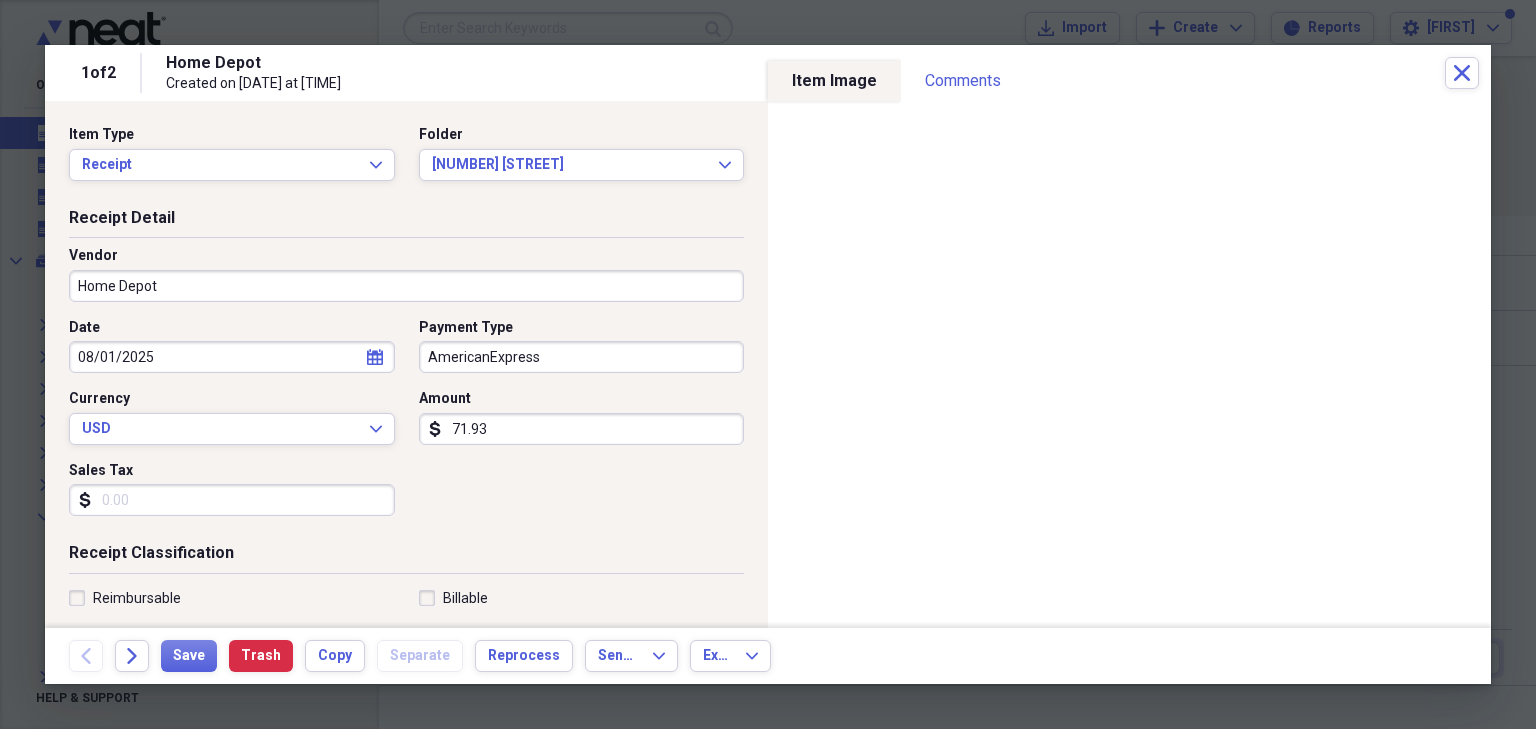 click on "Sales Tax" at bounding box center (232, 500) 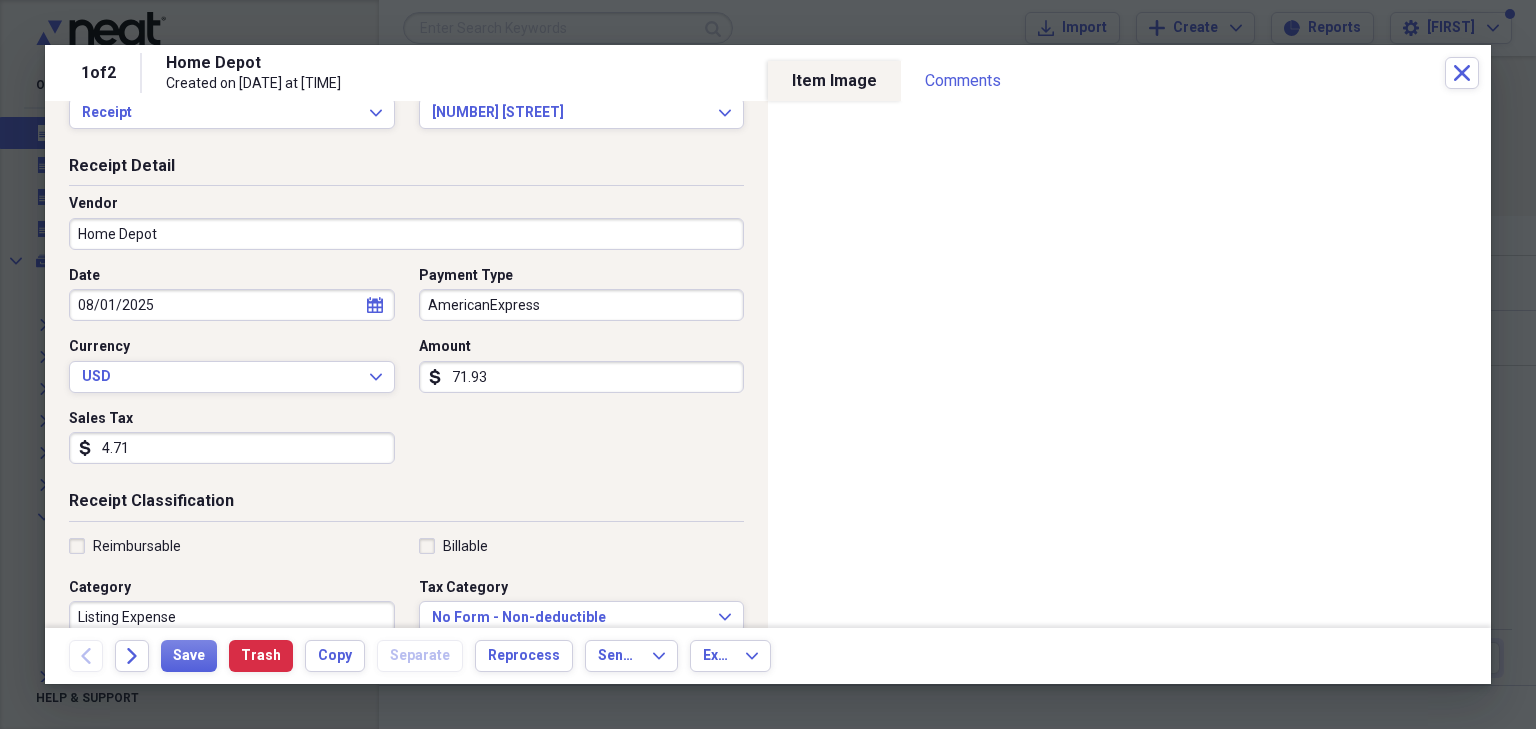 scroll, scrollTop: 80, scrollLeft: 0, axis: vertical 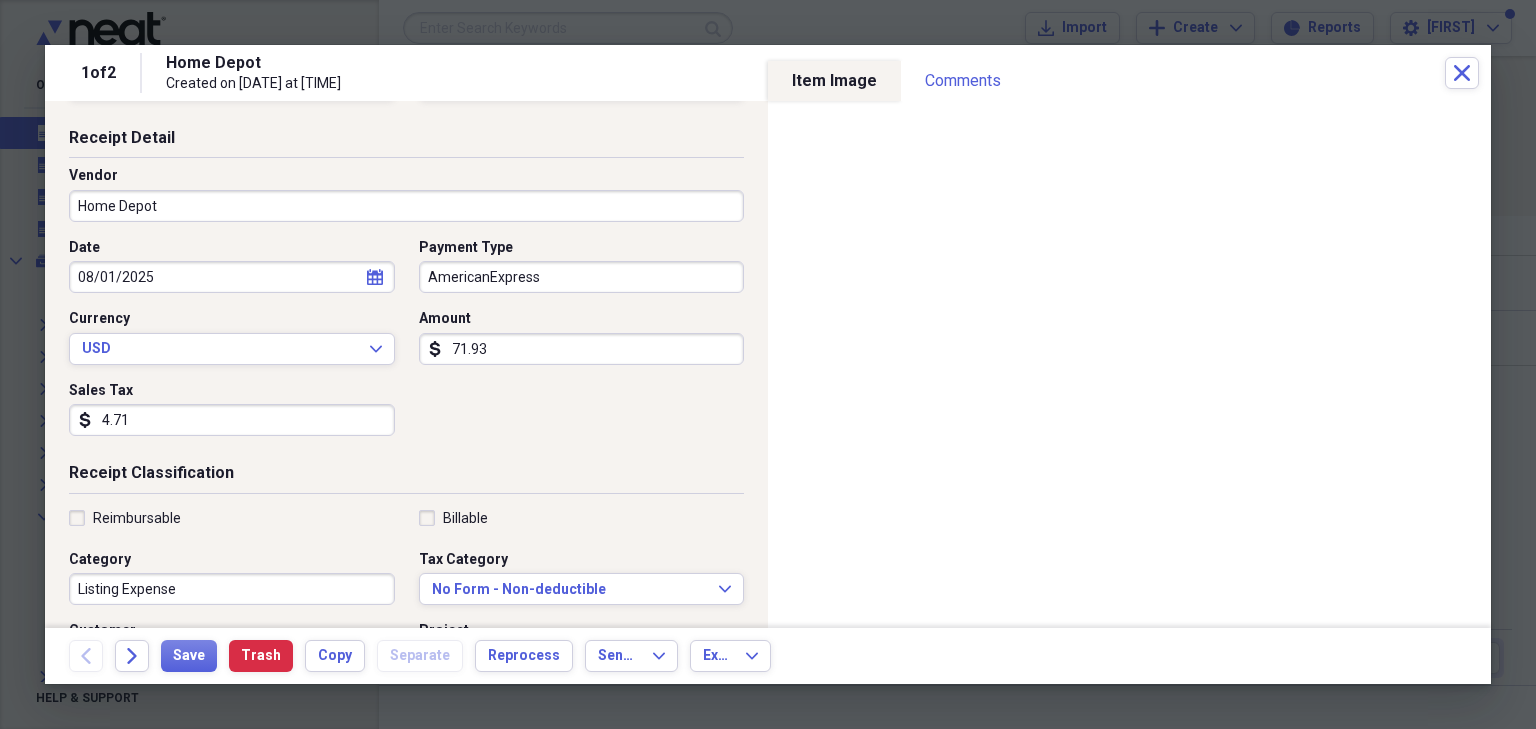 type on "4.71" 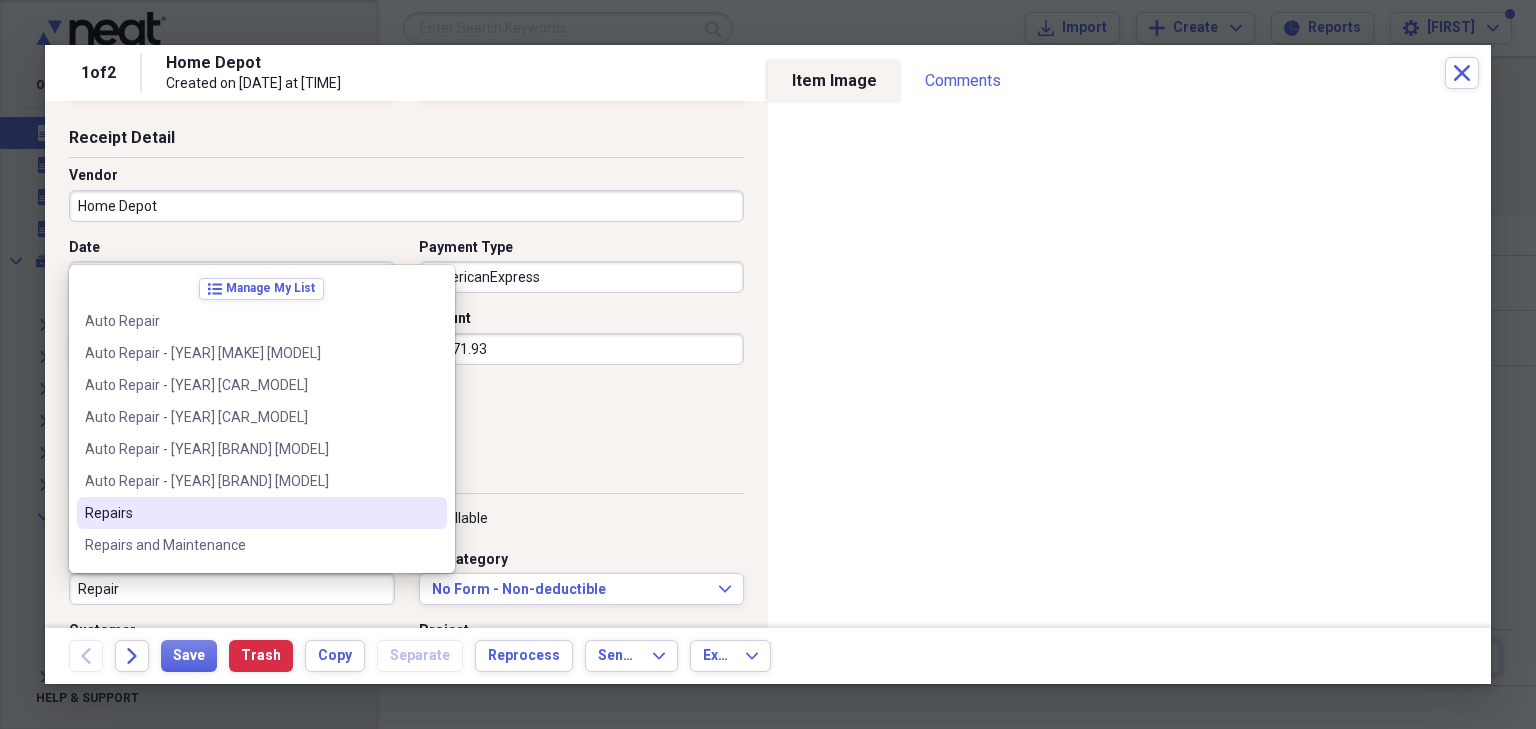 click on "Repairs" at bounding box center [250, 513] 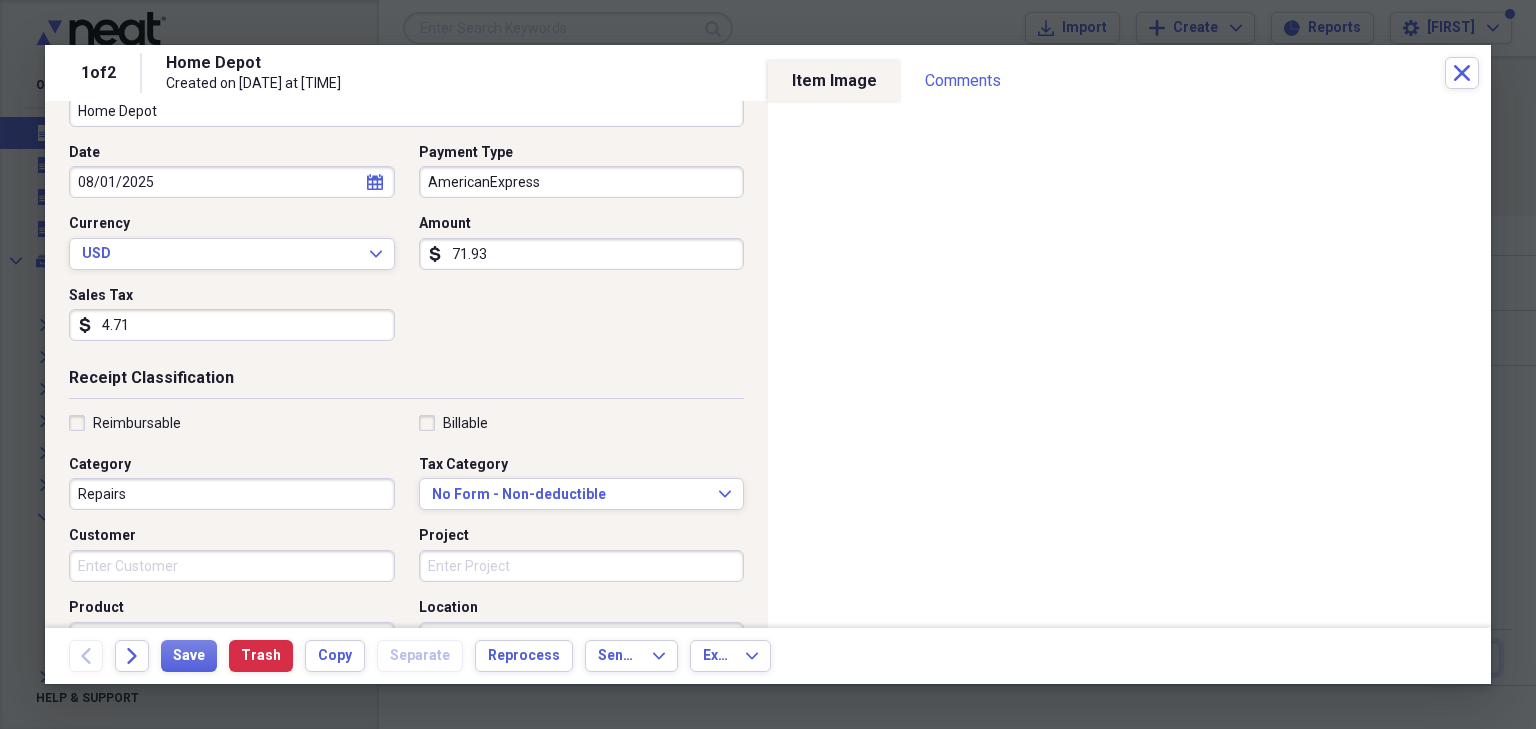 scroll, scrollTop: 320, scrollLeft: 0, axis: vertical 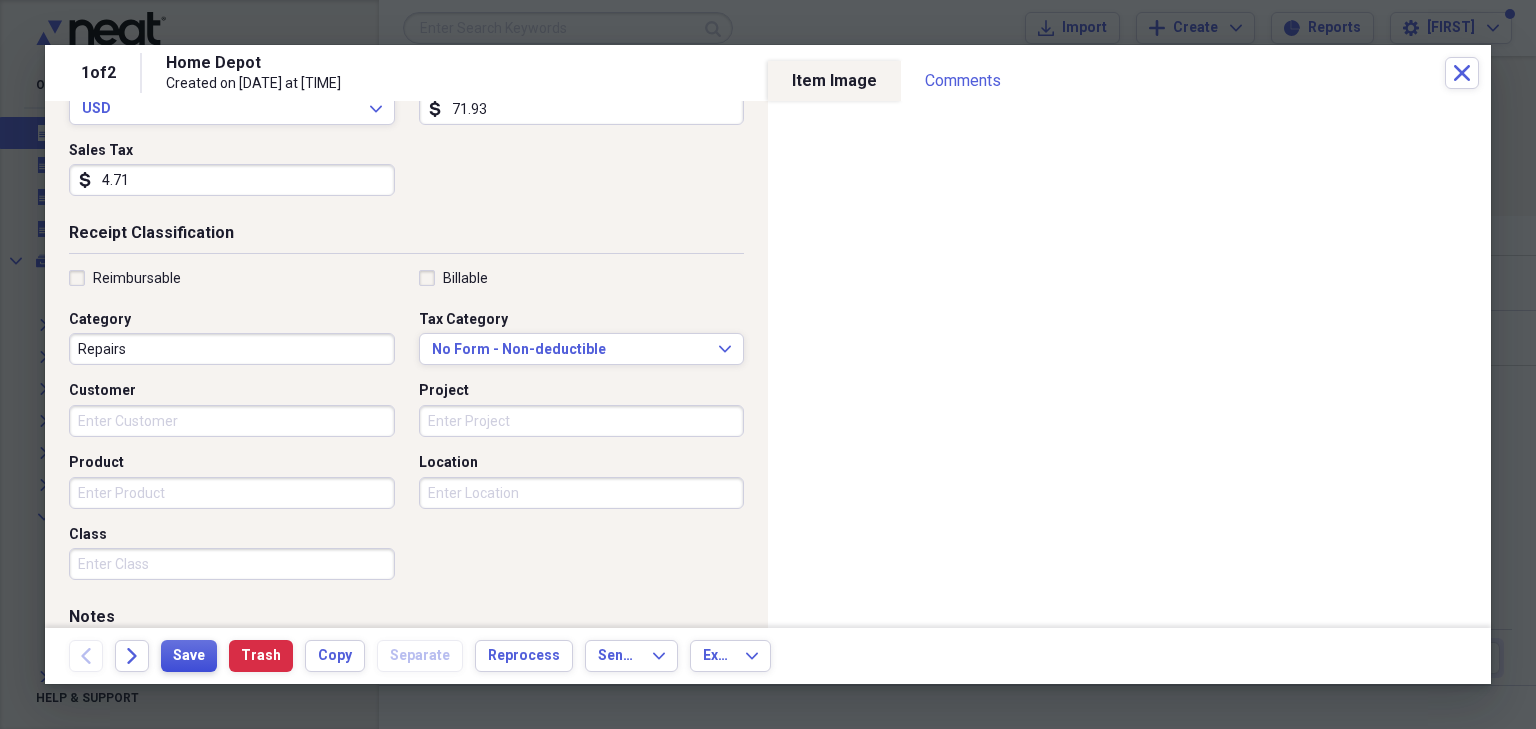 click on "Save" at bounding box center [189, 656] 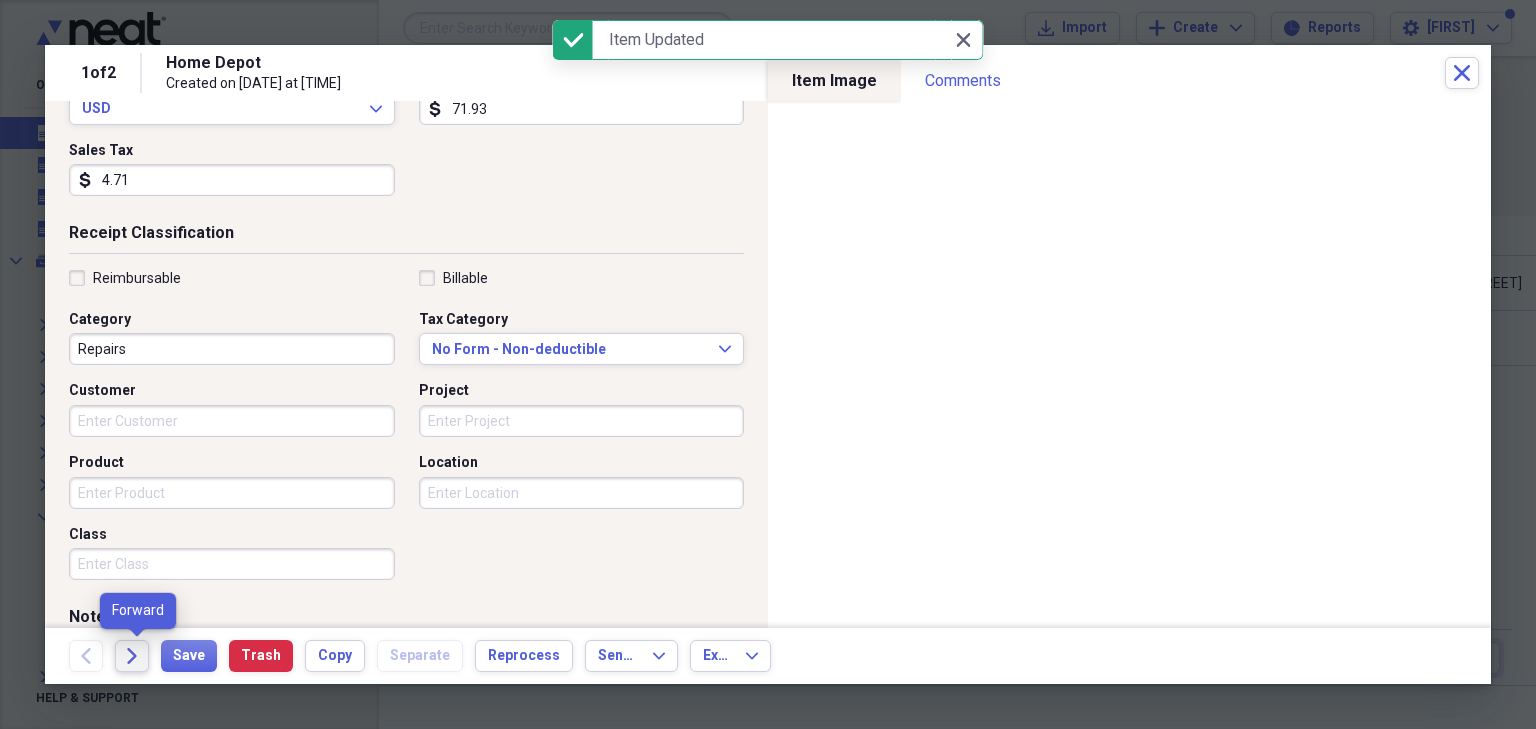click 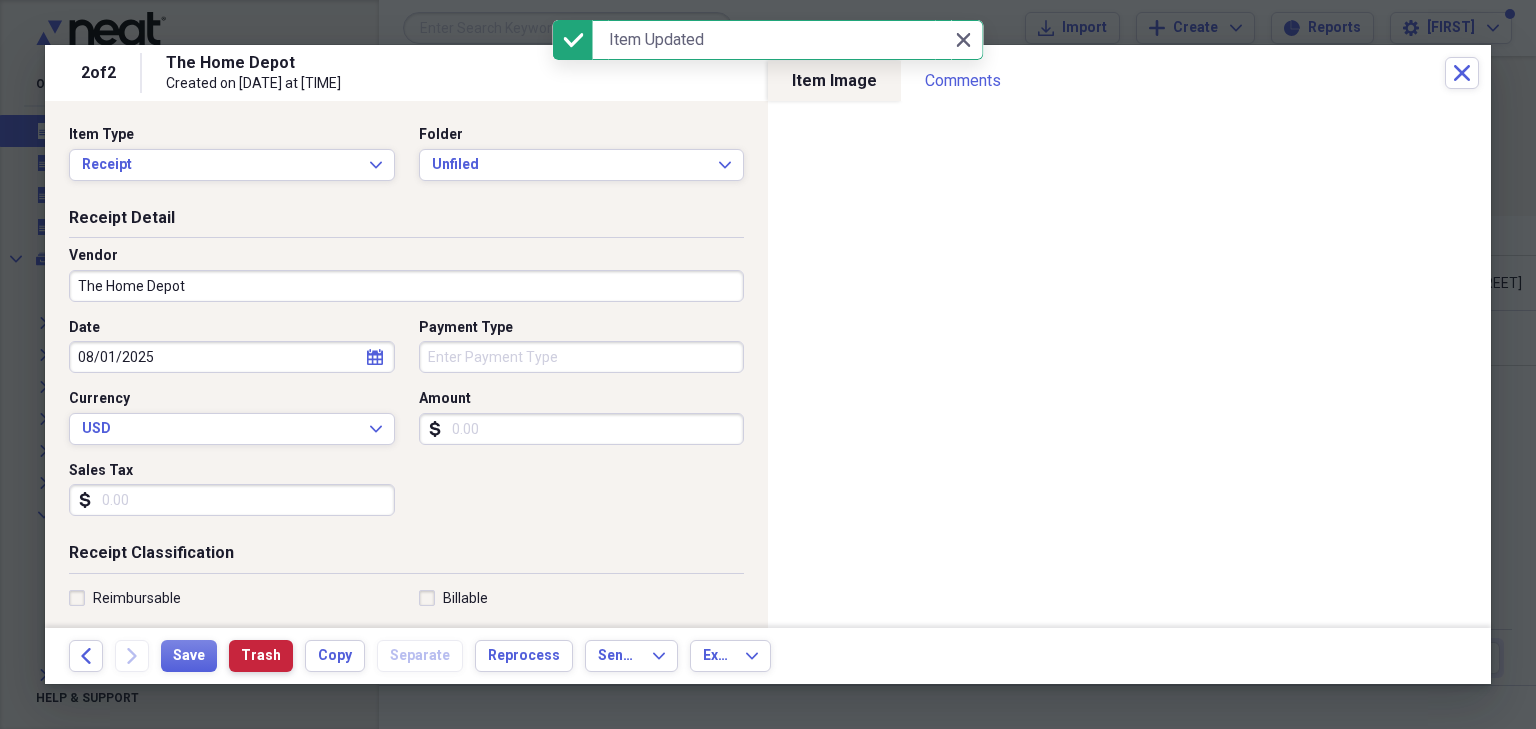 click on "Trash" at bounding box center (261, 656) 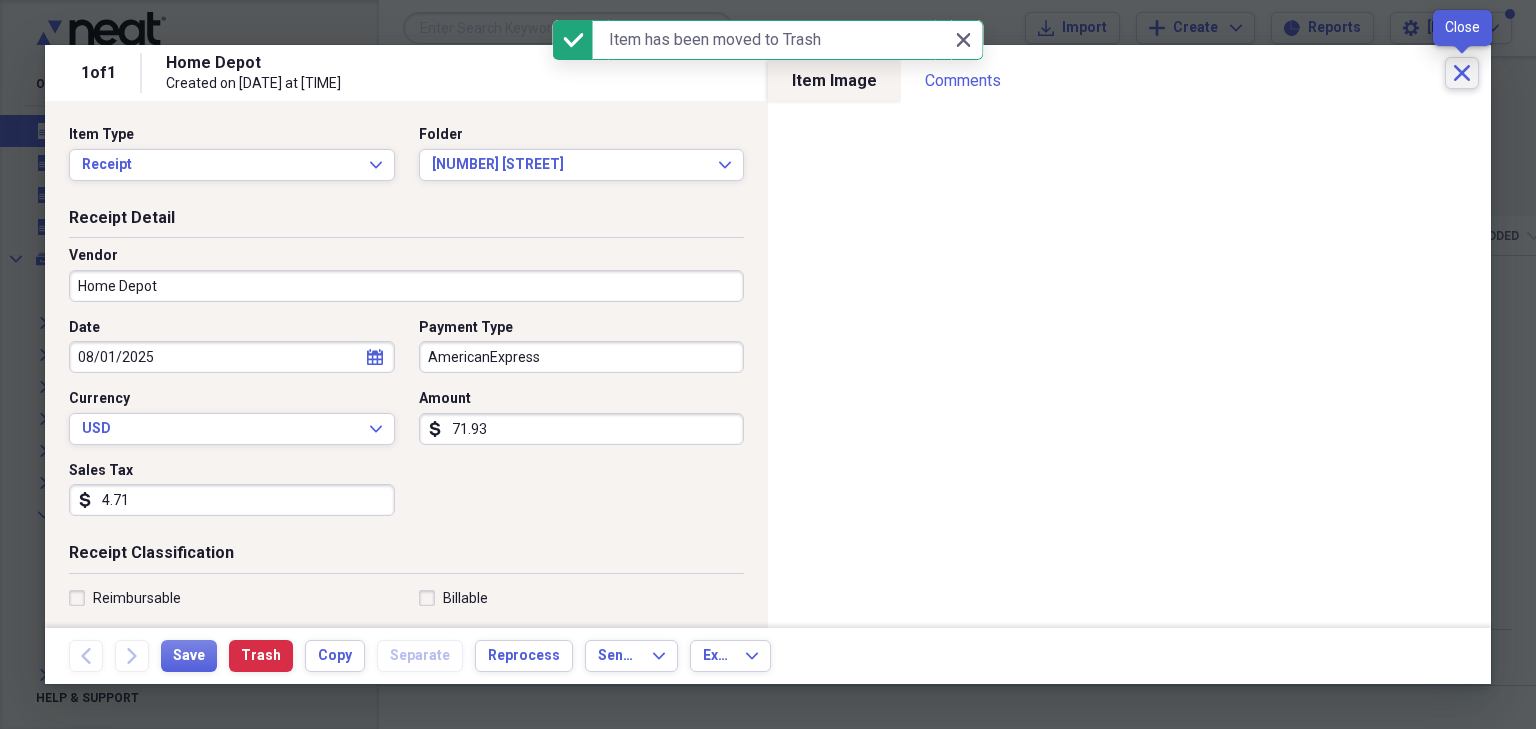 click 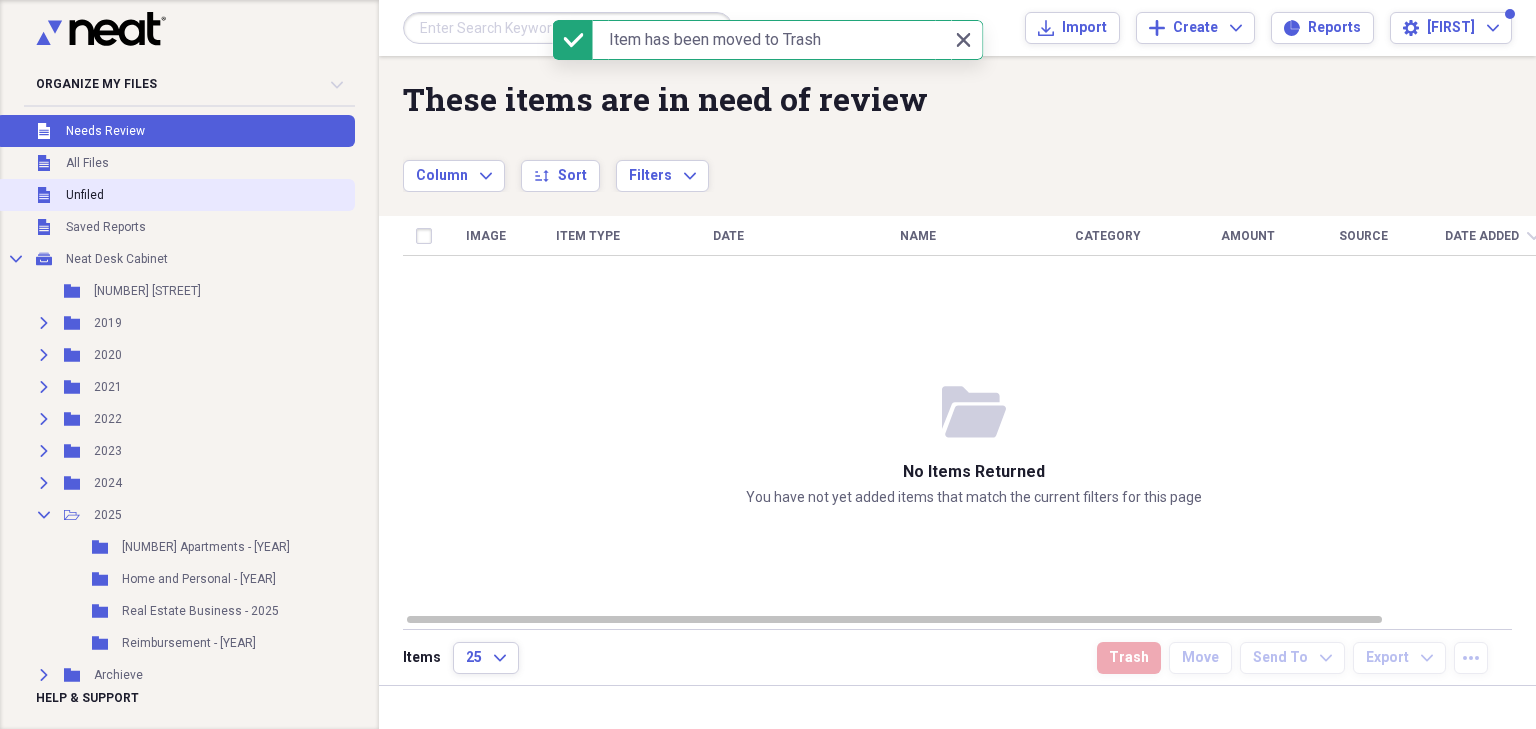 click on "Unfiled" at bounding box center (85, 195) 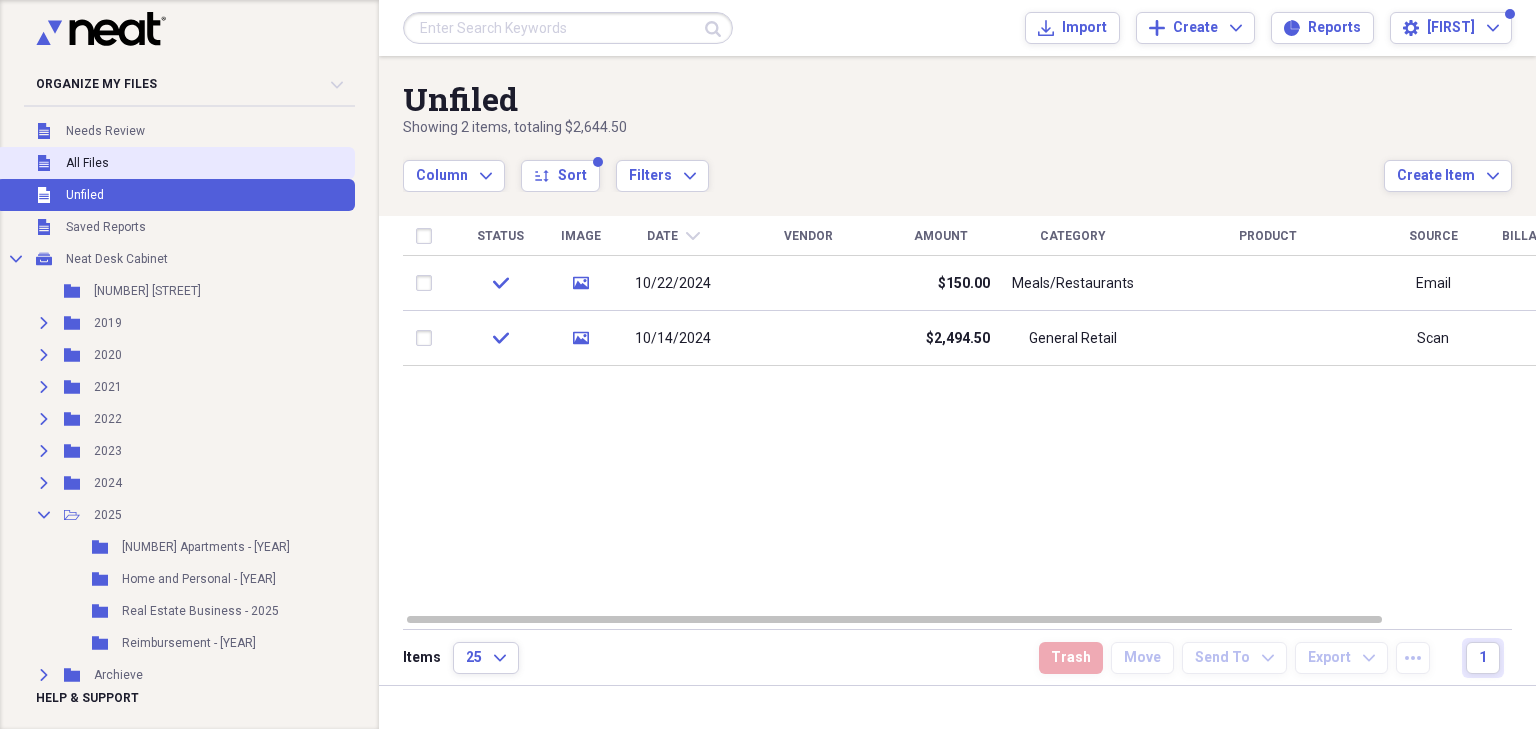 click on "All Files" at bounding box center [87, 163] 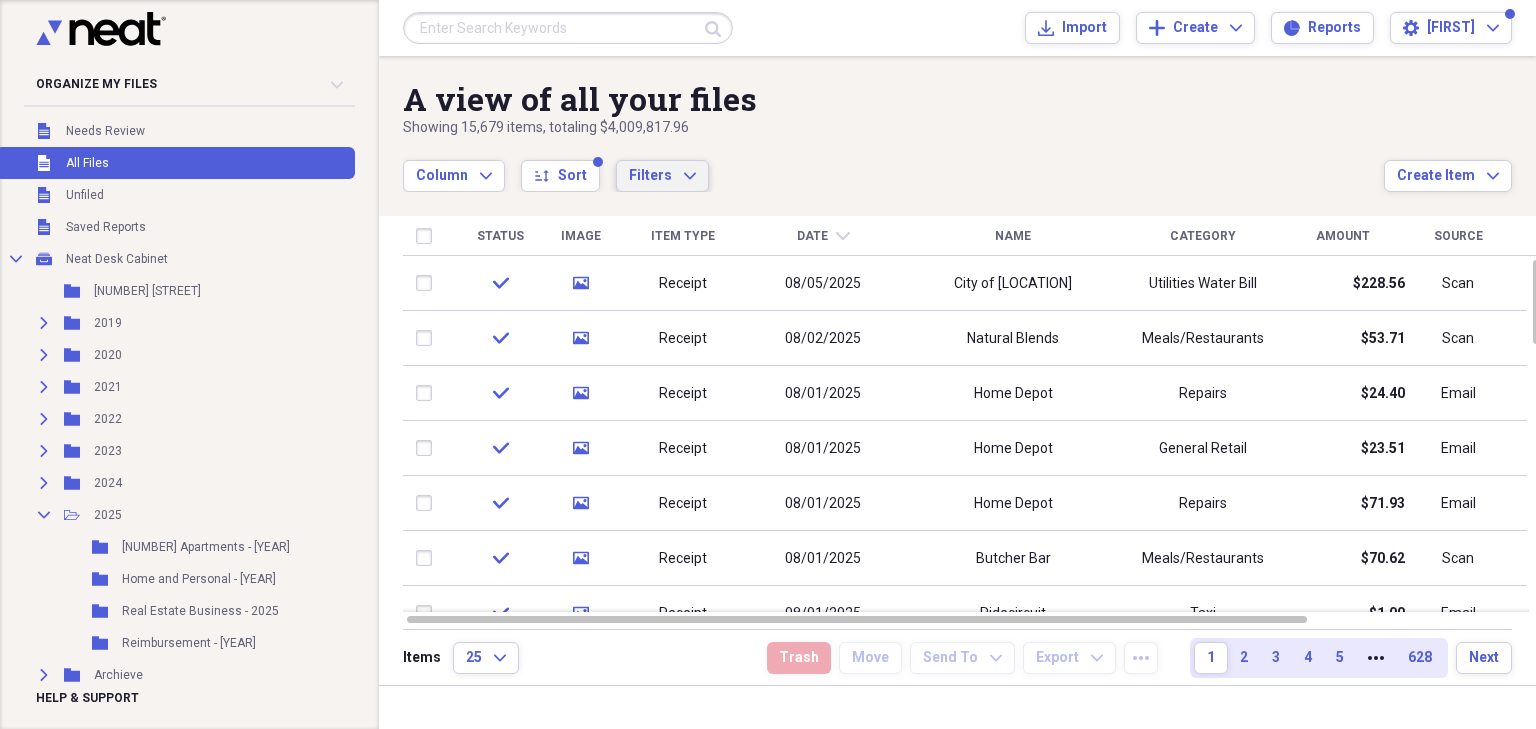 click on "Filters" at bounding box center (650, 175) 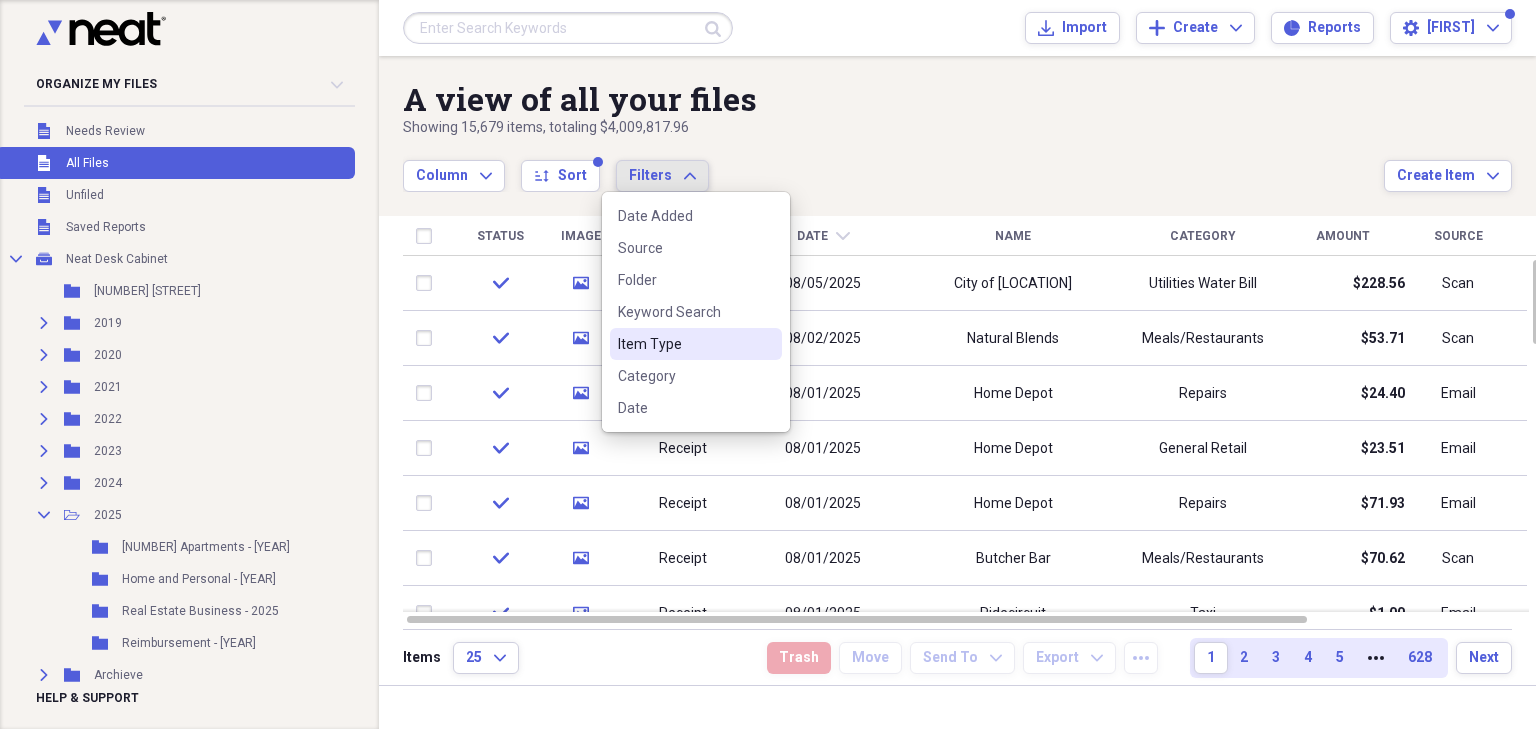 click on "Item Type" at bounding box center (684, 344) 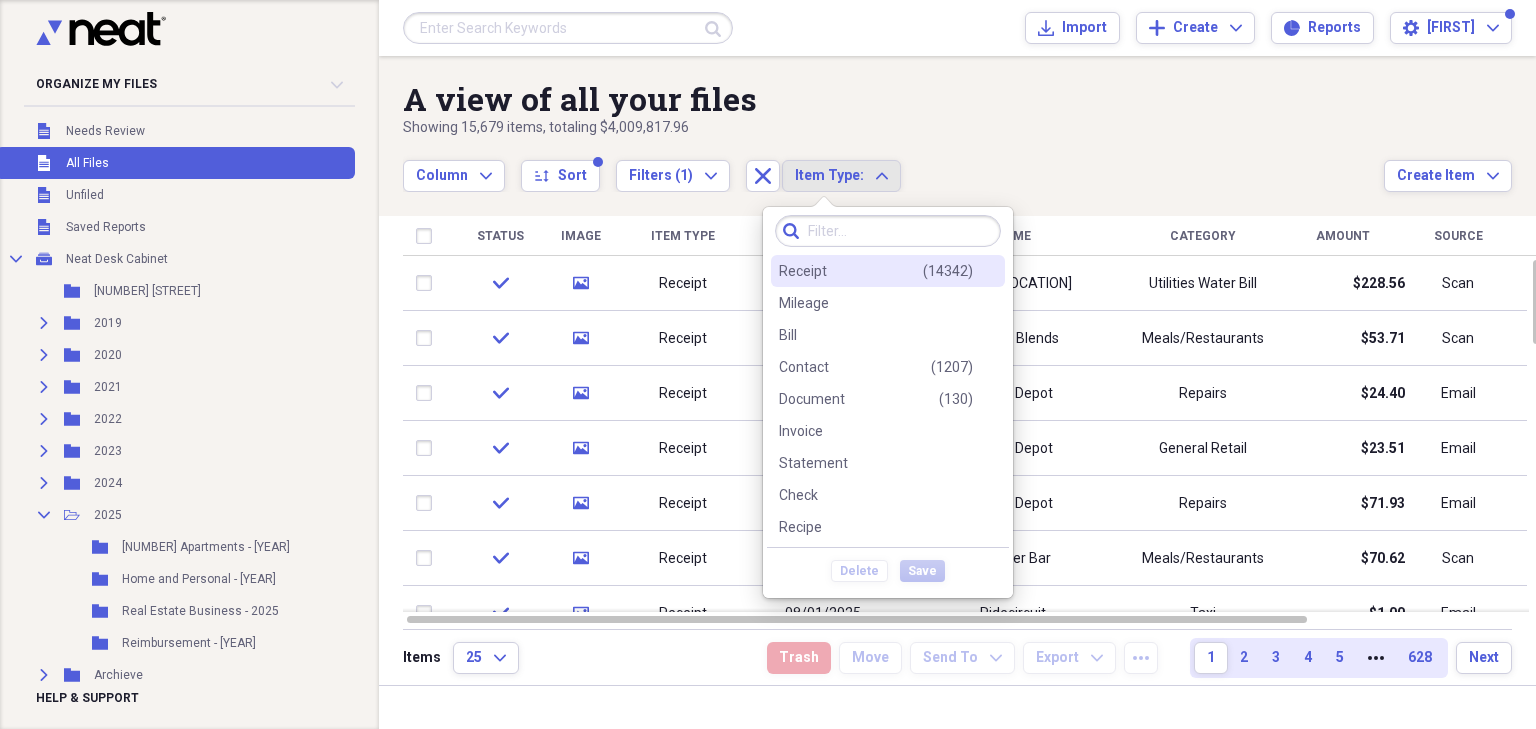 click on "Receipt ( [NUMBER] )" at bounding box center (876, 271) 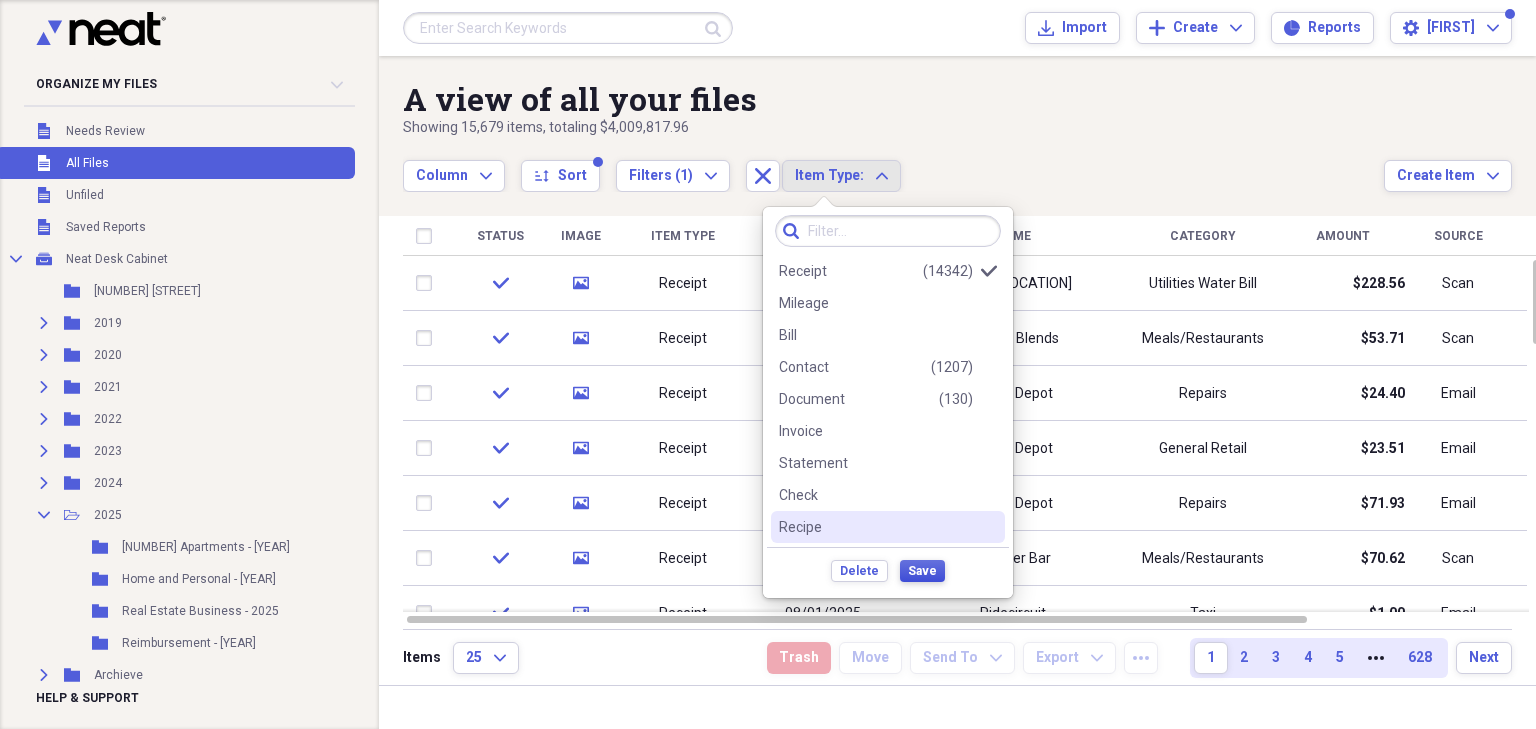 click on "Save" at bounding box center [922, 571] 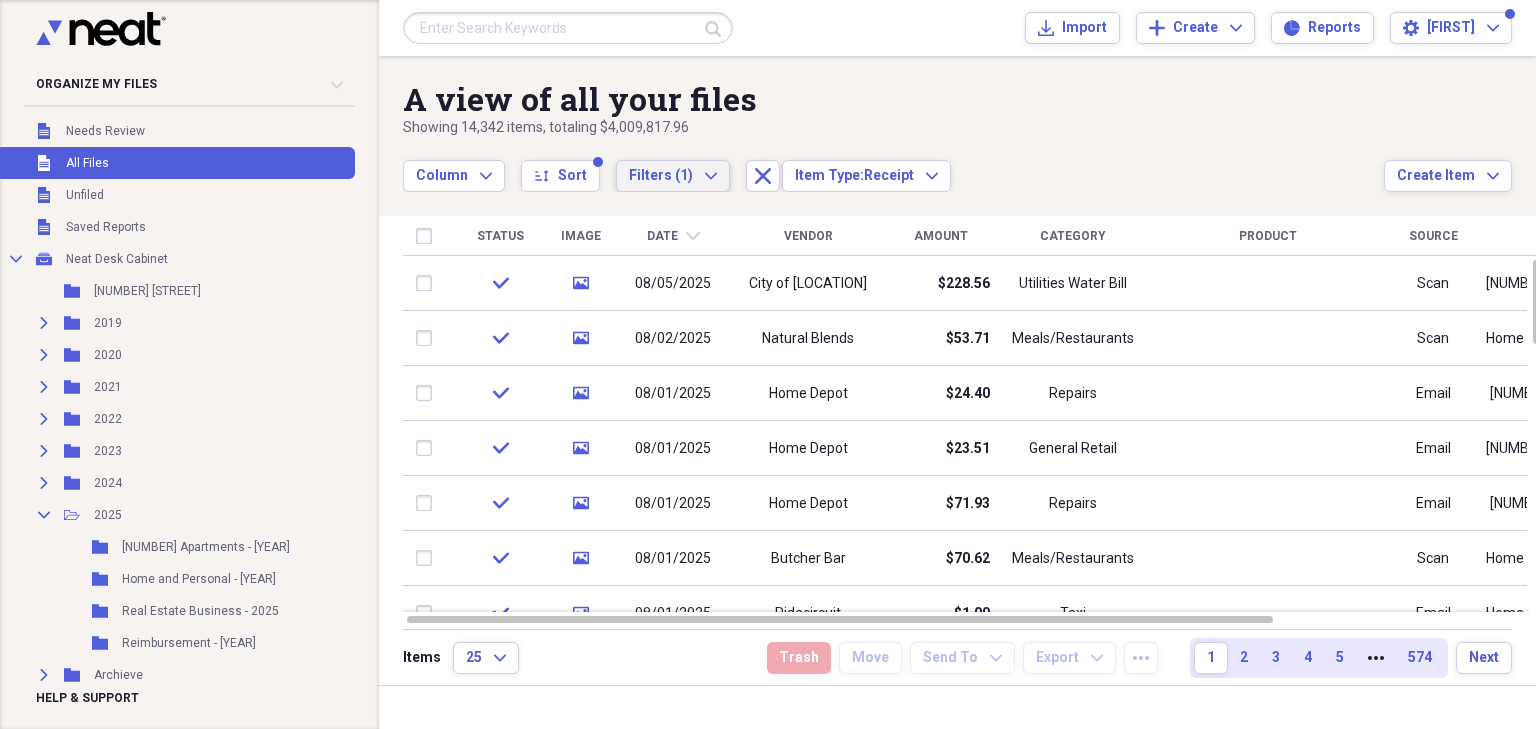 click on "Expand" 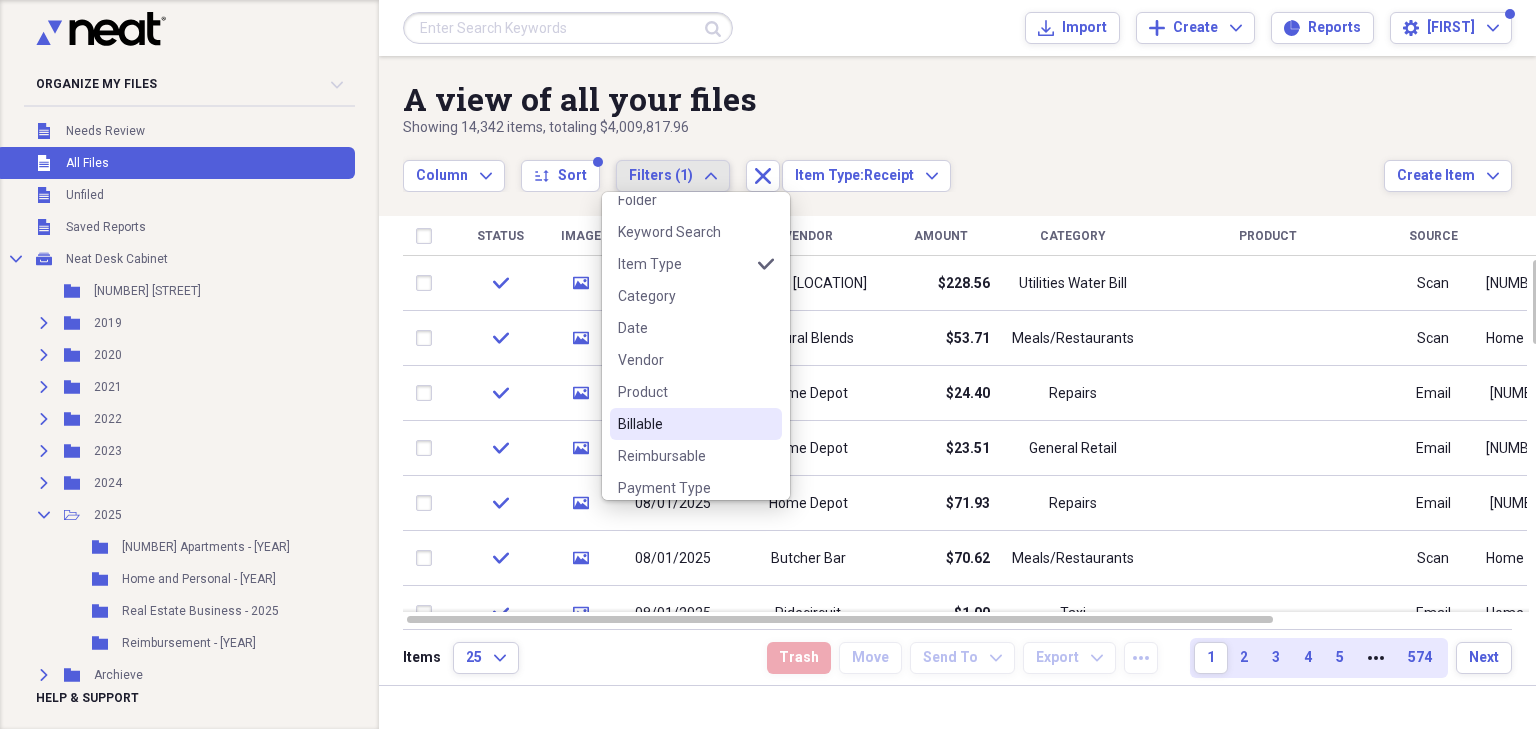 scroll, scrollTop: 160, scrollLeft: 0, axis: vertical 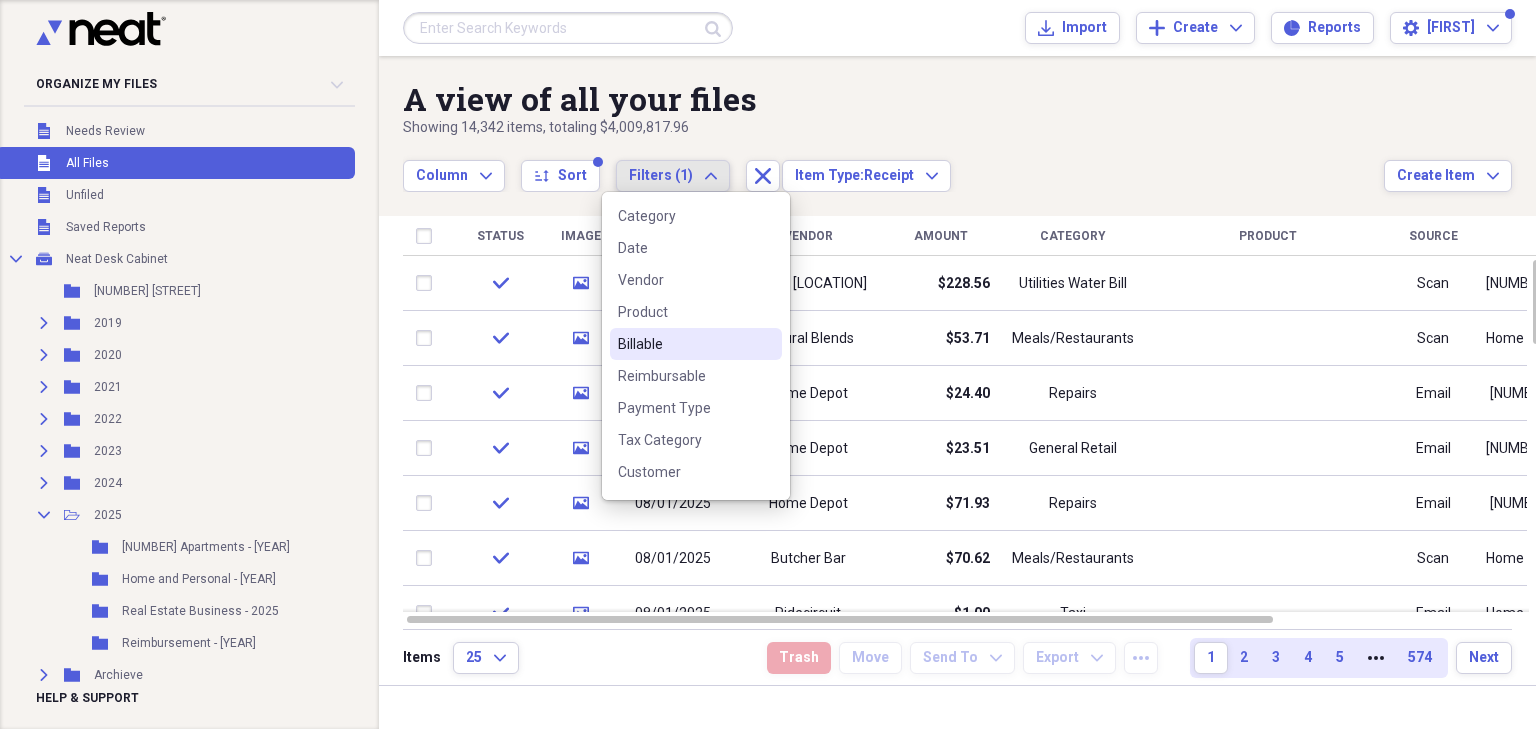 click on "Billable" at bounding box center [684, 344] 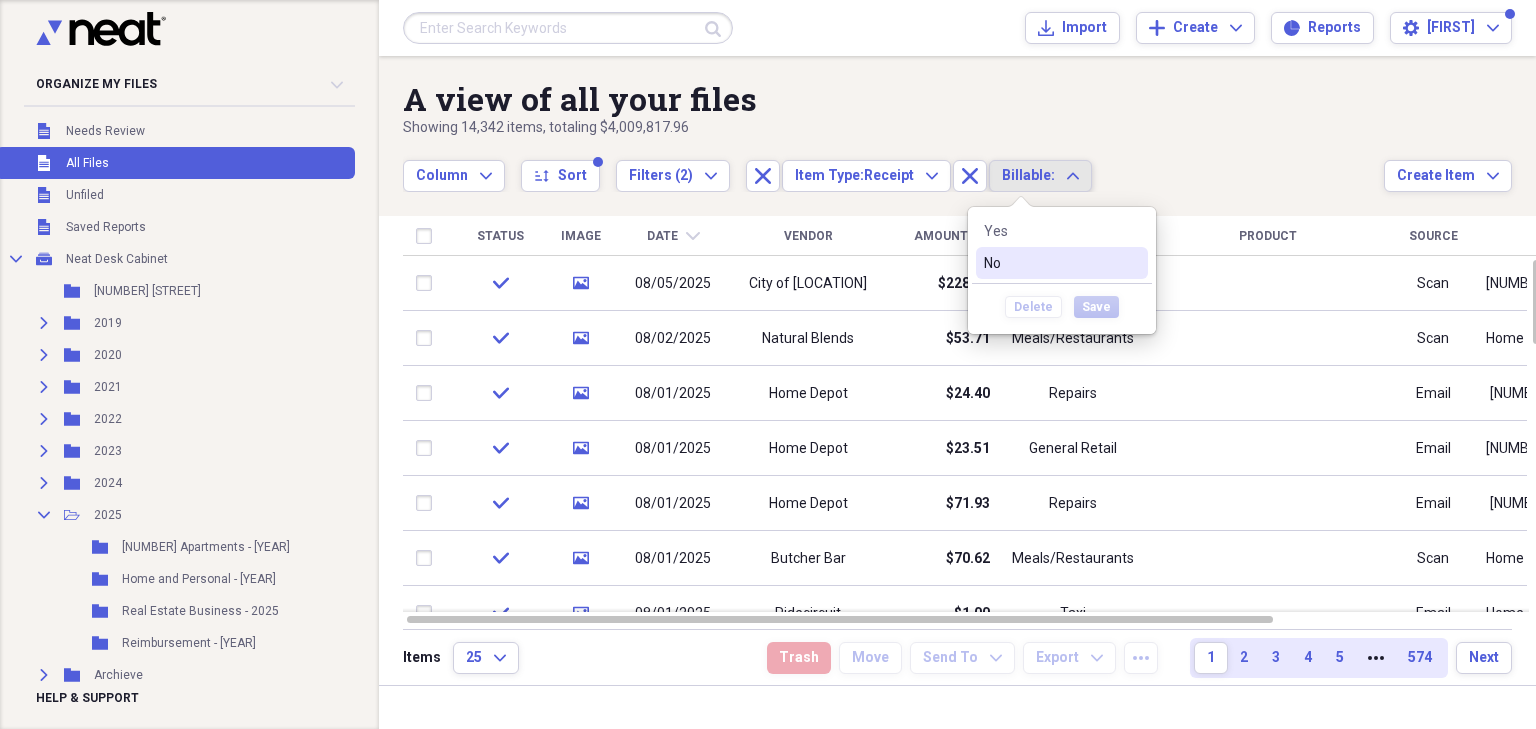 click on "No" at bounding box center (1050, 263) 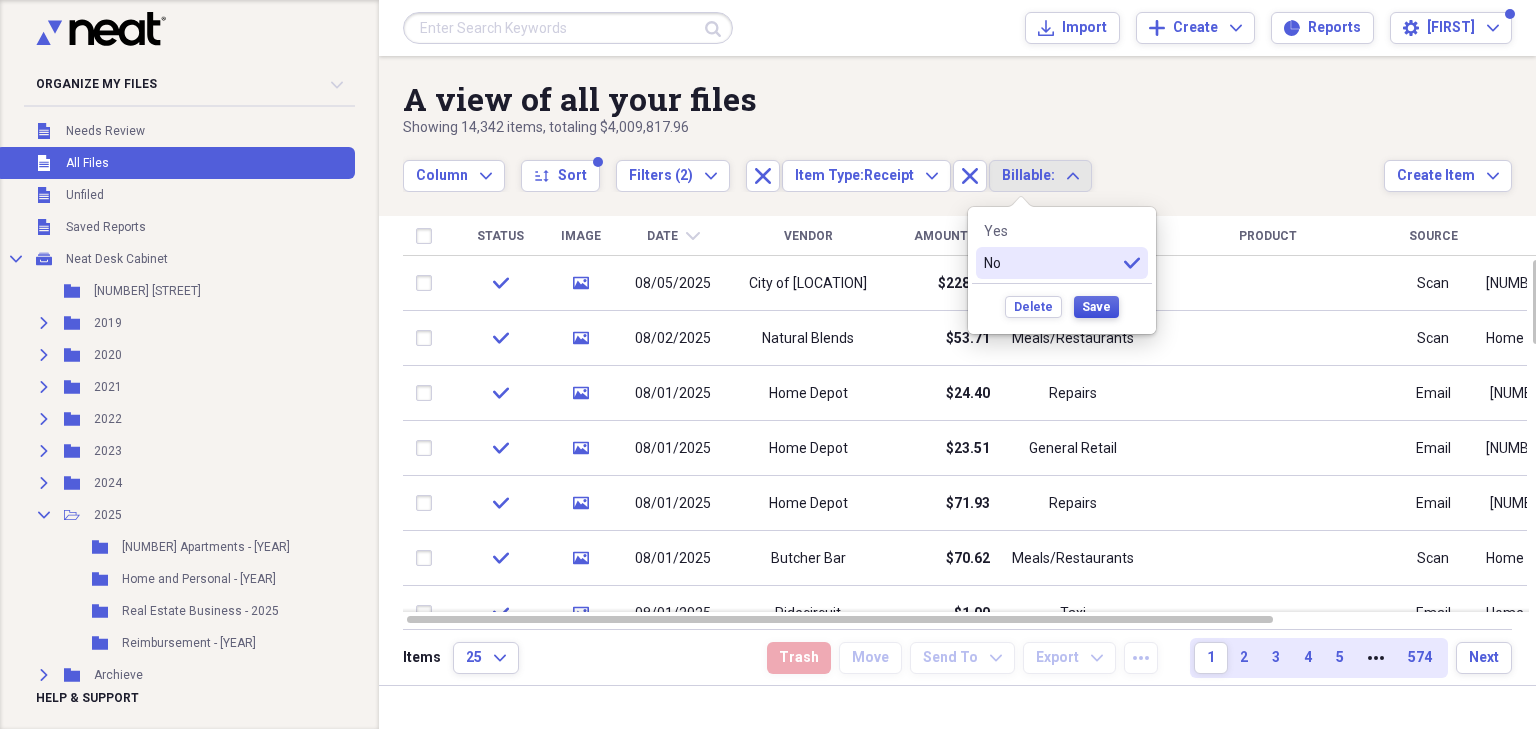 click on "Save" at bounding box center (1096, 307) 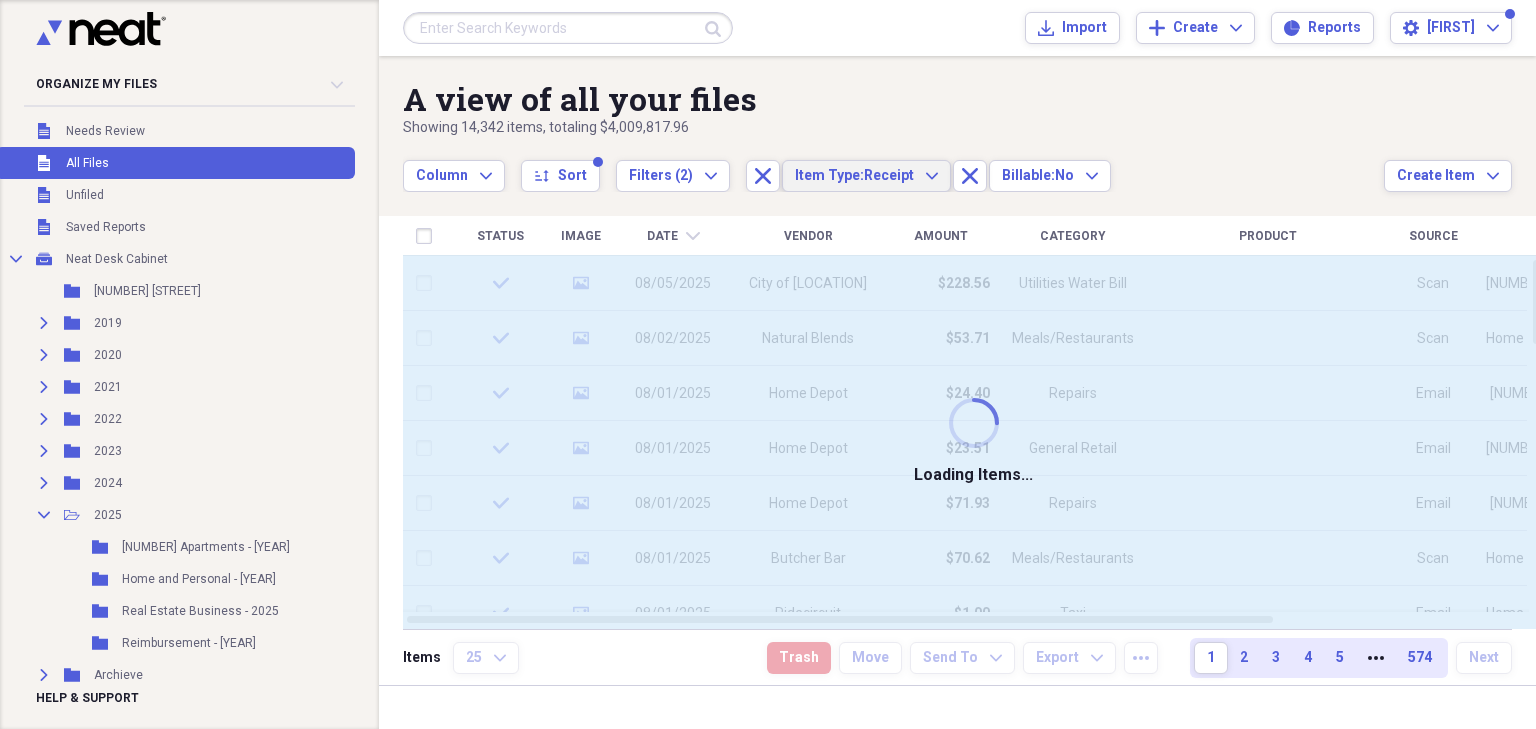 click on "Item Type: Receipt" at bounding box center (854, 176) 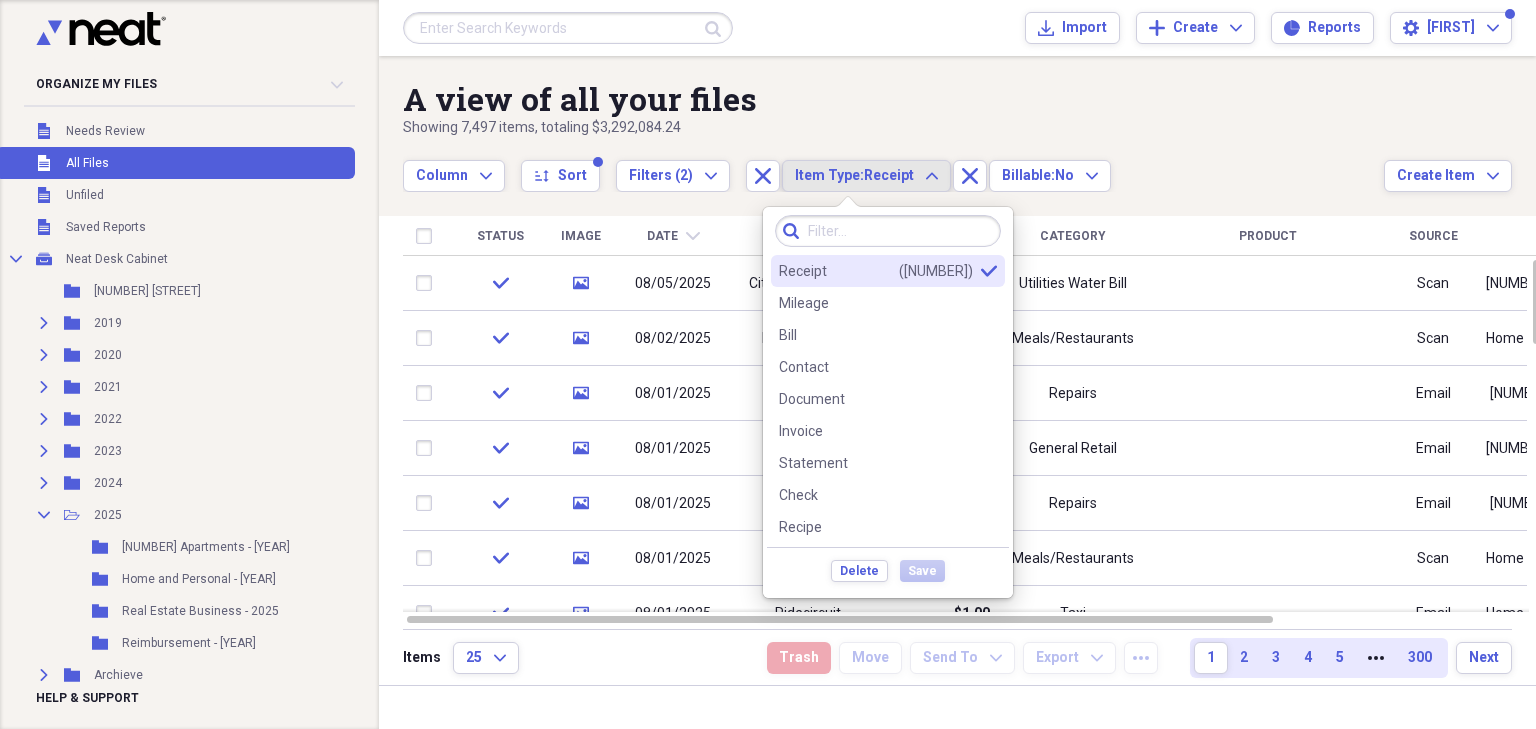 click on "Column Expand sort Sort Filters (2) Expand Close Item Type: Receipt Expand Close Billable: No Expand" at bounding box center [893, 165] 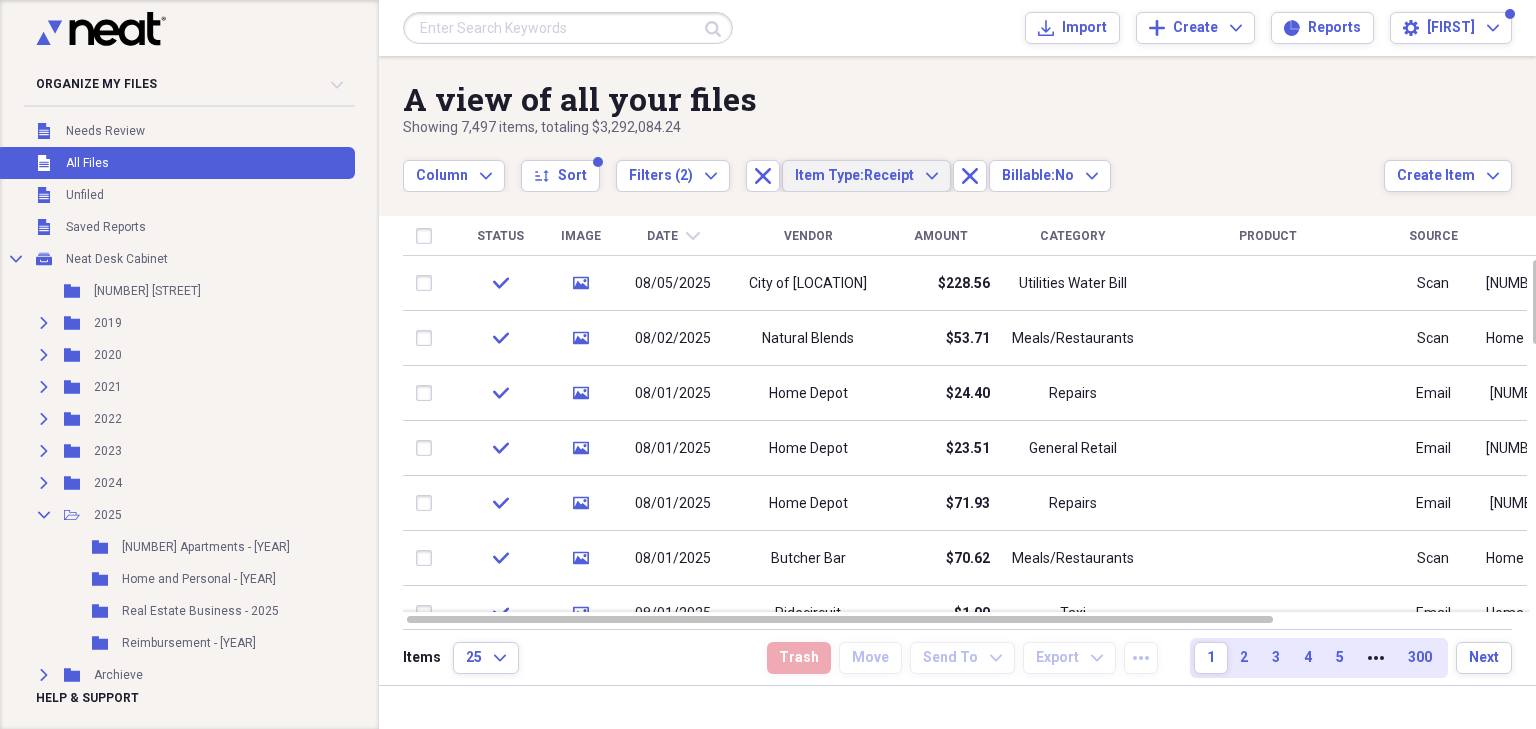 click on "Item Type:  Receipt Expand" at bounding box center (866, 176) 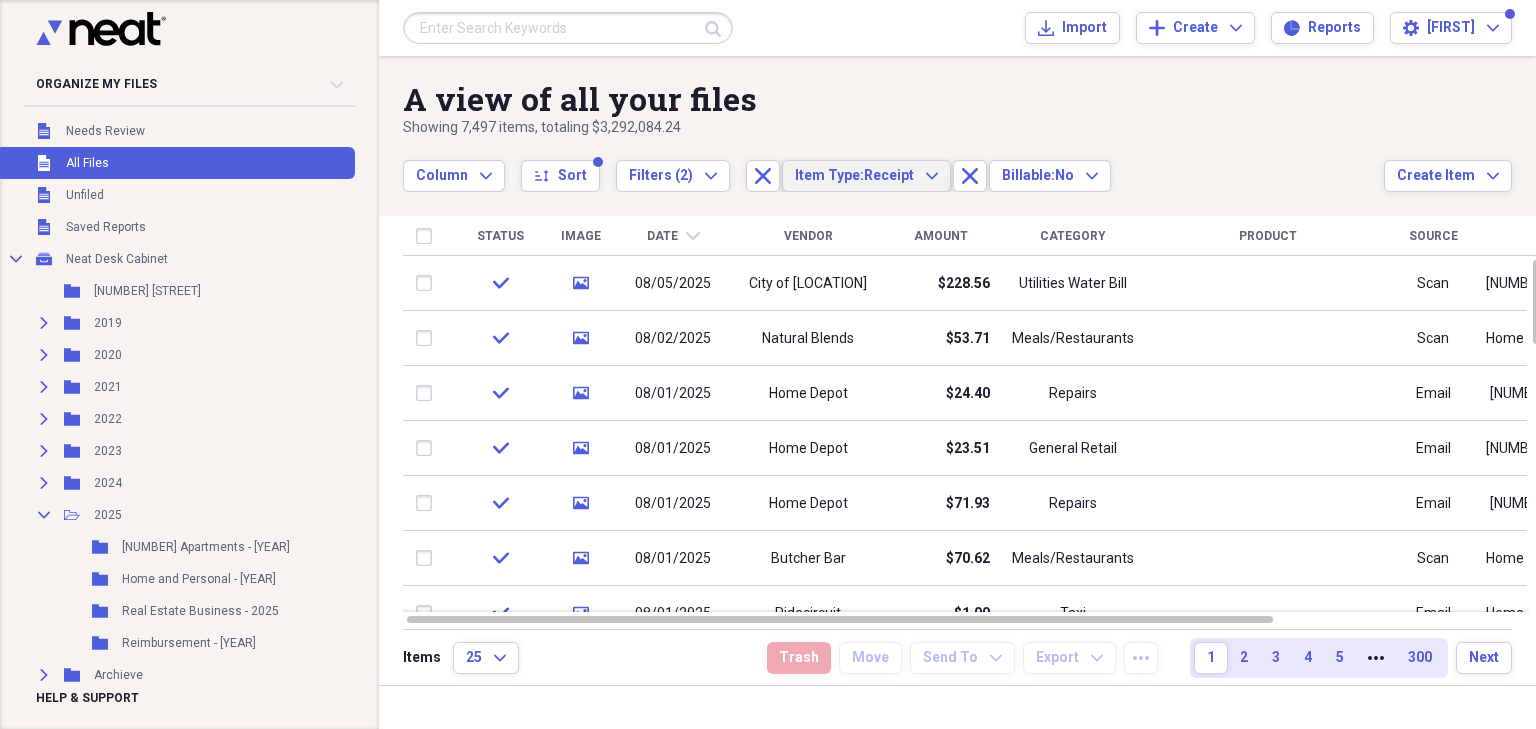 click on "Column Expand sort Sort Filters (2) Expand Close Item Type: Receipt Expand Close Billable: No Expand" at bounding box center (893, 165) 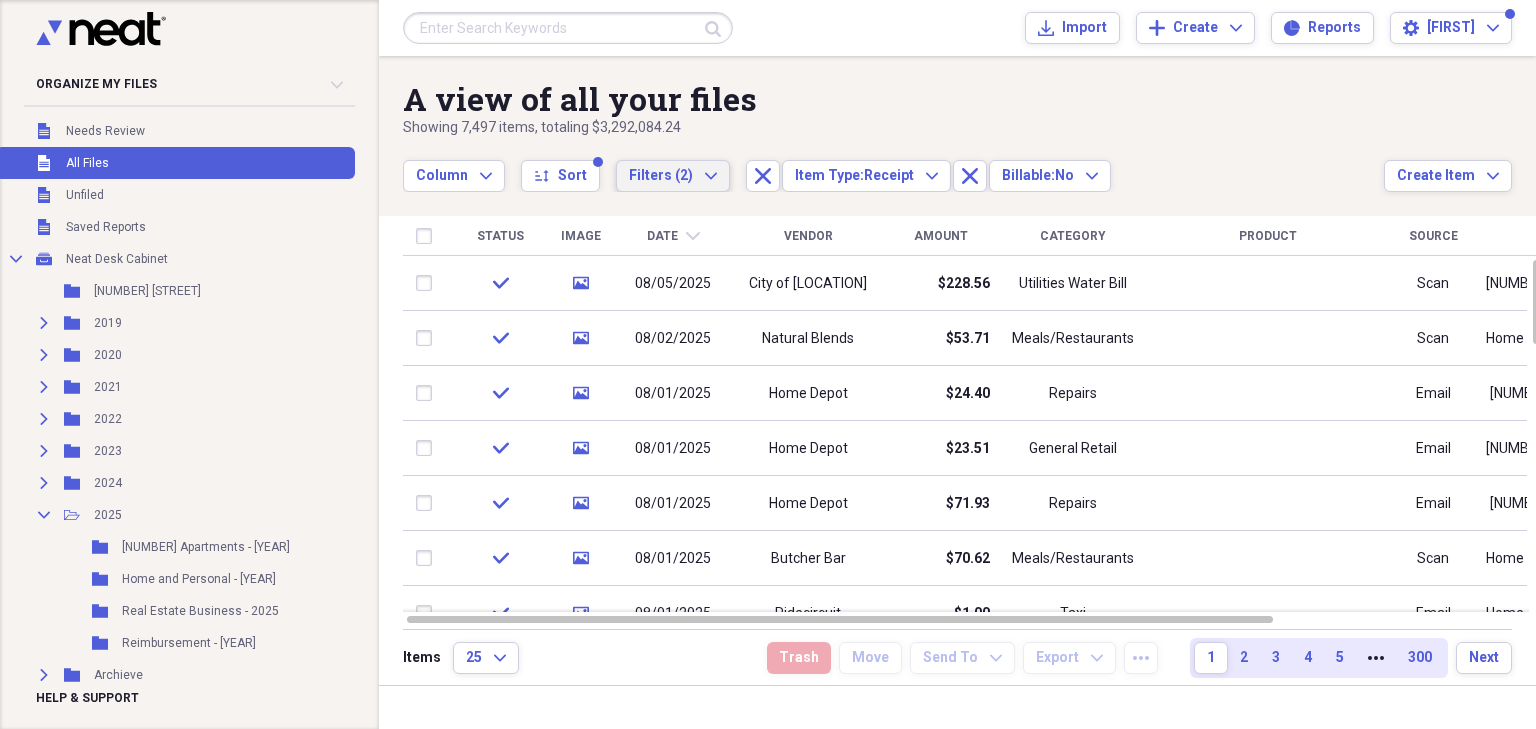 click on "Filters (2)" at bounding box center (661, 175) 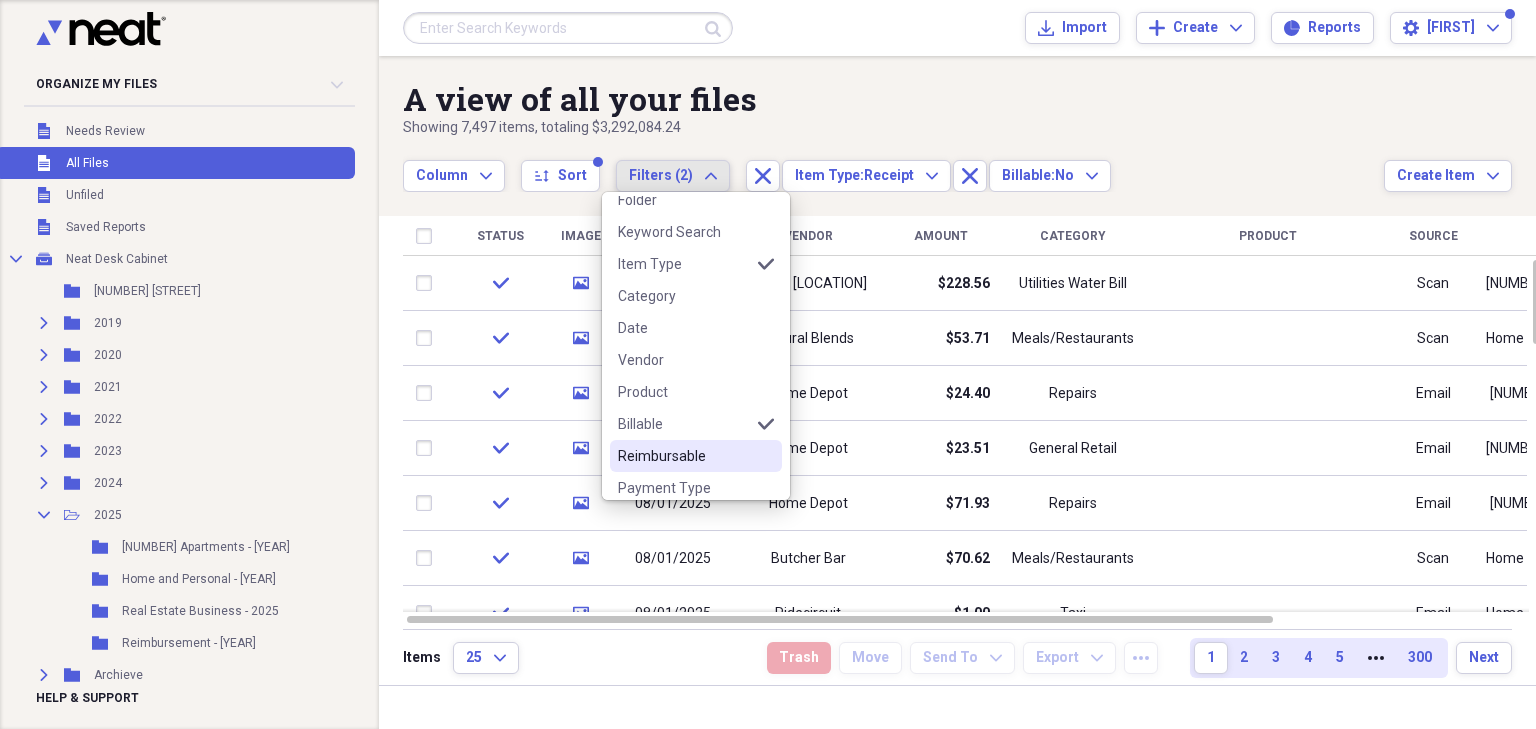 scroll, scrollTop: 160, scrollLeft: 0, axis: vertical 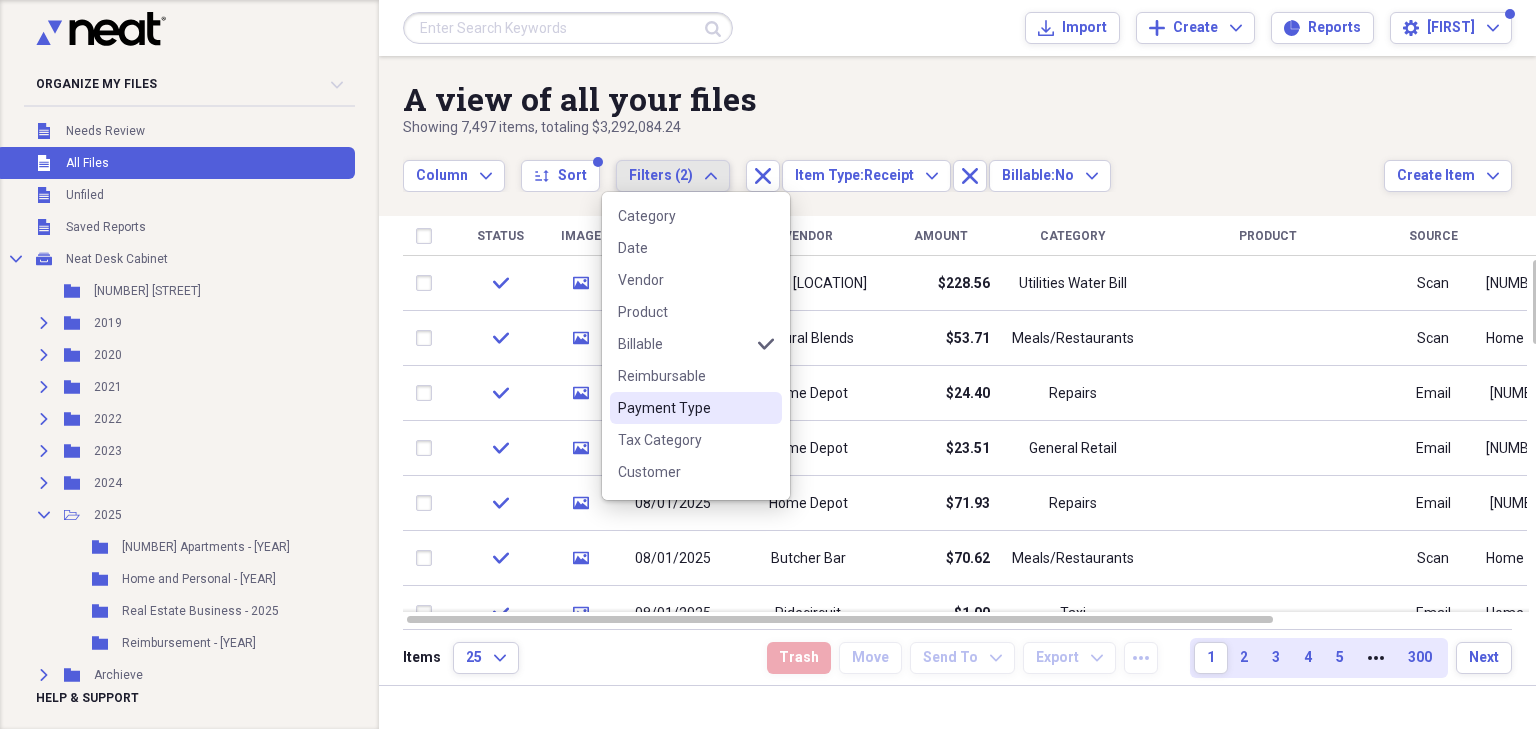 click on "Payment Type" at bounding box center (684, 408) 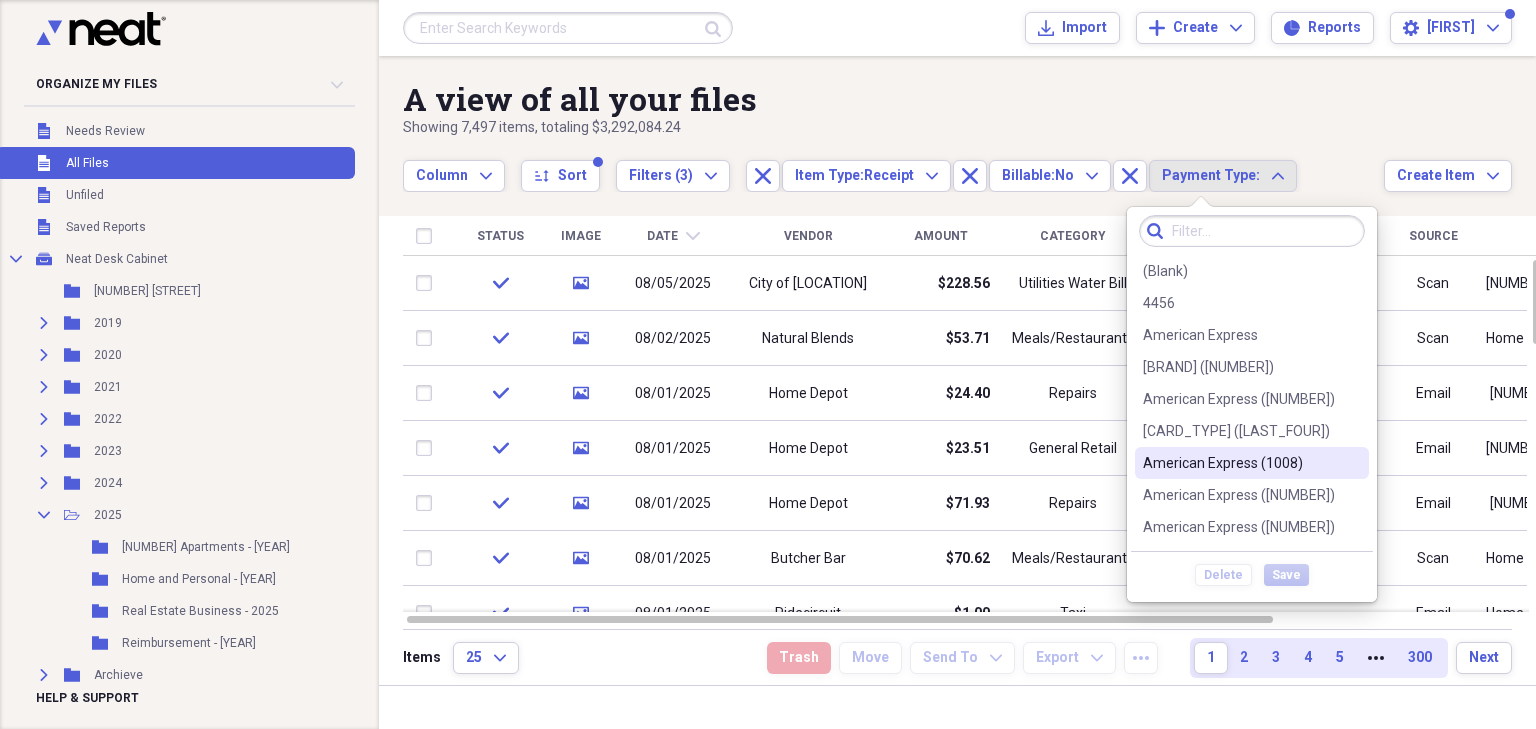 scroll, scrollTop: 160, scrollLeft: 0, axis: vertical 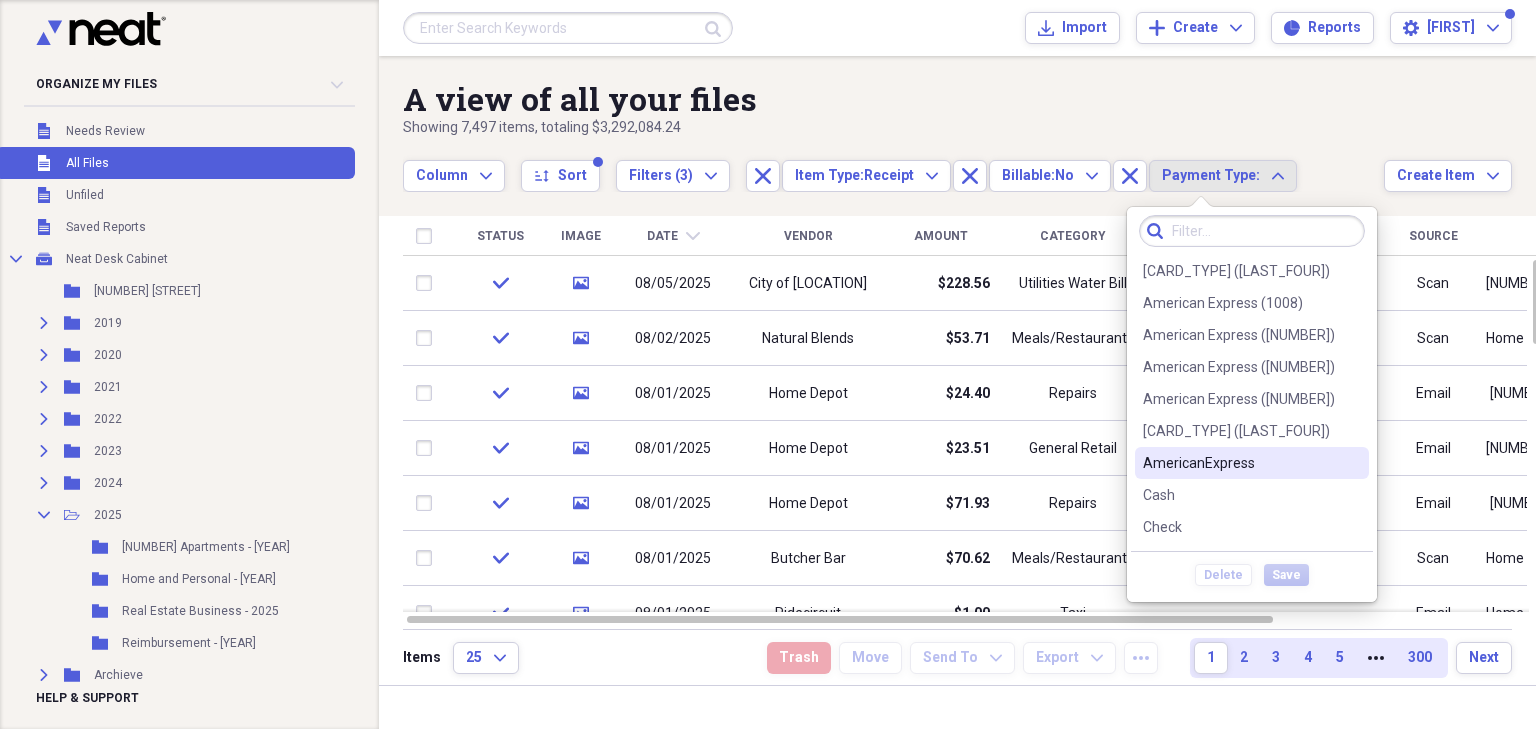 click on "AmericanExpress" at bounding box center (1240, 463) 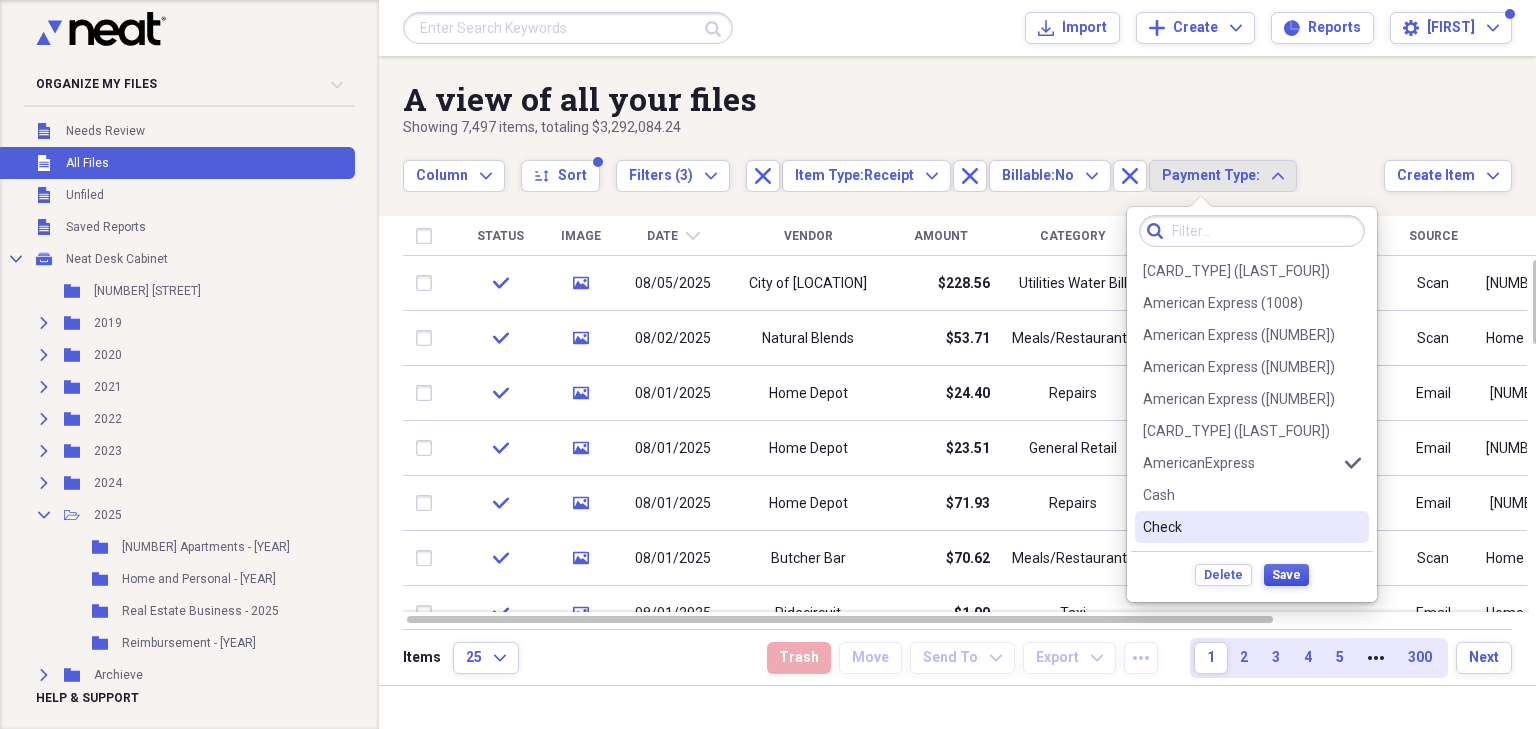 click on "Save" at bounding box center [1286, 575] 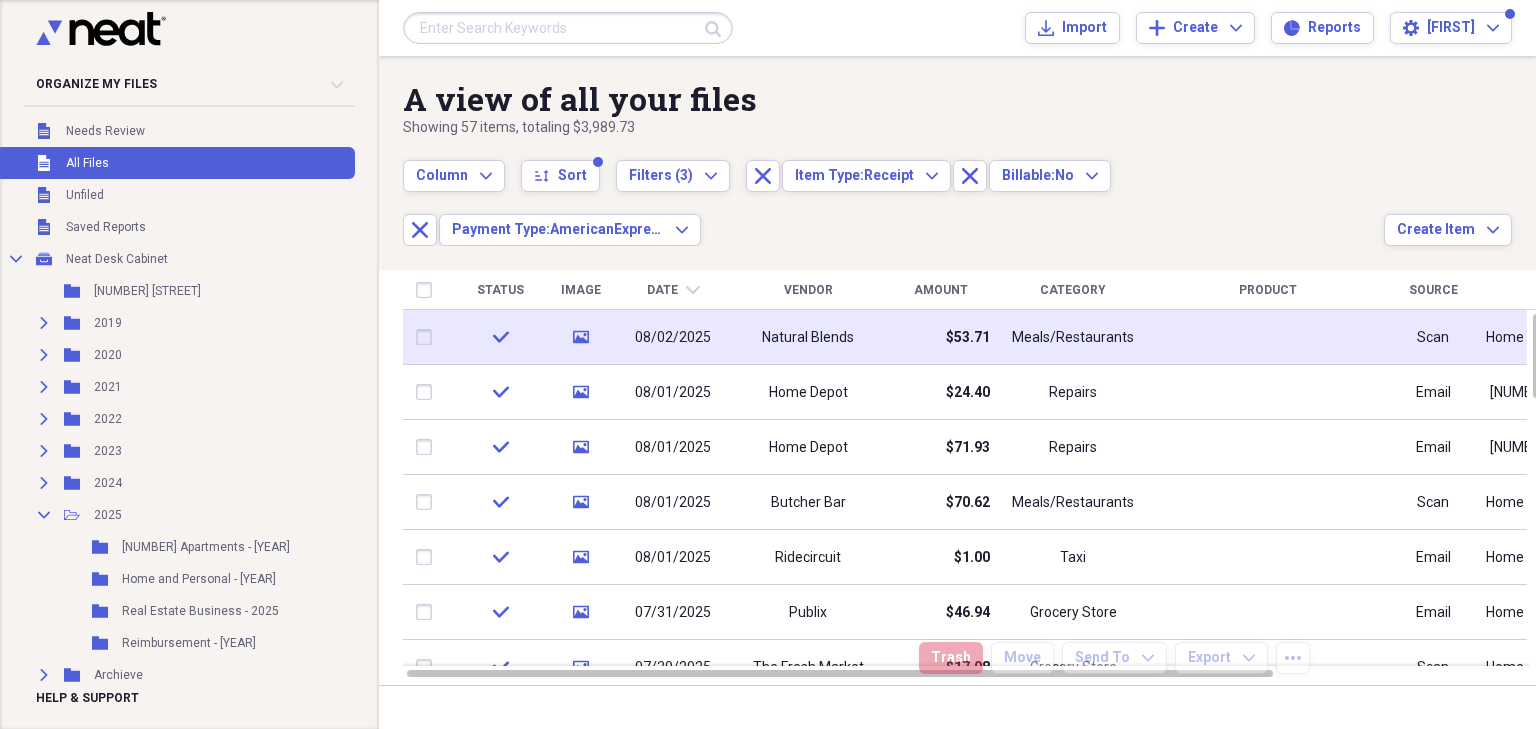 click on "Natural Blends" at bounding box center [808, 338] 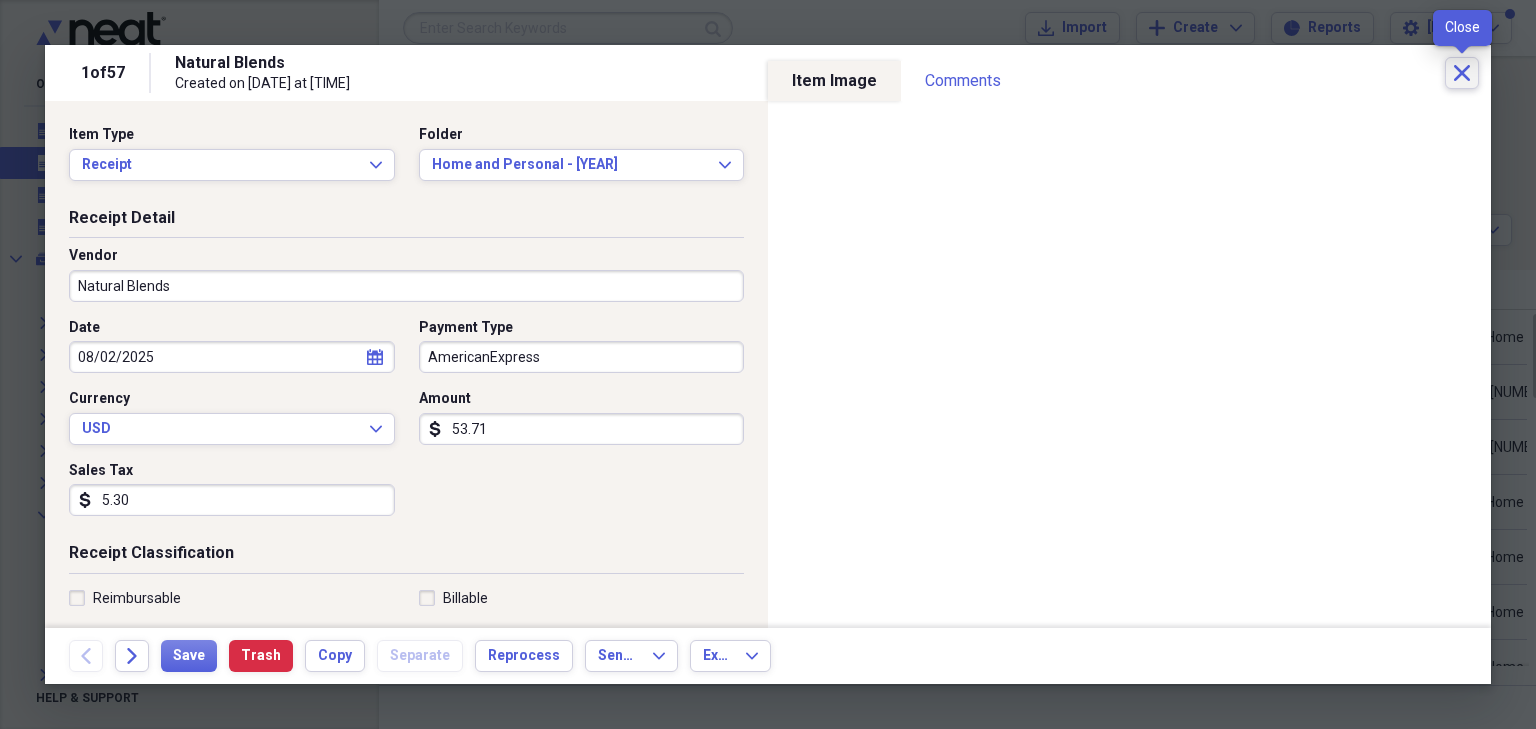 click 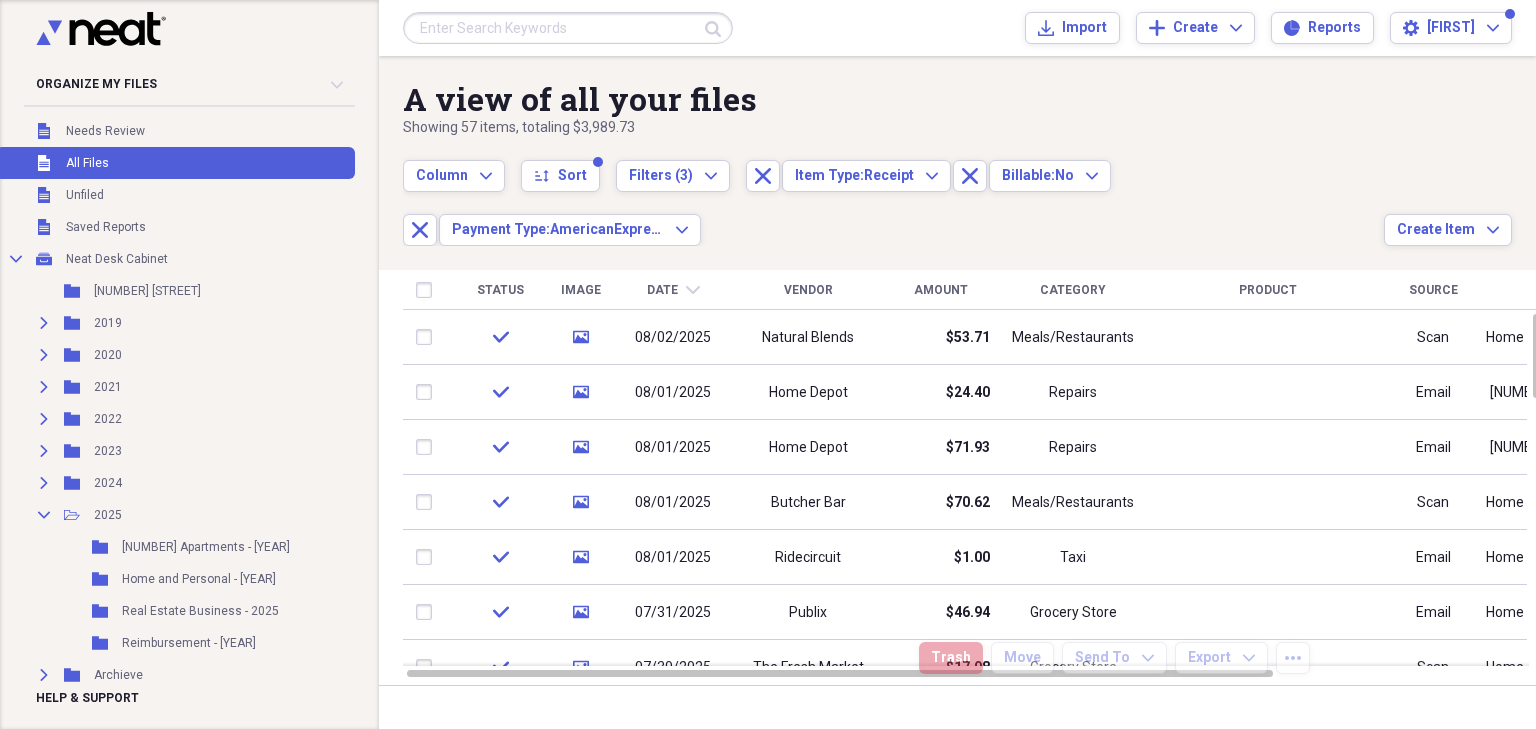 click on "Date" at bounding box center (662, 290) 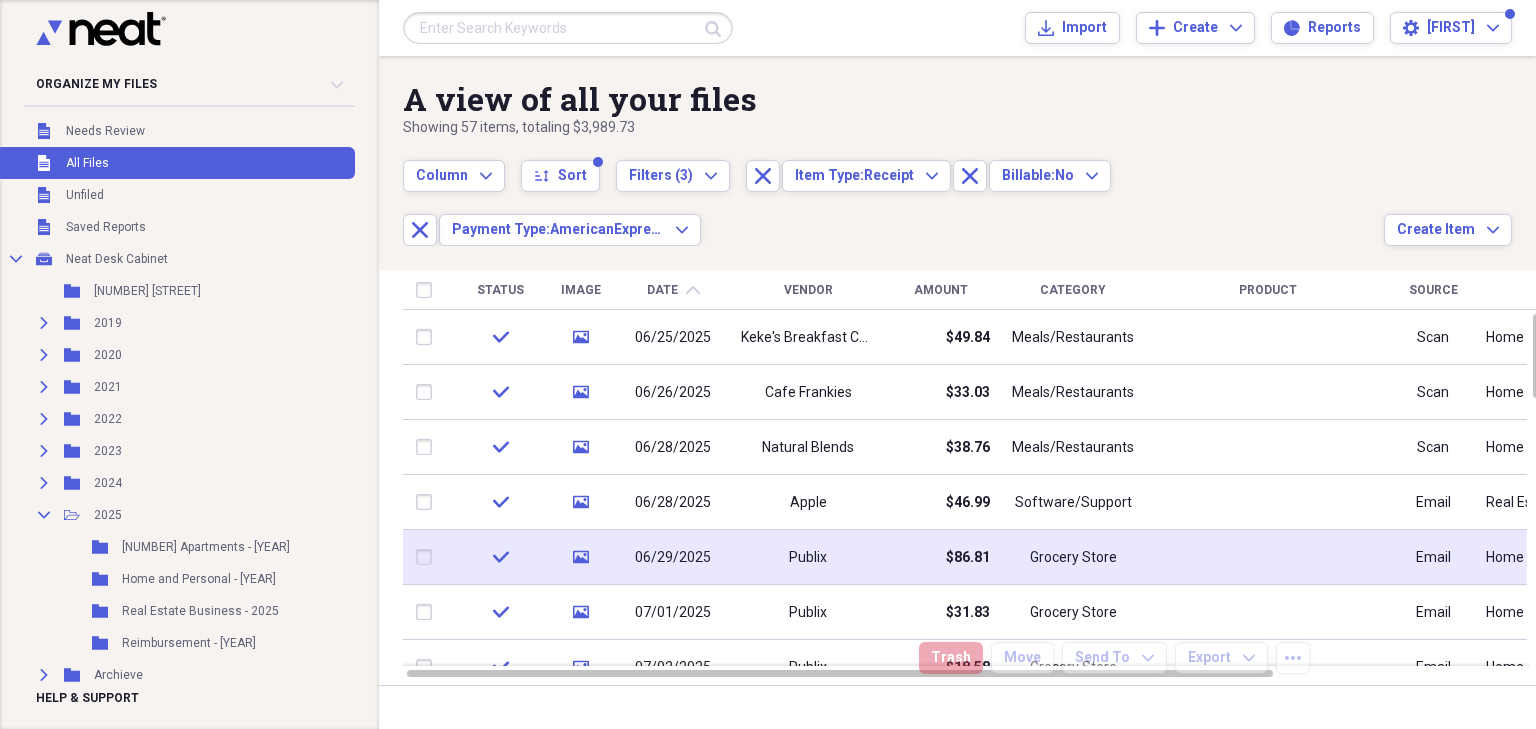click at bounding box center [428, 557] 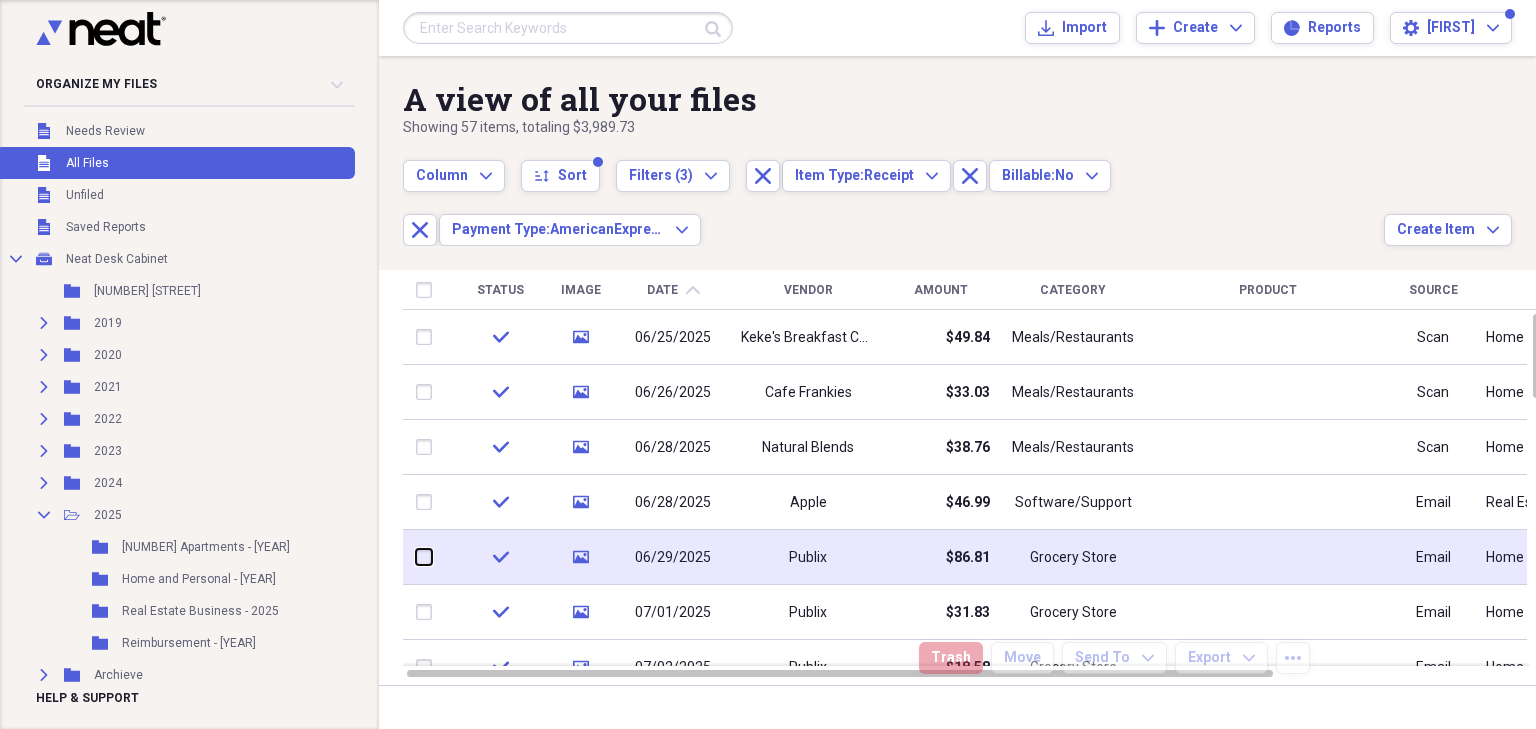 click at bounding box center (416, 557) 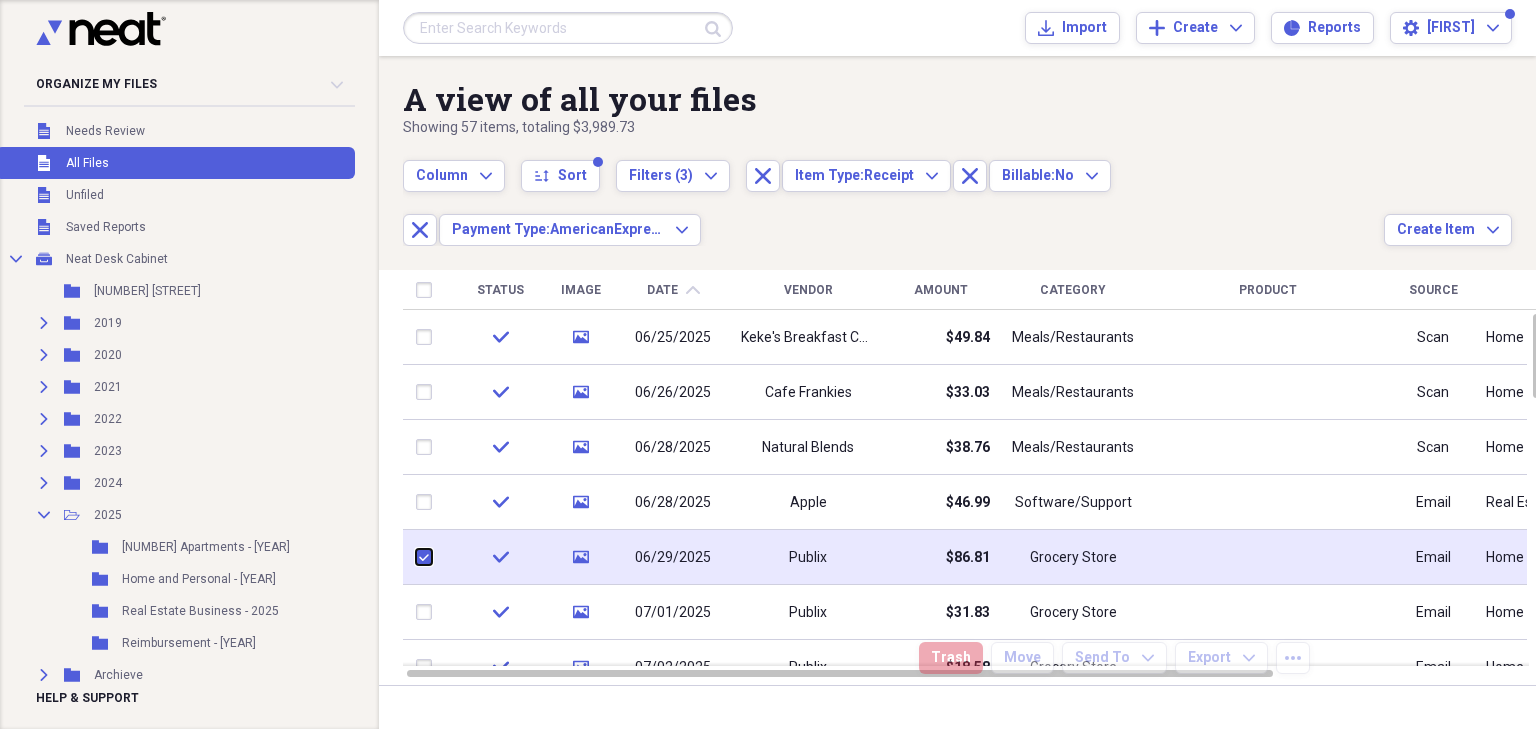 checkbox on "true" 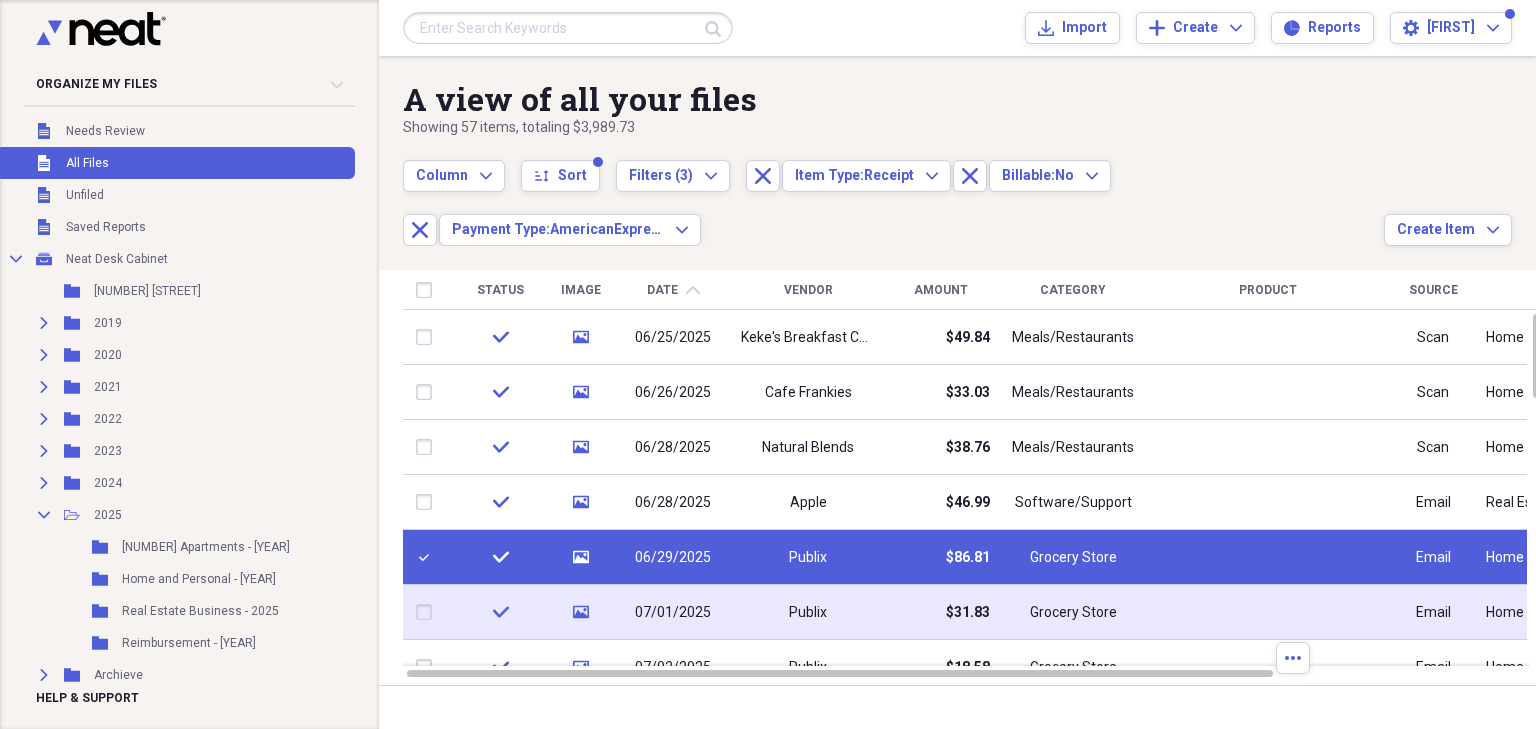 click at bounding box center (428, 612) 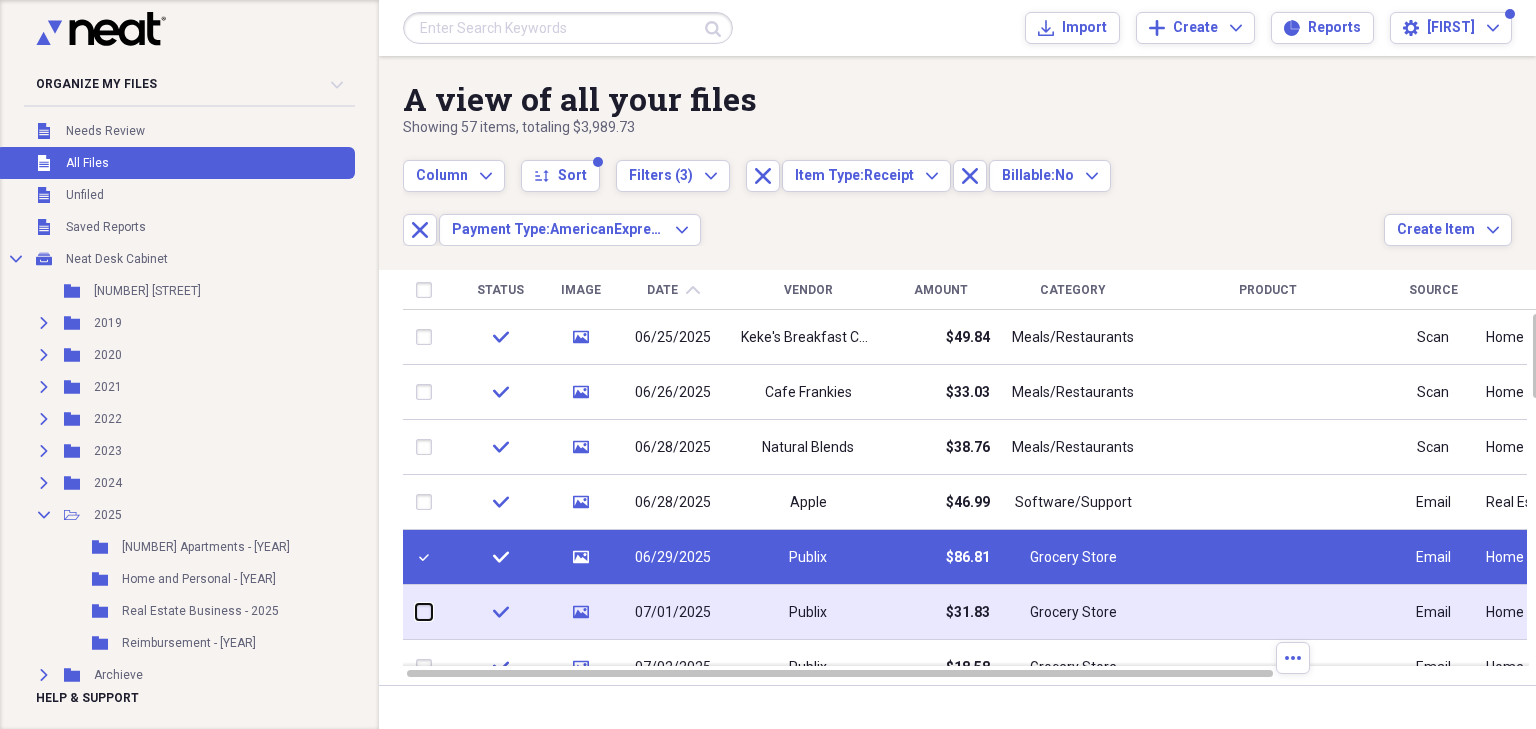 click at bounding box center [416, 612] 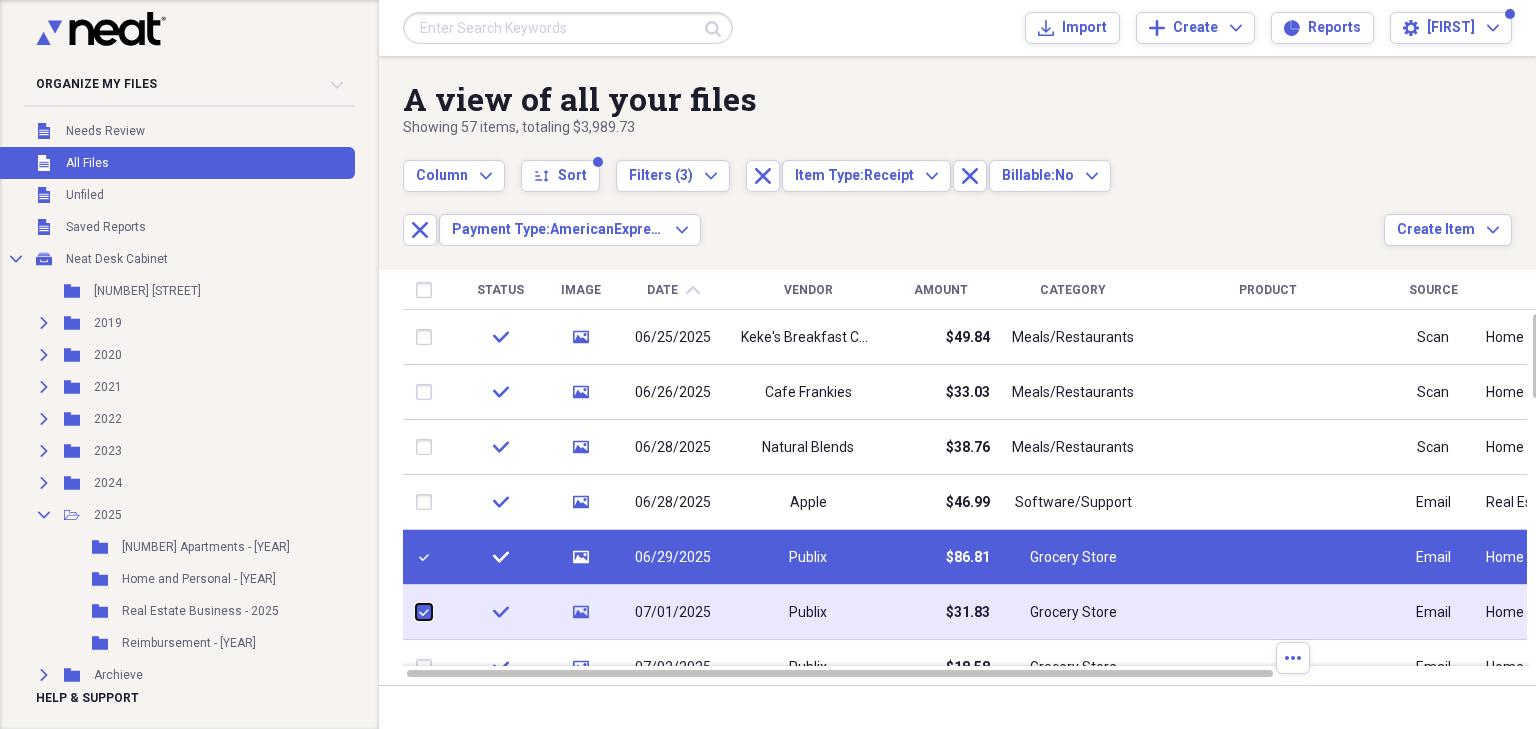 checkbox on "true" 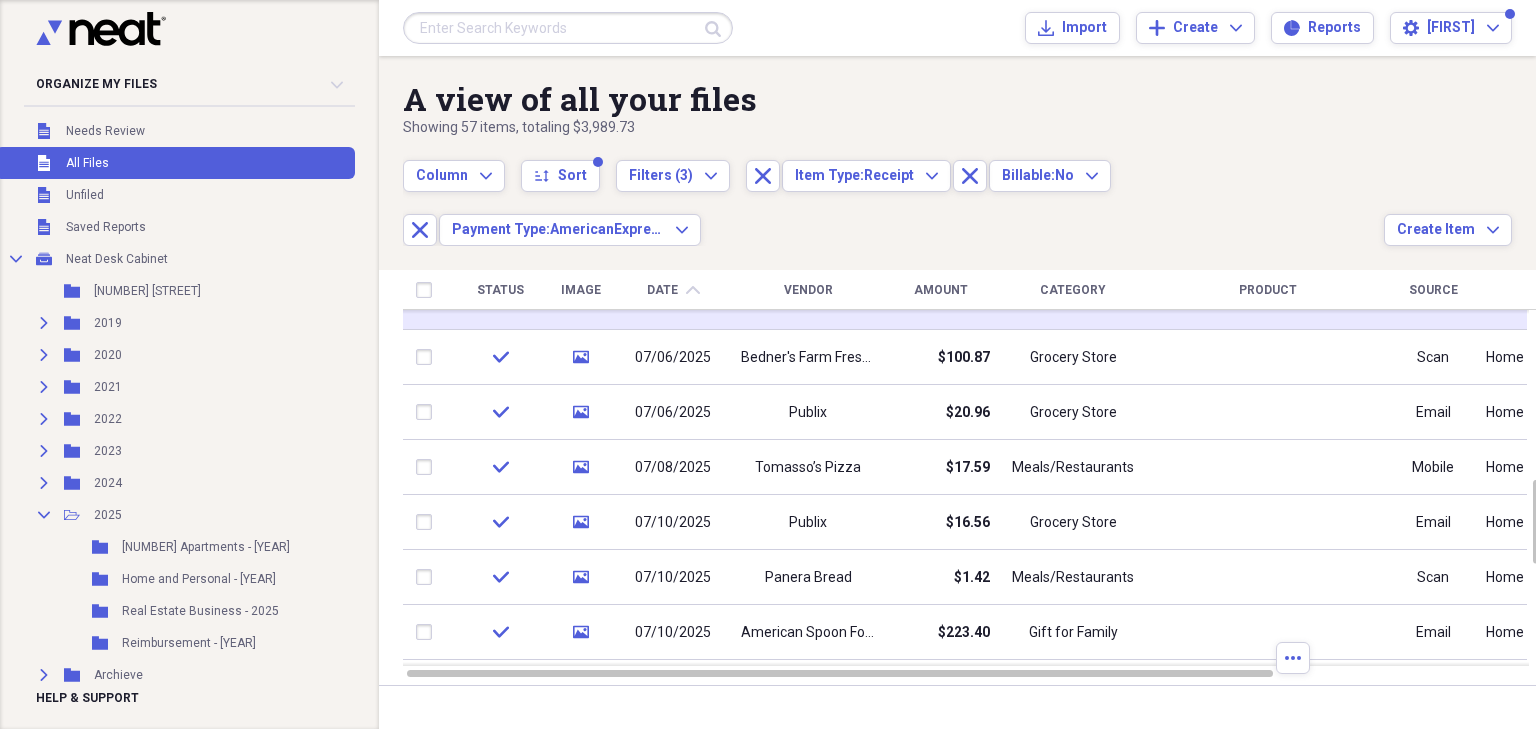 checkbox on "false" 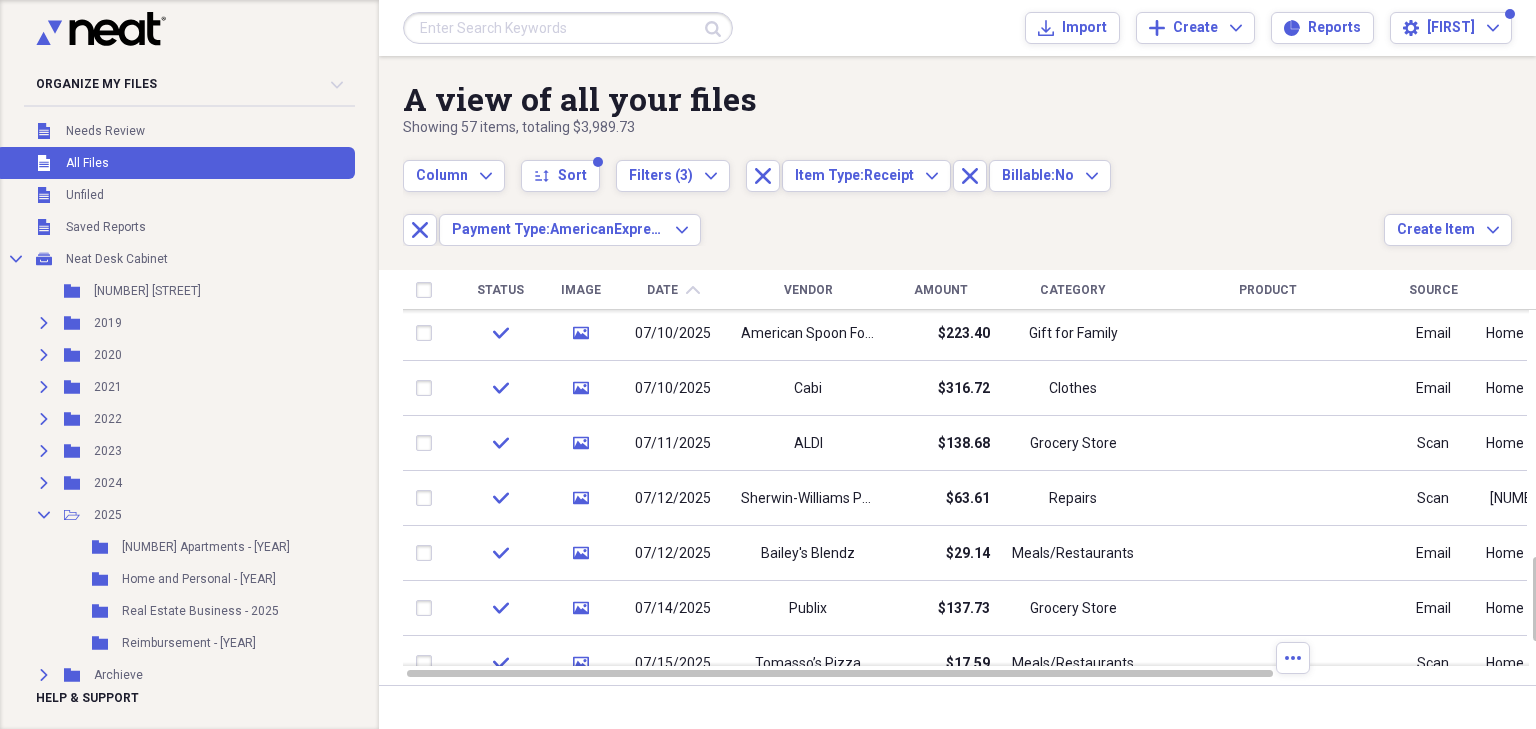 checkbox on "true" 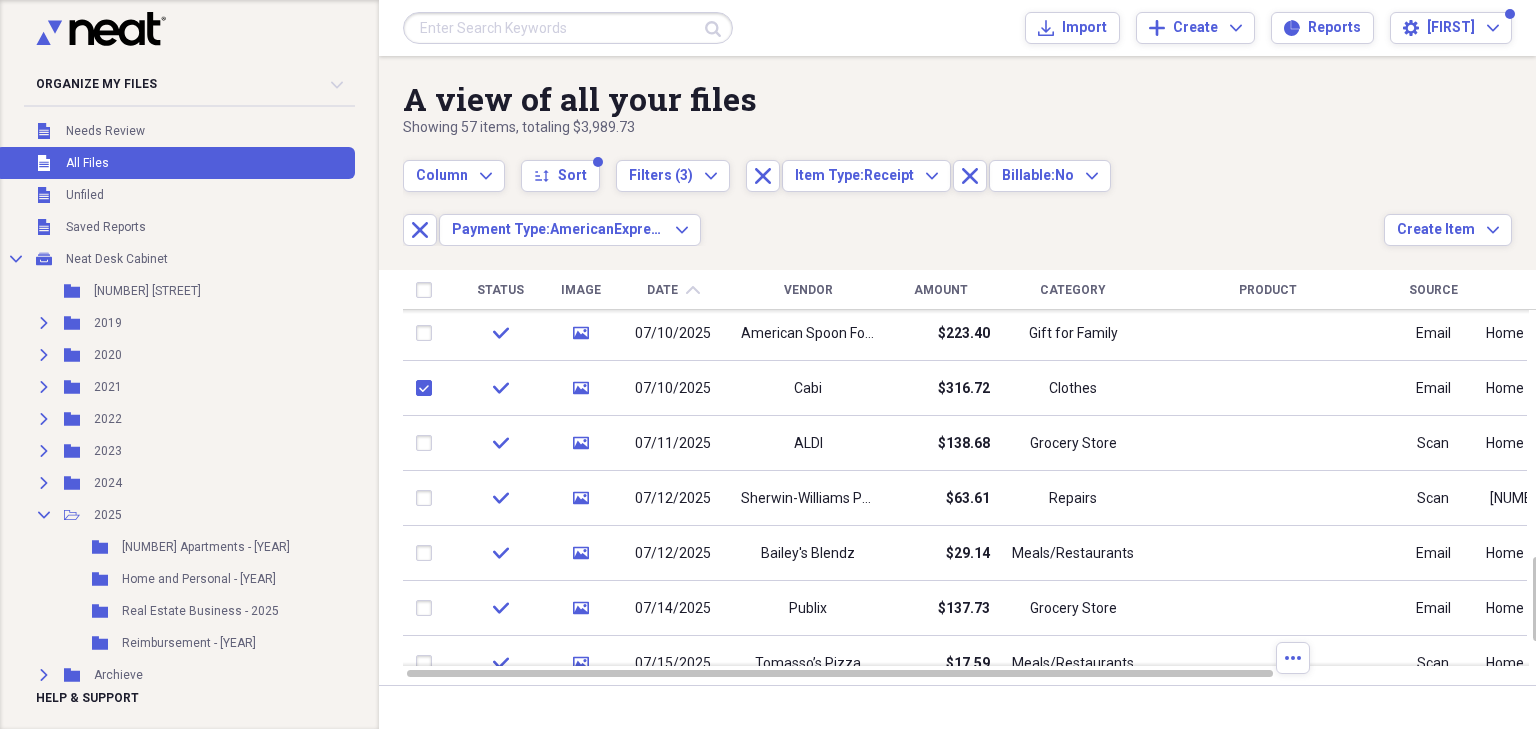 checkbox on "true" 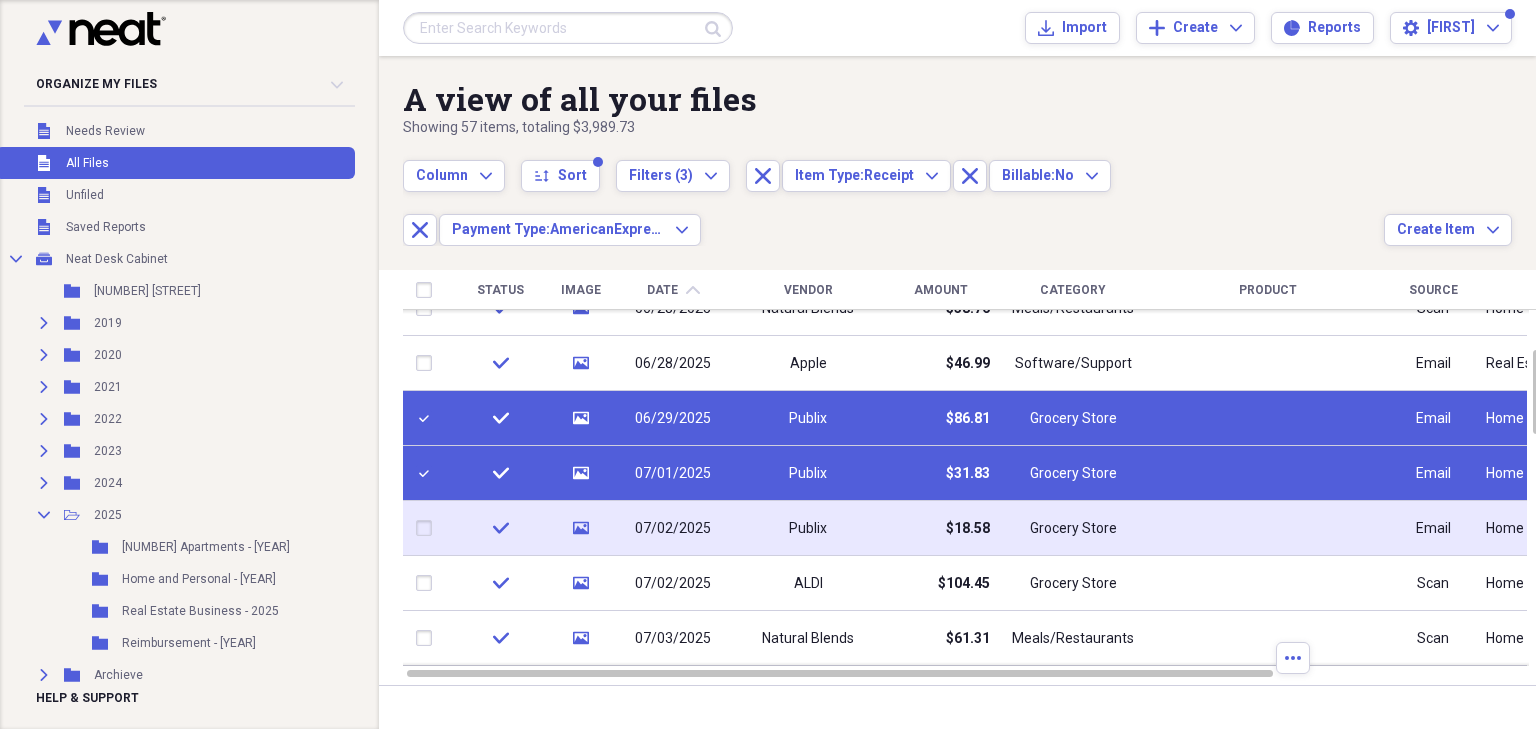 click at bounding box center (428, 528) 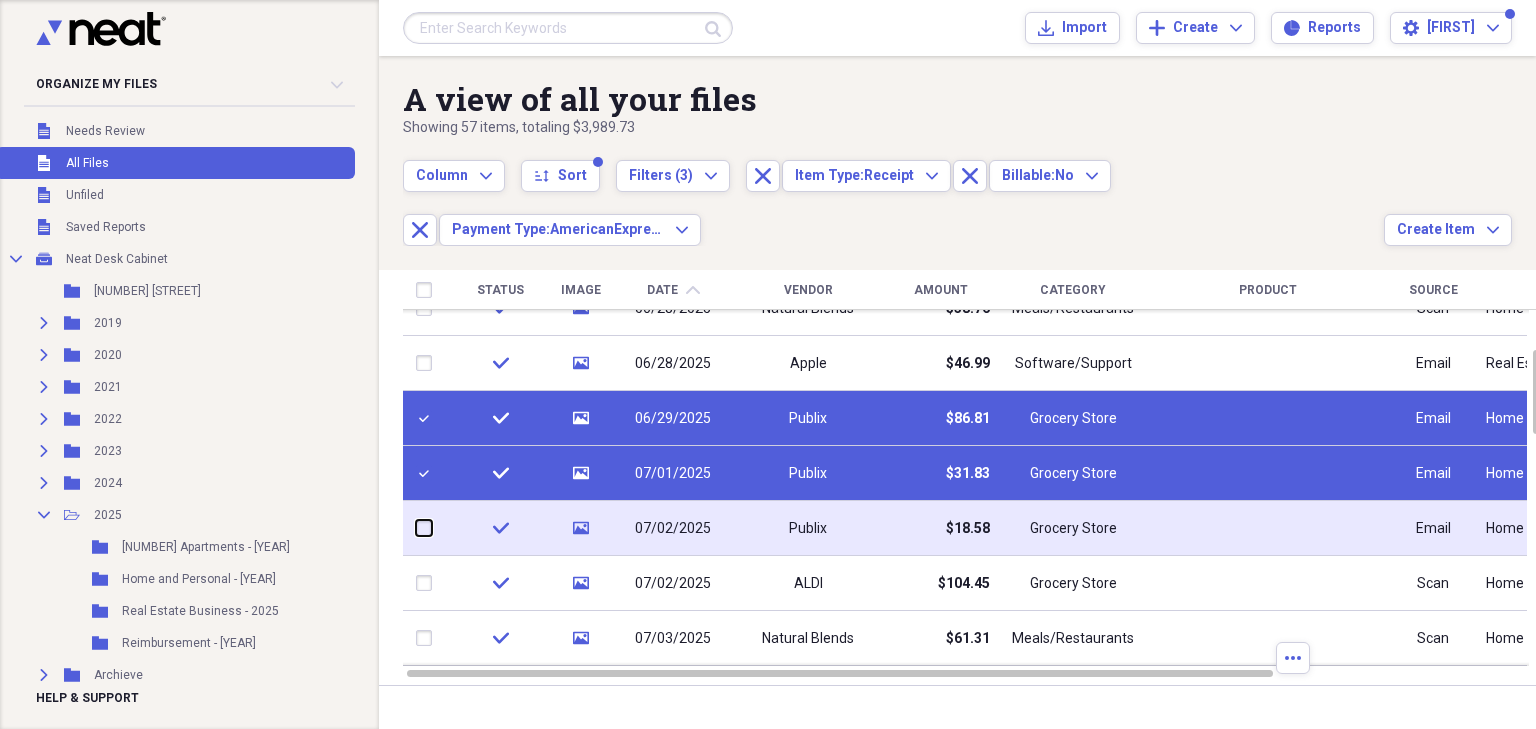 click at bounding box center (416, 528) 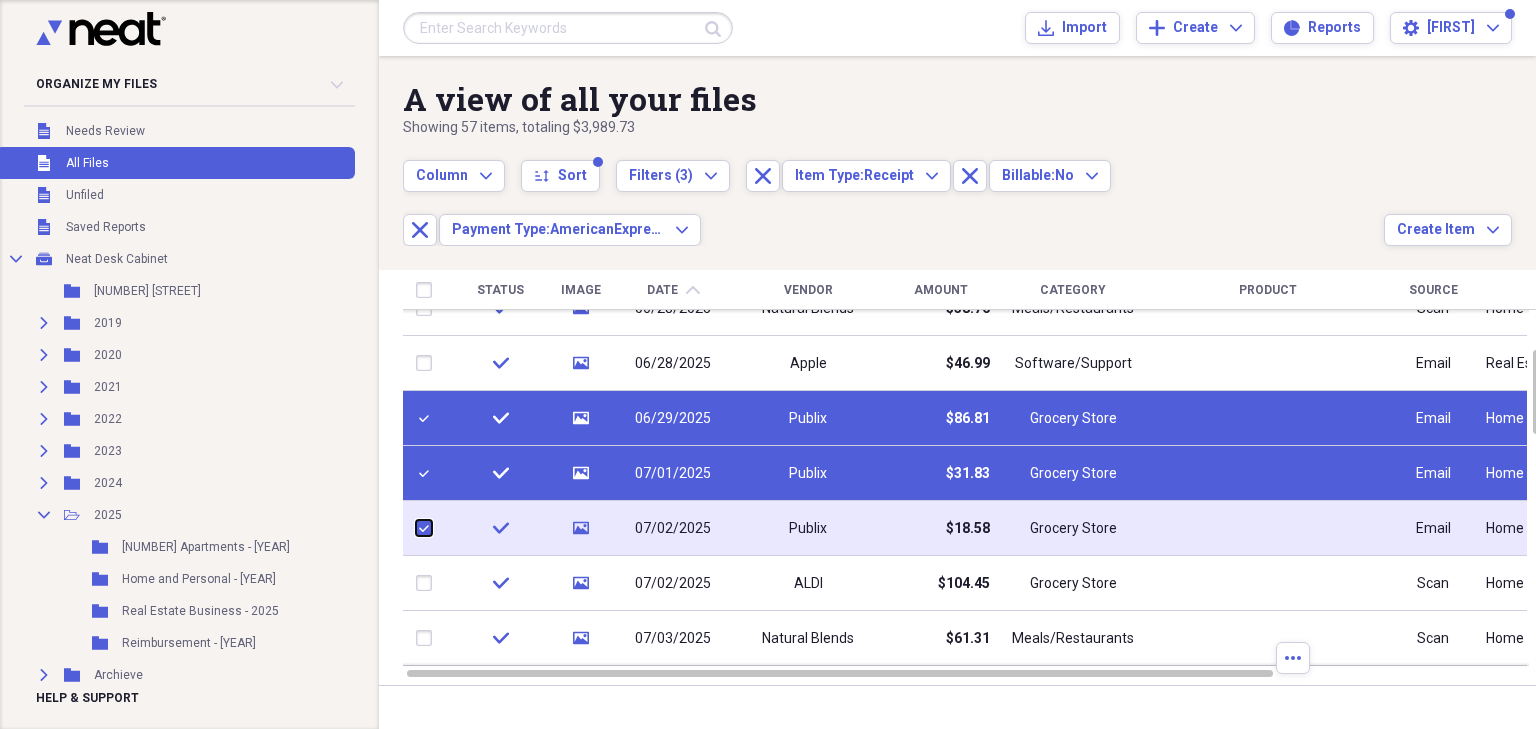 checkbox on "true" 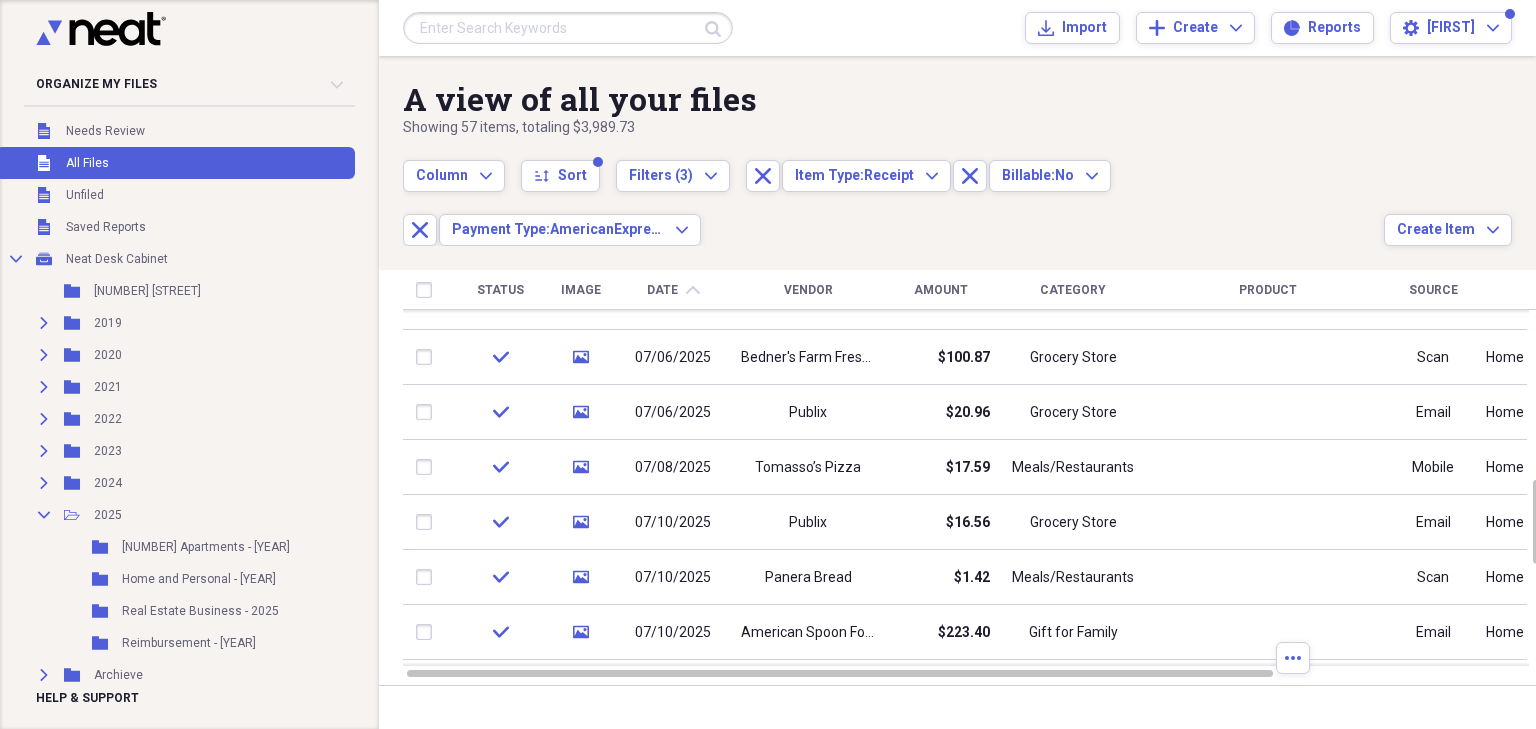 checkbox on "false" 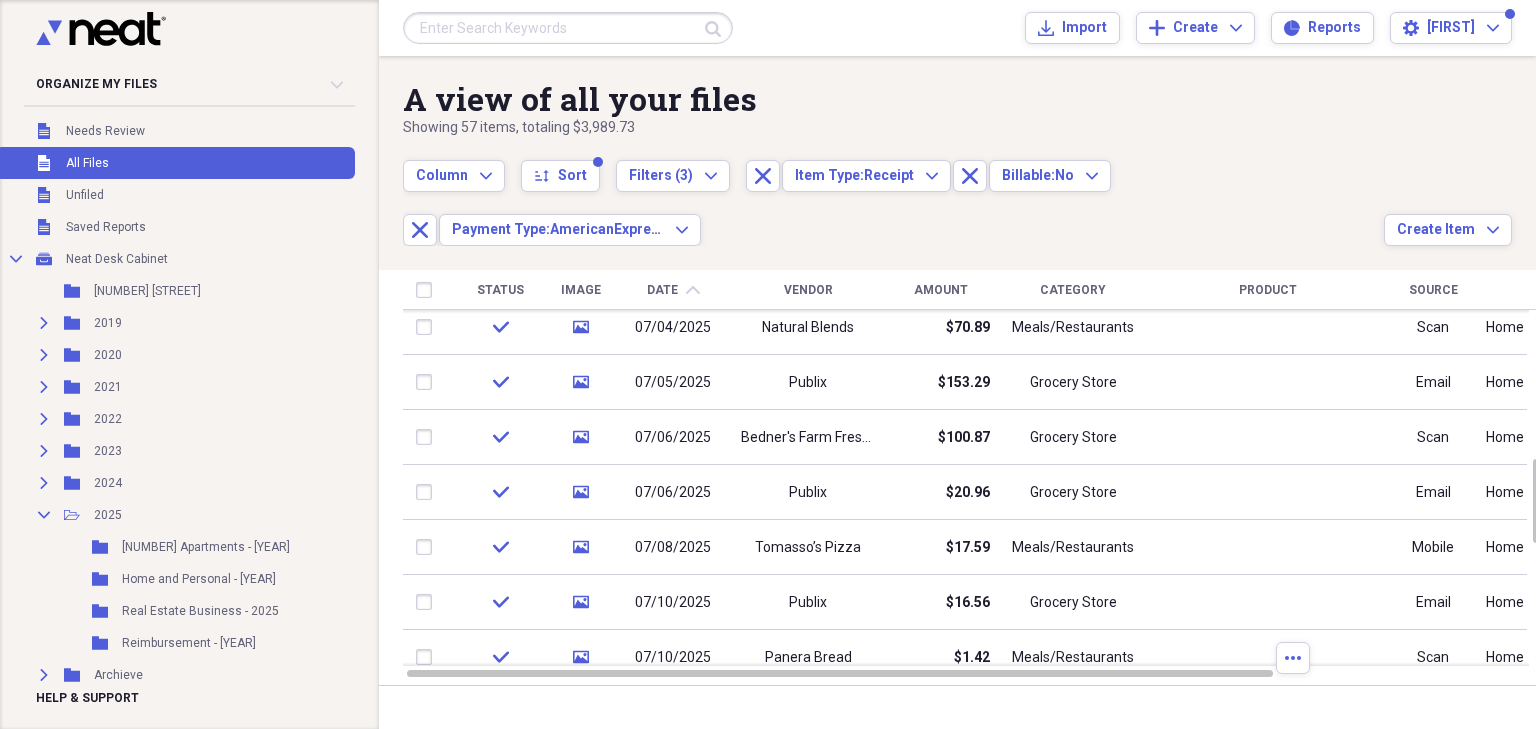 checkbox on "true" 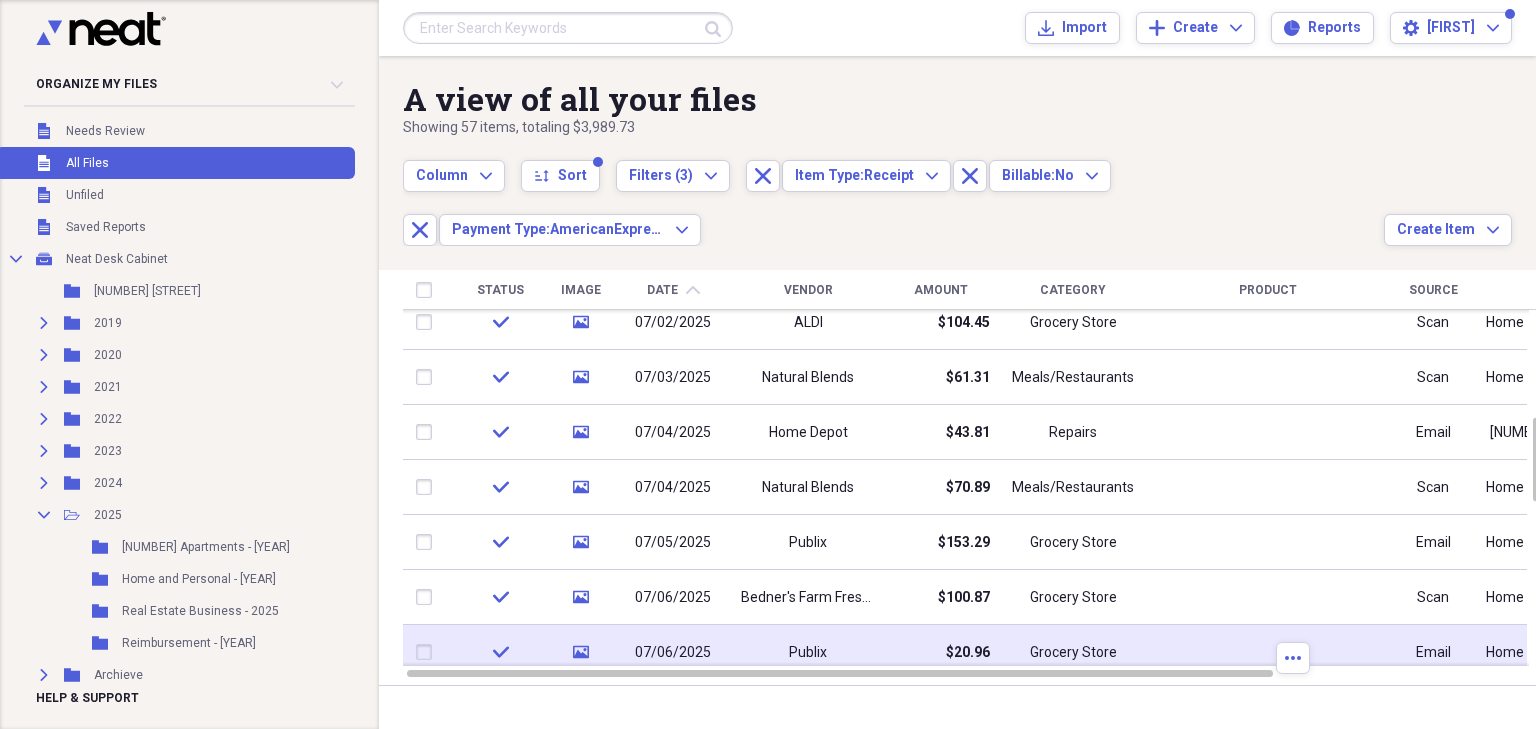 checkbox on "true" 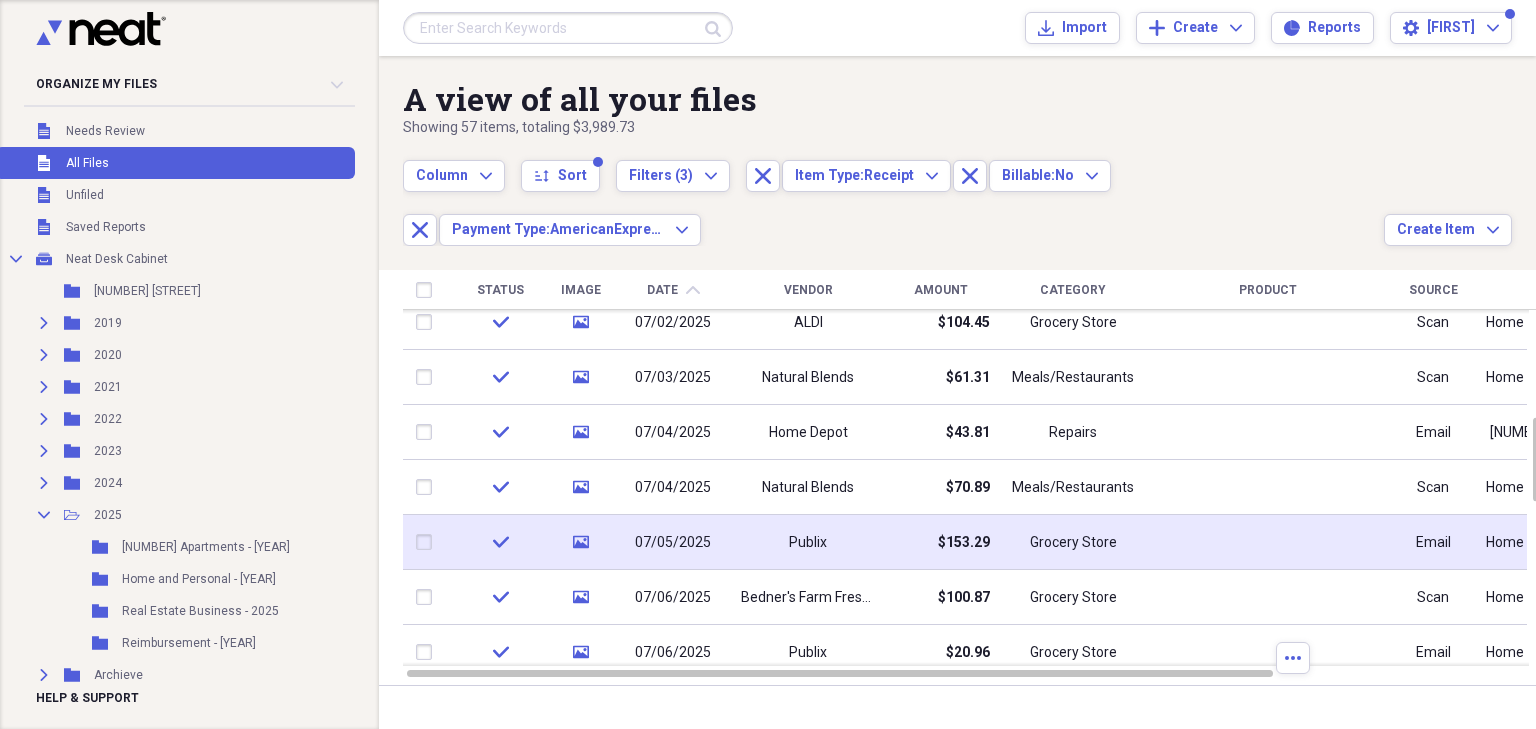 click at bounding box center (428, 542) 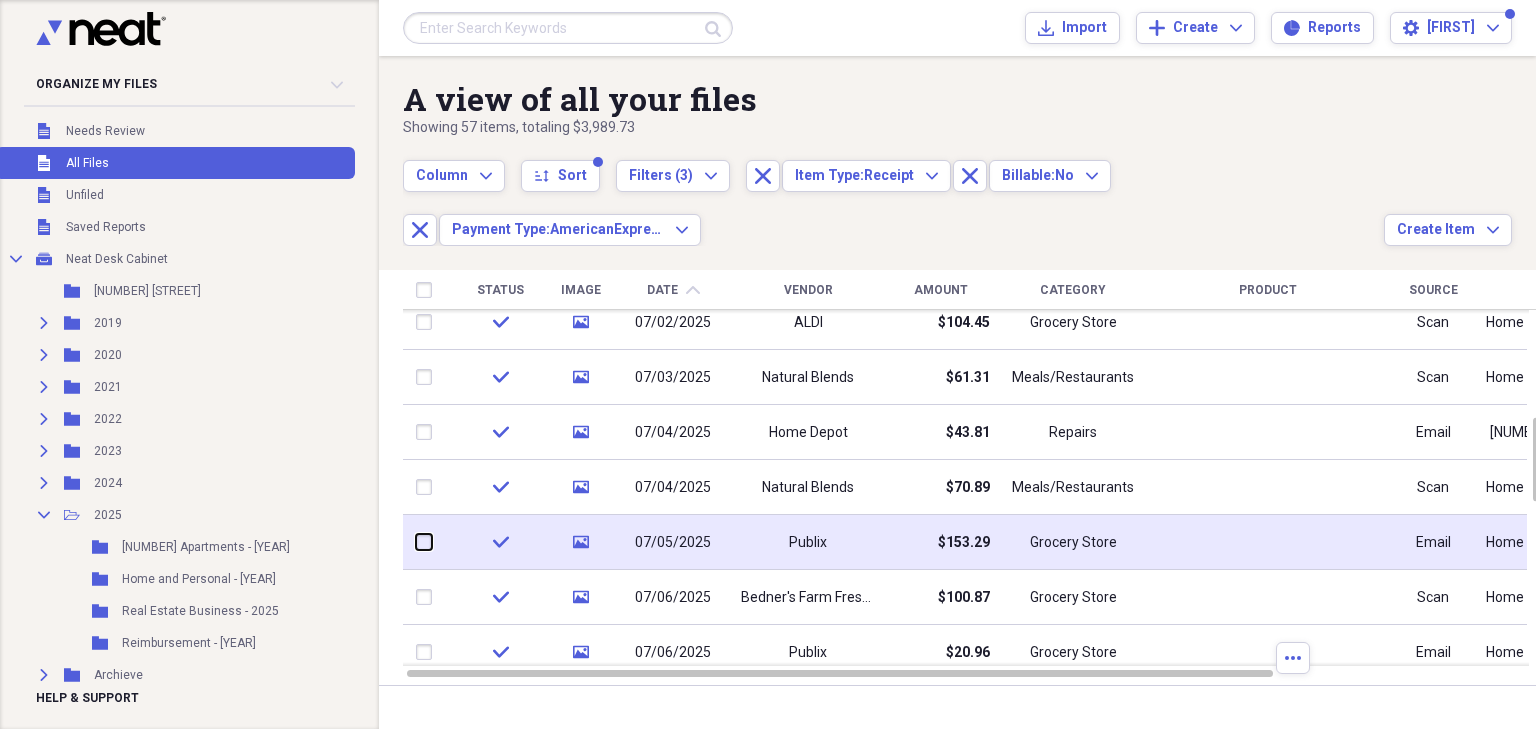 click at bounding box center (416, 542) 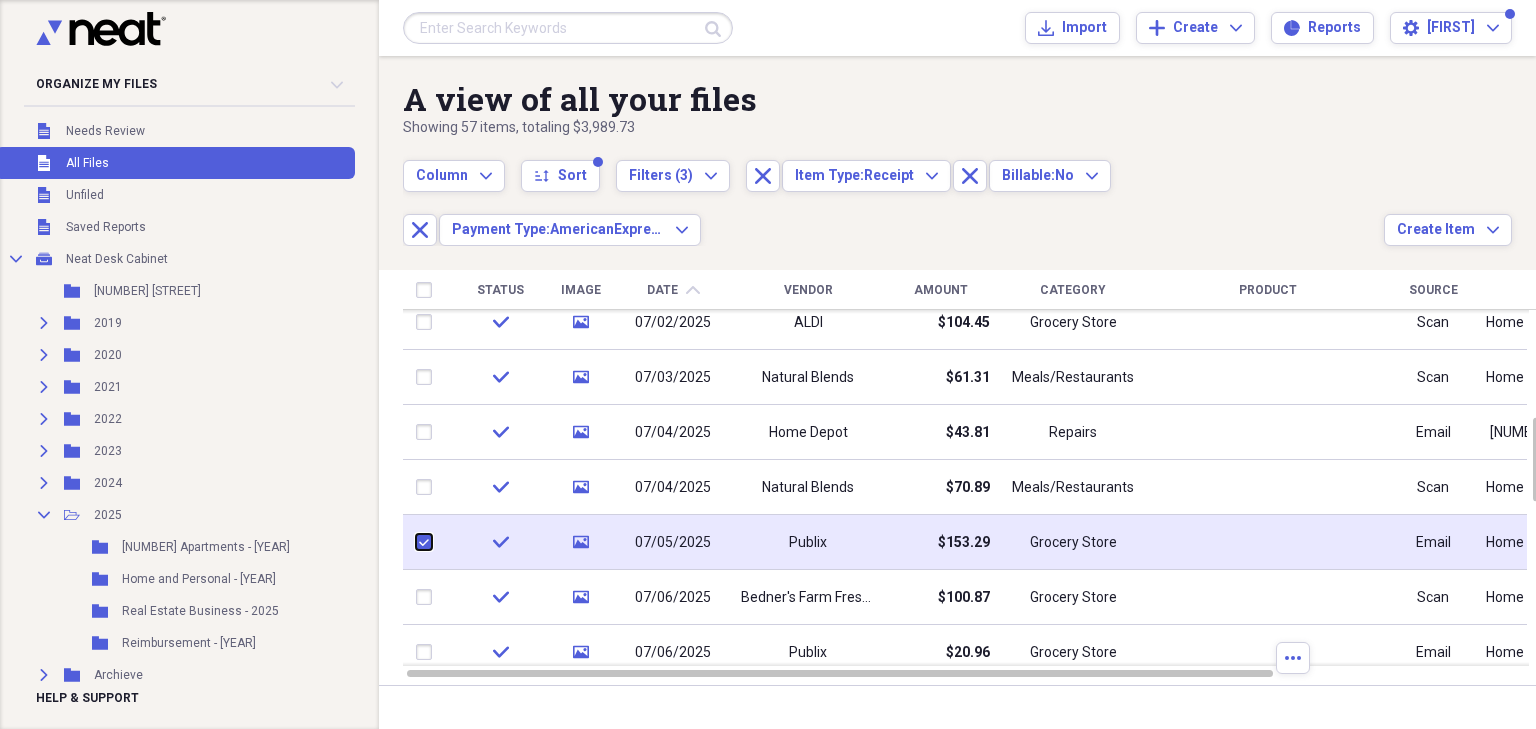 checkbox on "true" 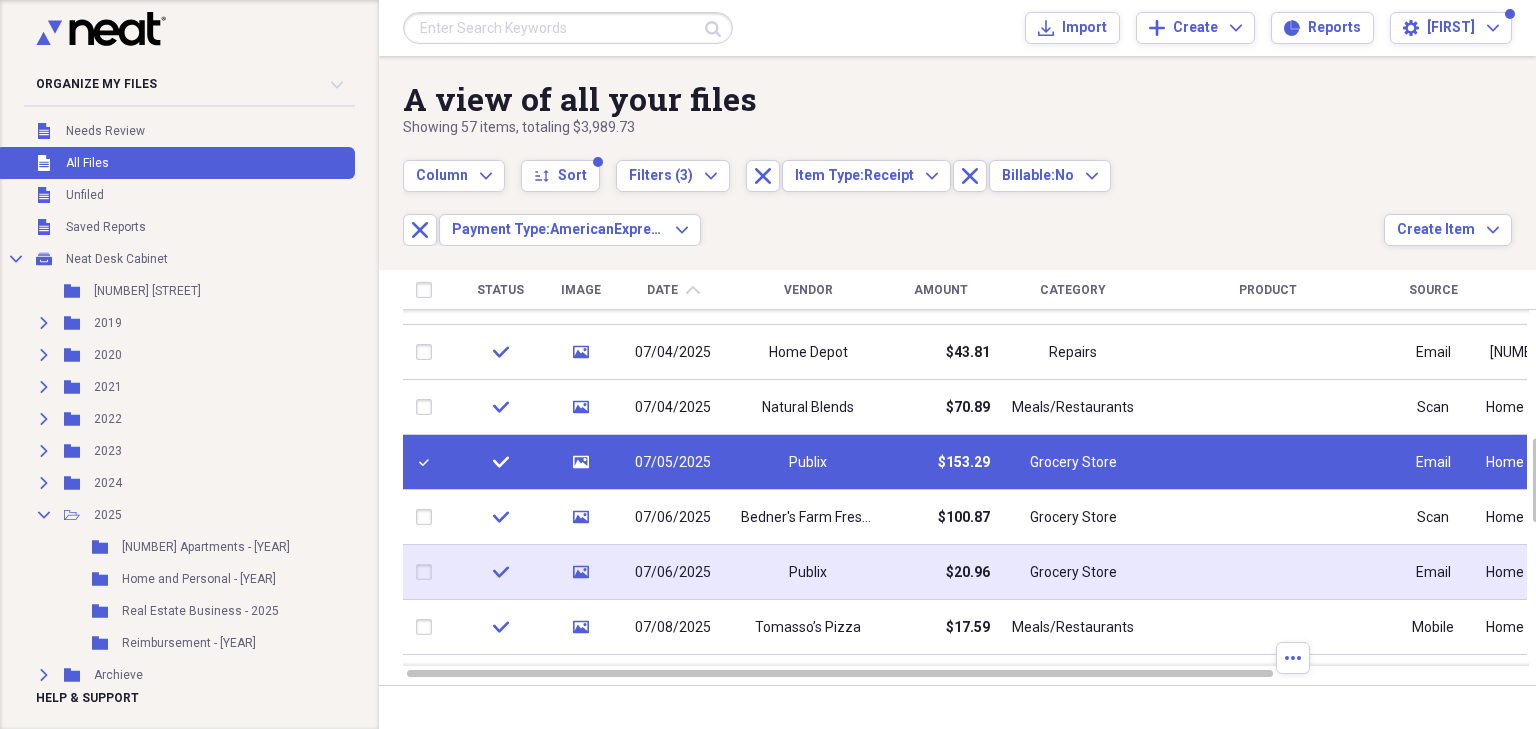 click at bounding box center [428, 572] 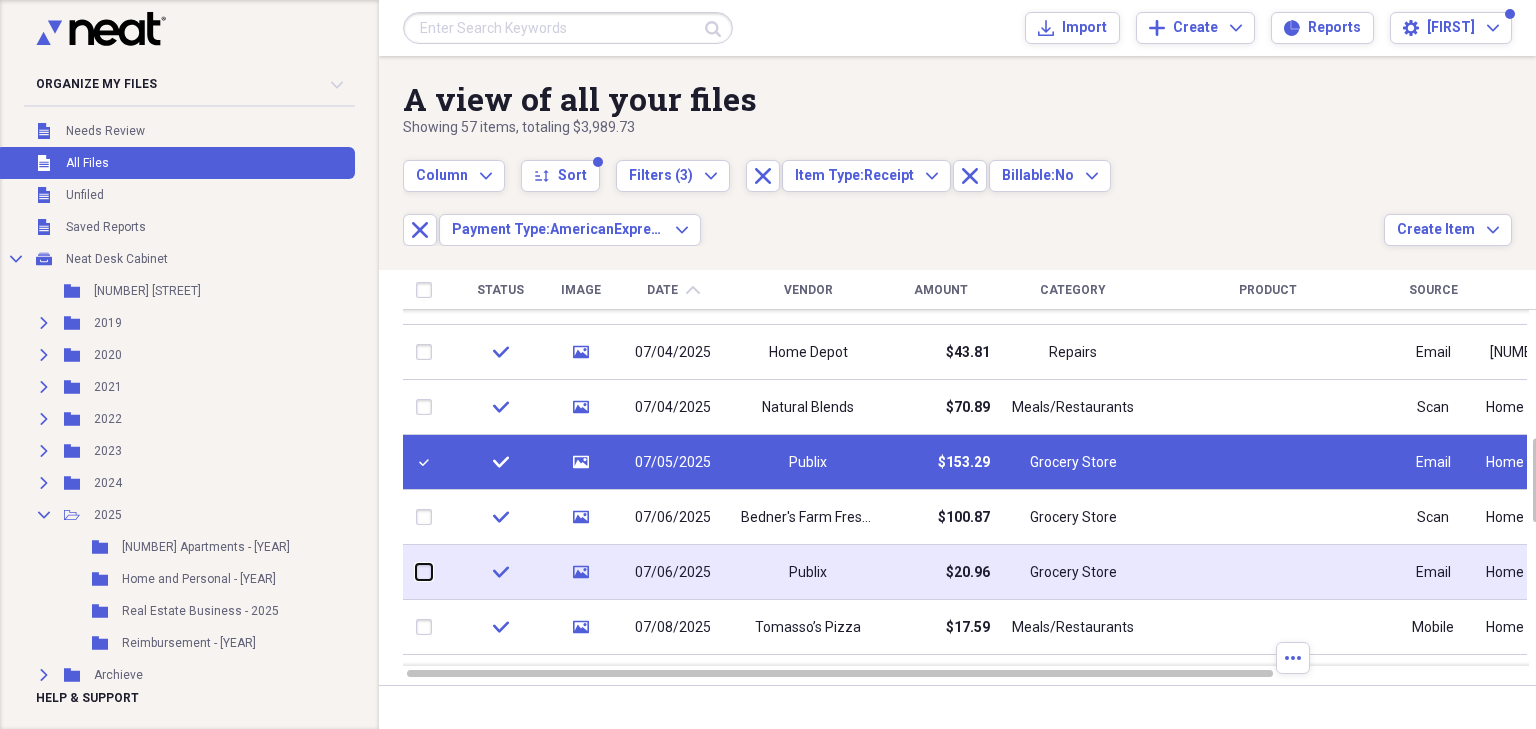click at bounding box center (416, 572) 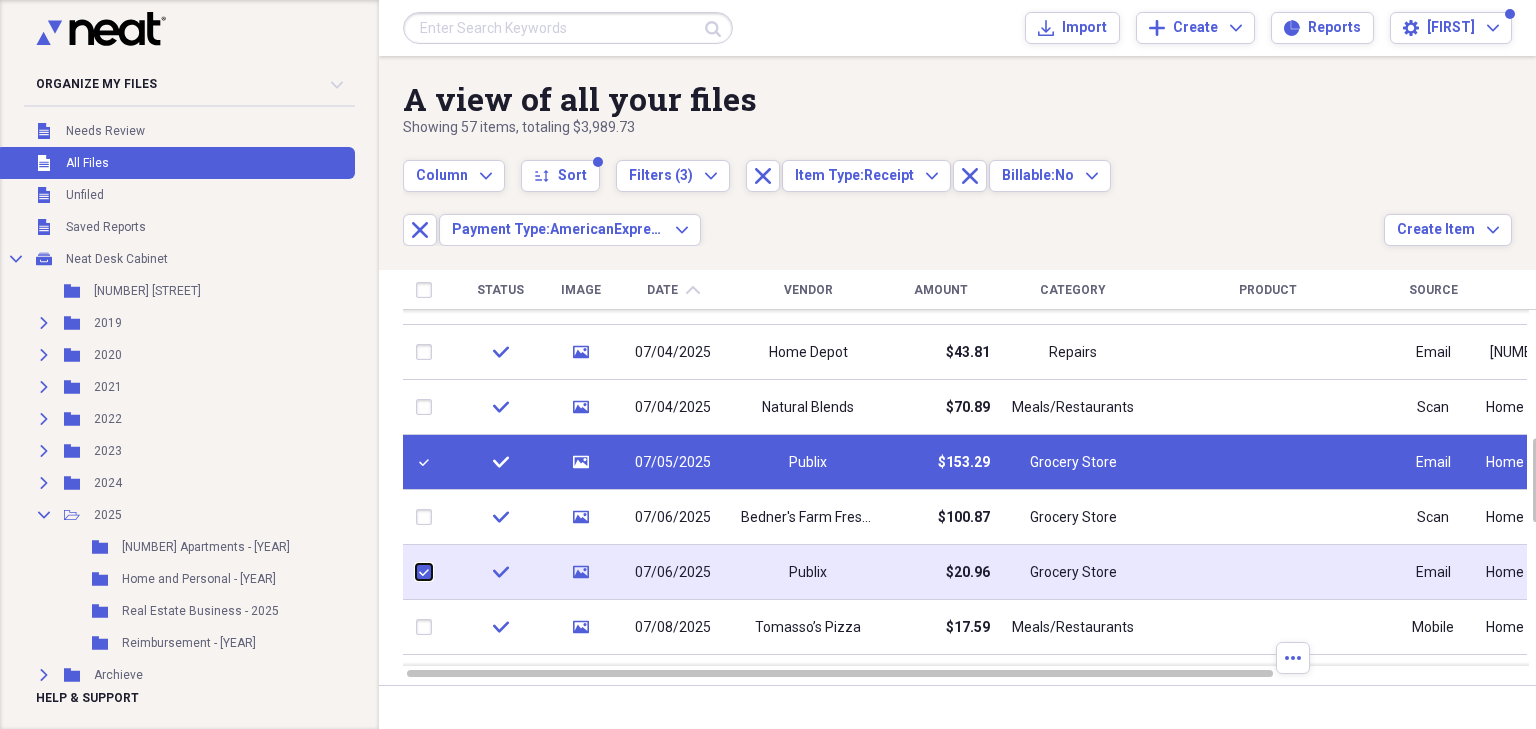 checkbox on "true" 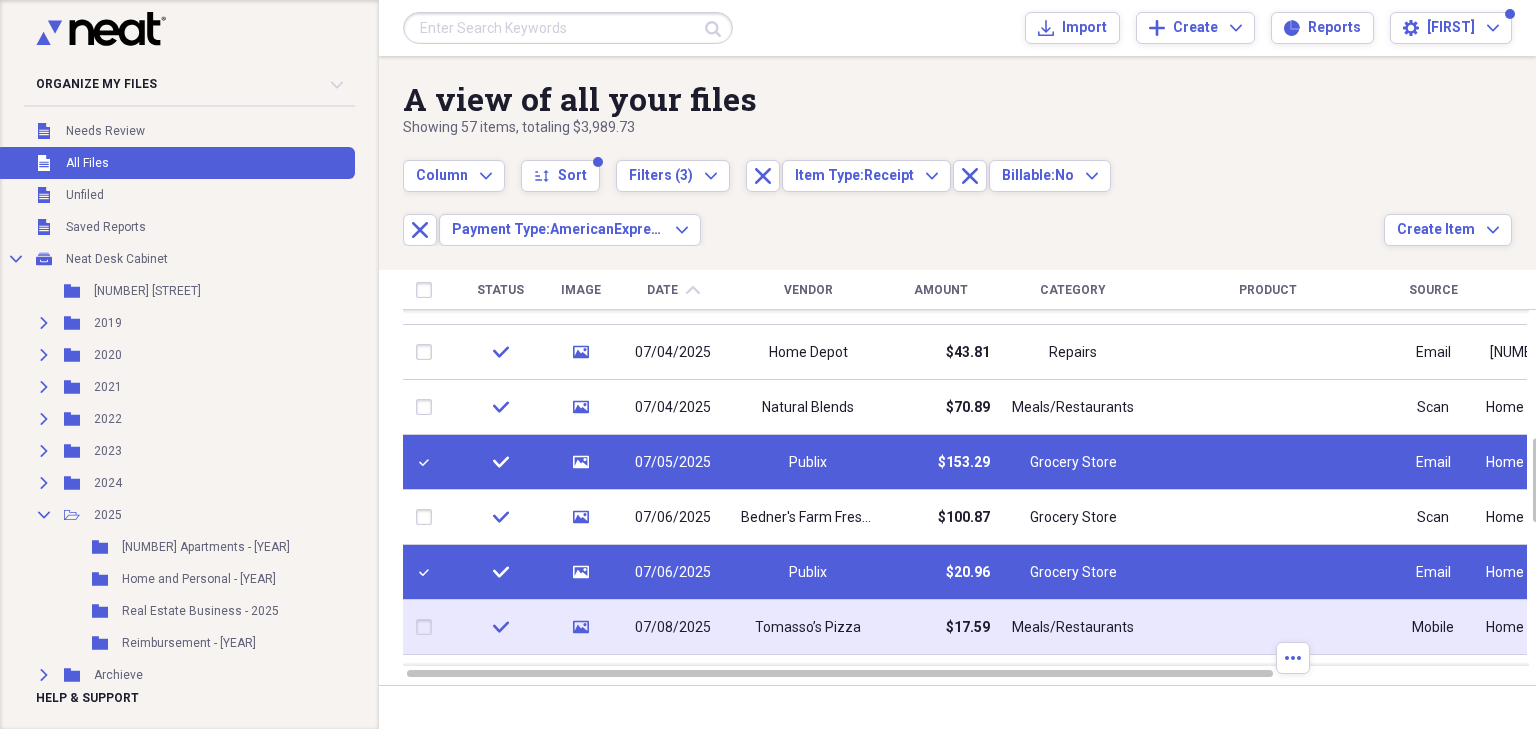 click at bounding box center [428, 627] 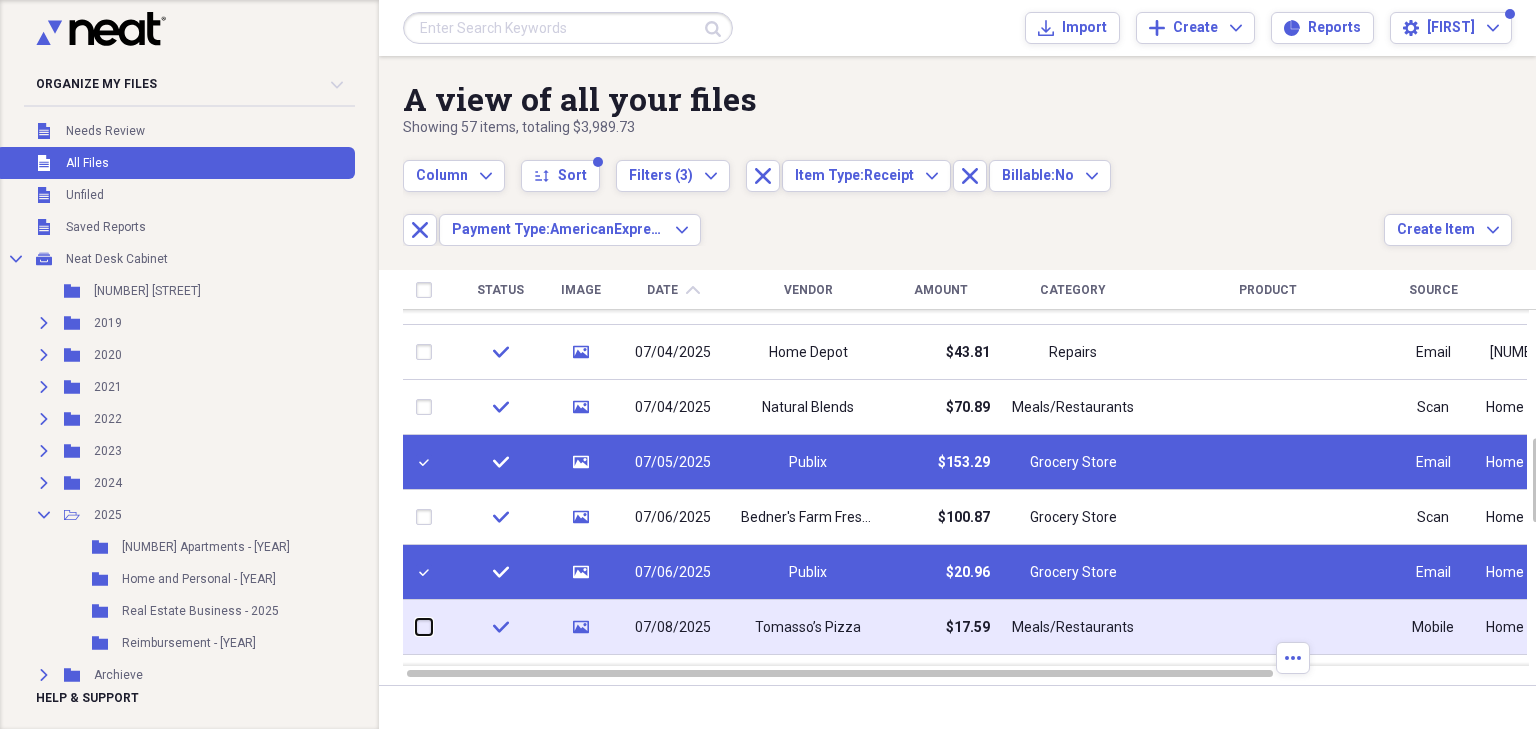 click at bounding box center [416, 627] 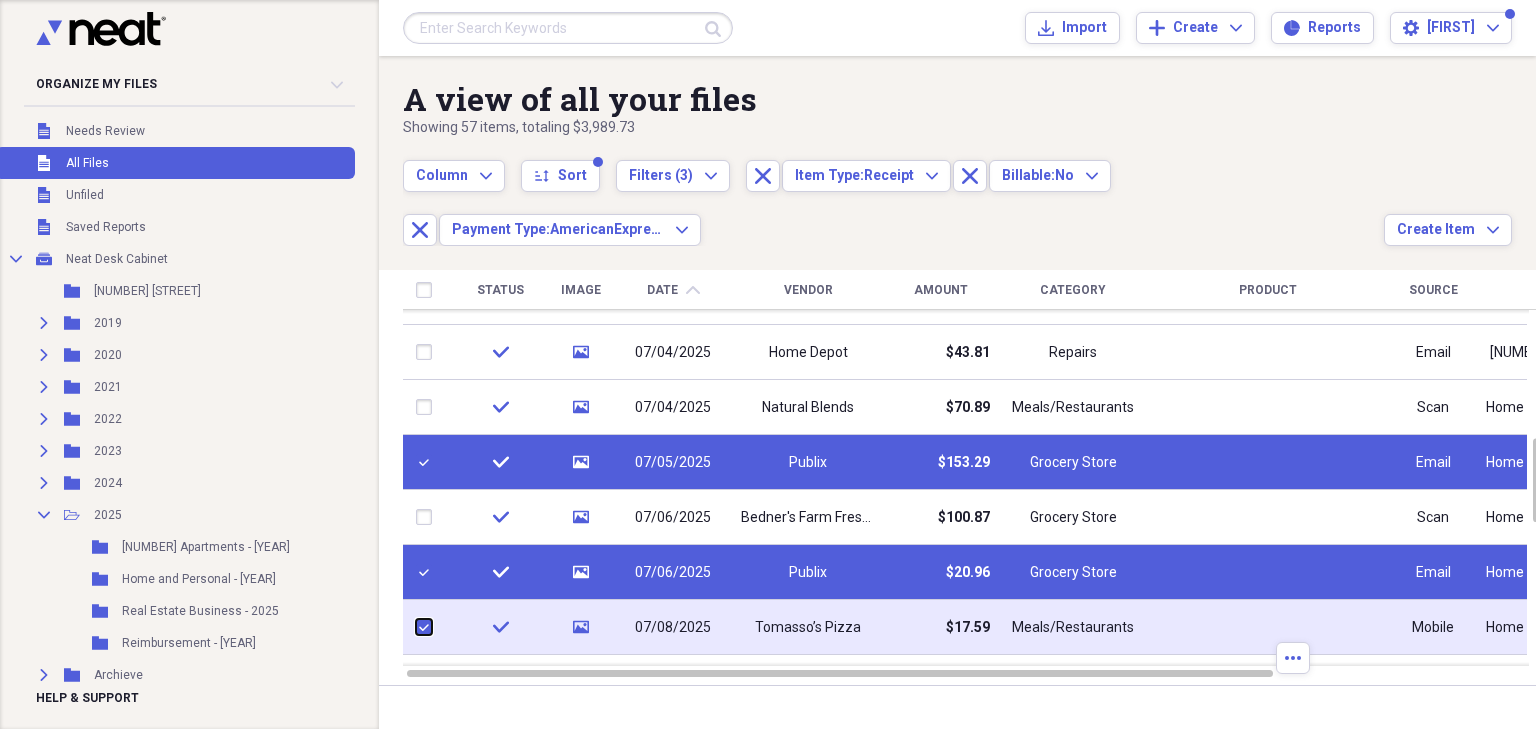 checkbox on "true" 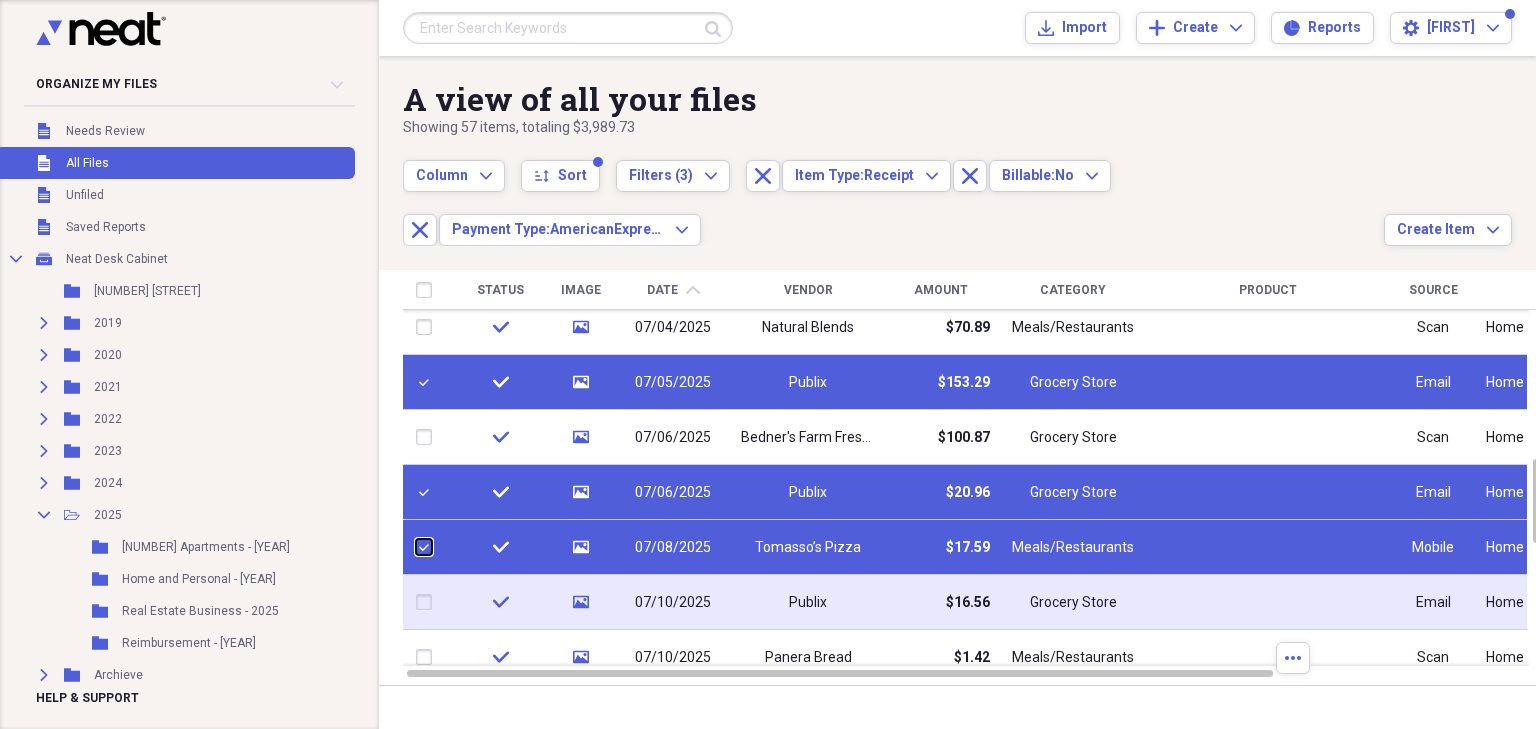 checkbox on "false" 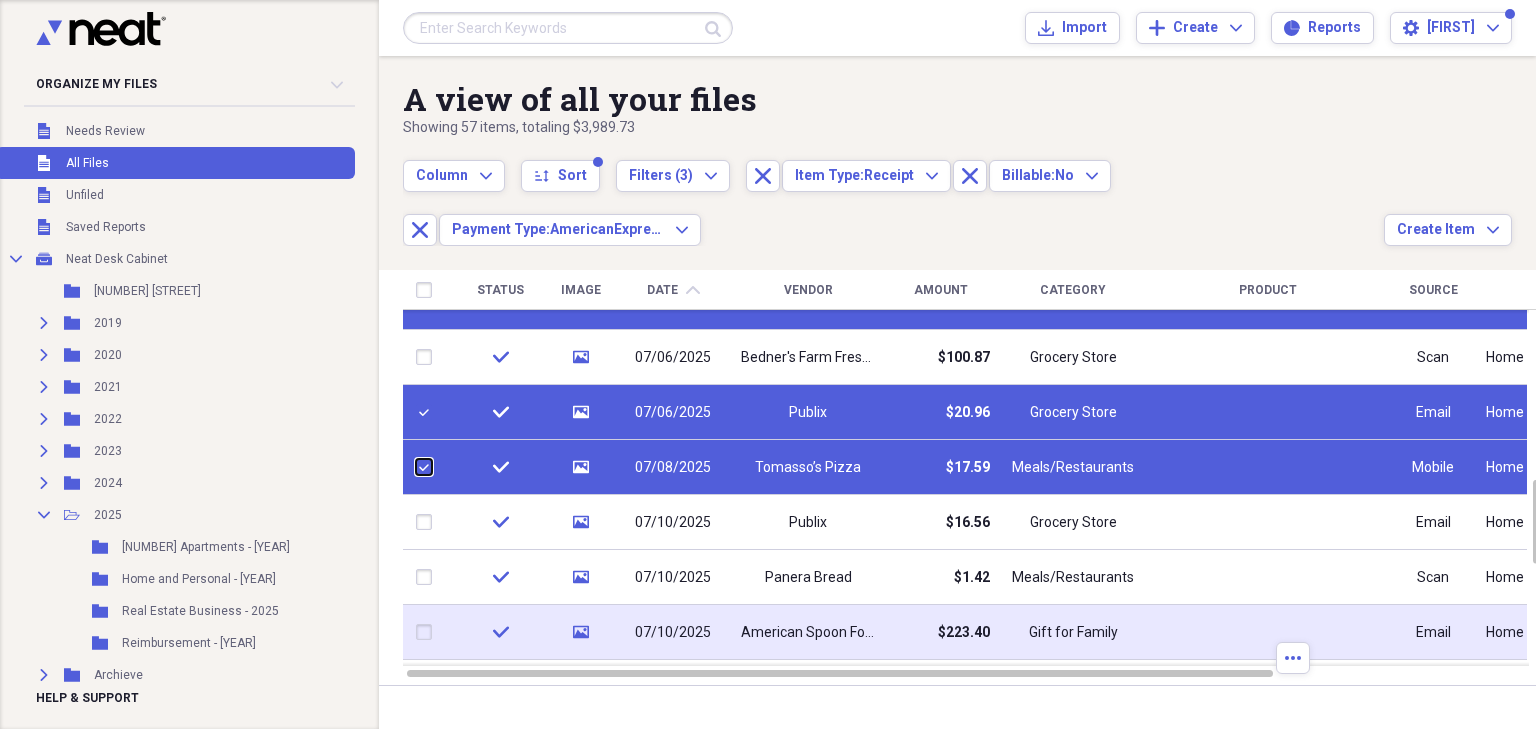 checkbox on "false" 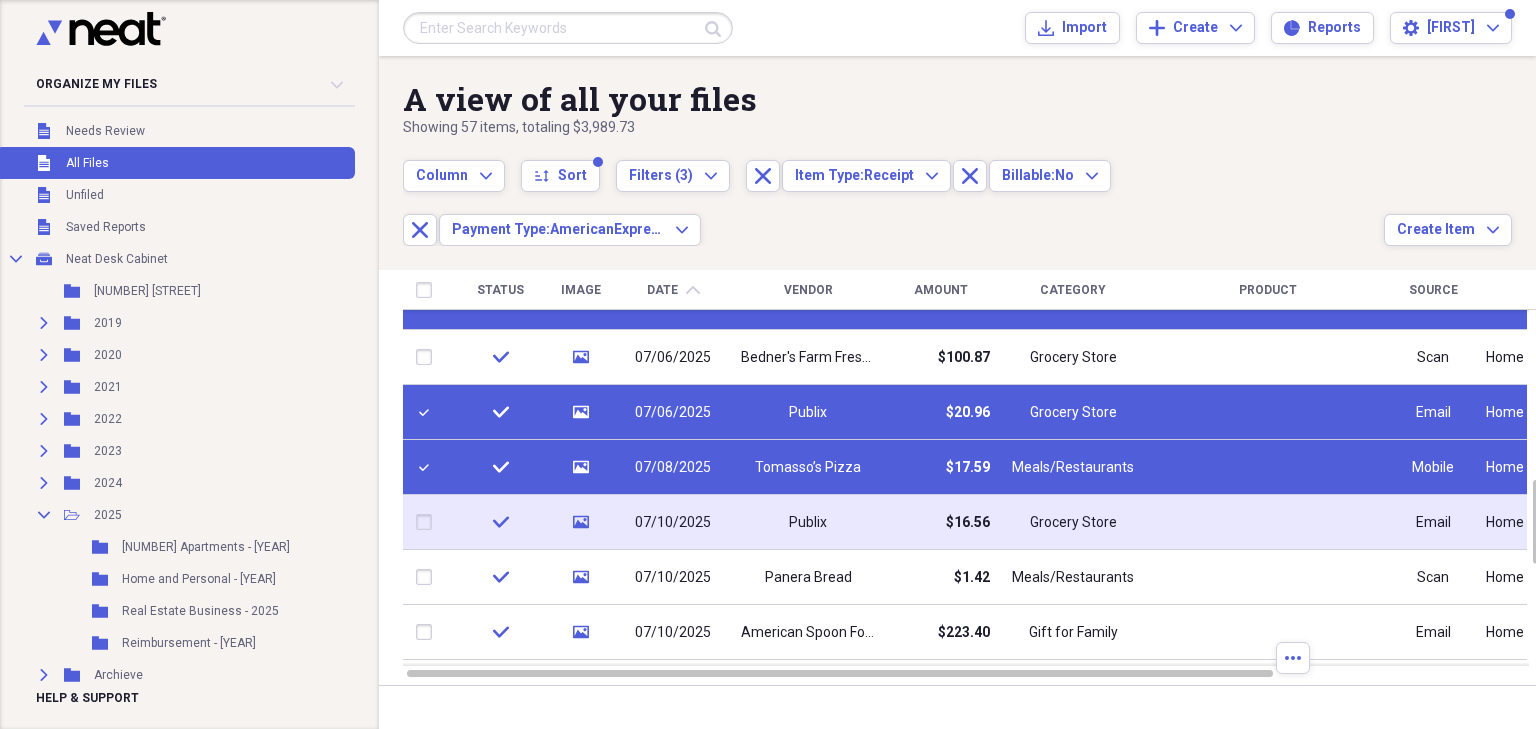 click at bounding box center [428, 522] 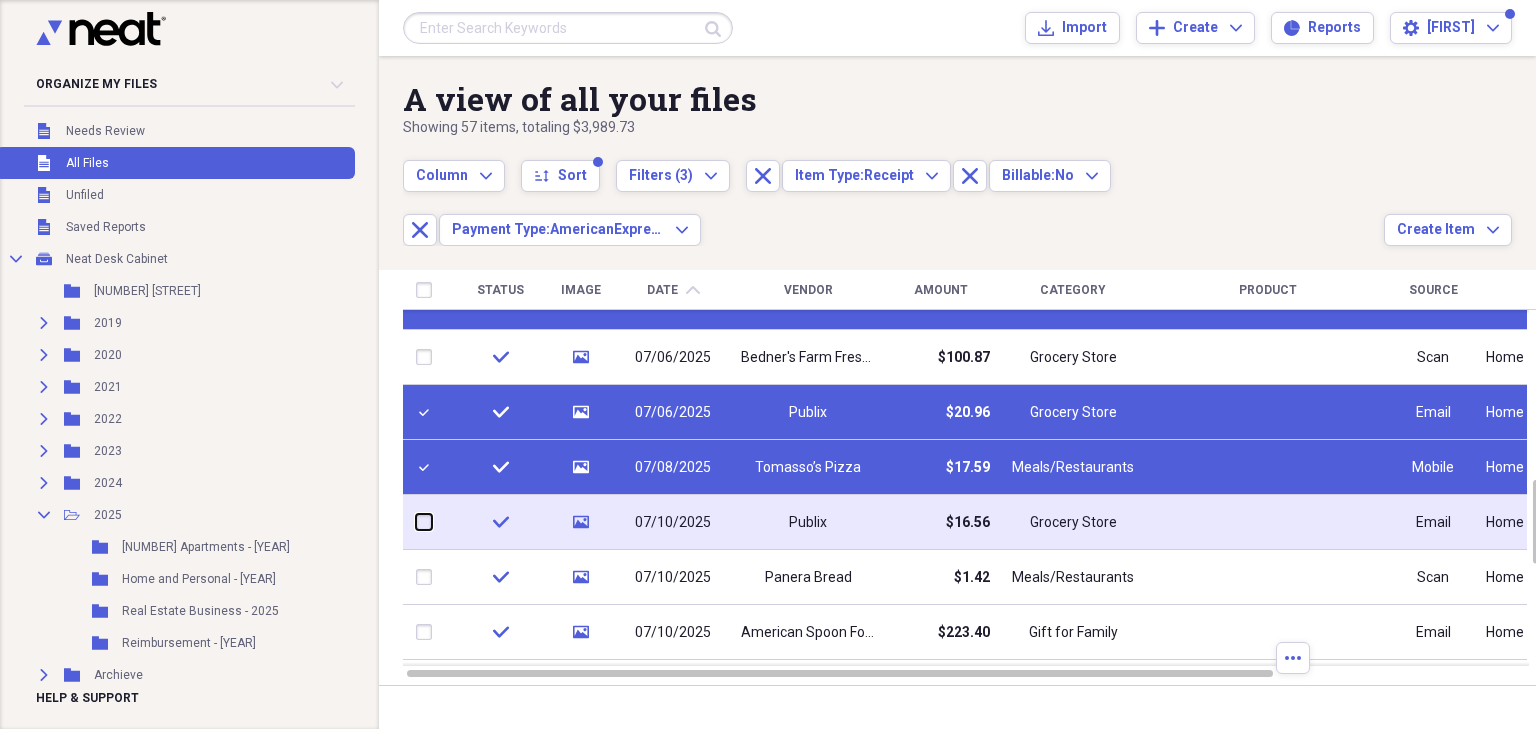 click at bounding box center (416, 522) 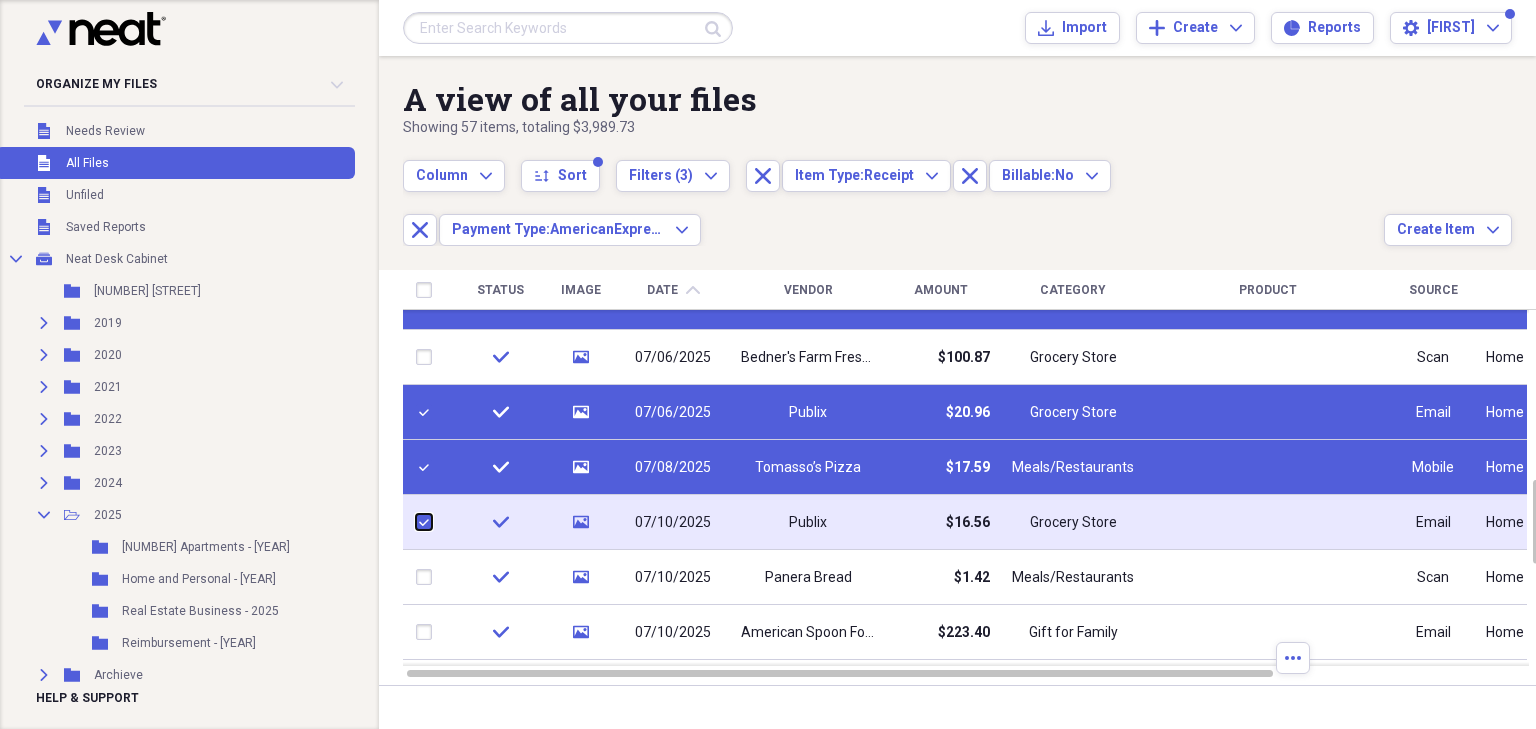 checkbox on "true" 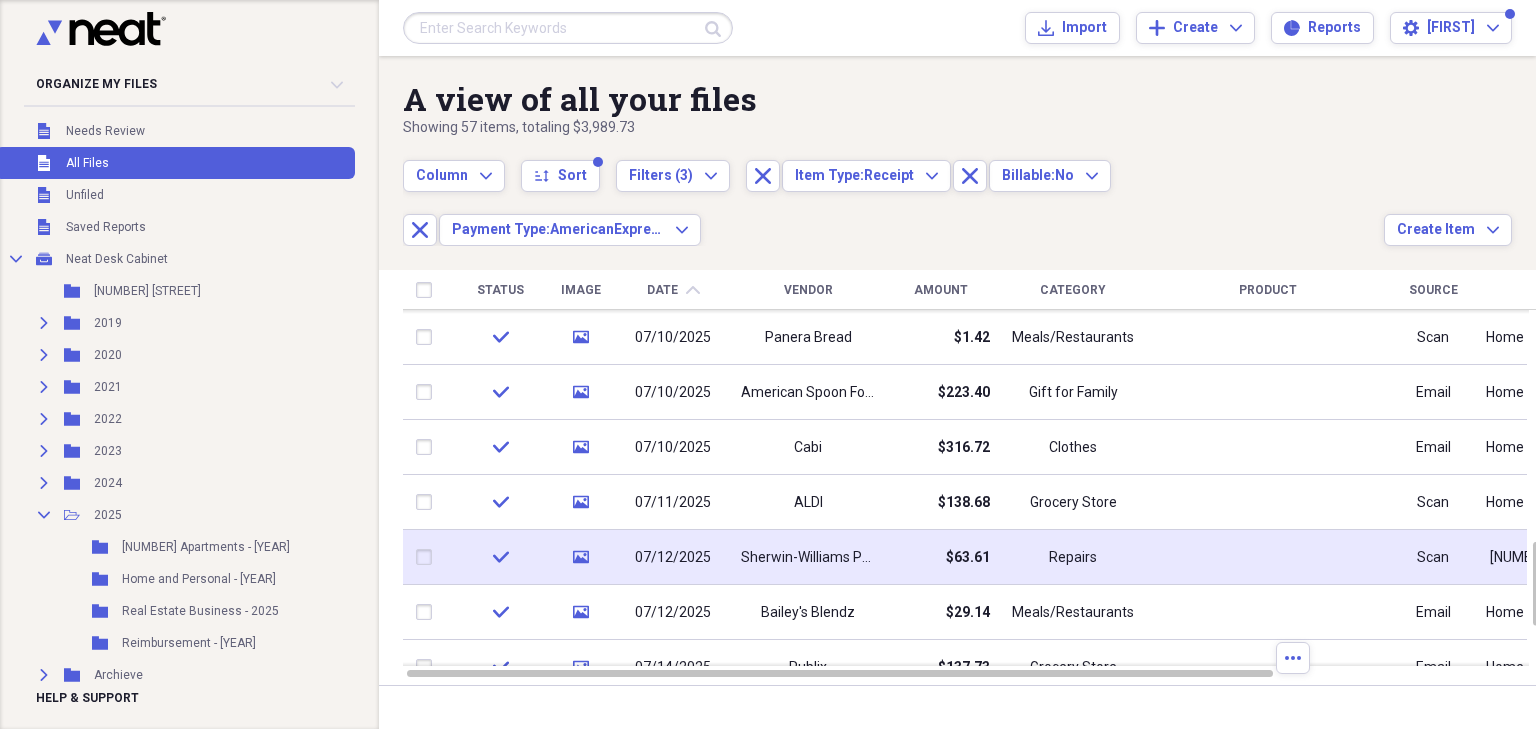 click at bounding box center (428, 557) 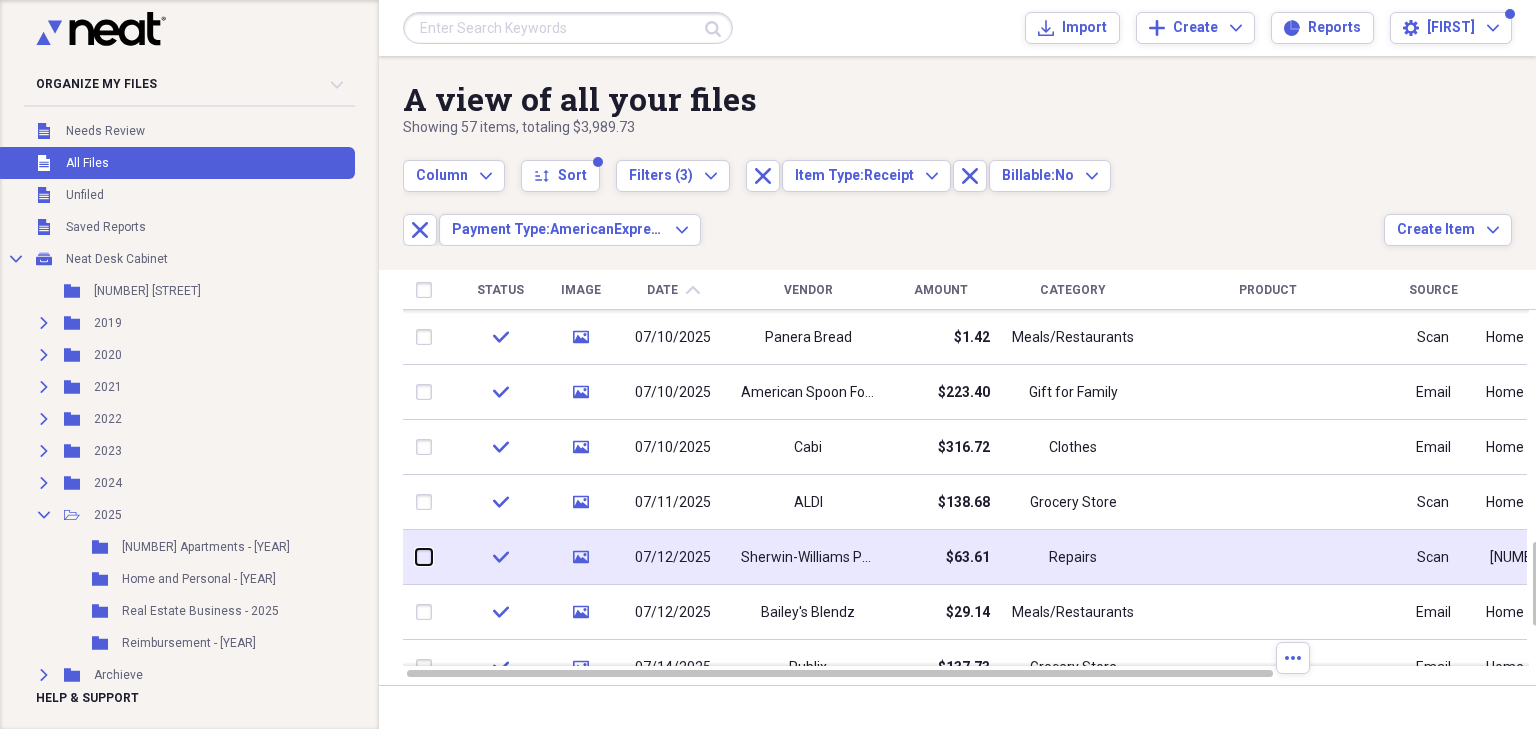 click at bounding box center [416, 557] 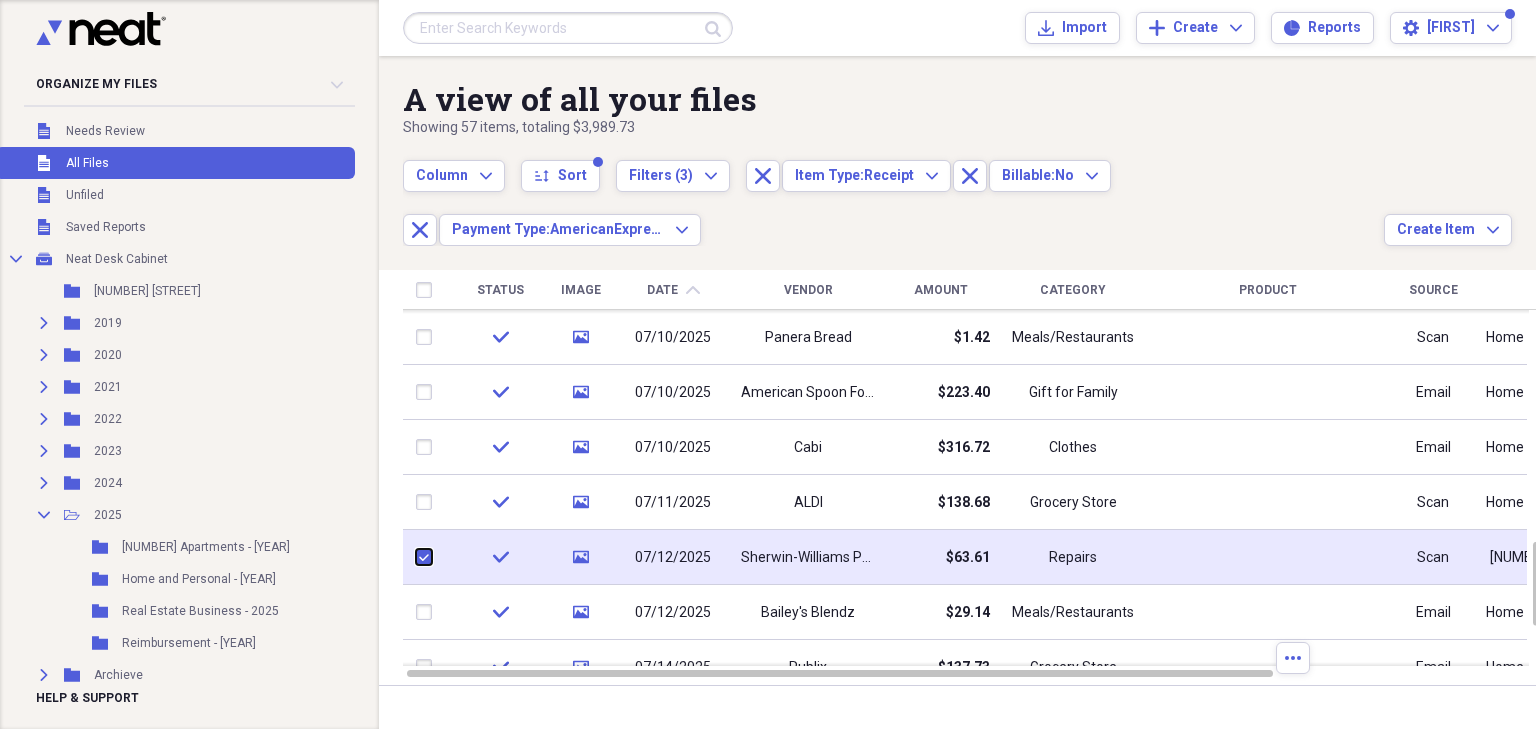 checkbox on "true" 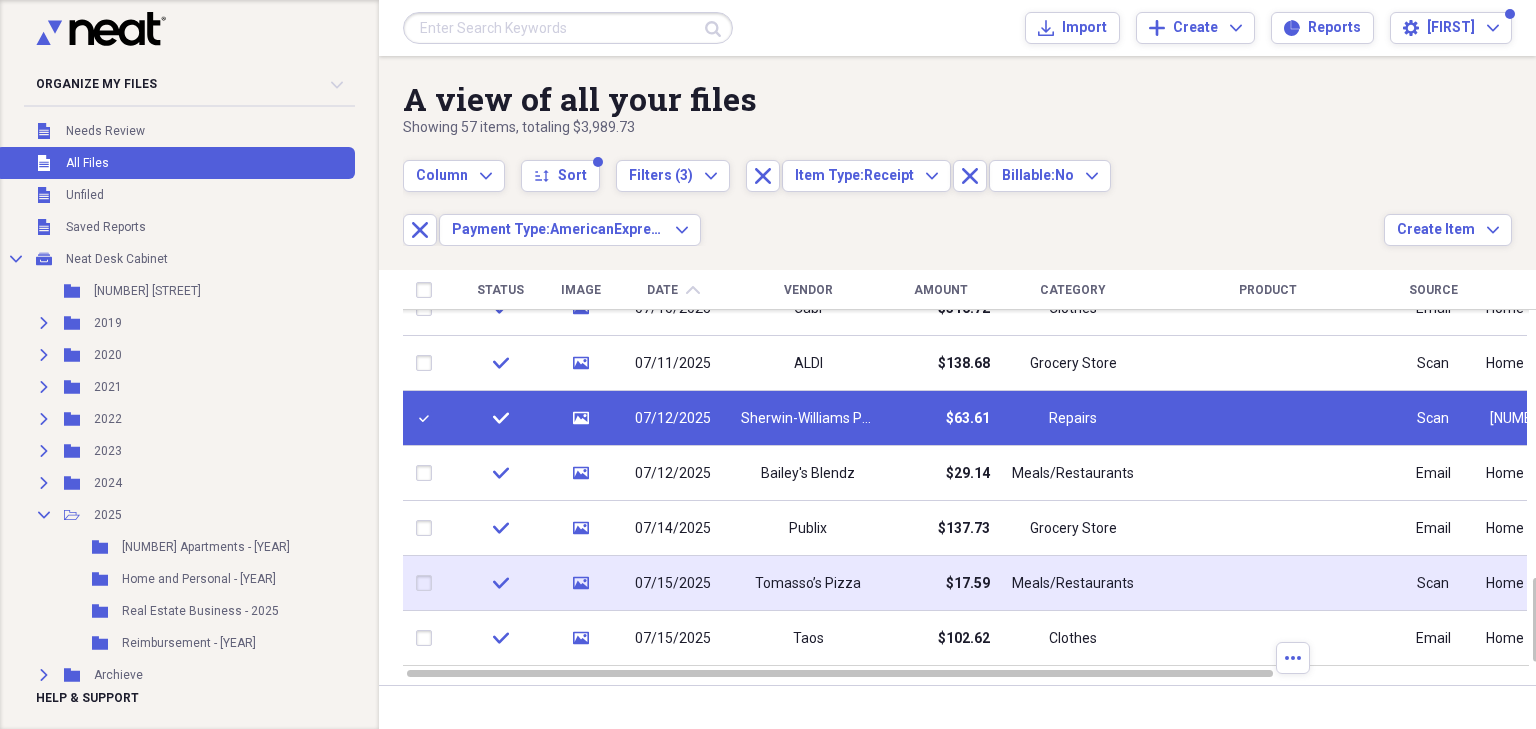 click at bounding box center (428, 583) 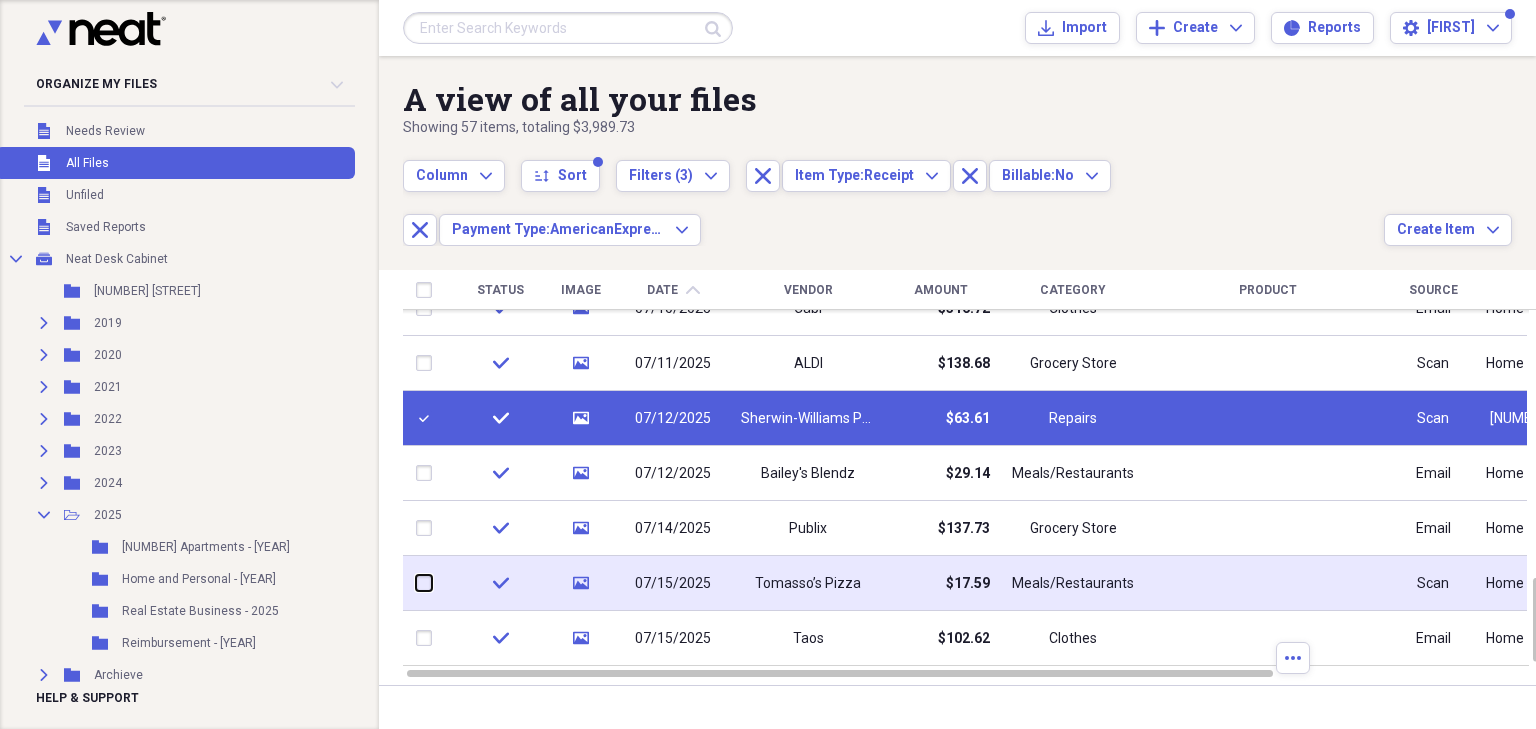 click at bounding box center (416, 583) 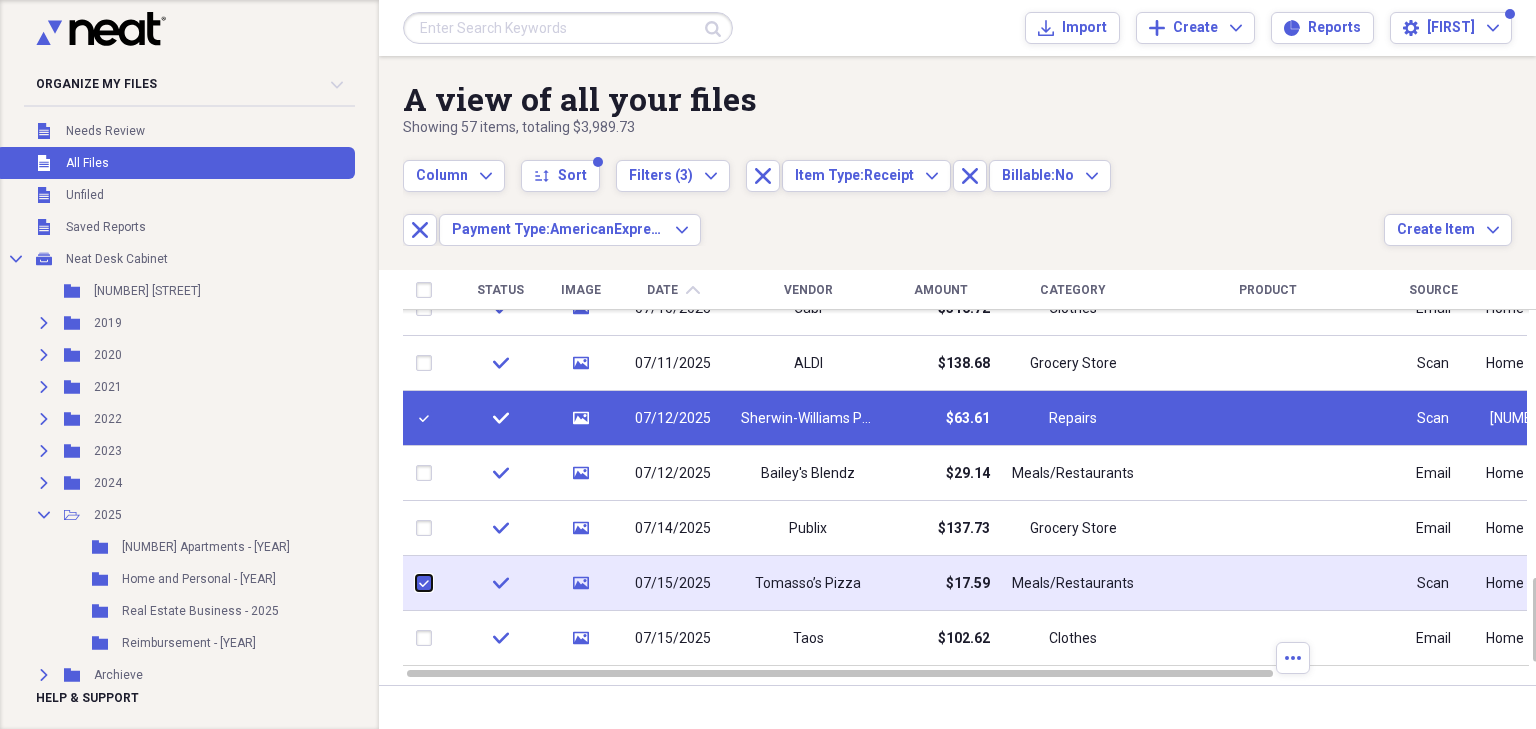 checkbox on "true" 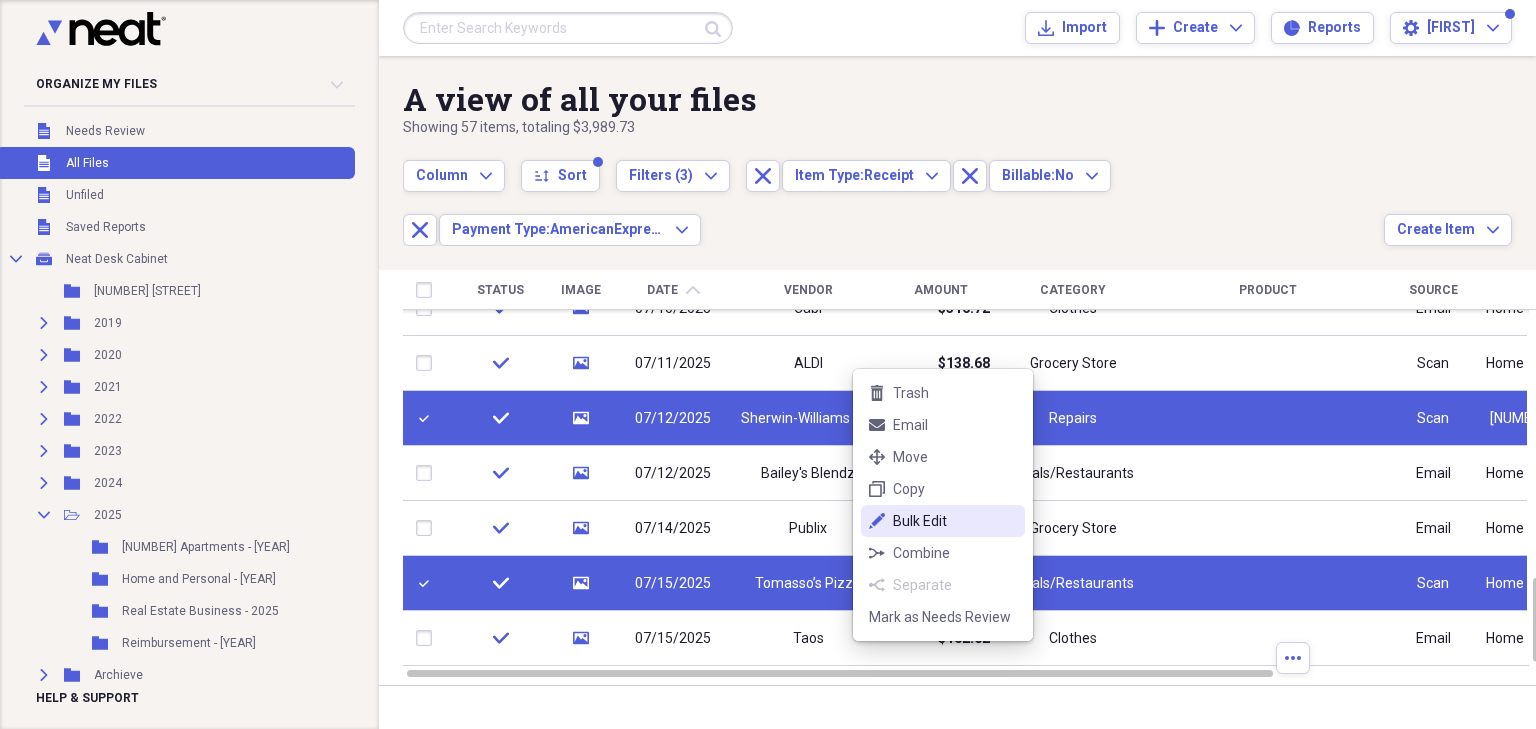 click on "Bulk Edit" at bounding box center (955, 521) 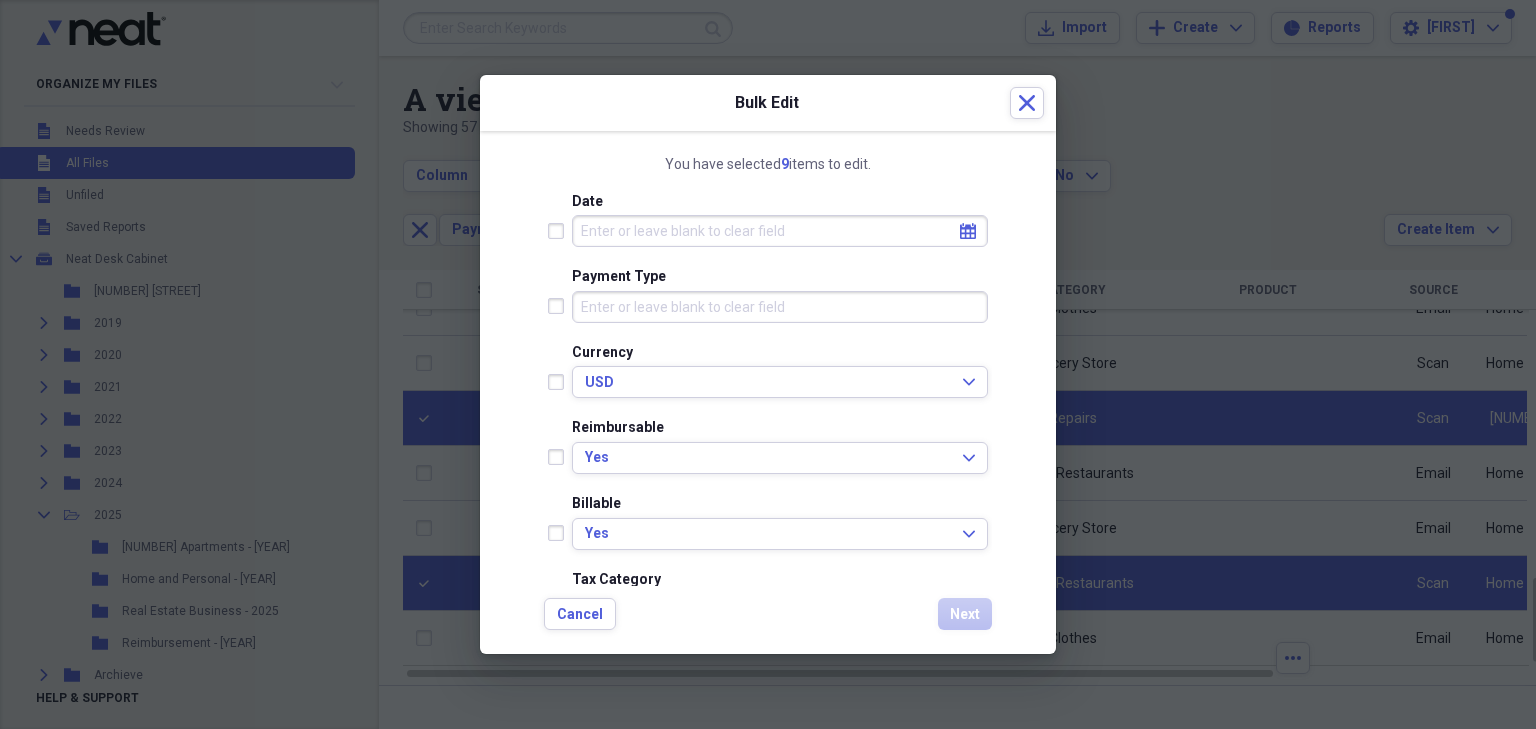 scroll, scrollTop: 400, scrollLeft: 0, axis: vertical 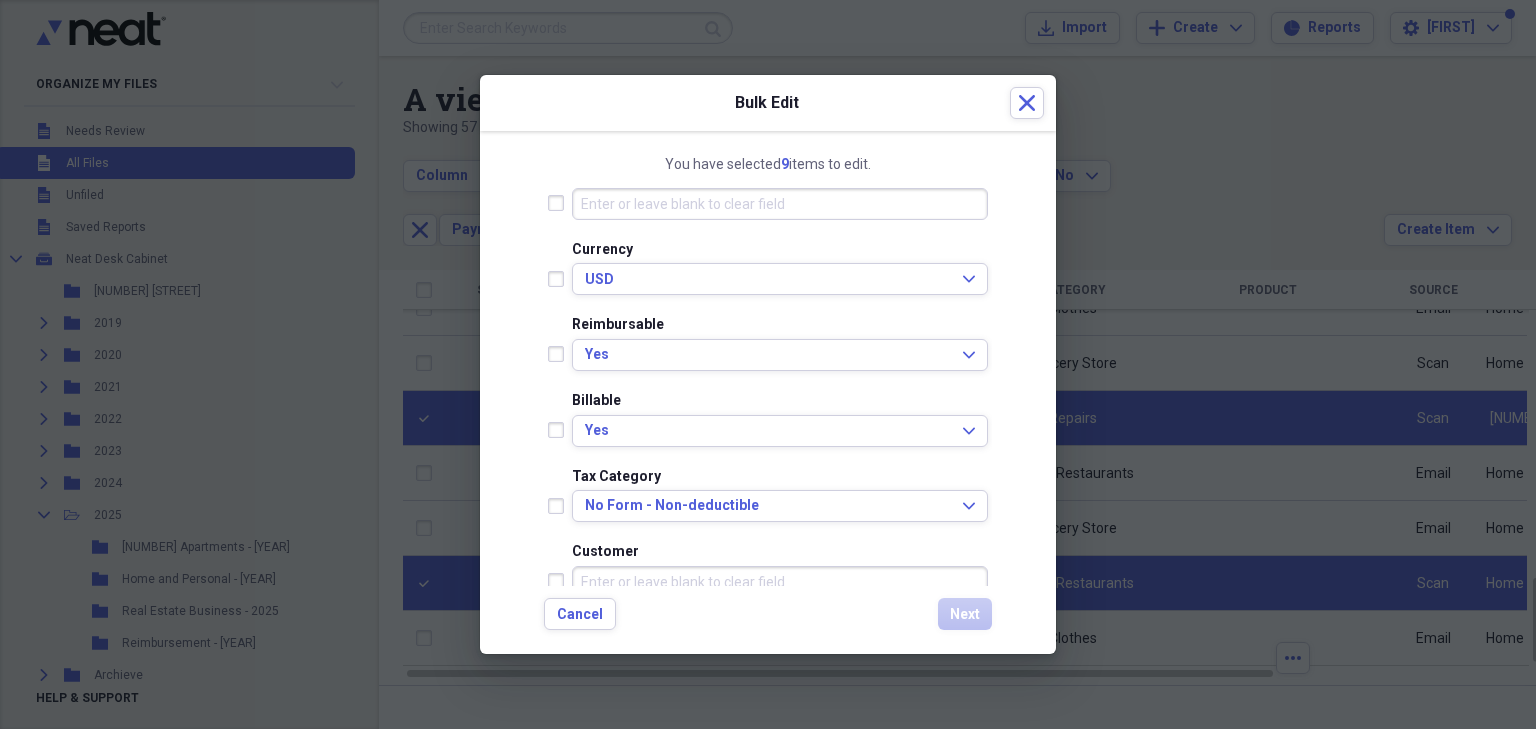click at bounding box center (560, 430) 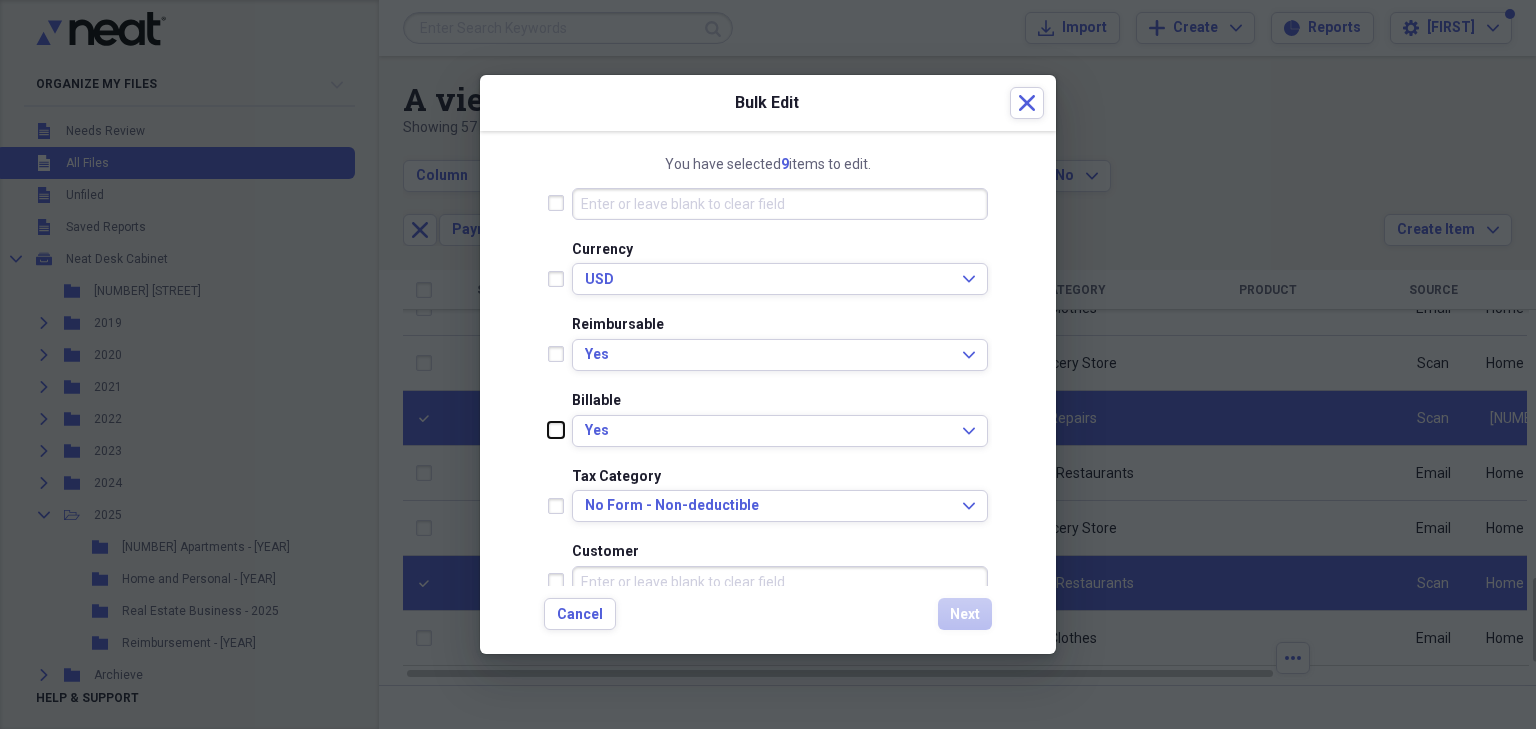 click at bounding box center (548, 430) 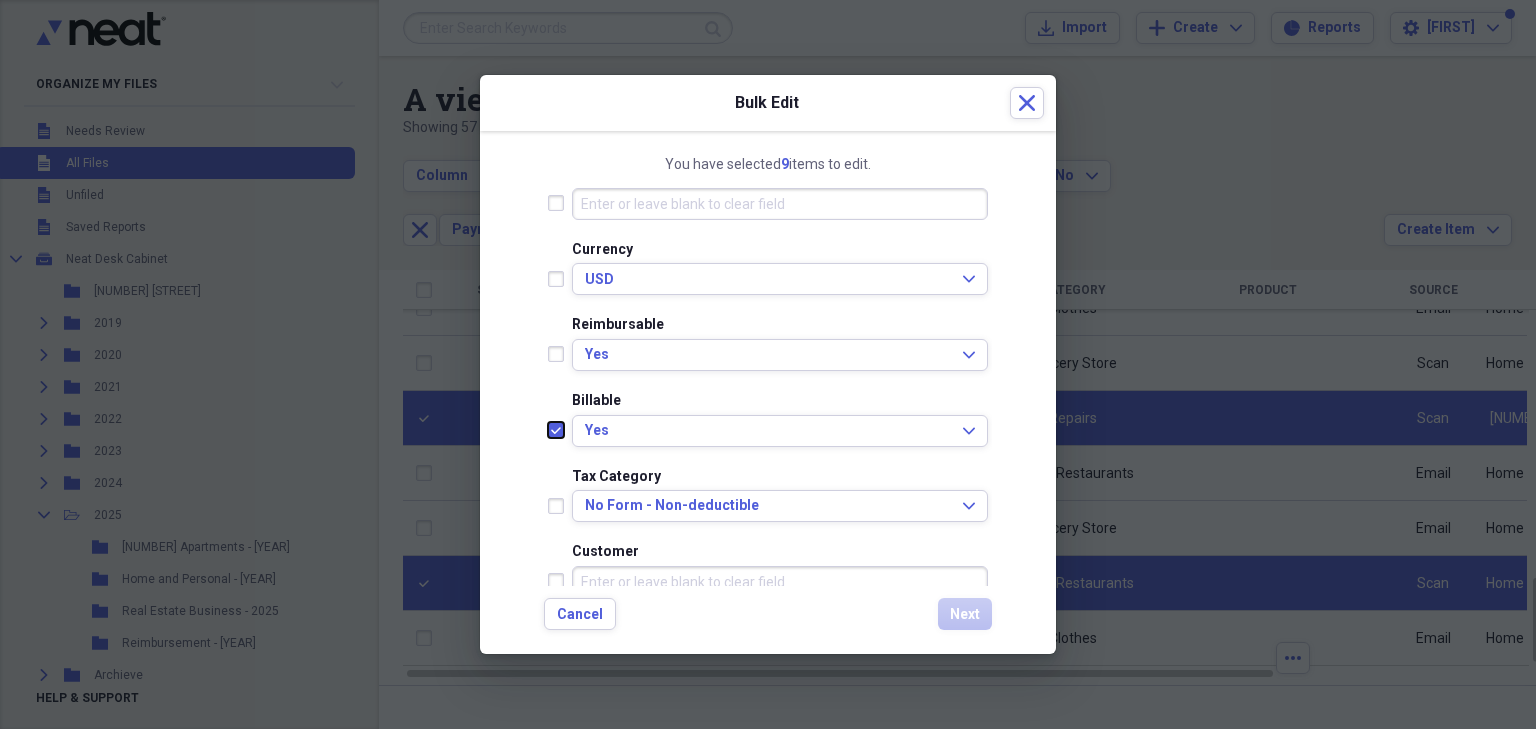 checkbox on "true" 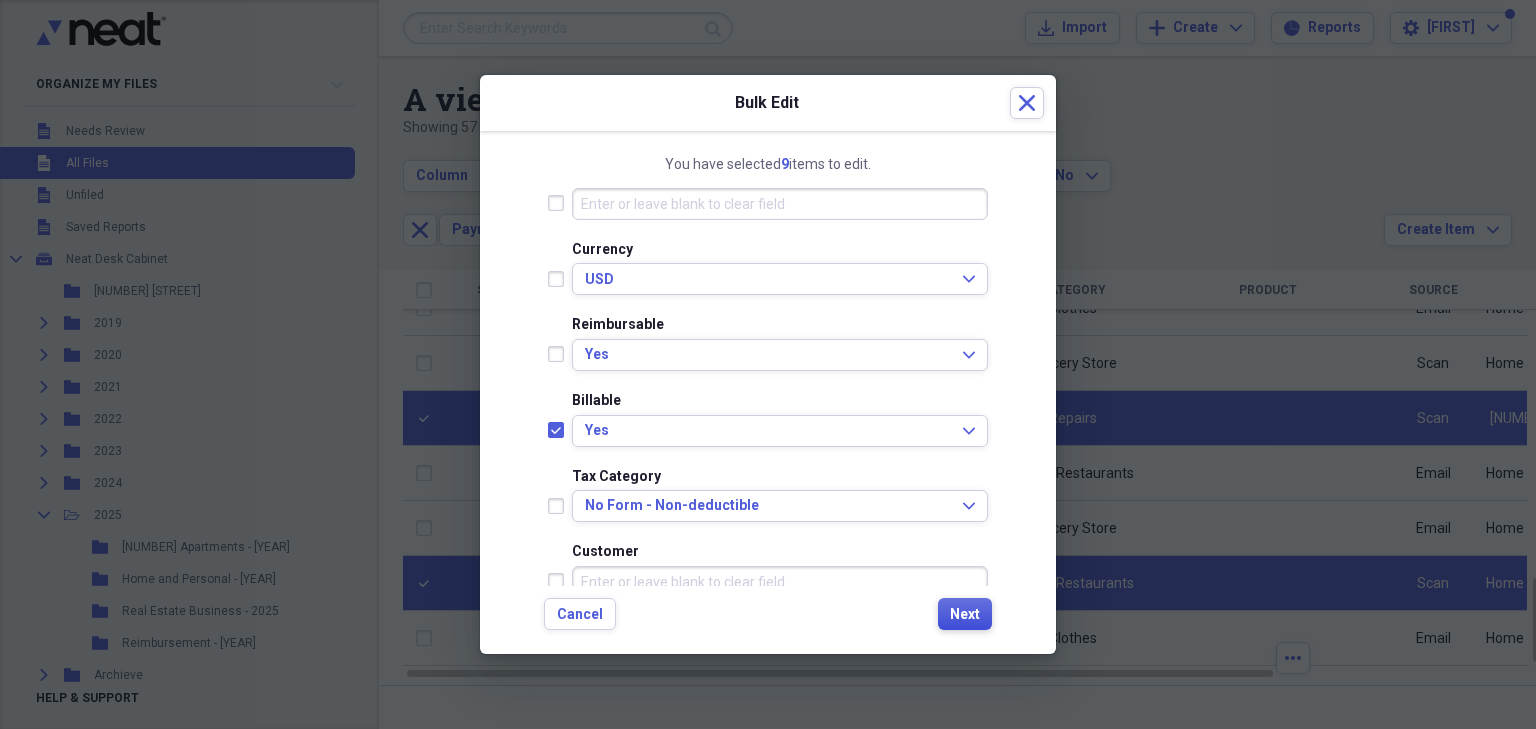 click on "Next" at bounding box center [965, 615] 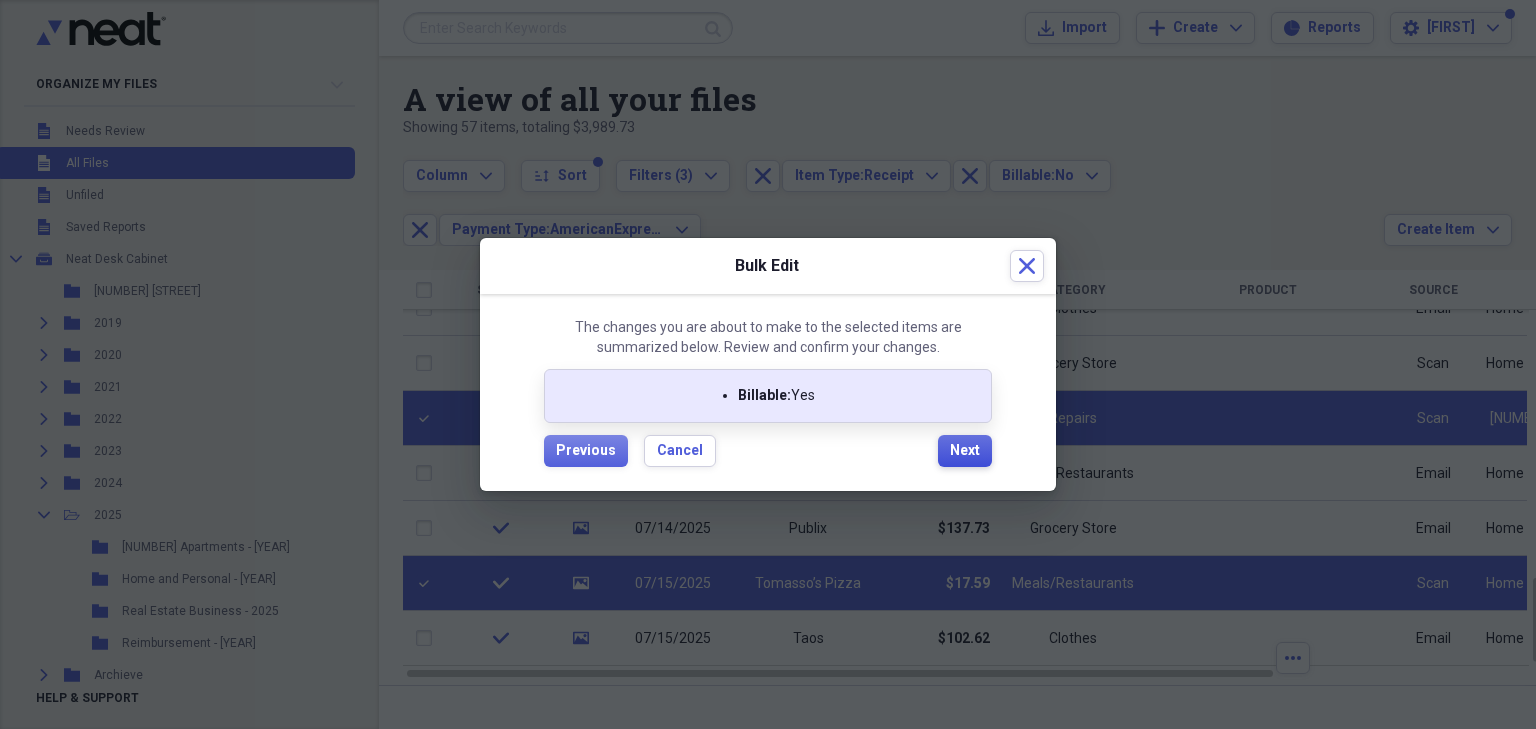 click on "Next" at bounding box center [965, 451] 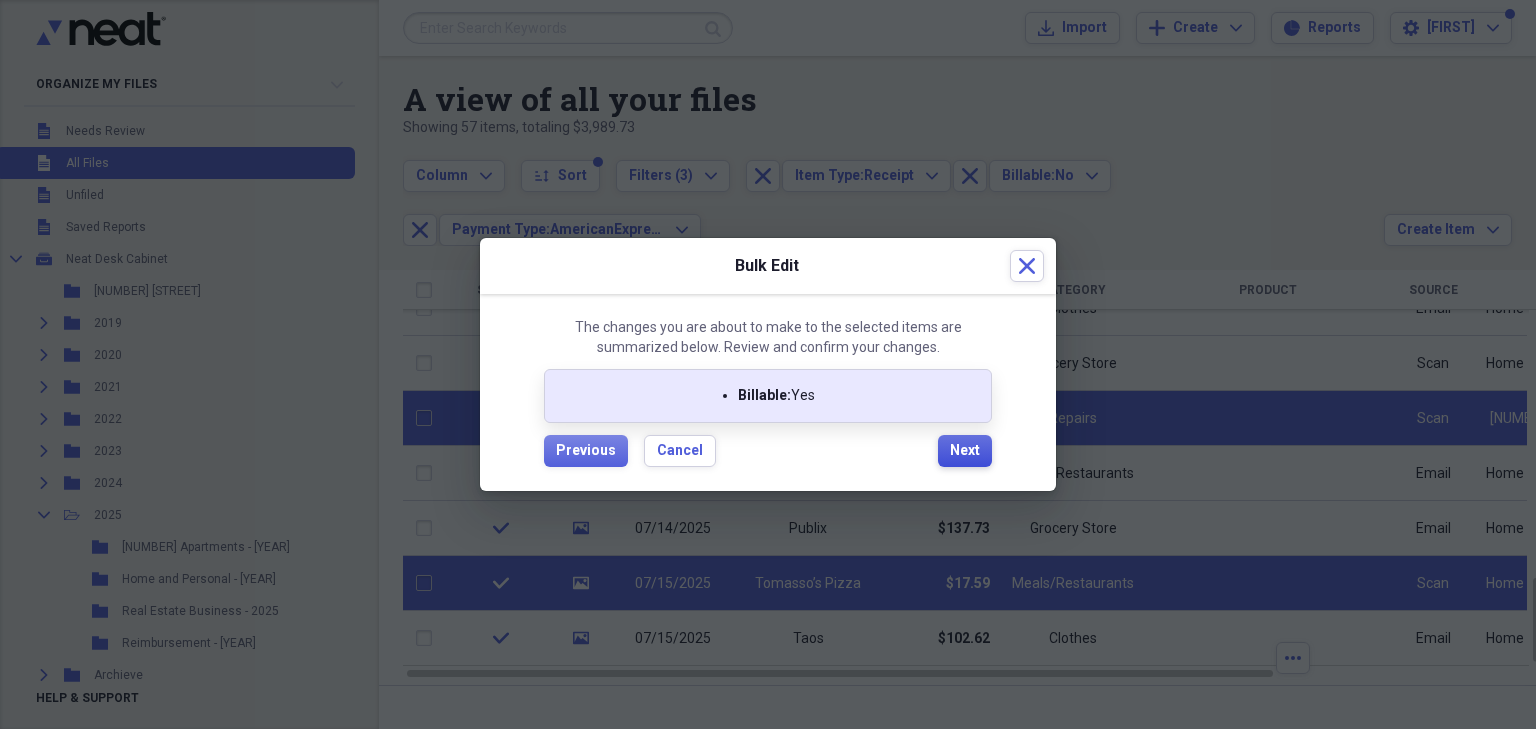 checkbox on "false" 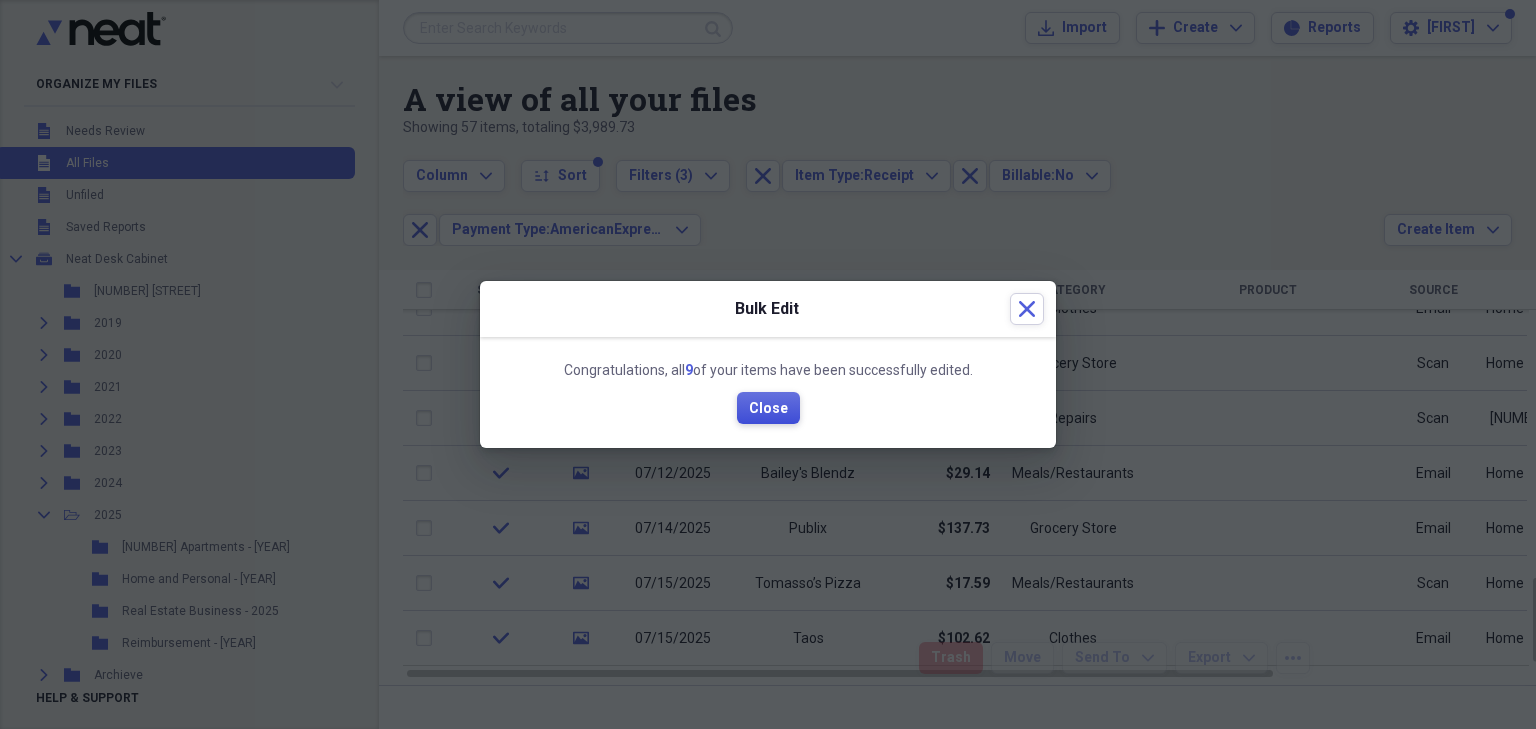click on "Close" at bounding box center [768, 408] 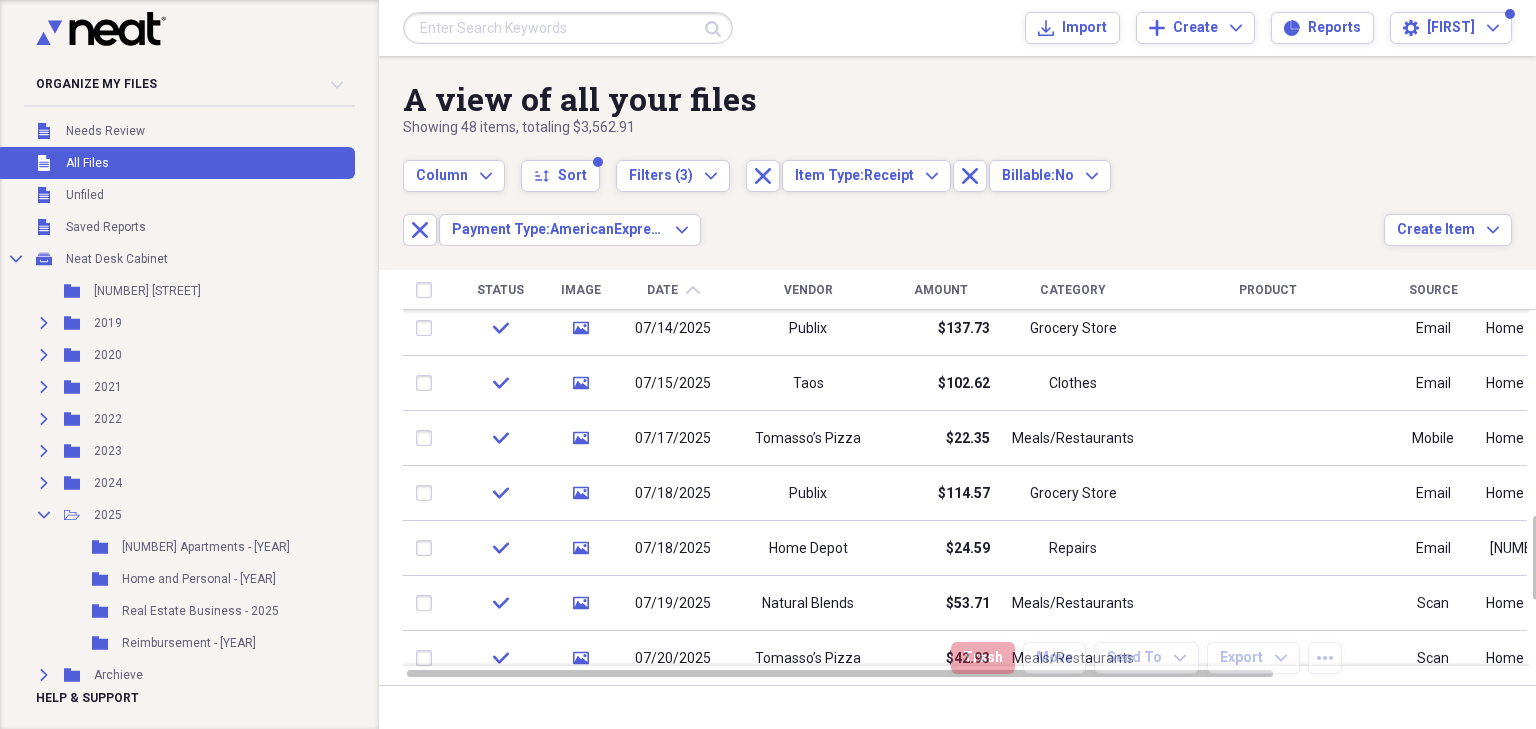 click on "Amount" at bounding box center (941, 290) 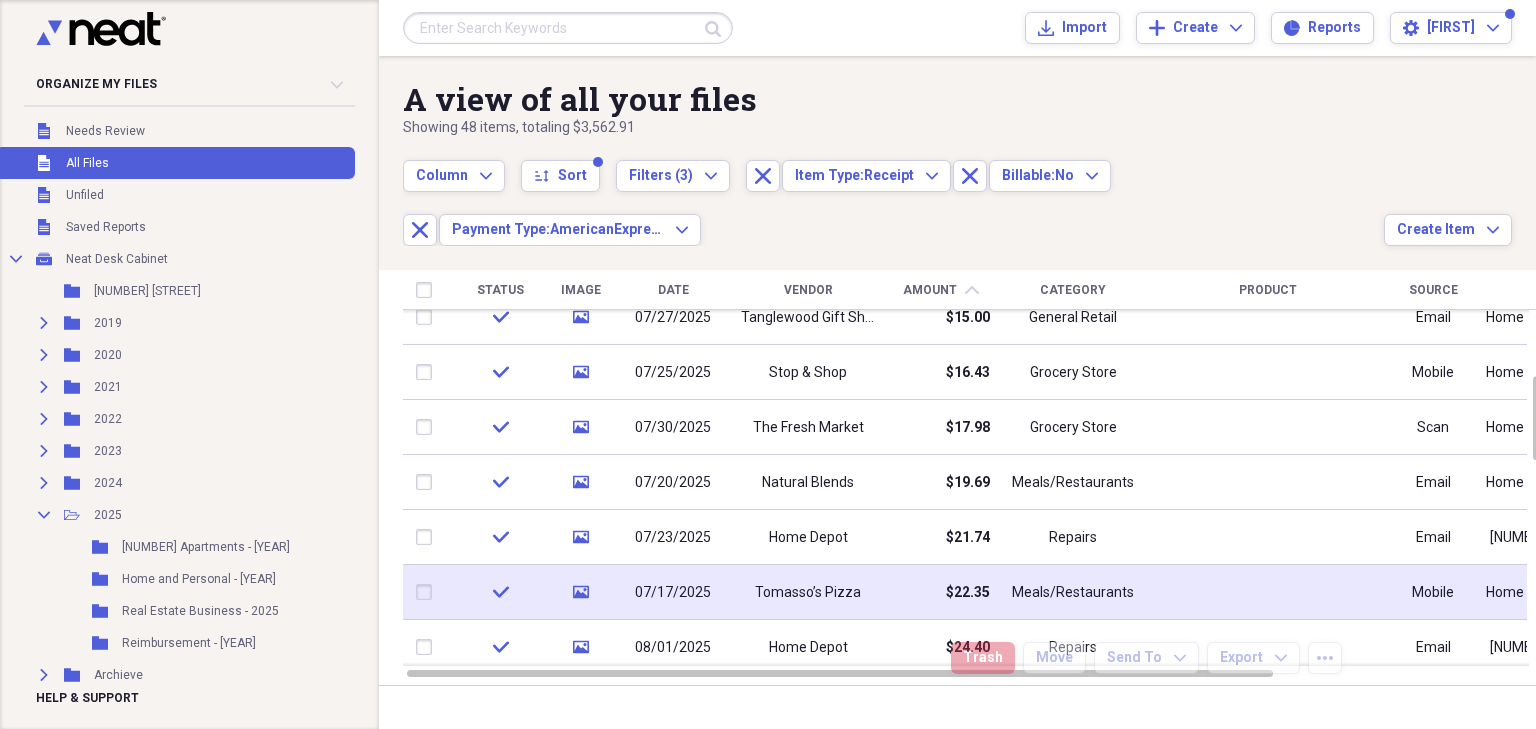 click at bounding box center (428, 592) 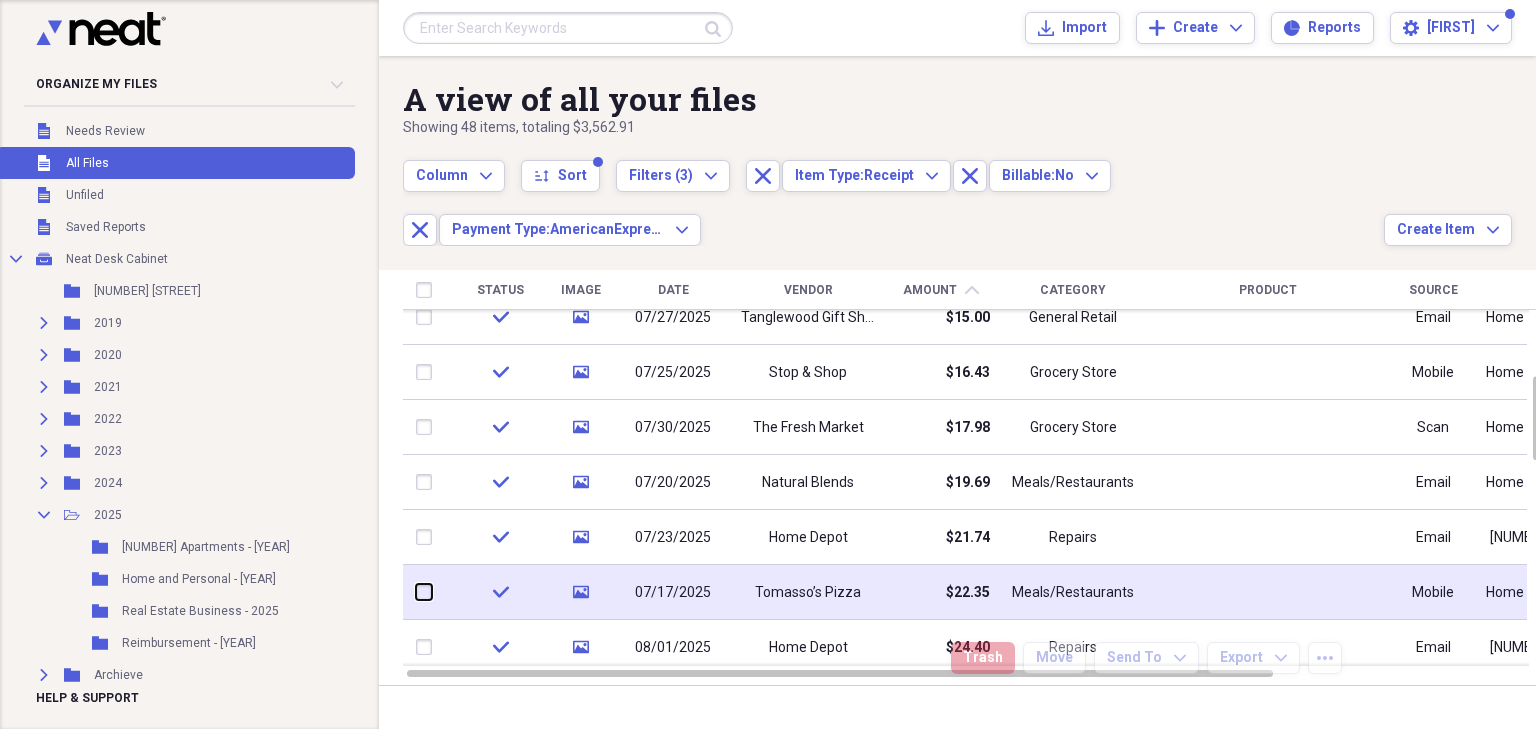 click at bounding box center (416, 592) 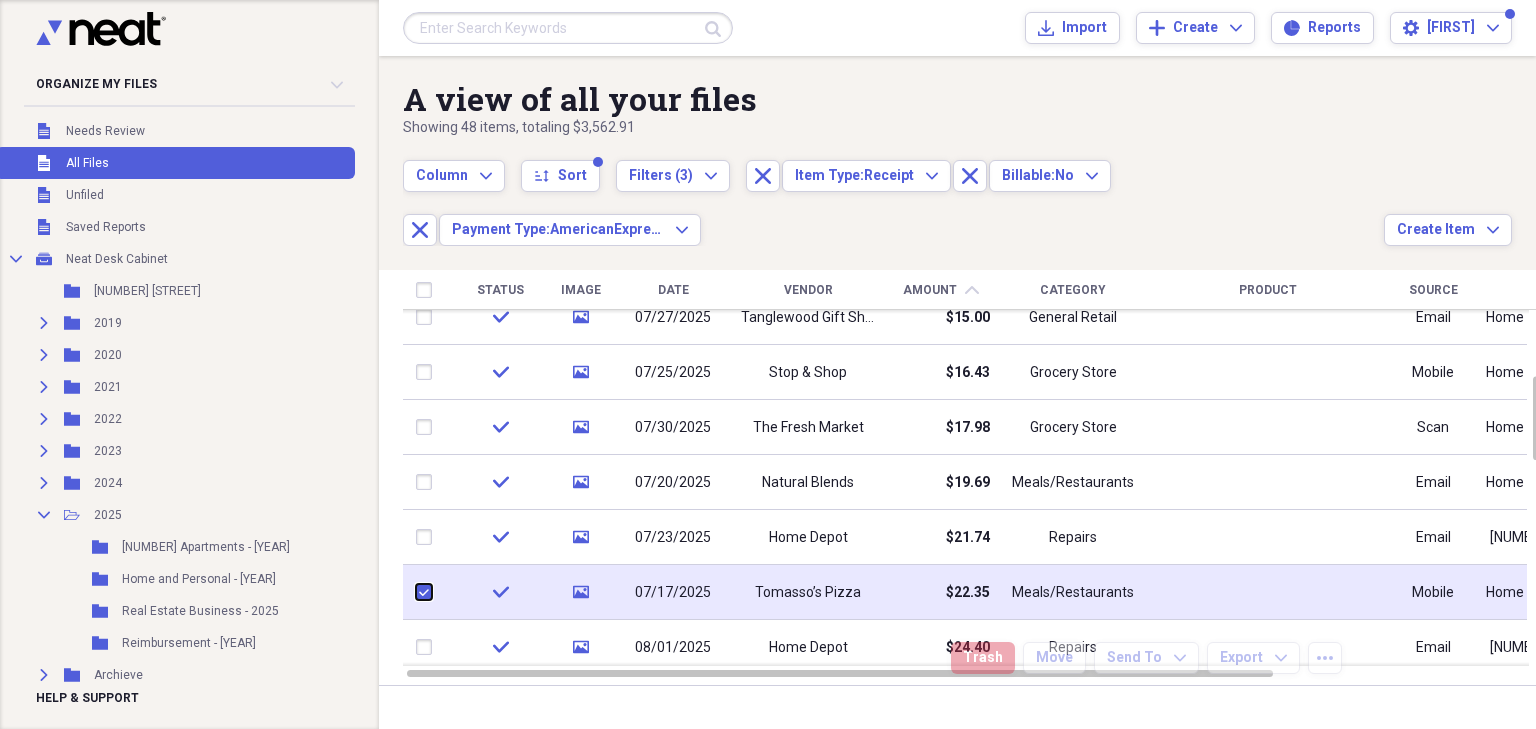 checkbox on "true" 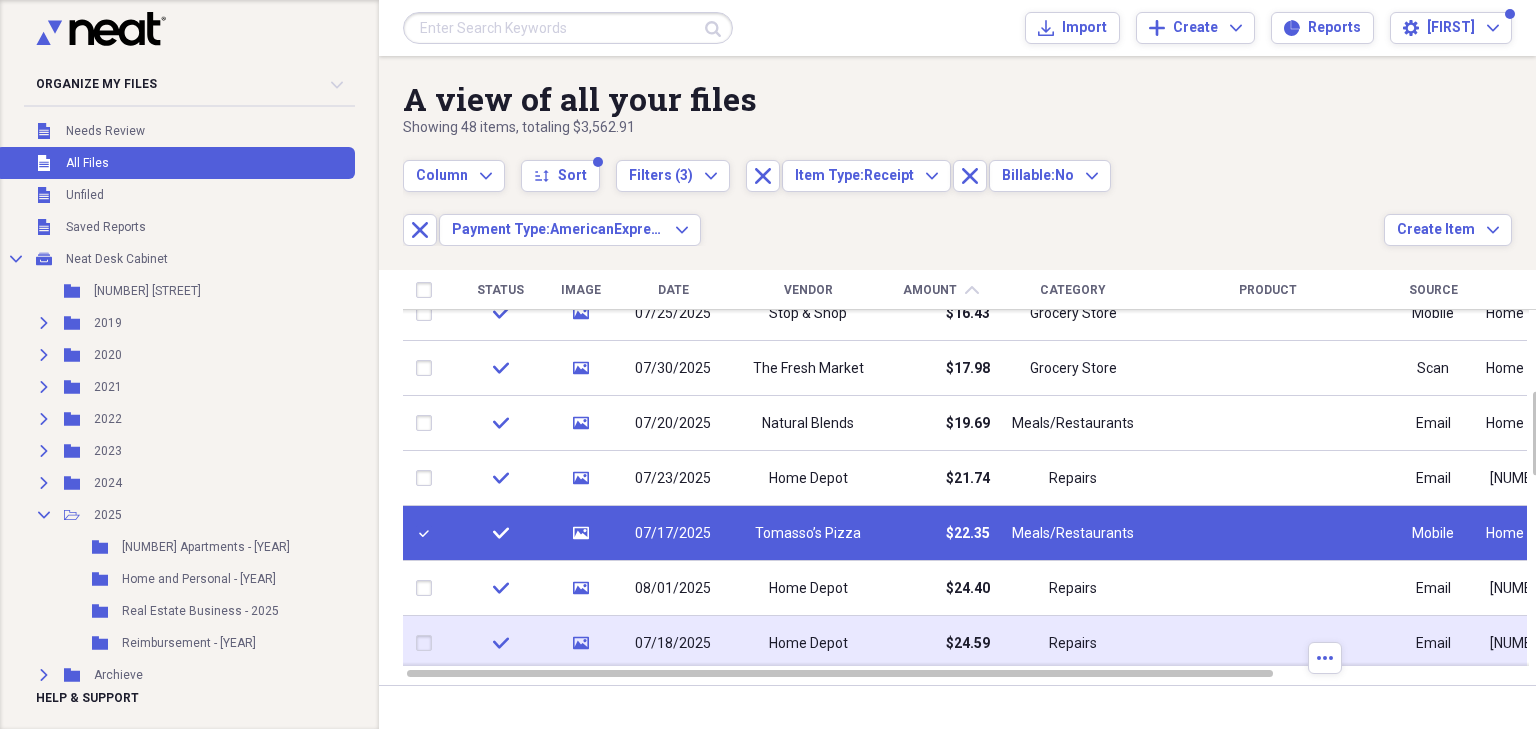 click at bounding box center (428, 643) 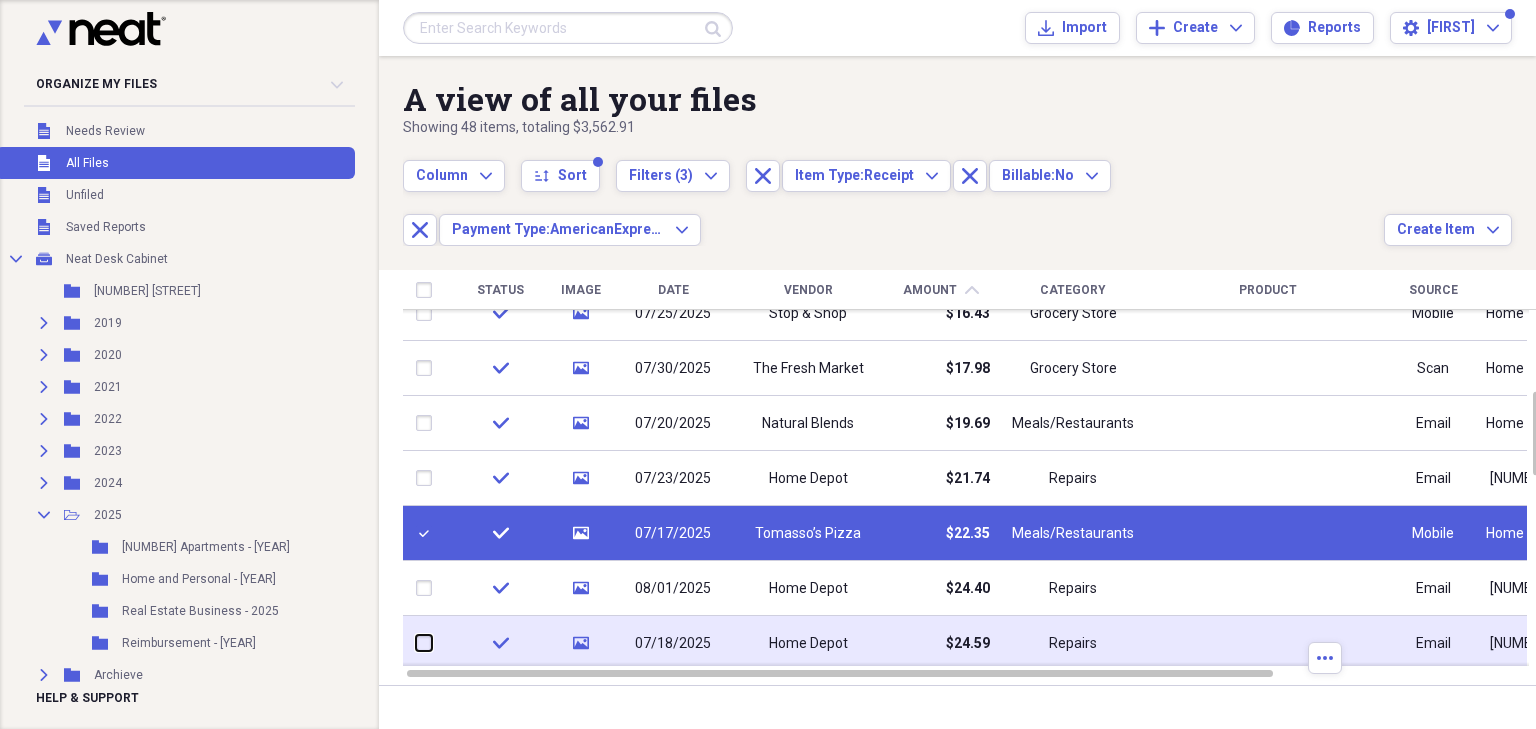 click at bounding box center (416, 643) 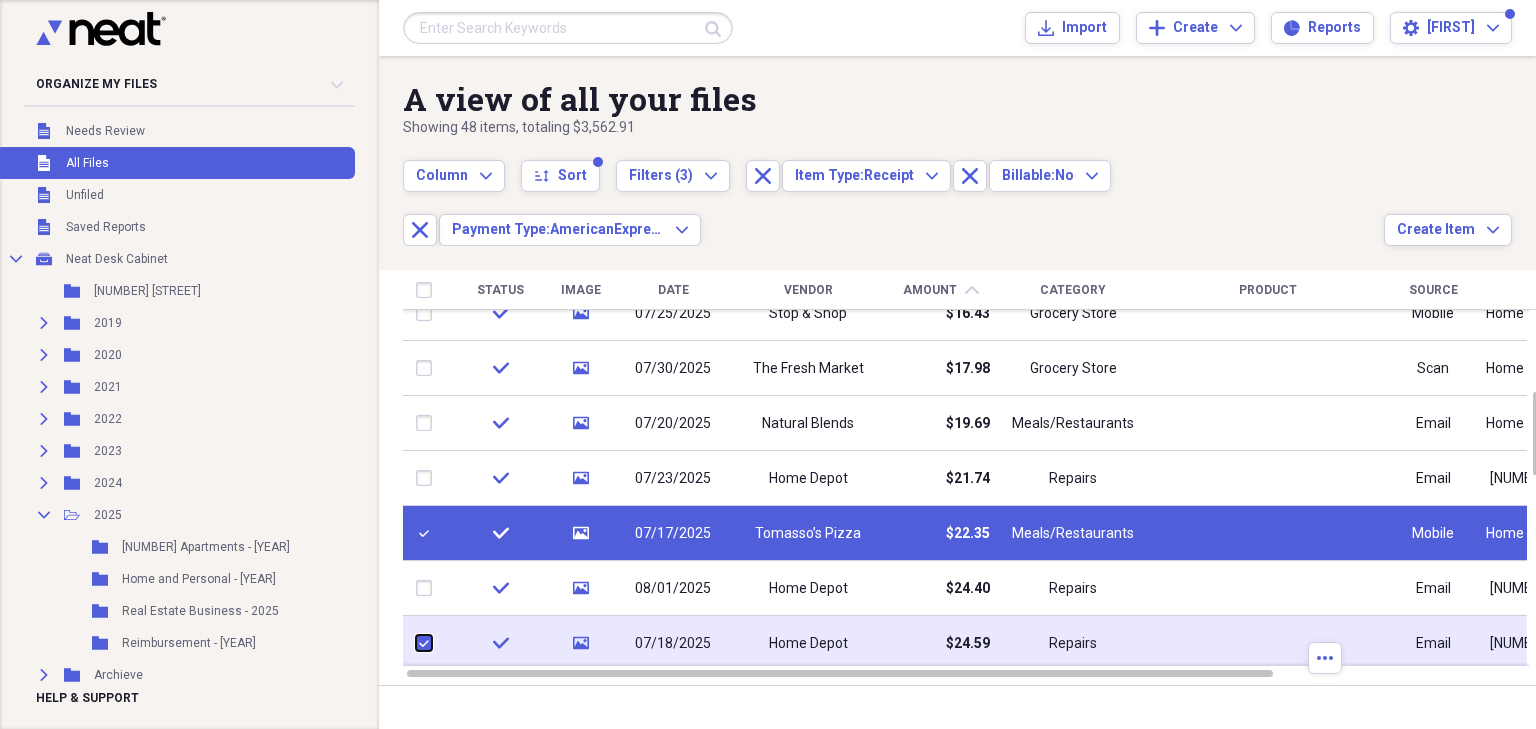 checkbox on "true" 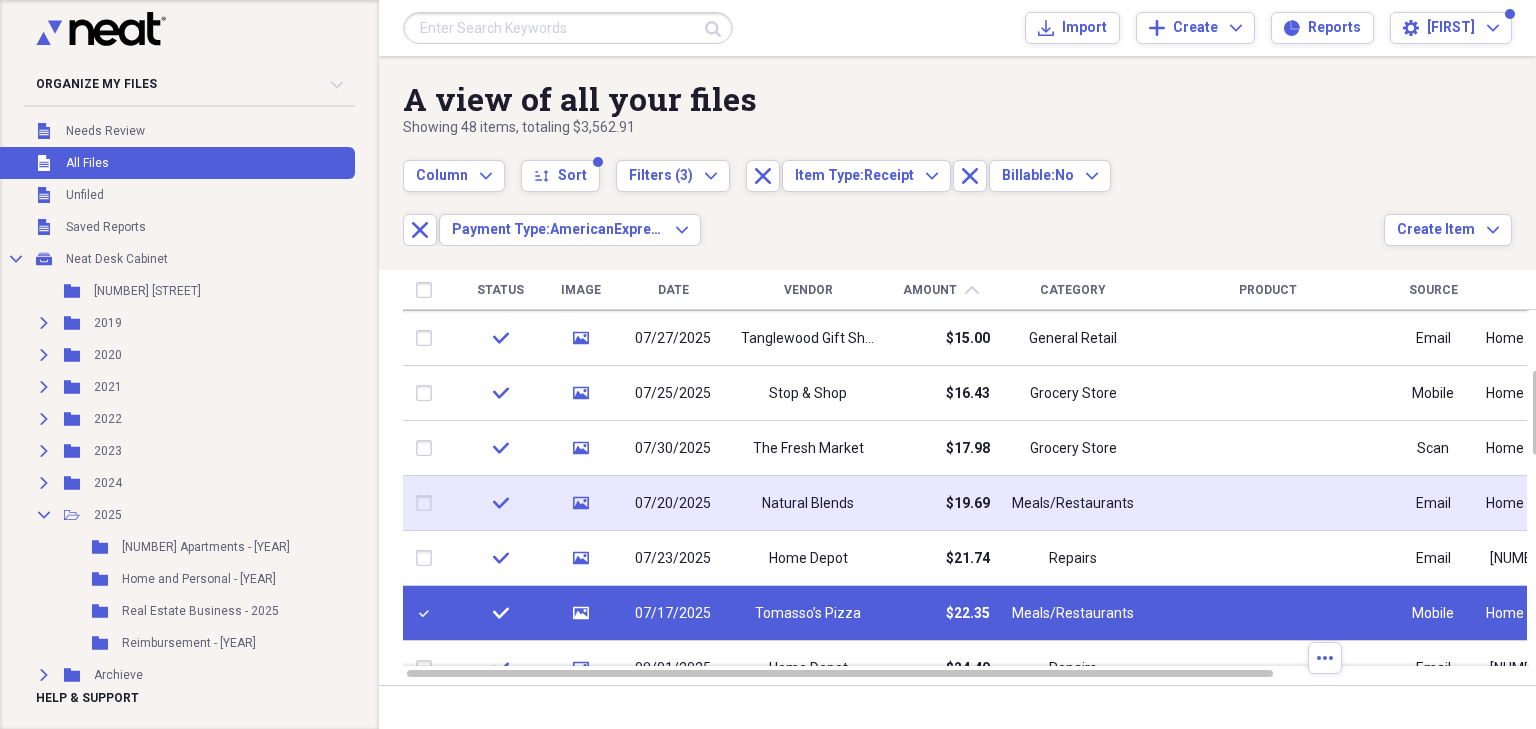 click at bounding box center (428, 503) 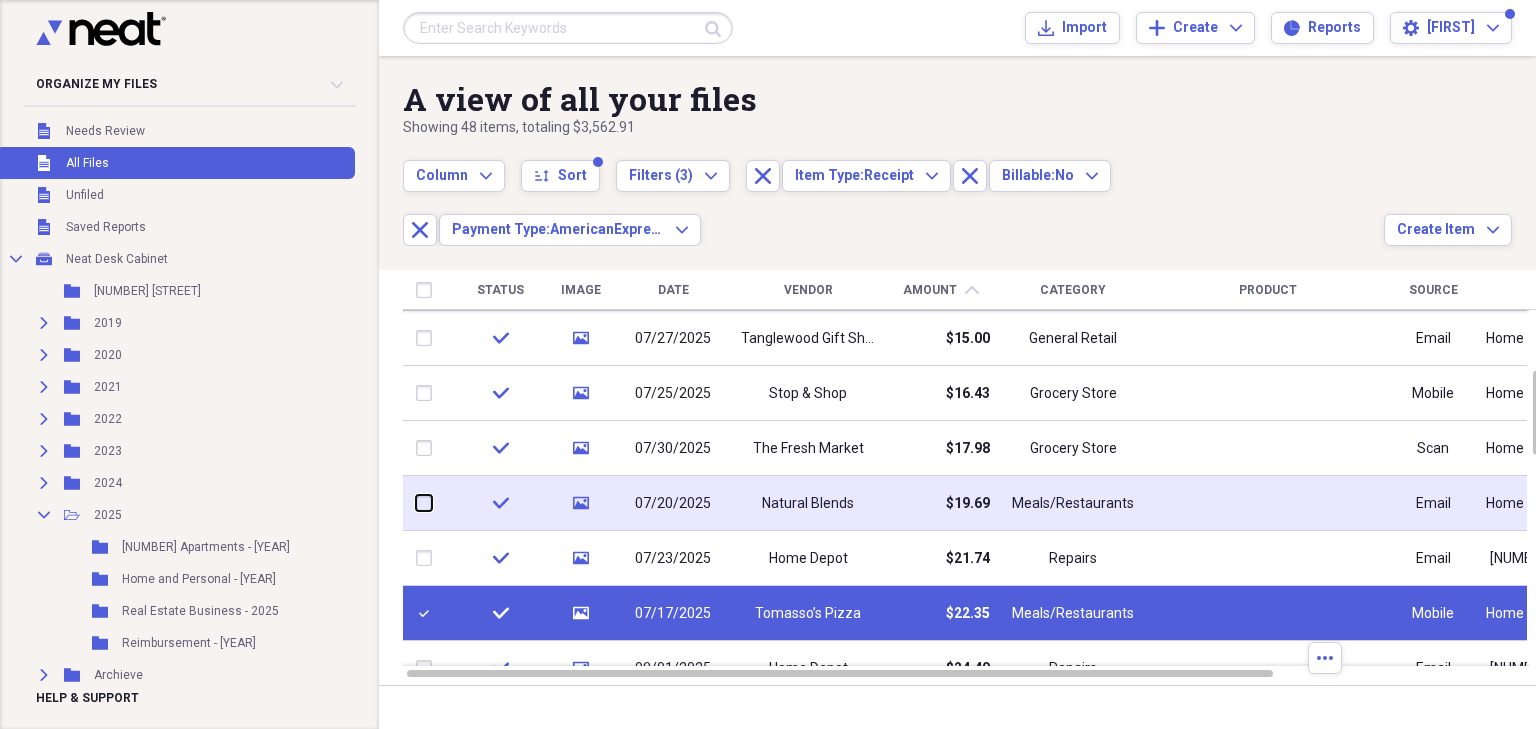 click at bounding box center [416, 503] 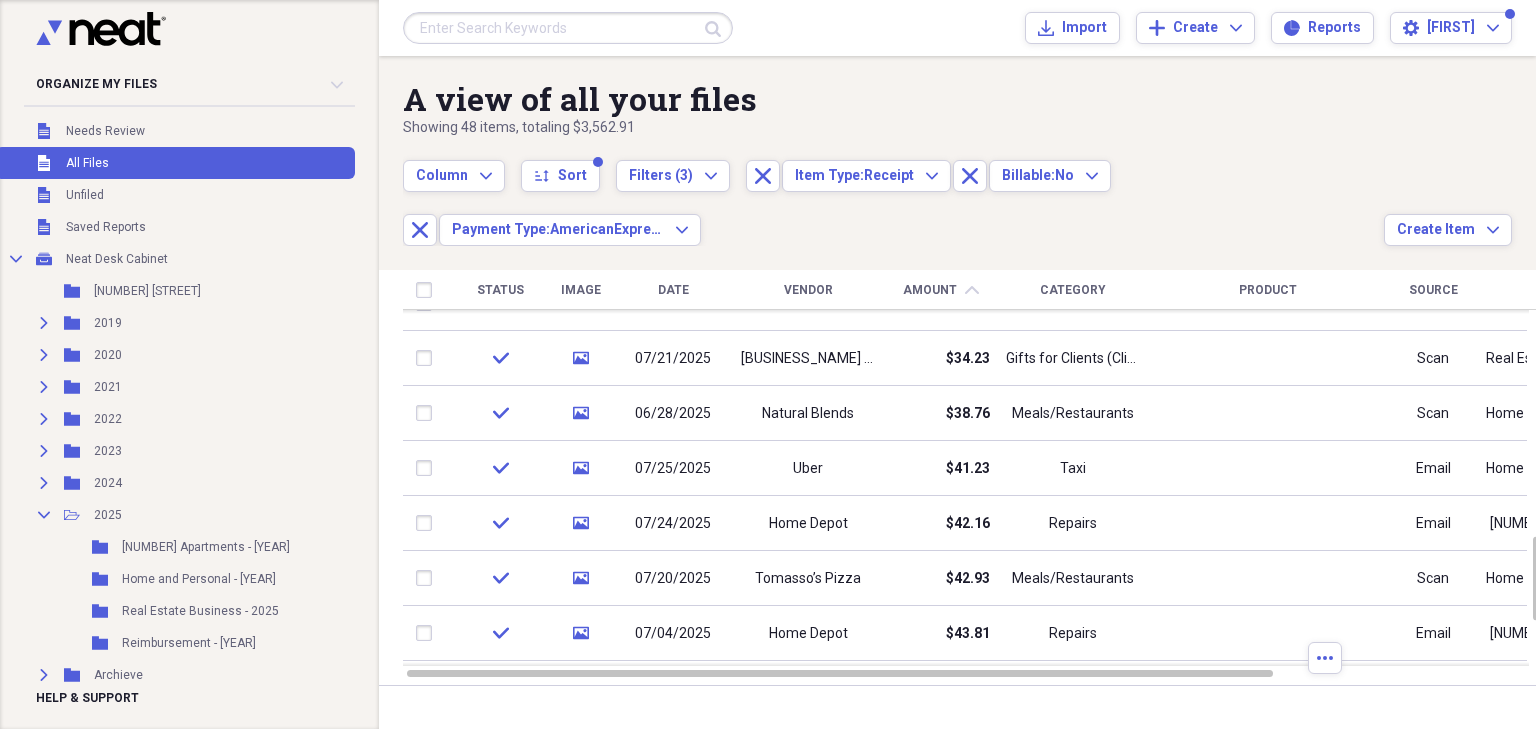 checkbox on "false" 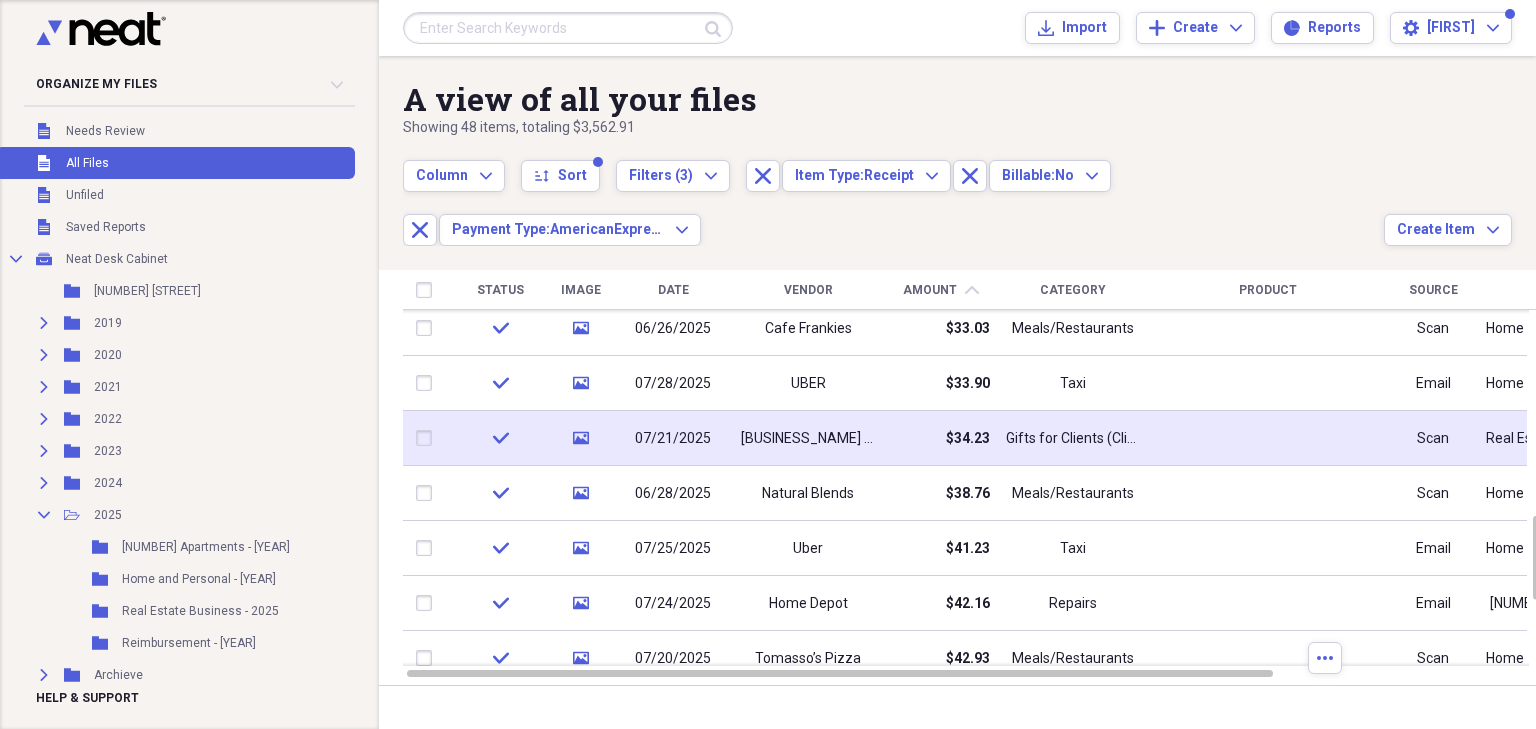 click at bounding box center (428, 438) 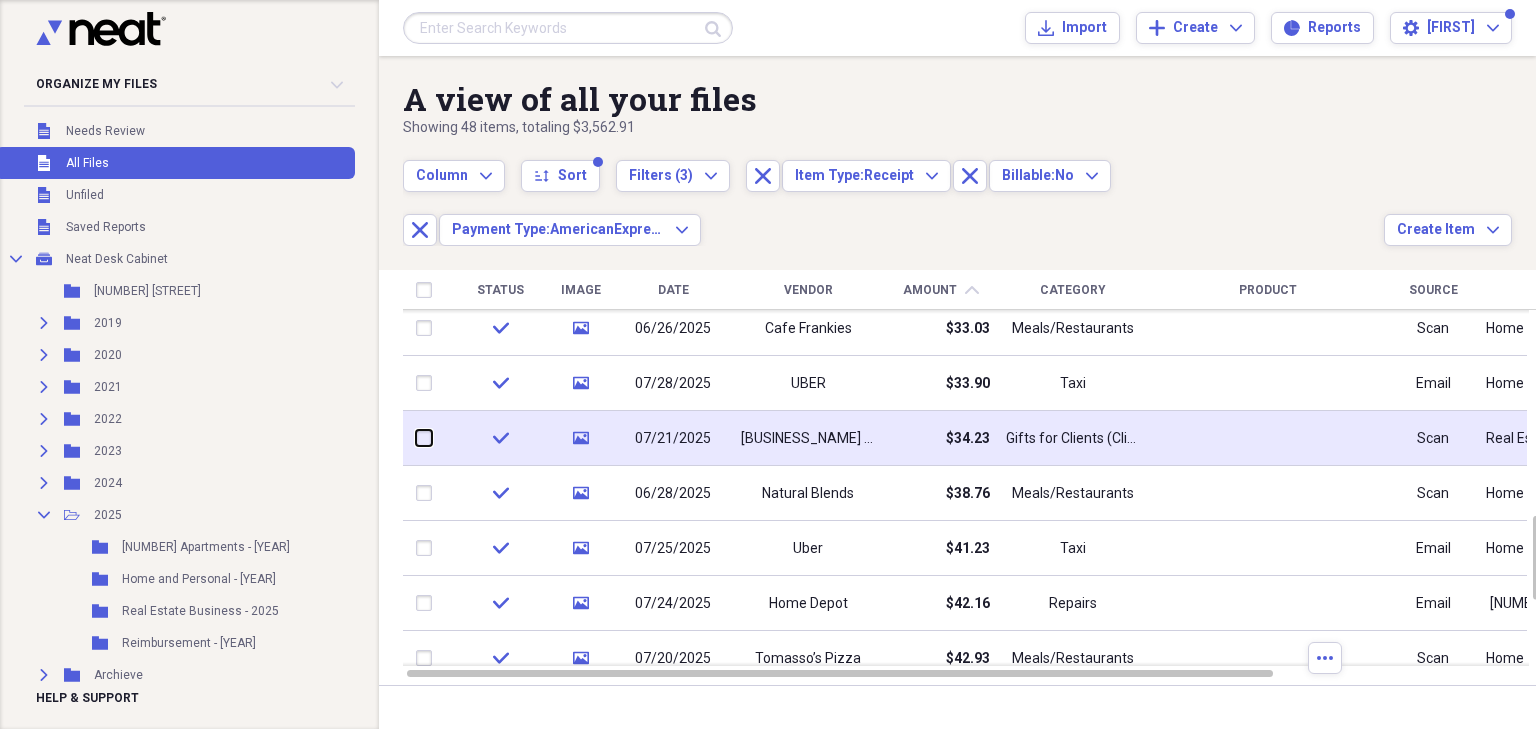 click at bounding box center (416, 438) 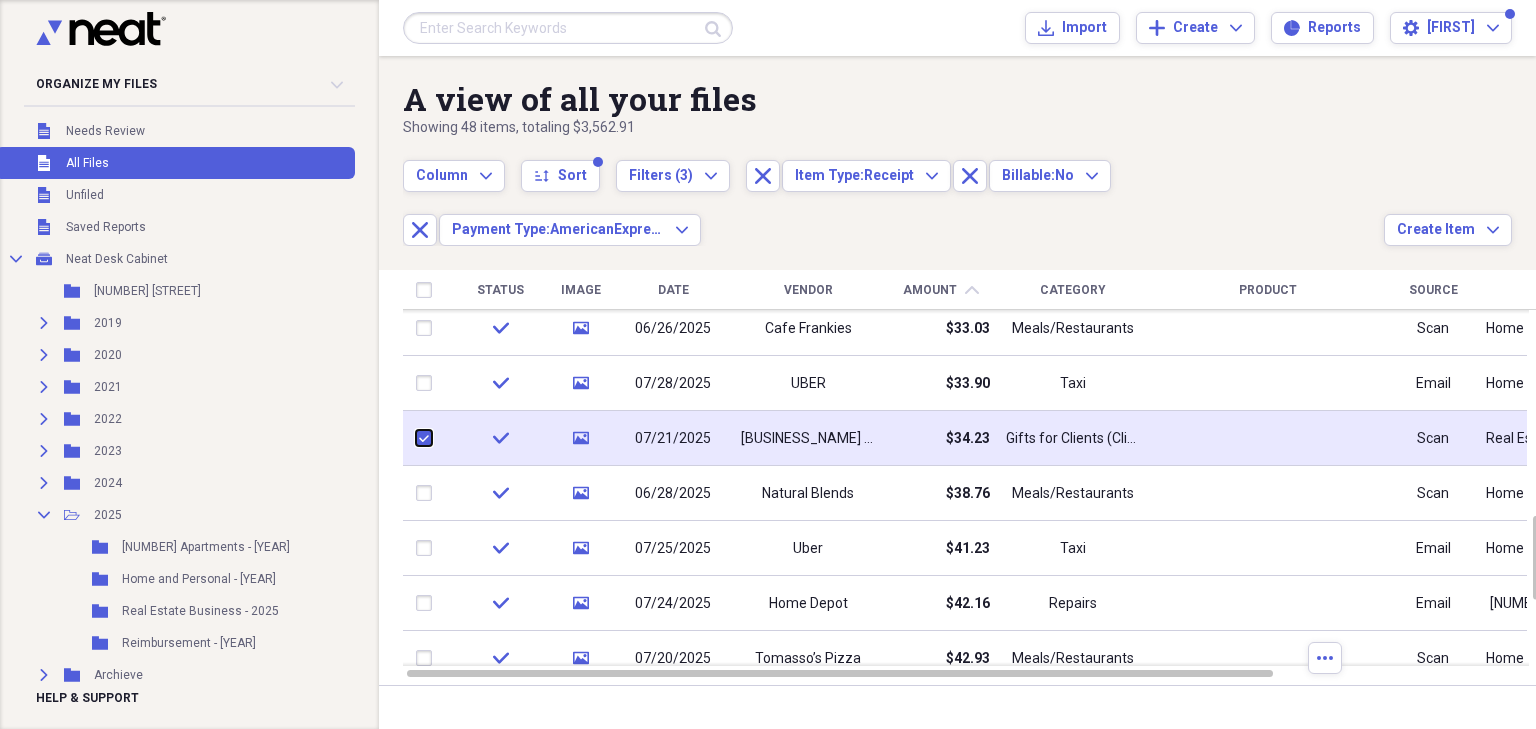checkbox on "true" 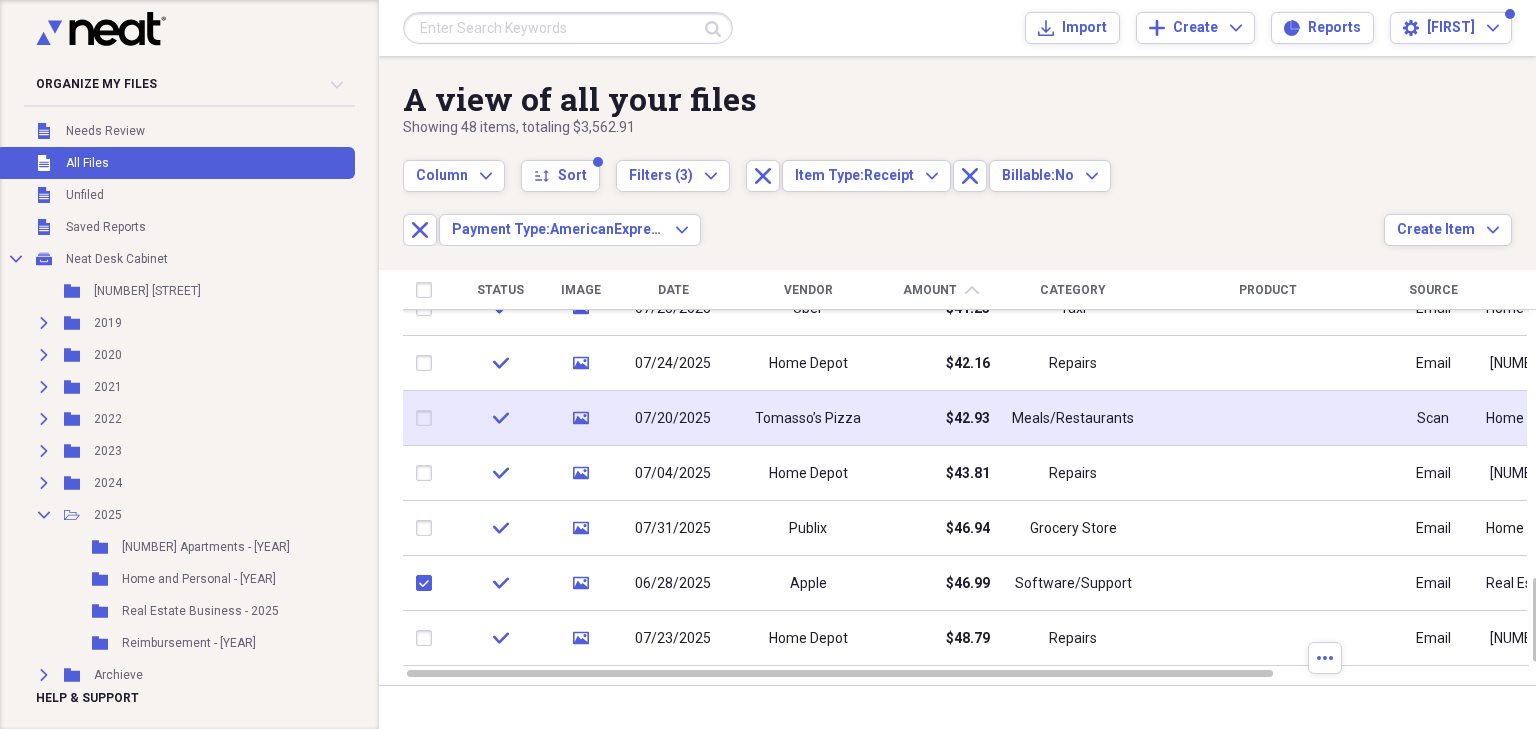 checkbox on "true" 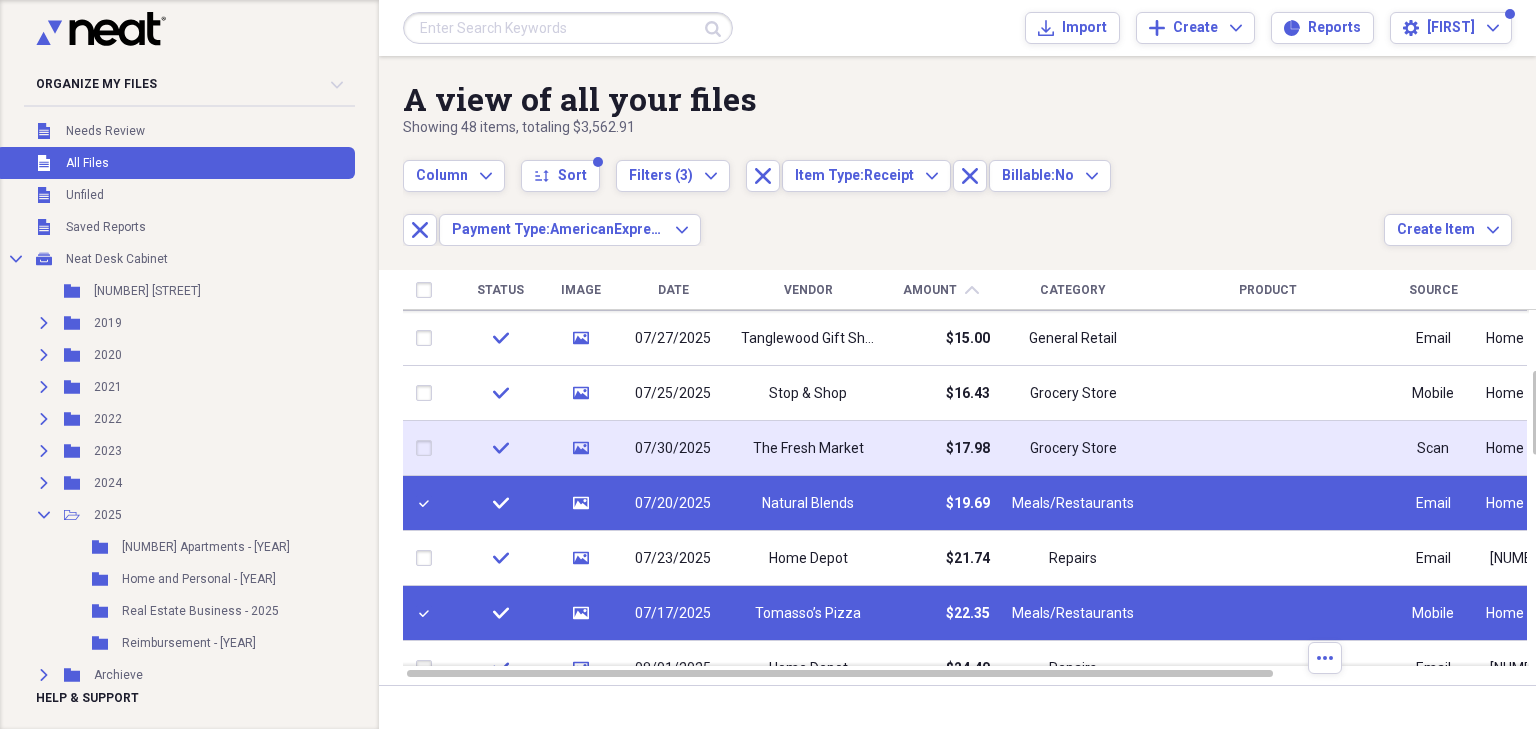 checkbox on "false" 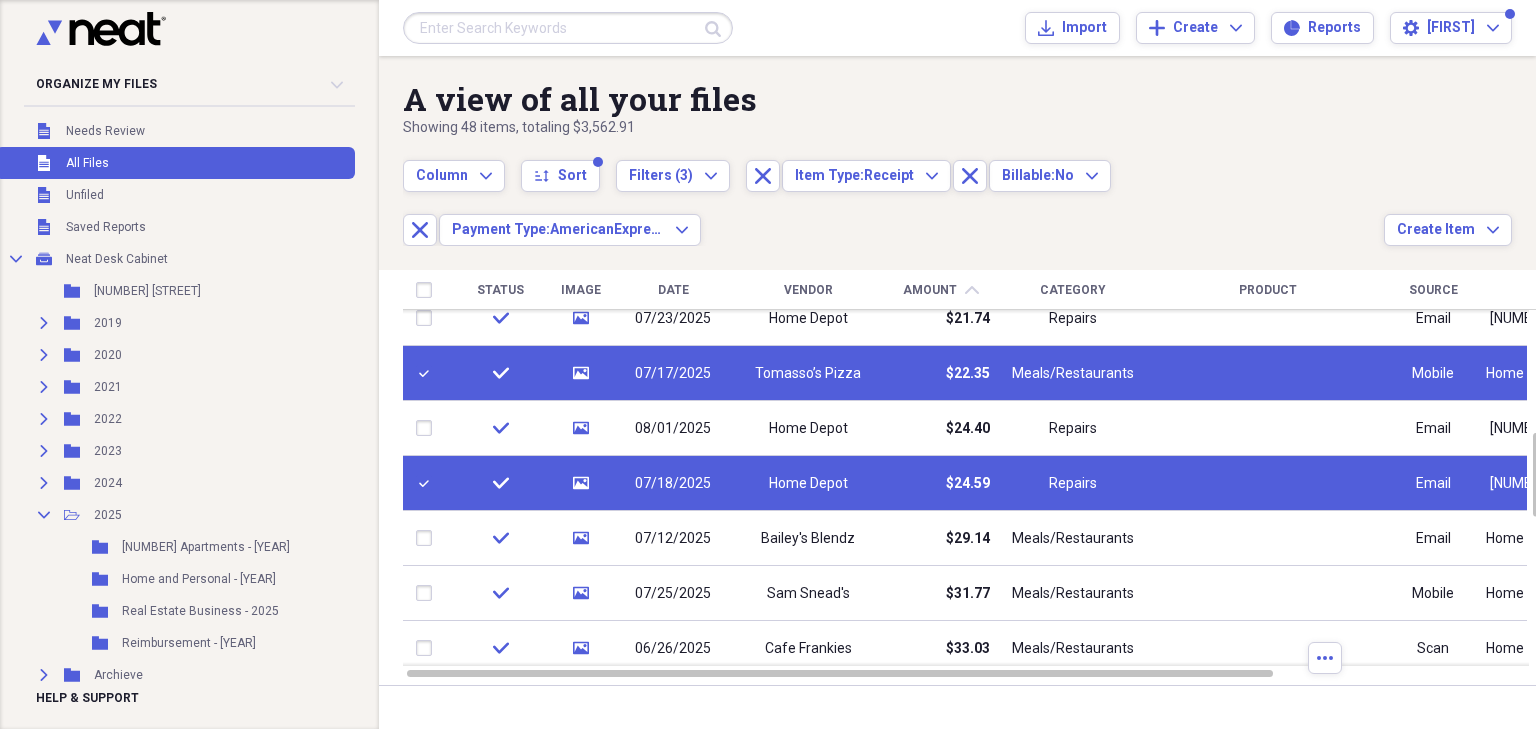 checkbox on "true" 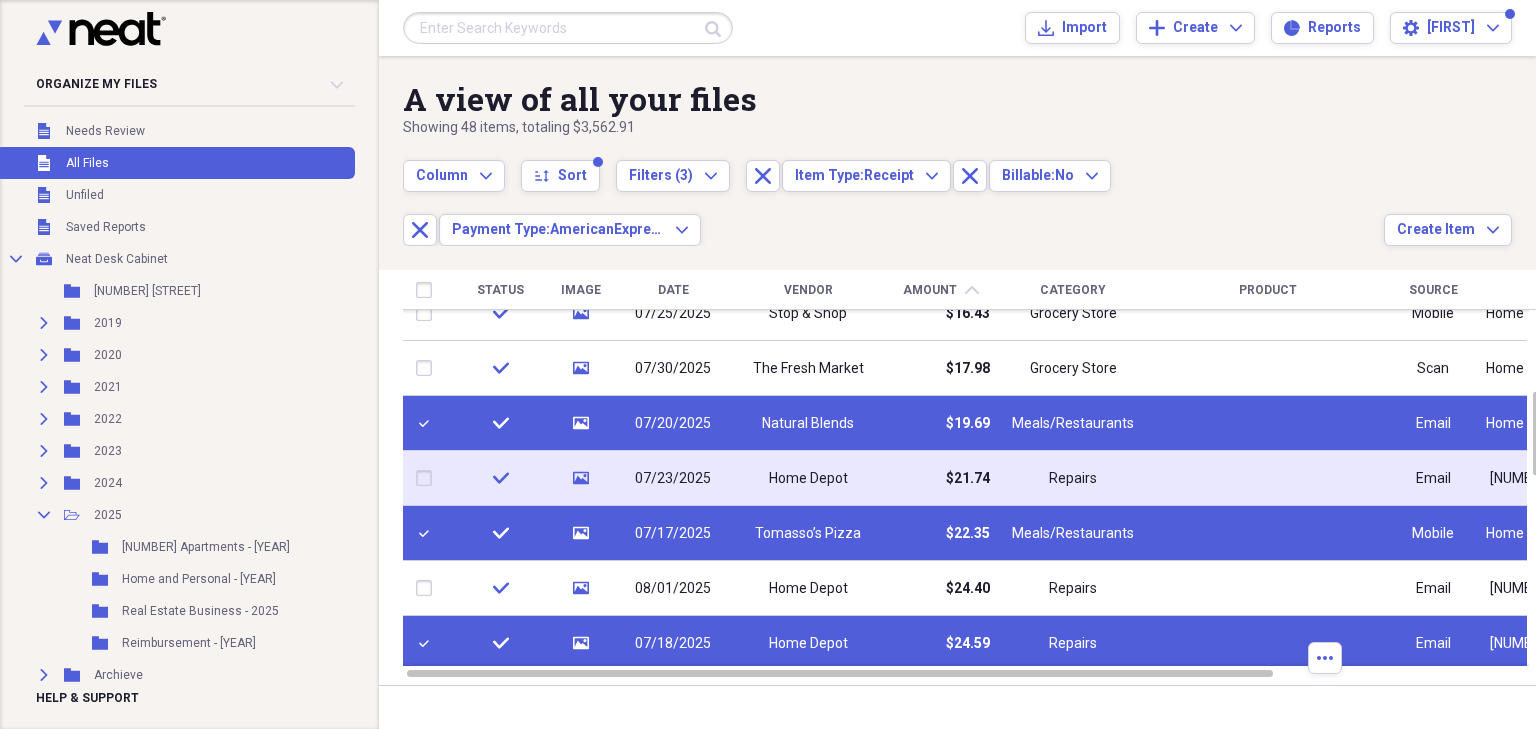 click at bounding box center [428, 478] 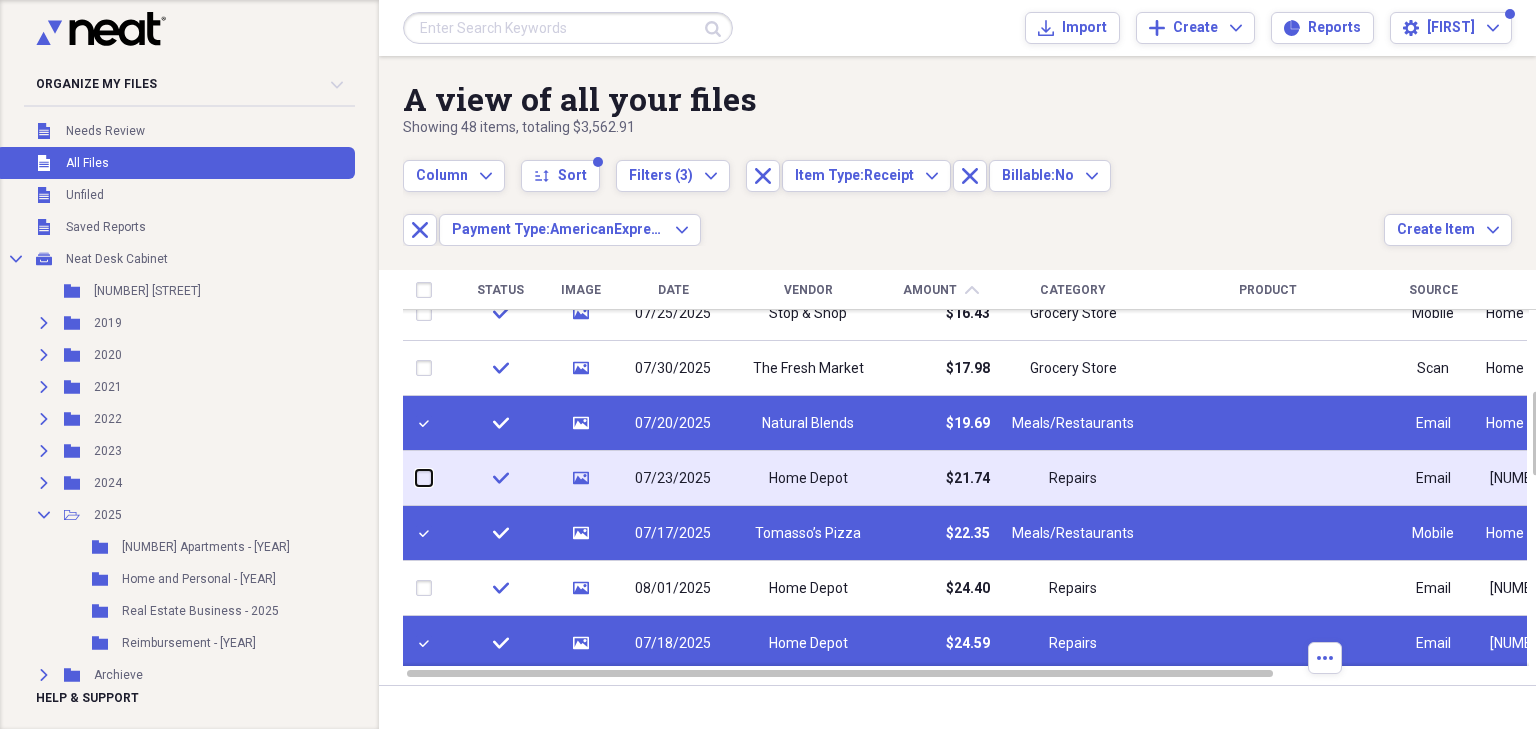 click at bounding box center (416, 478) 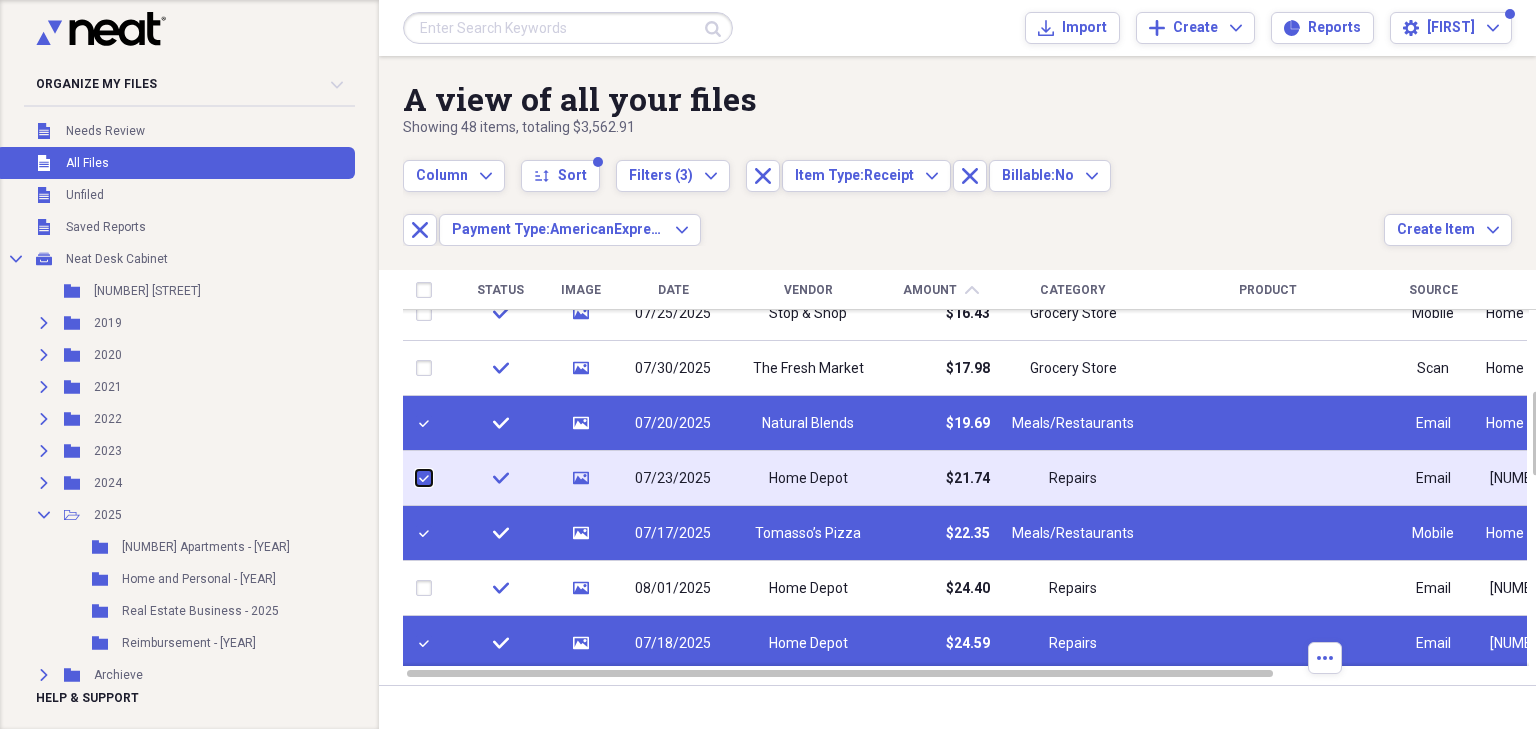 checkbox on "true" 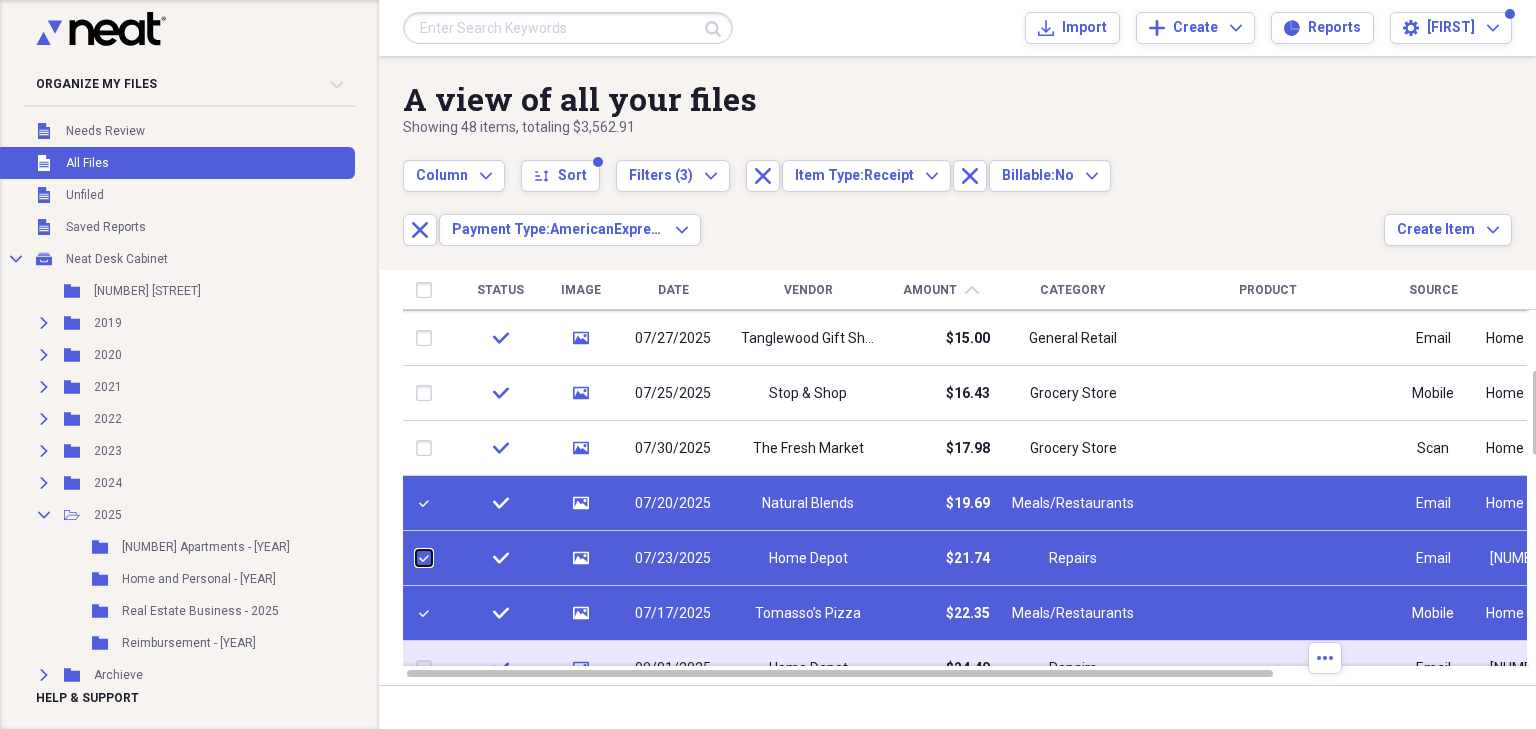 checkbox on "false" 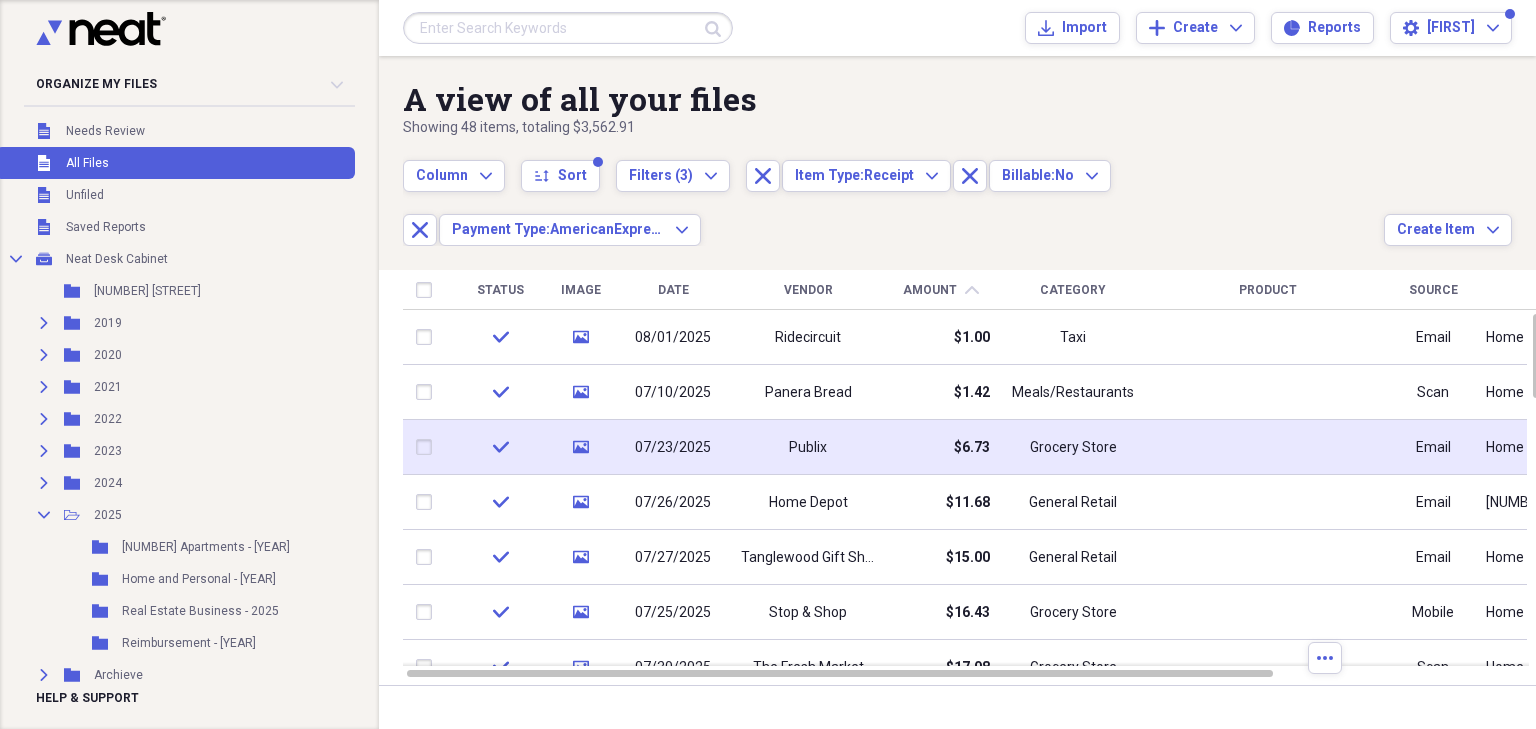 click at bounding box center [428, 447] 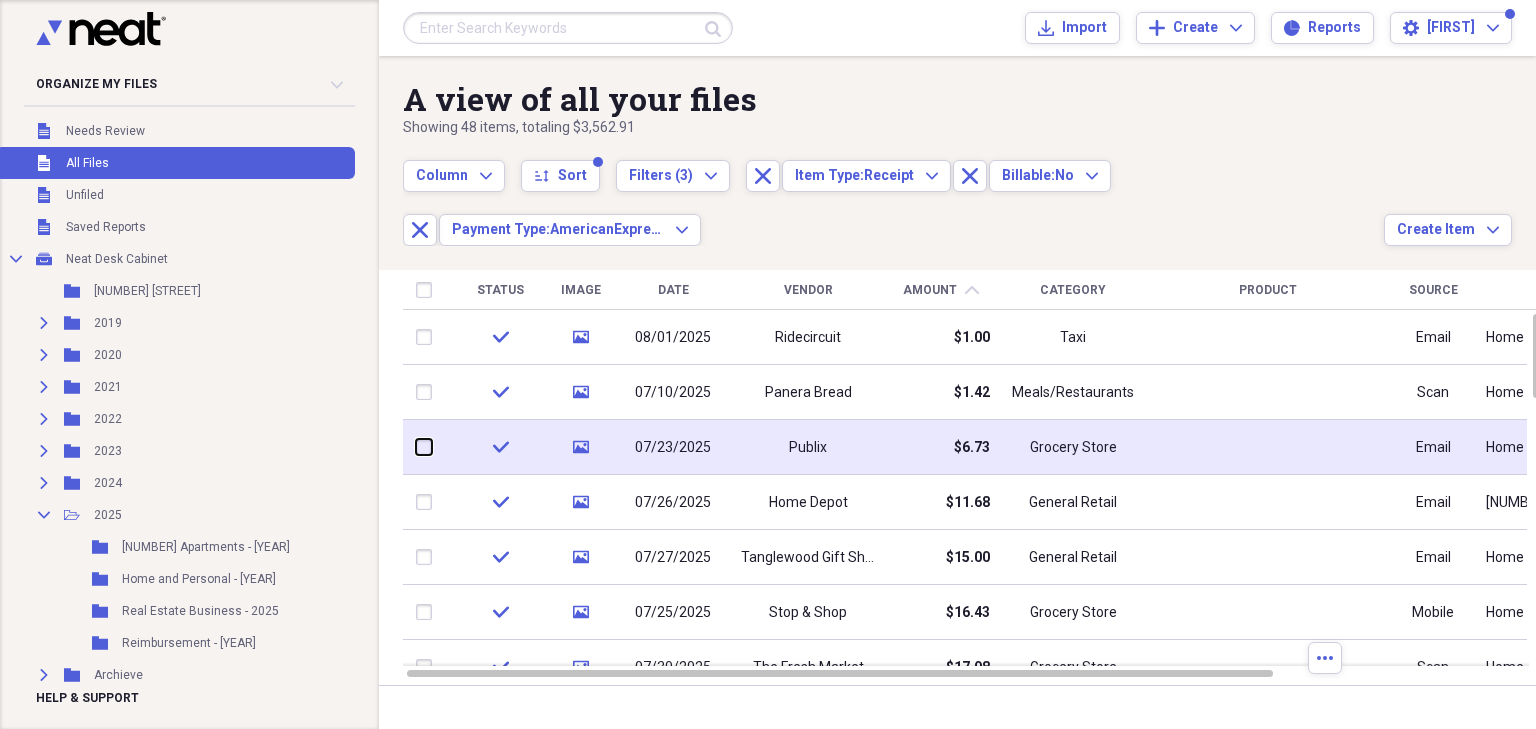 click at bounding box center (416, 447) 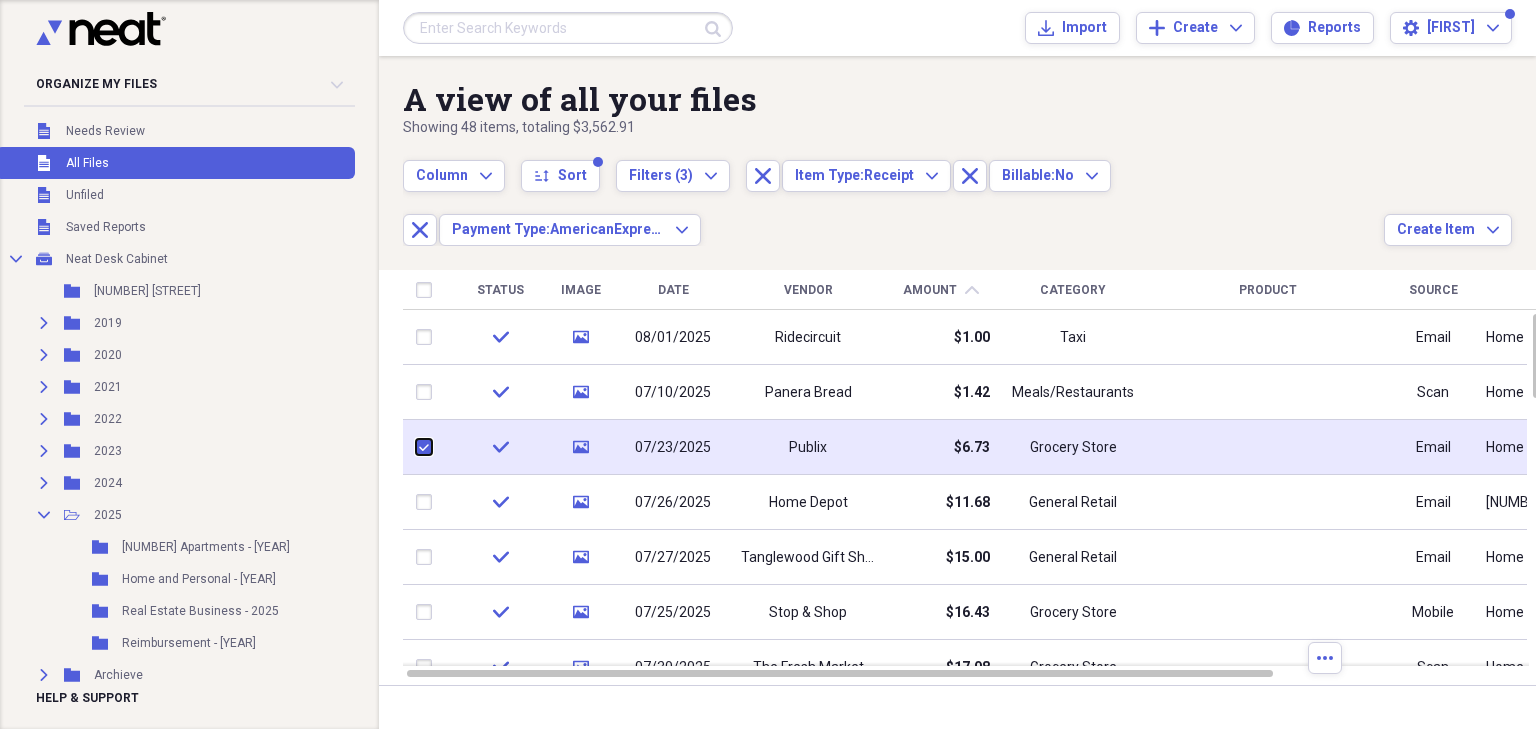 checkbox on "true" 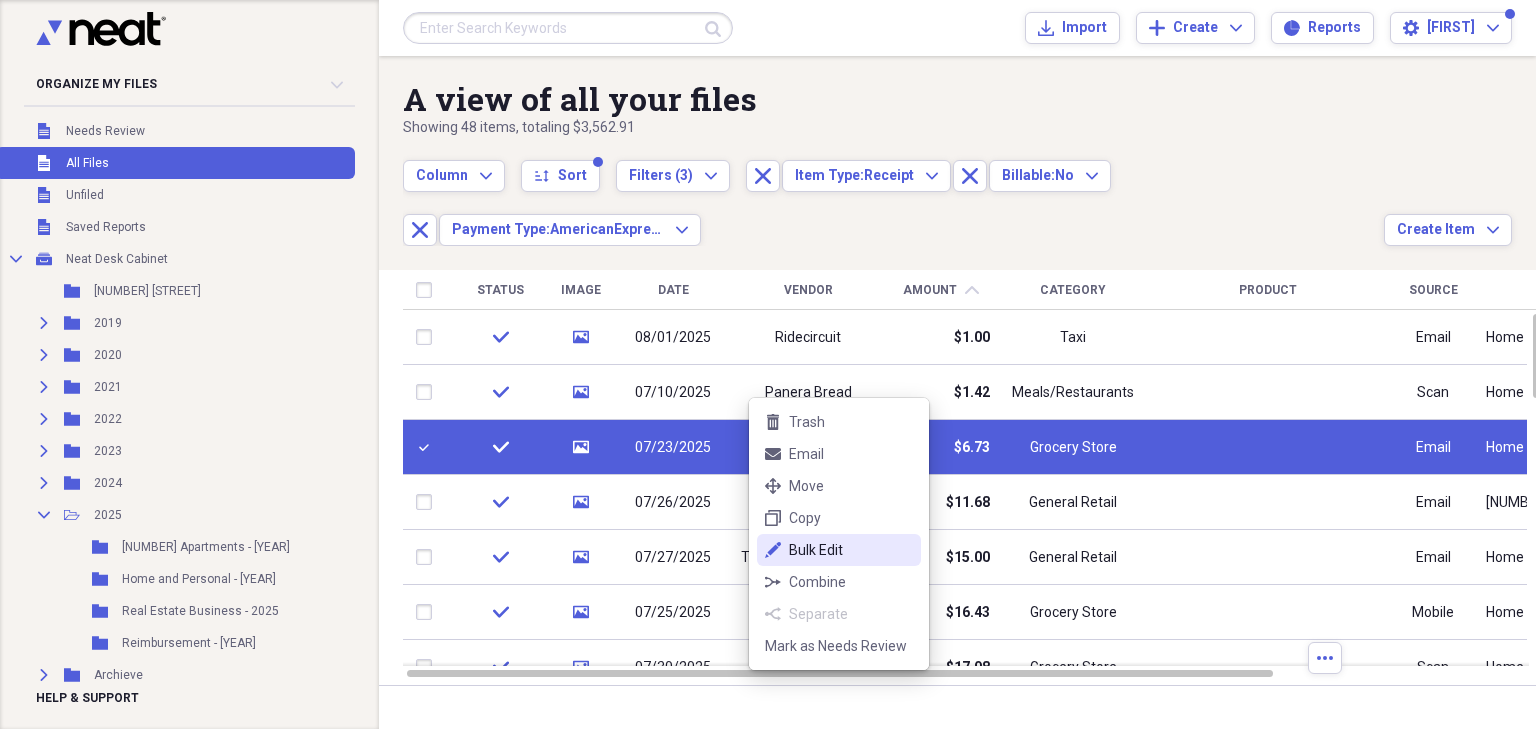 click on "Bulk Edit" at bounding box center [851, 550] 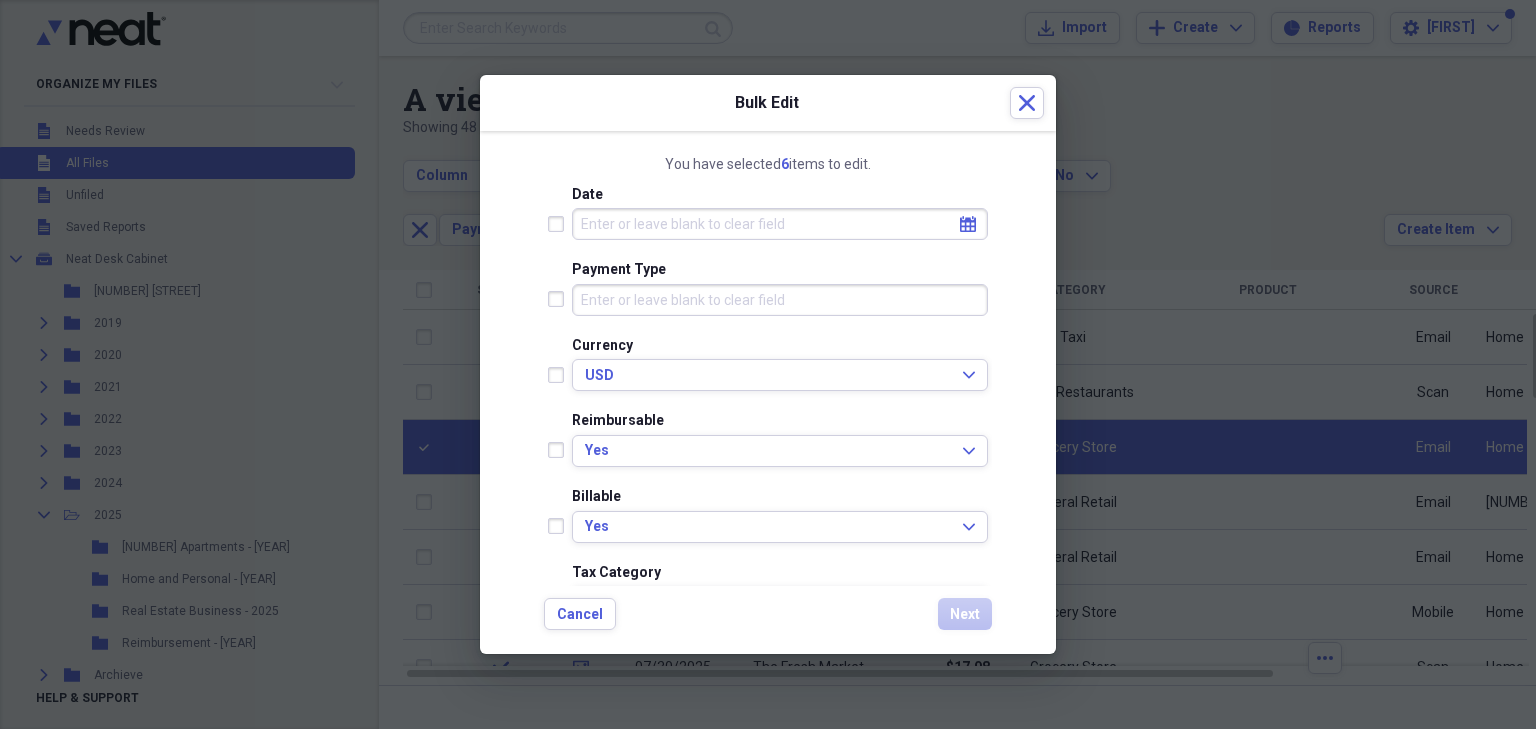 scroll, scrollTop: 320, scrollLeft: 0, axis: vertical 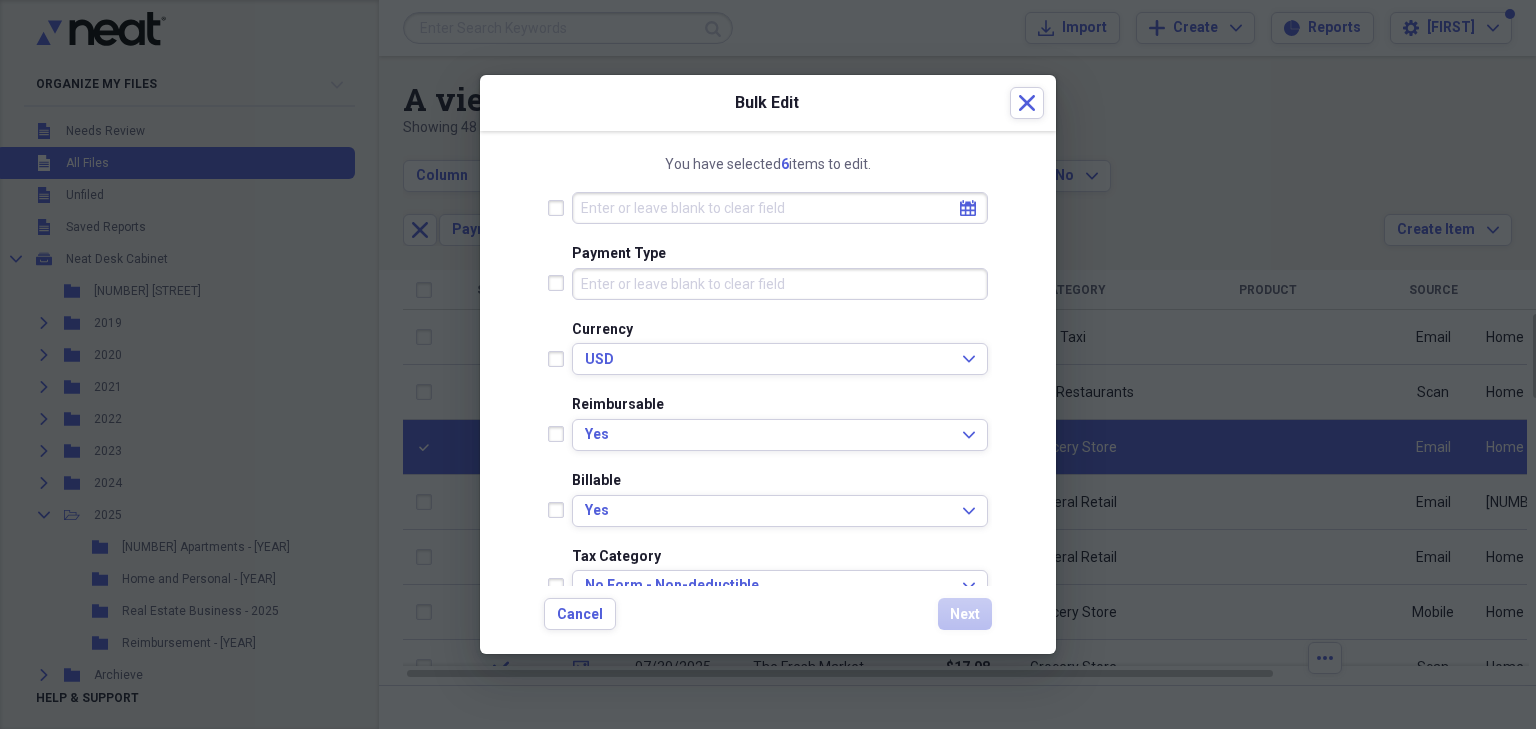 click at bounding box center [560, 510] 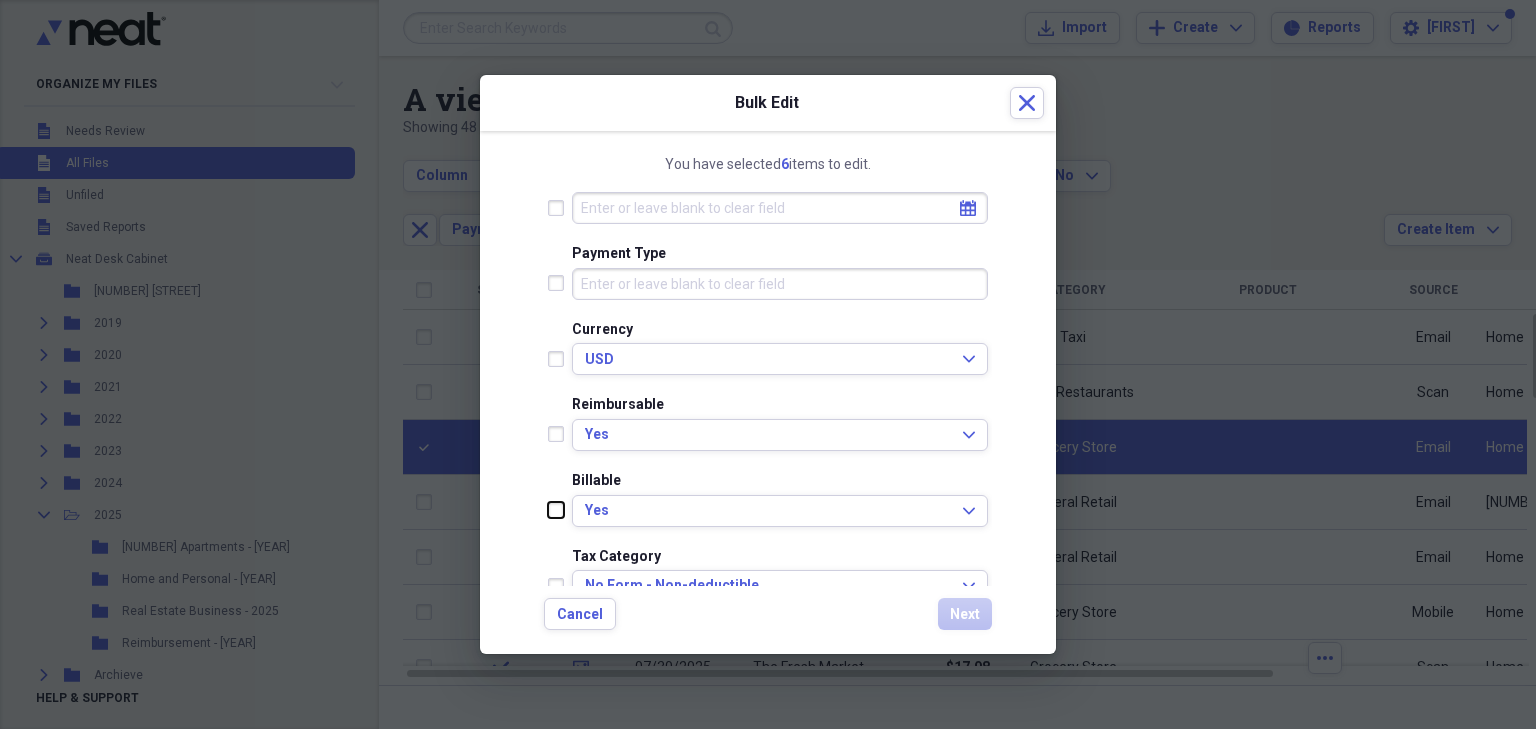 click at bounding box center [548, 510] 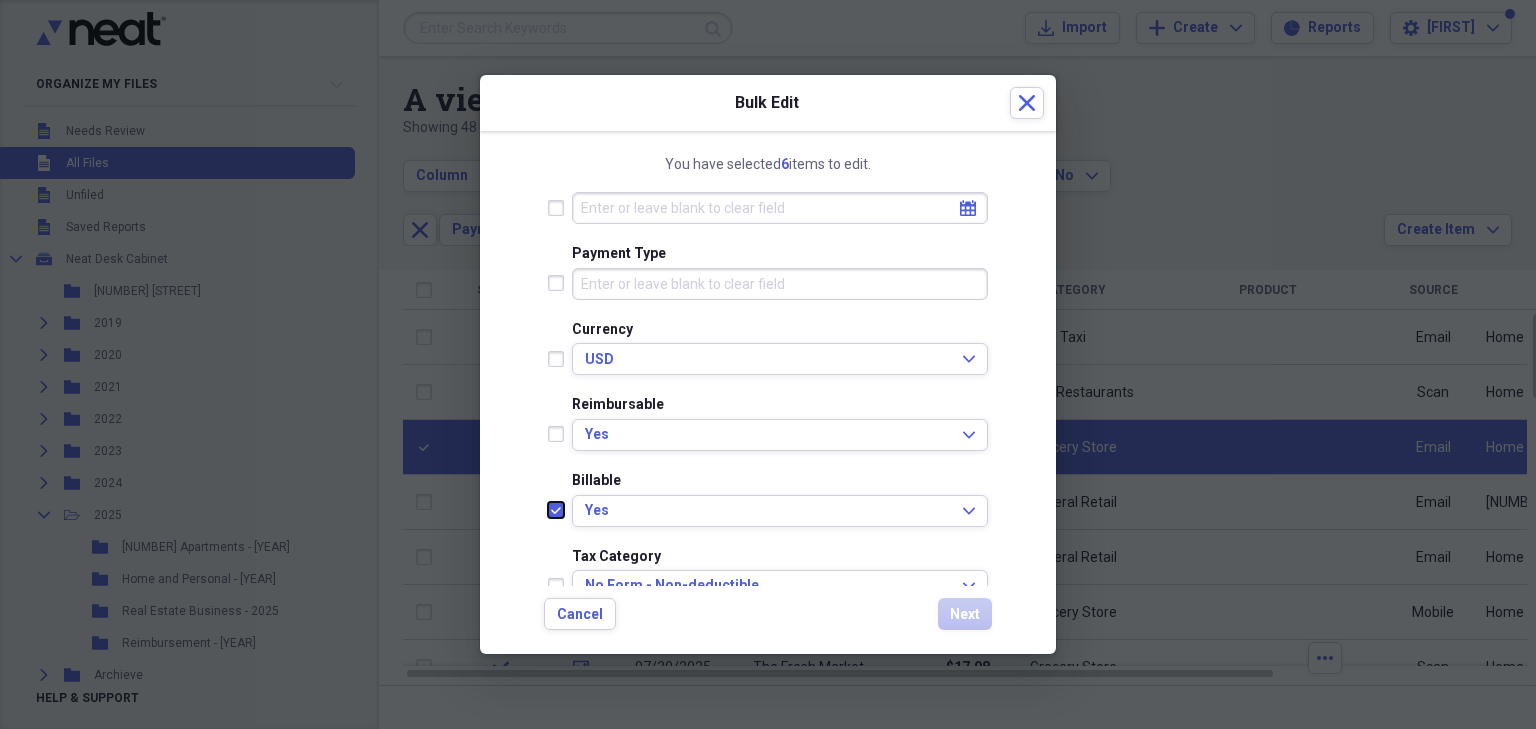 checkbox on "true" 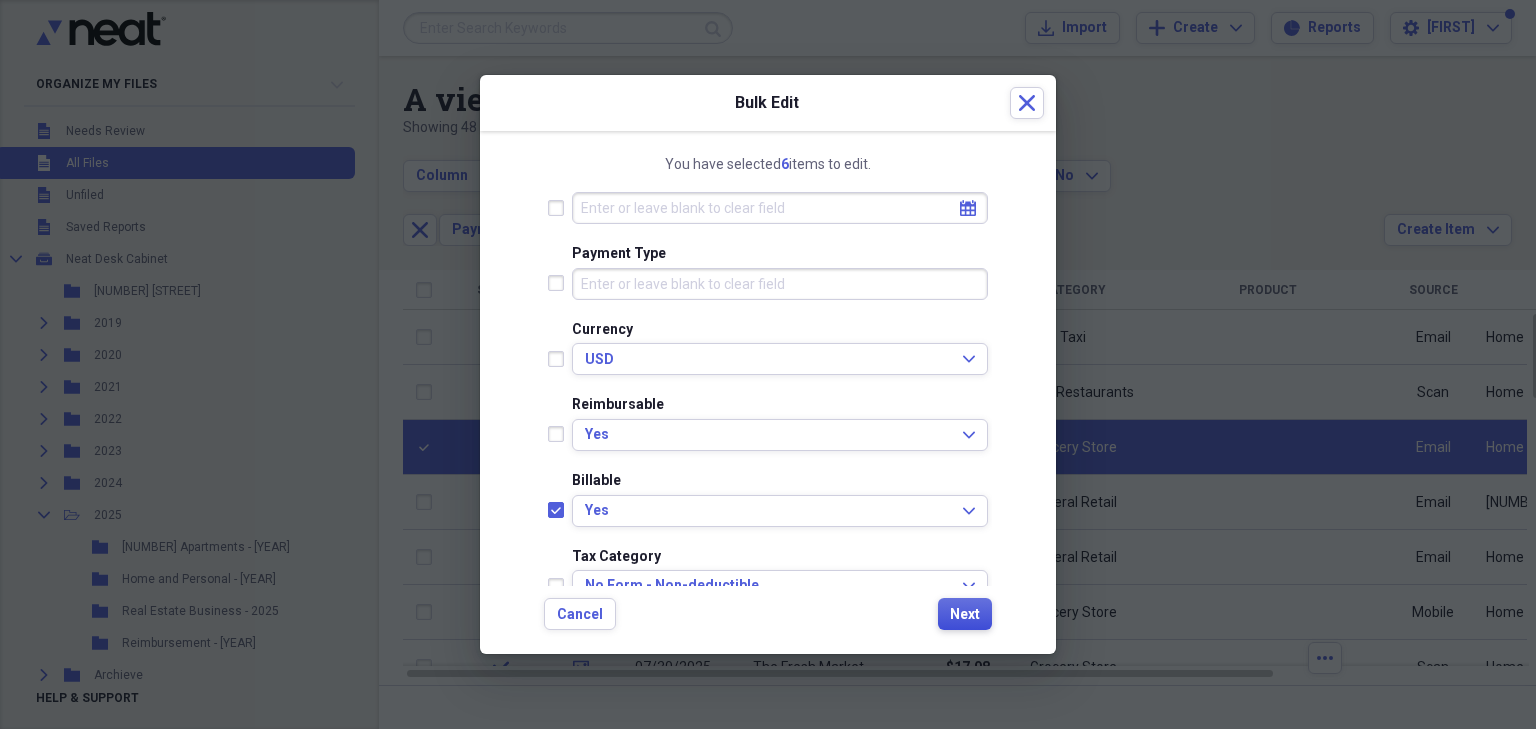 click on "Next" at bounding box center [965, 615] 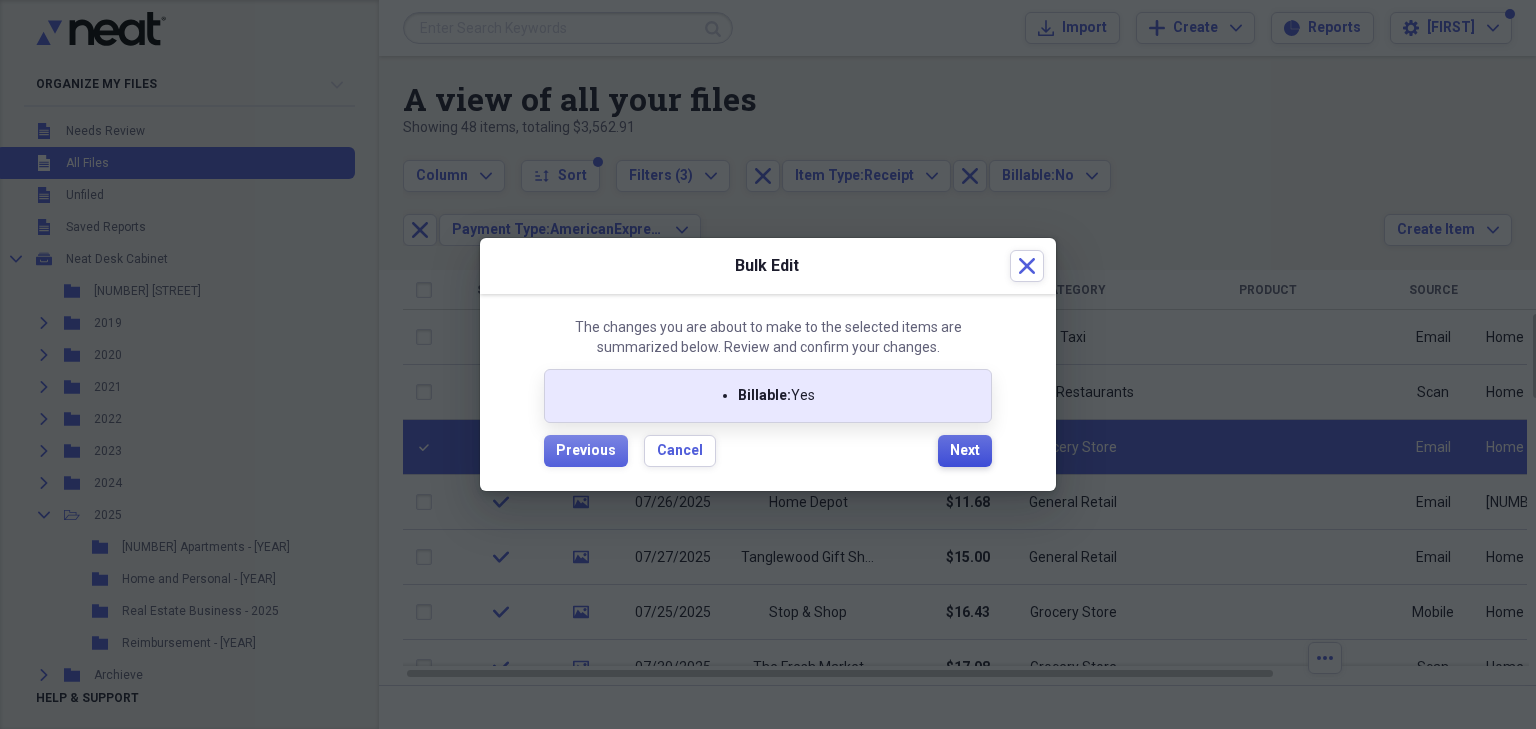 click on "Next" at bounding box center (965, 451) 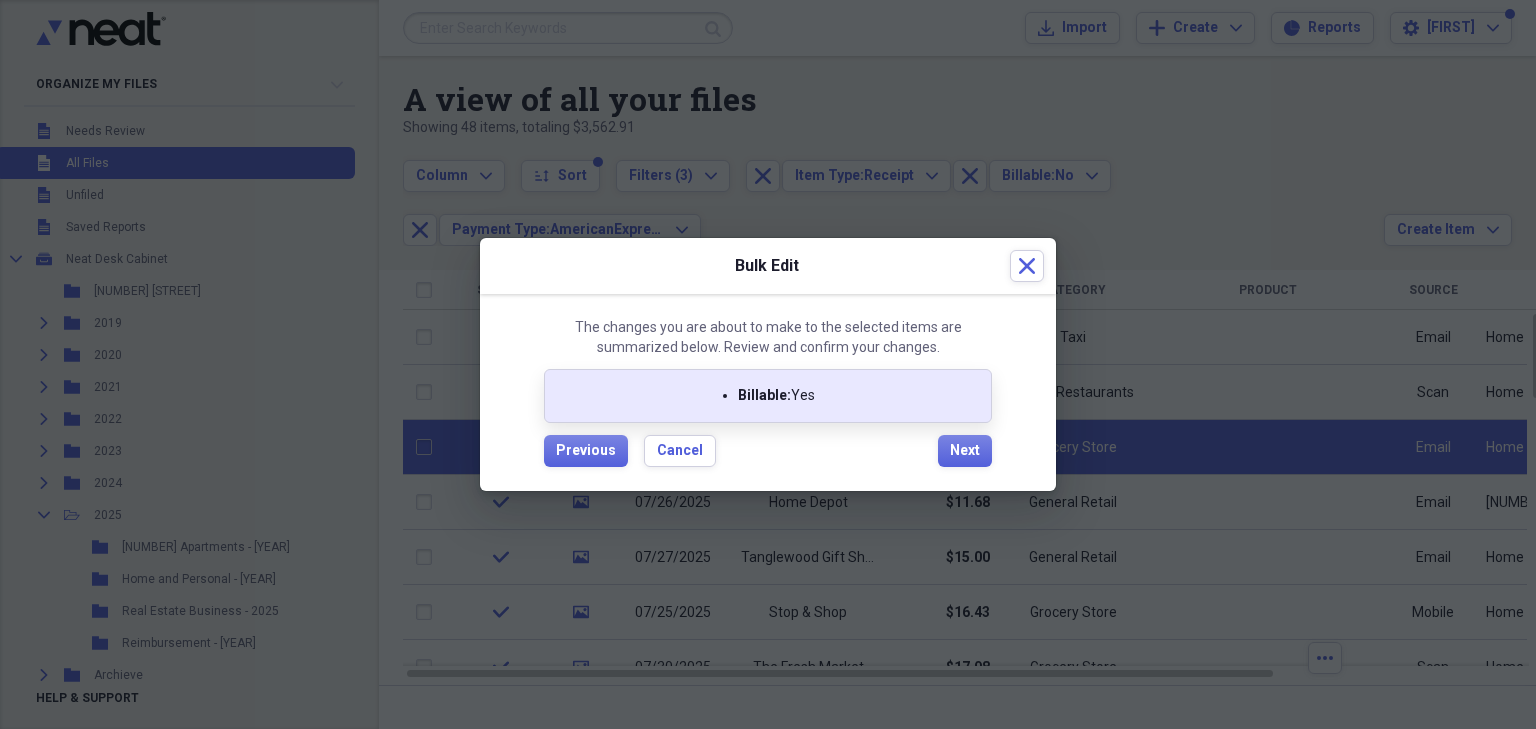 checkbox on "false" 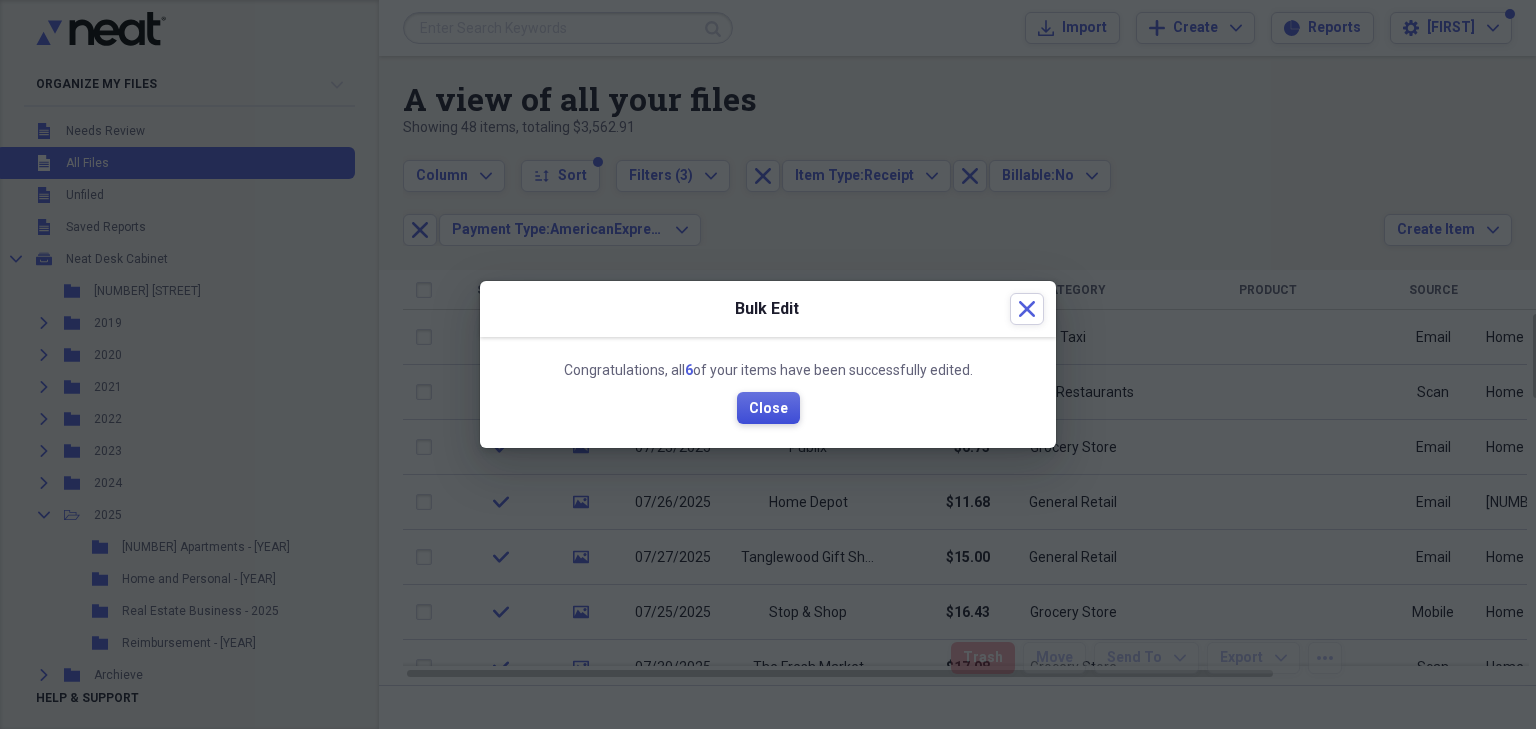 click on "Close" at bounding box center (768, 409) 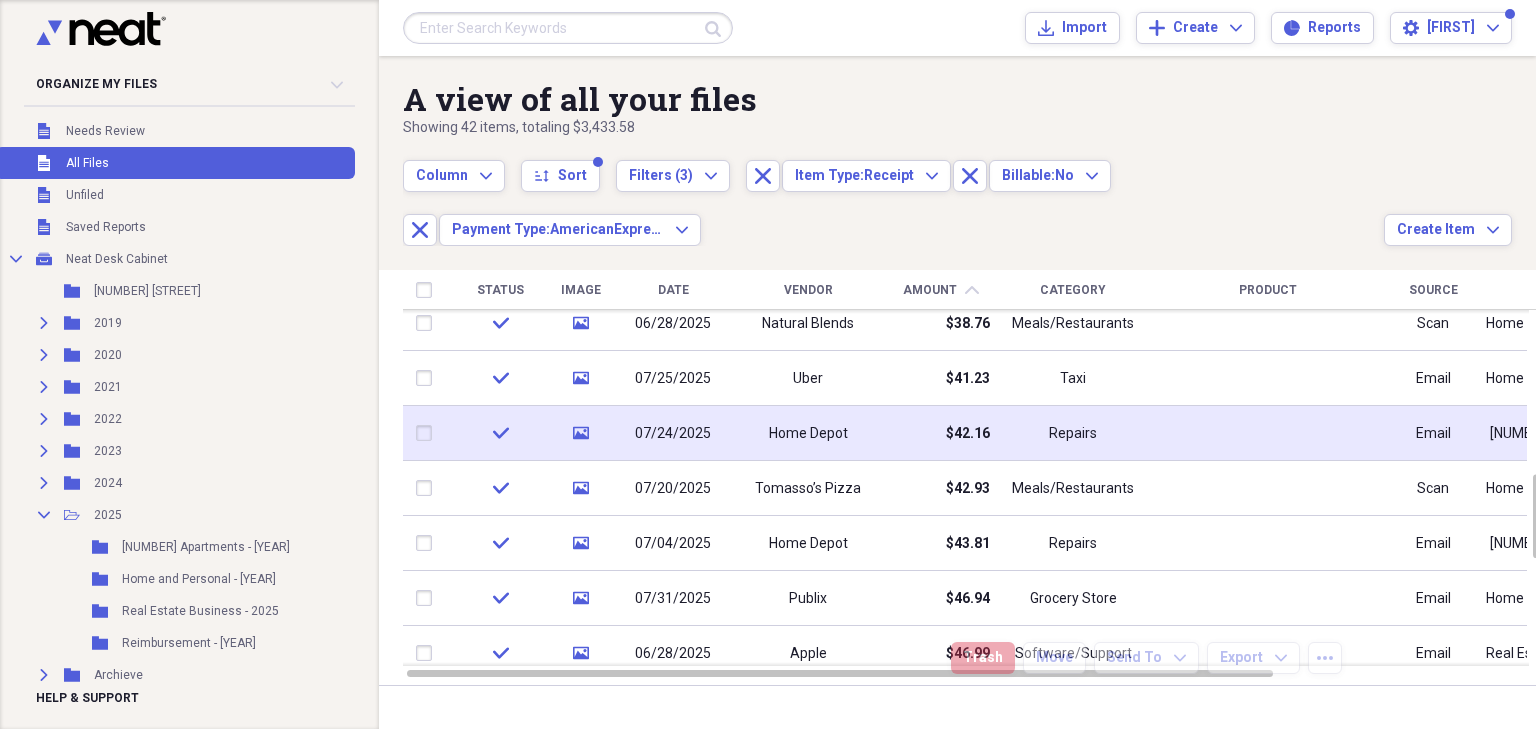 click at bounding box center [428, 433] 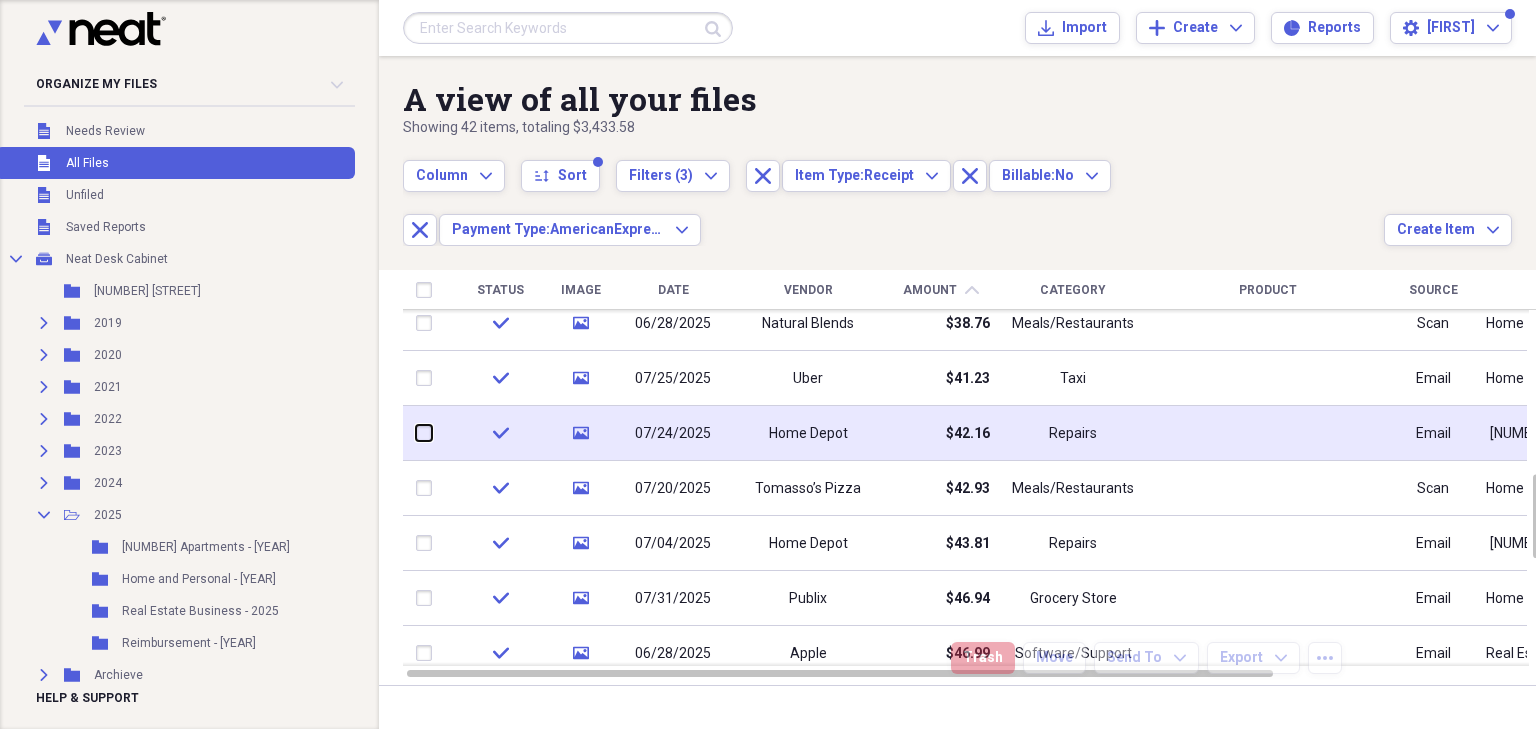 click at bounding box center [416, 433] 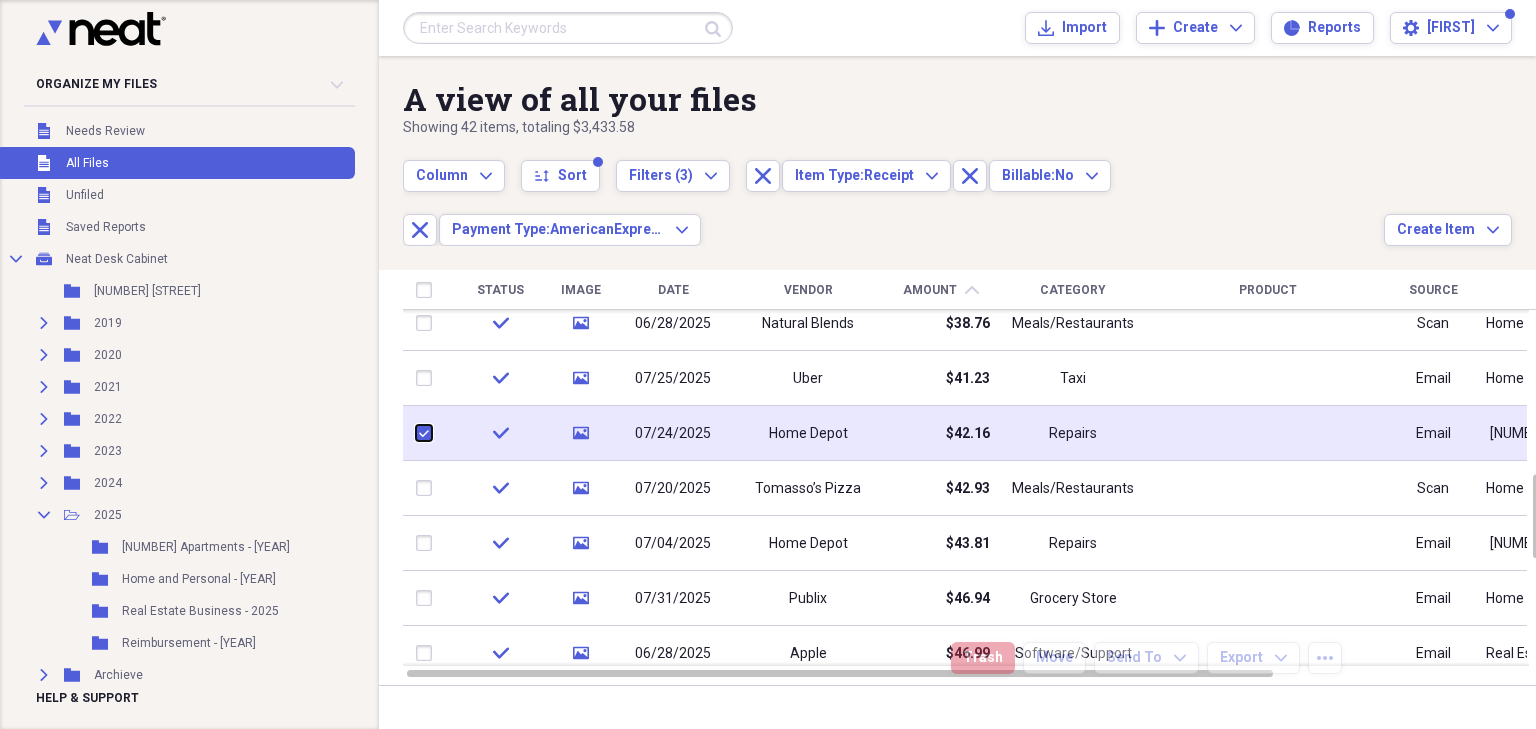 checkbox on "true" 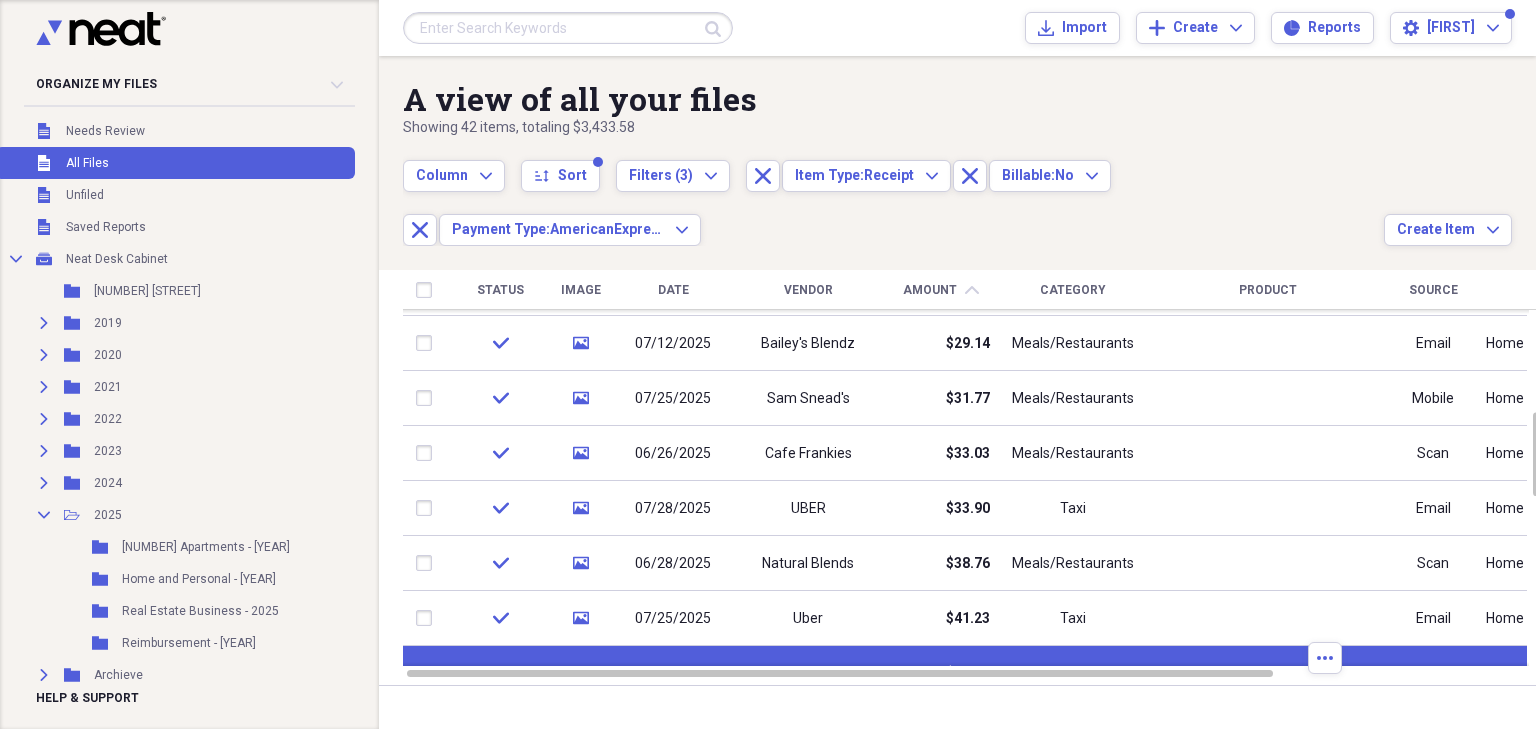 scroll, scrollTop: 0, scrollLeft: 0, axis: both 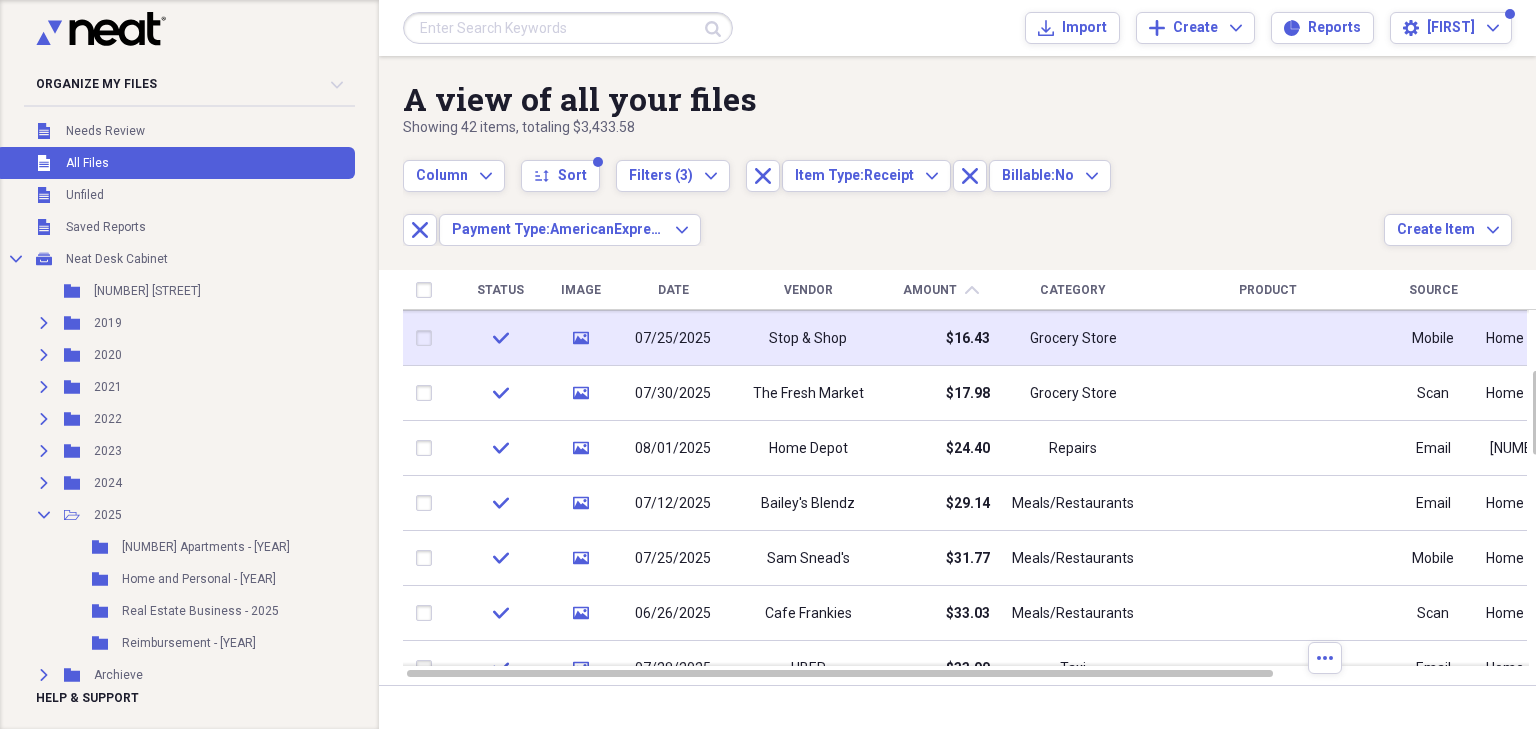 click at bounding box center [428, 338] 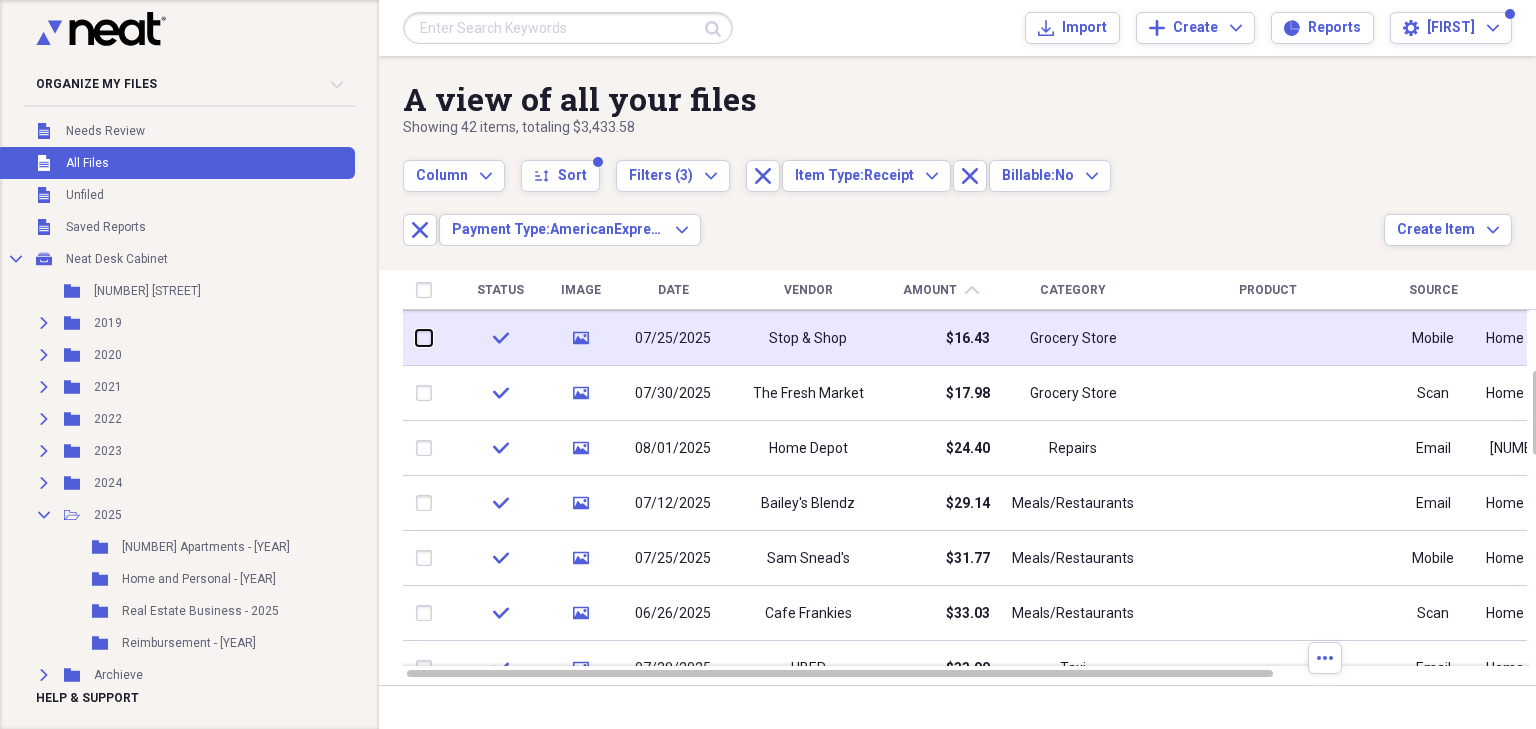 click at bounding box center [416, 338] 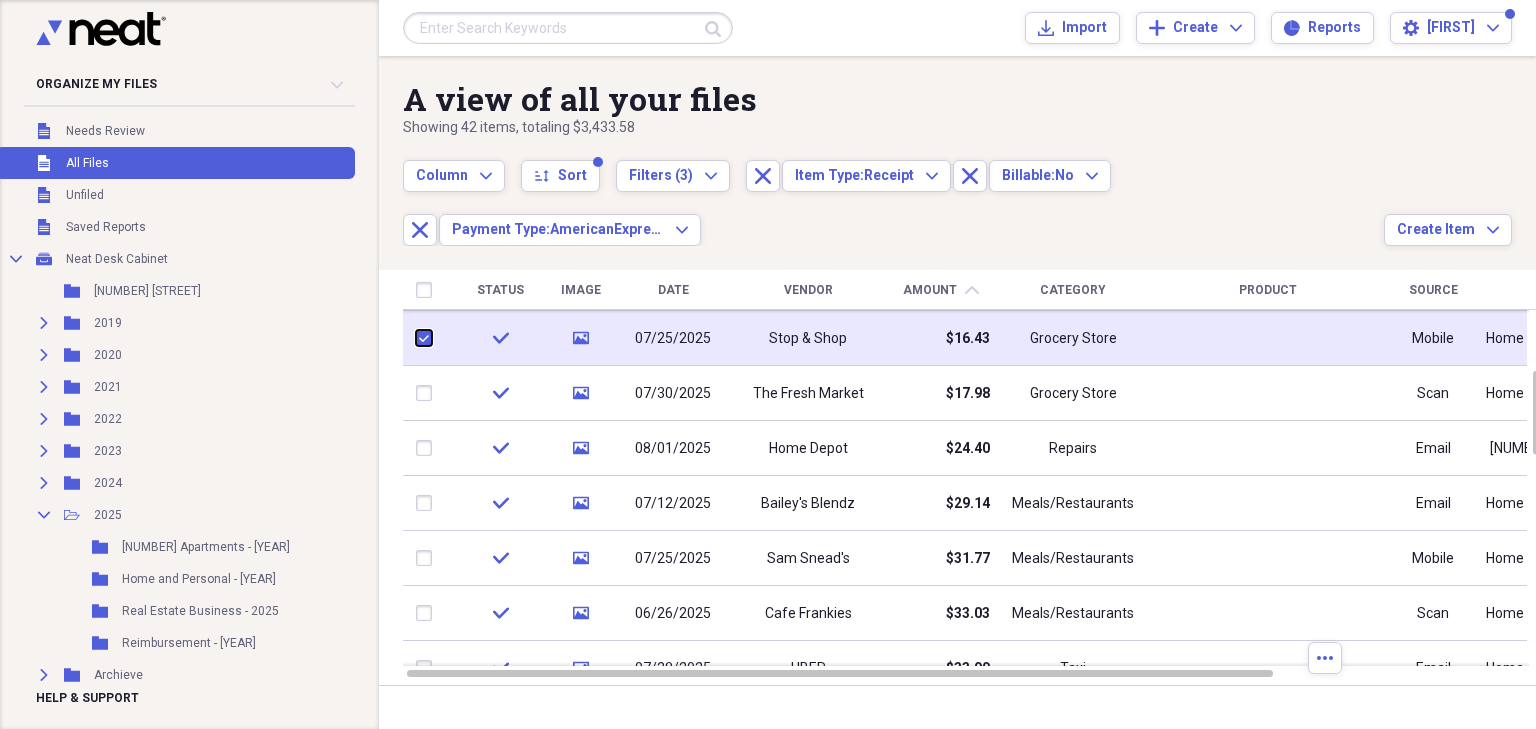 checkbox on "true" 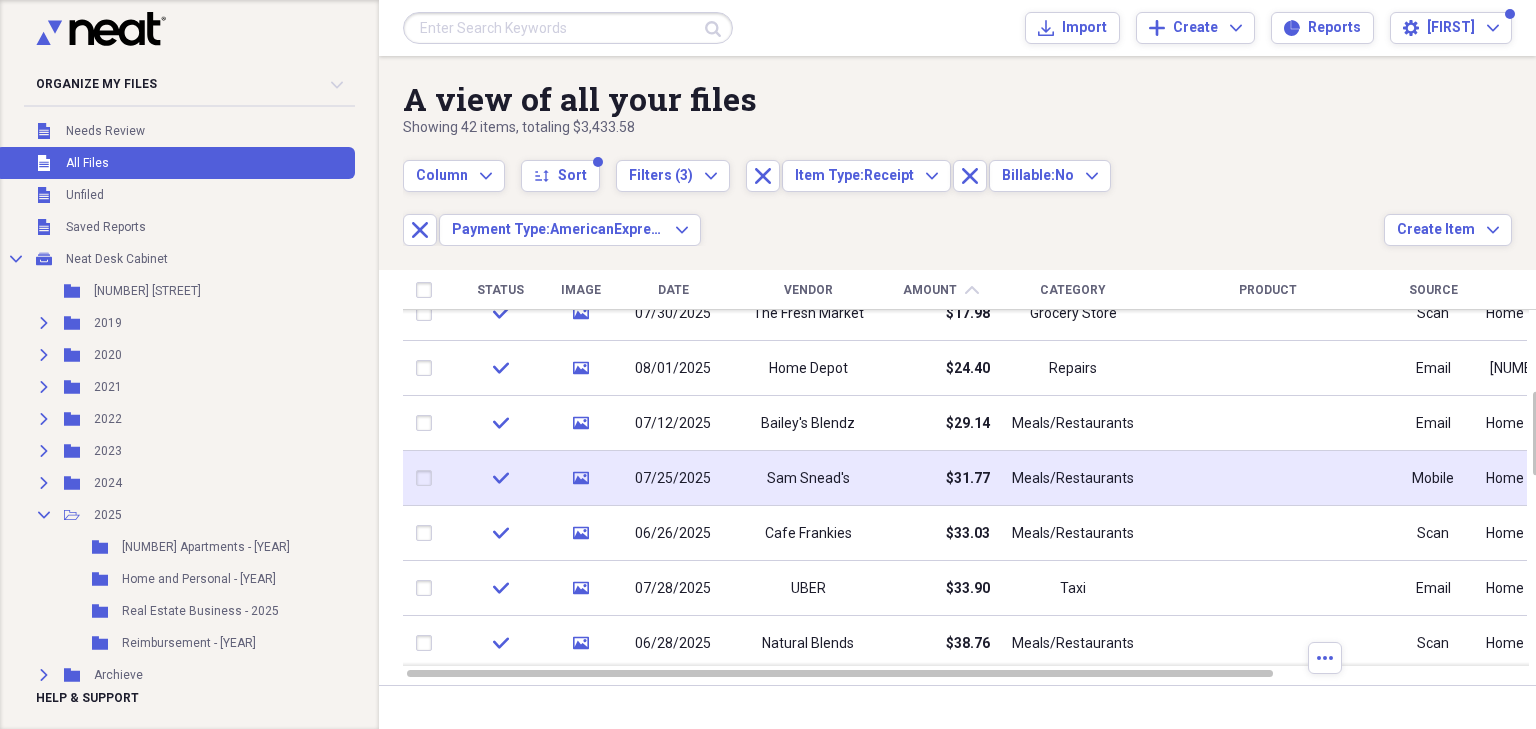click at bounding box center (428, 478) 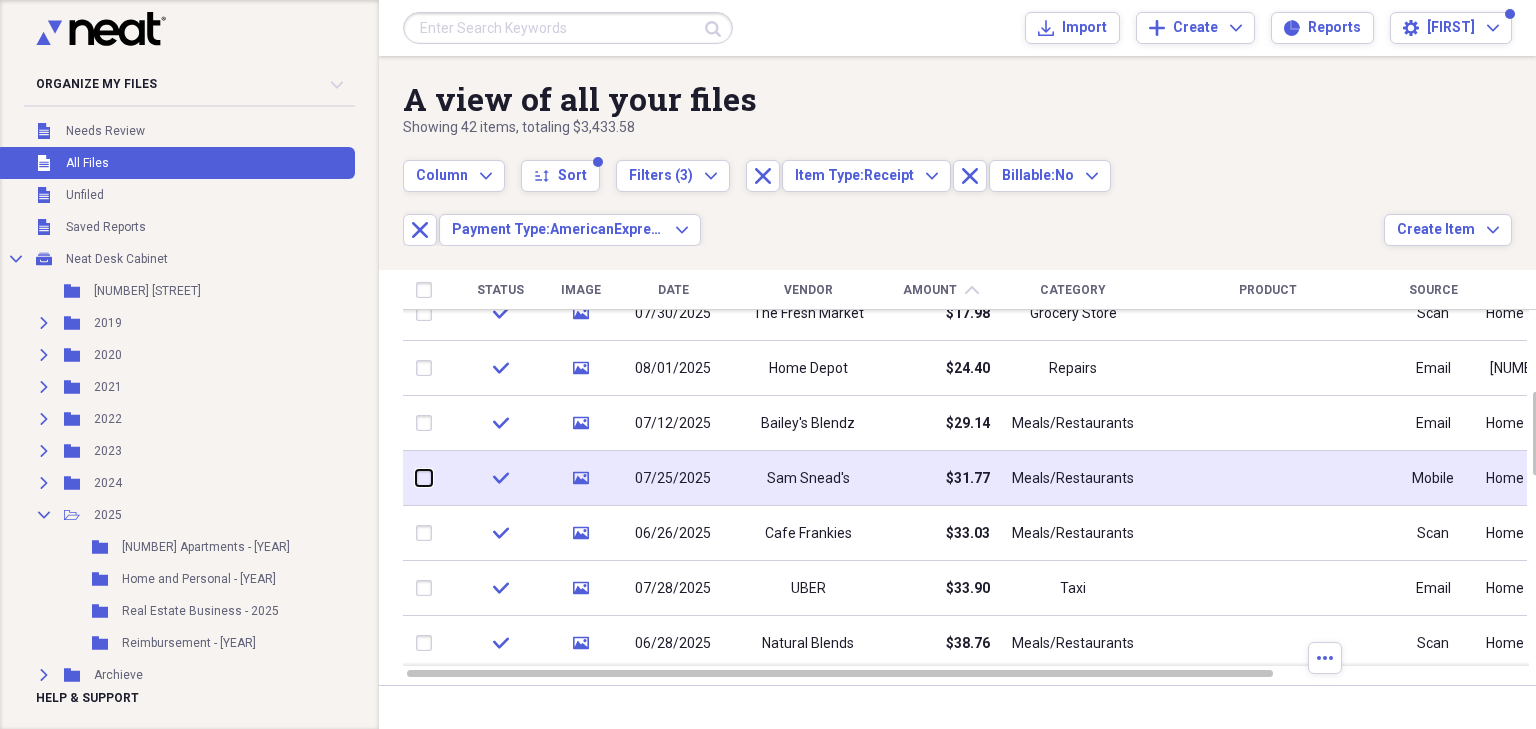 click at bounding box center (416, 478) 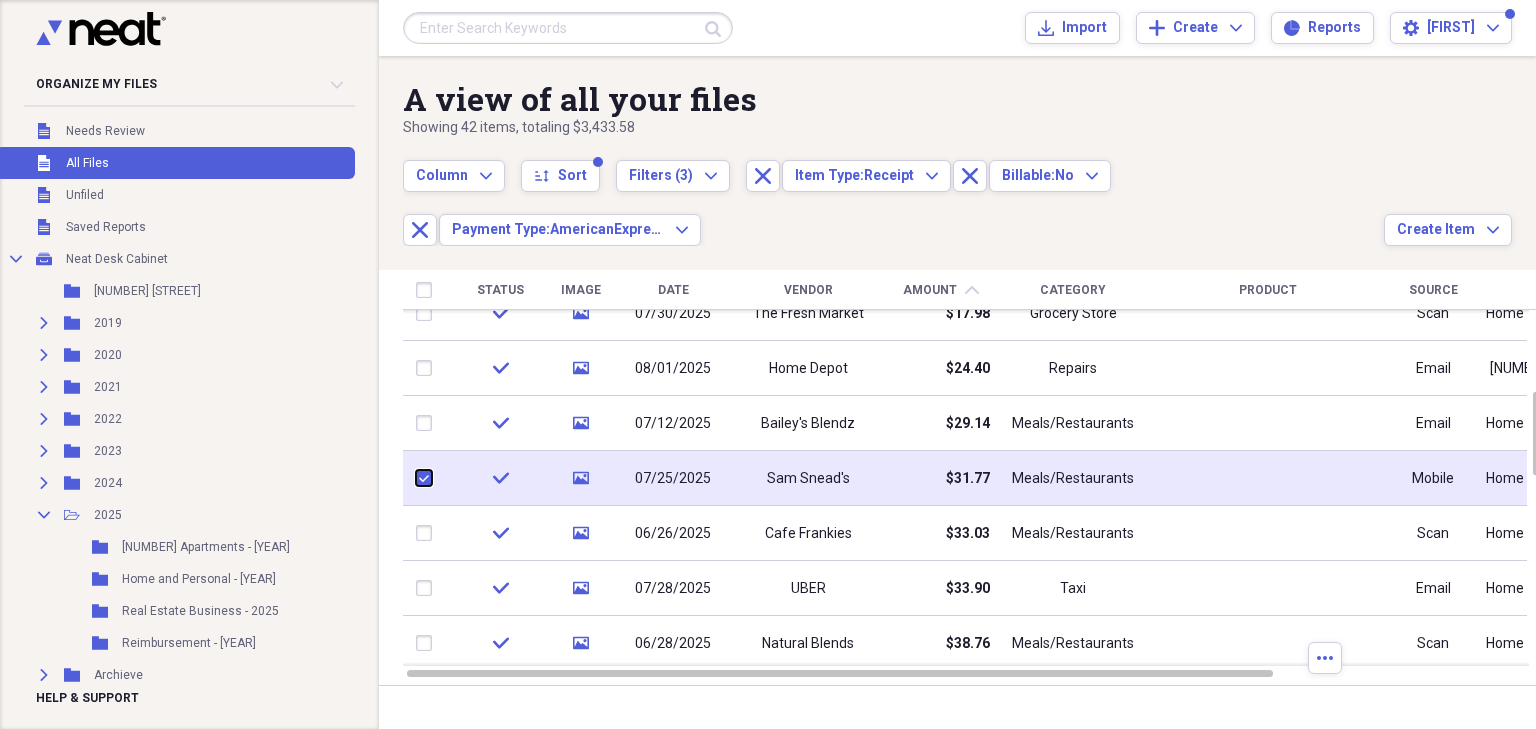 checkbox on "true" 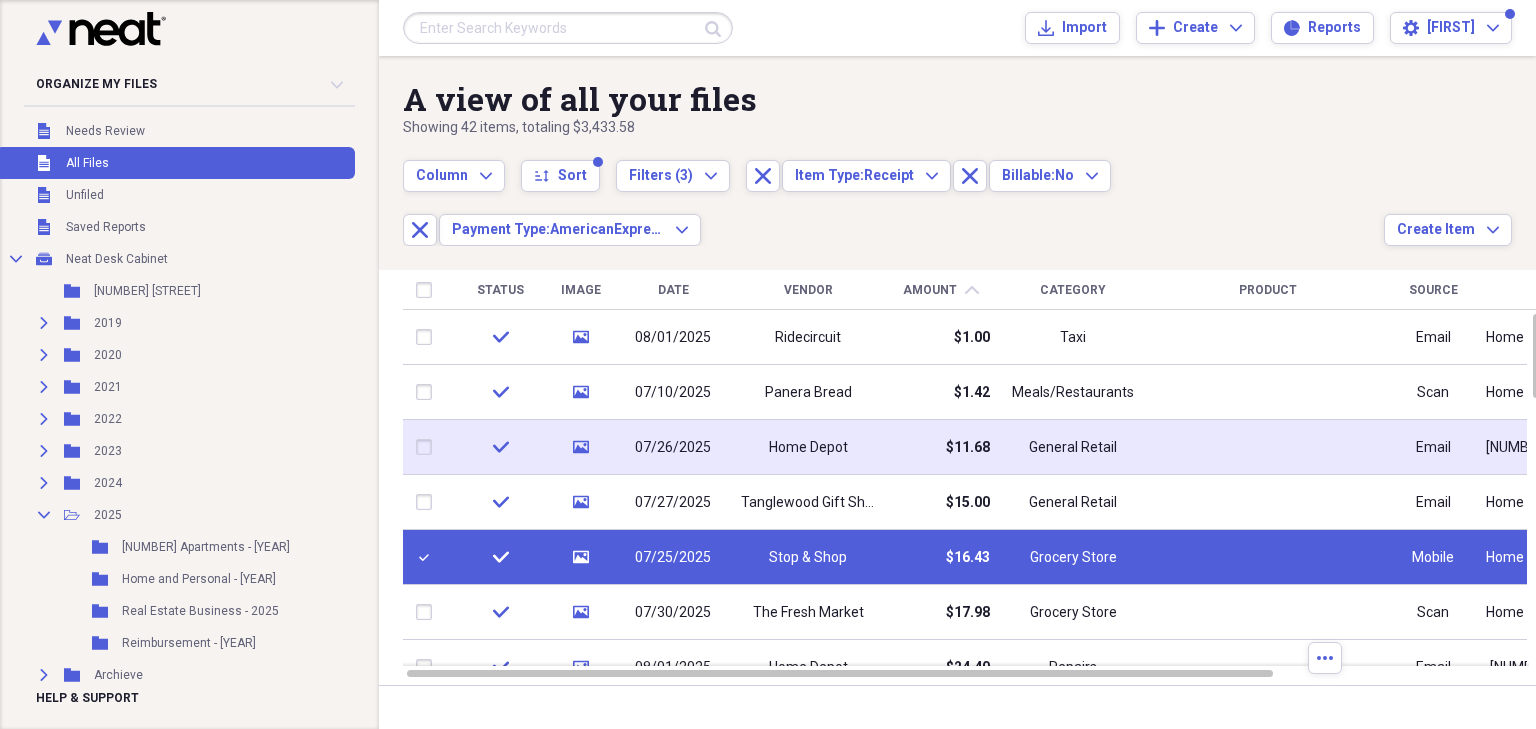 click at bounding box center (428, 447) 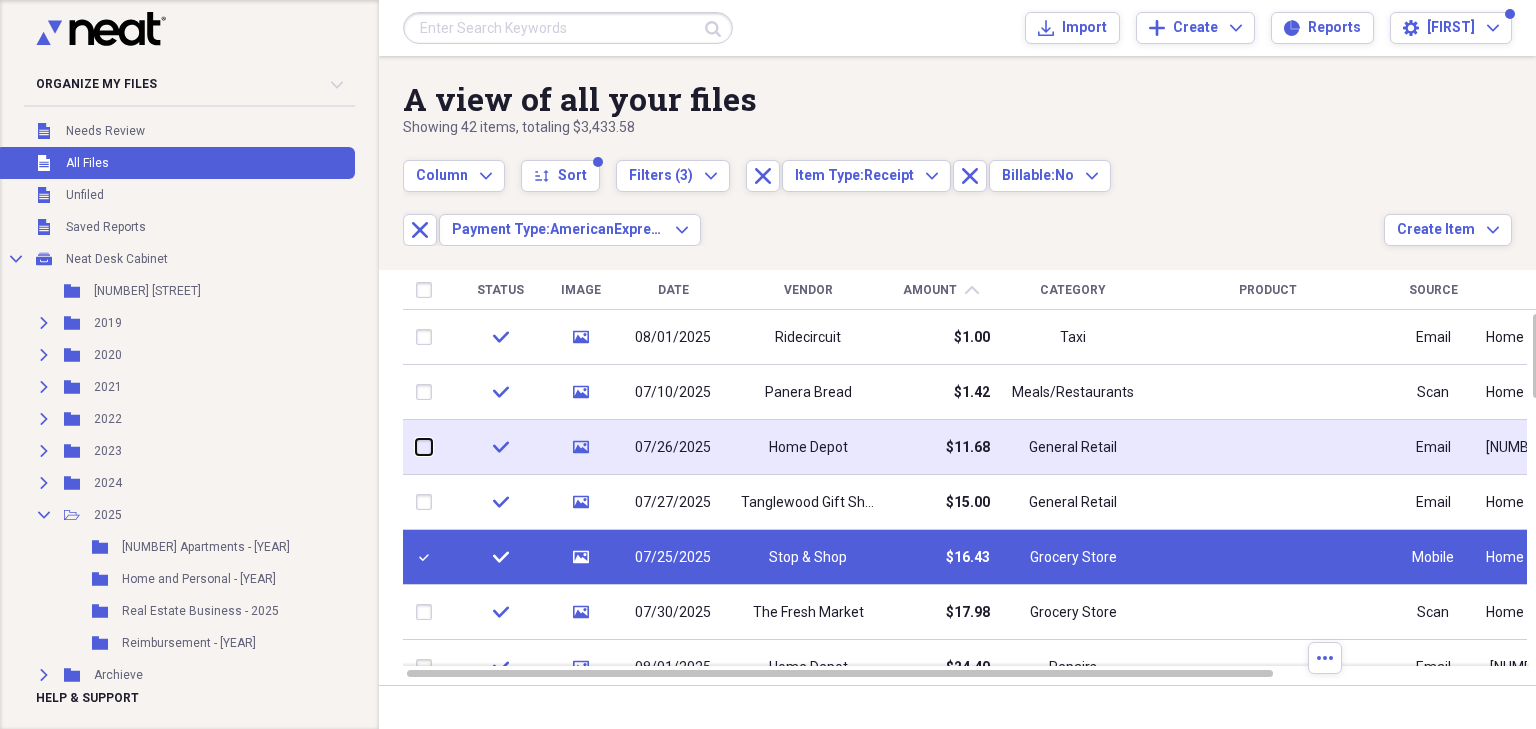 click at bounding box center [416, 447] 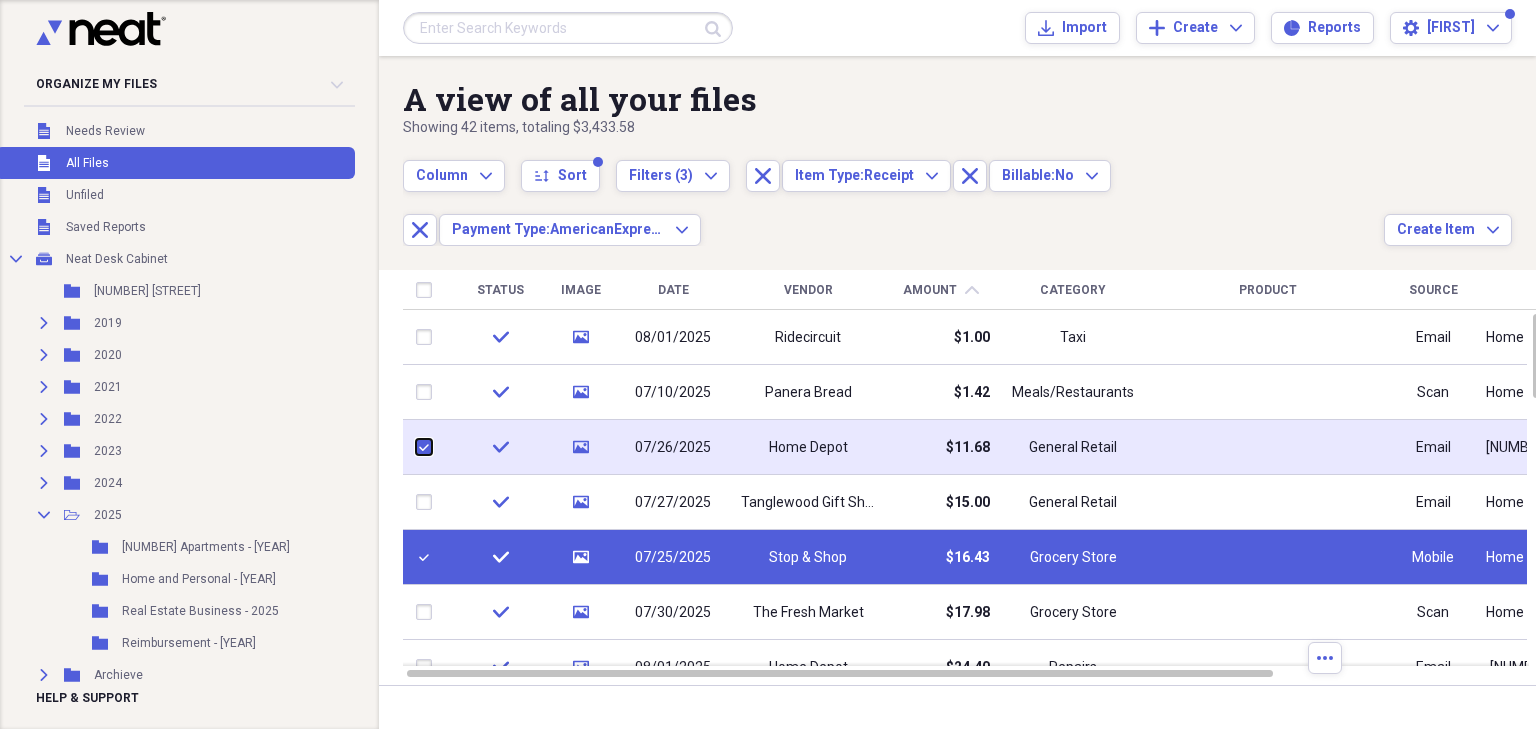 checkbox on "true" 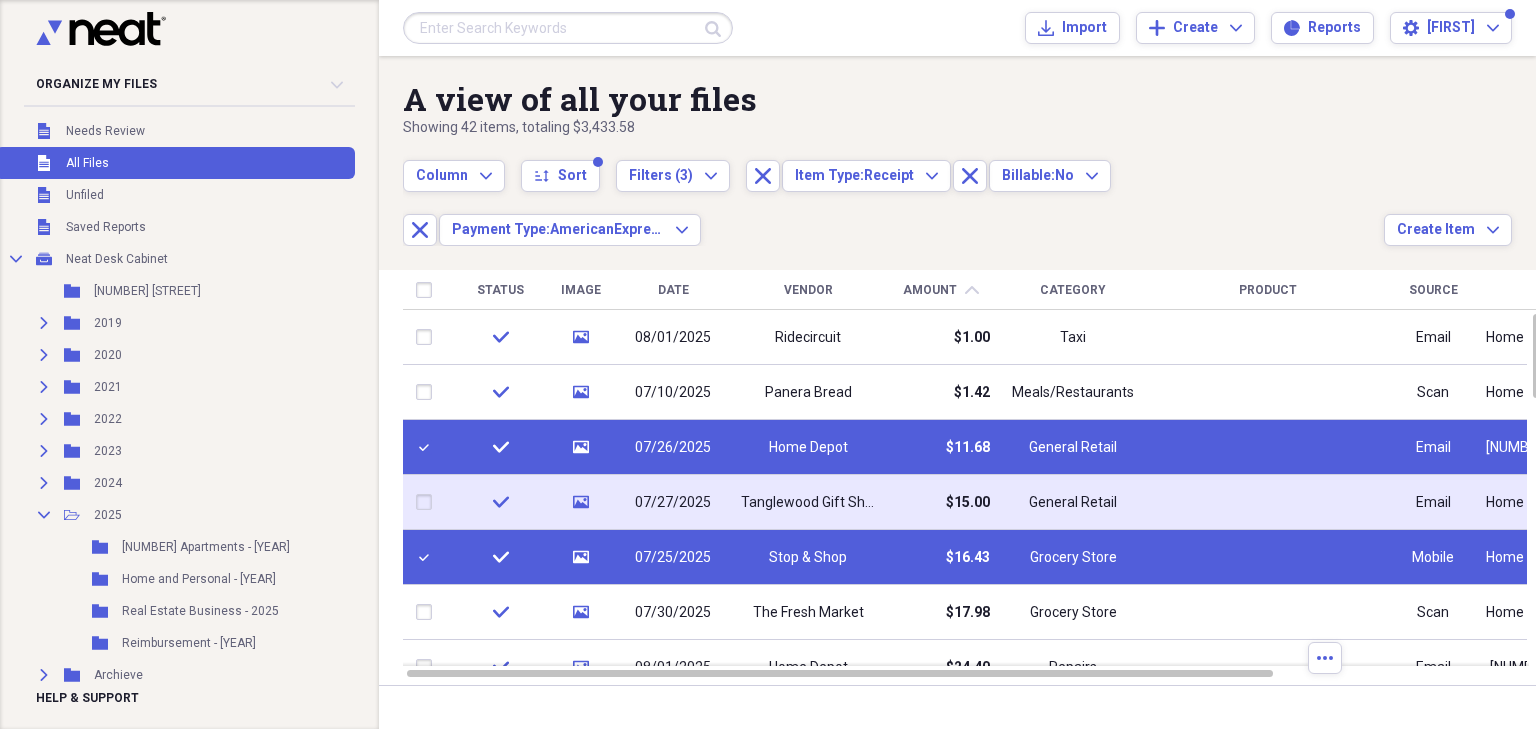 click at bounding box center [428, 502] 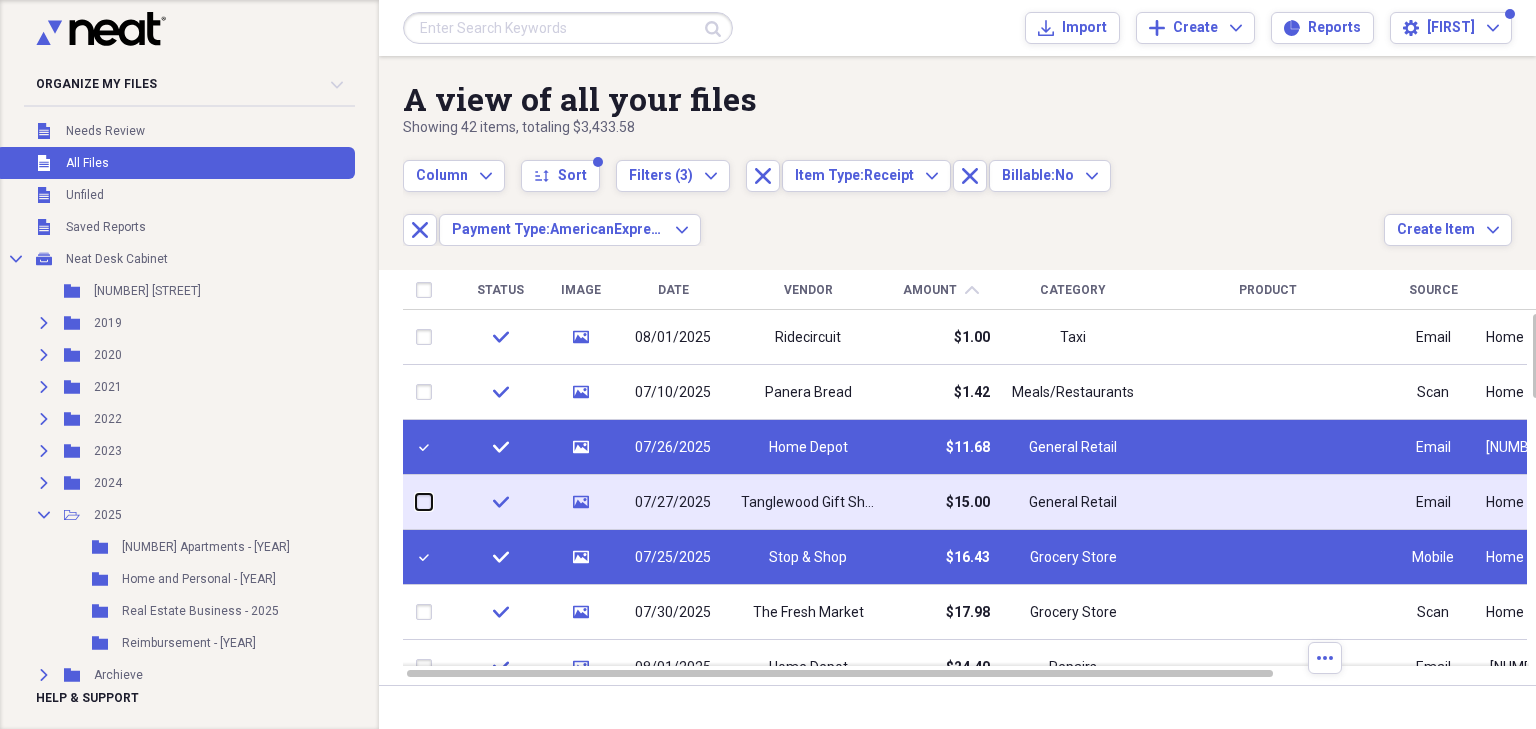 click at bounding box center [416, 502] 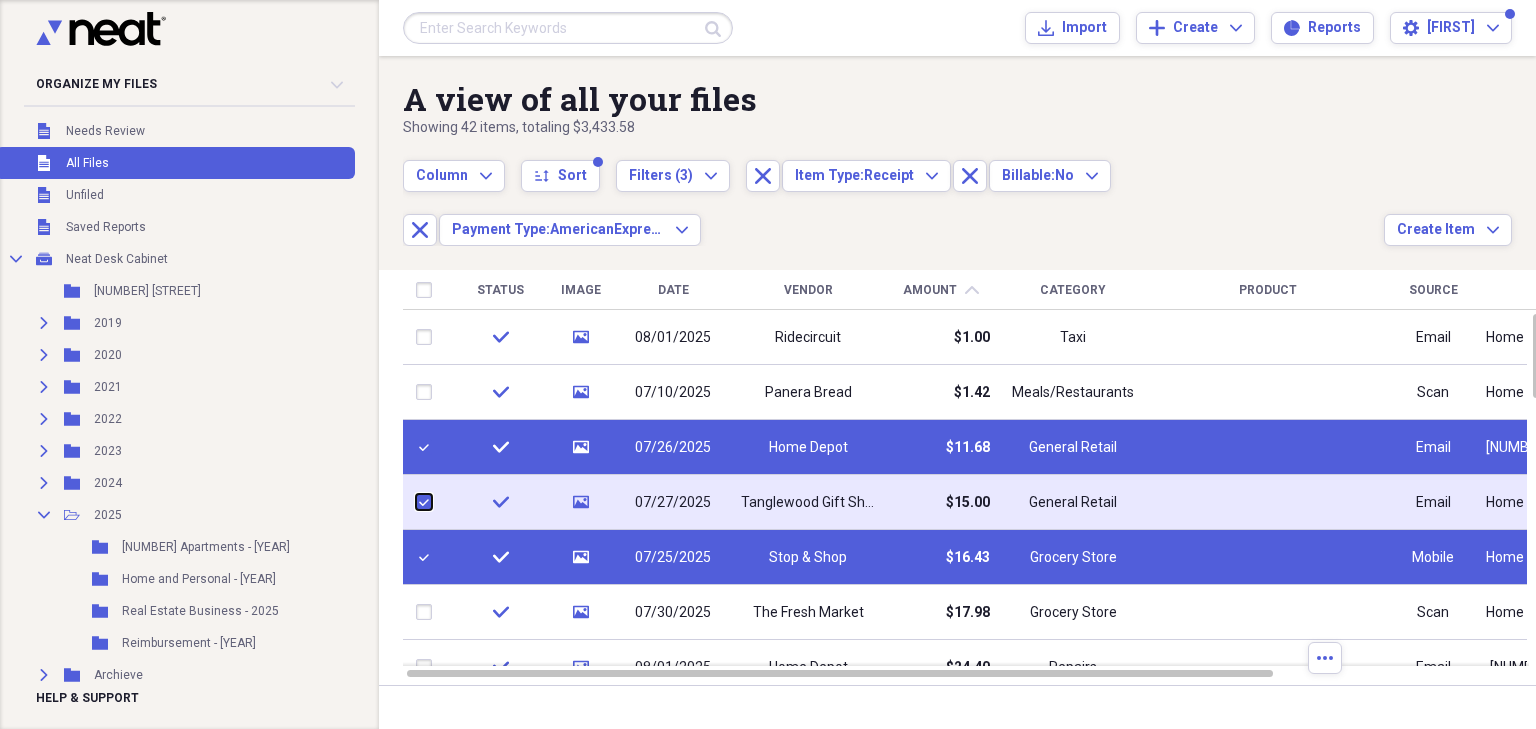 checkbox on "true" 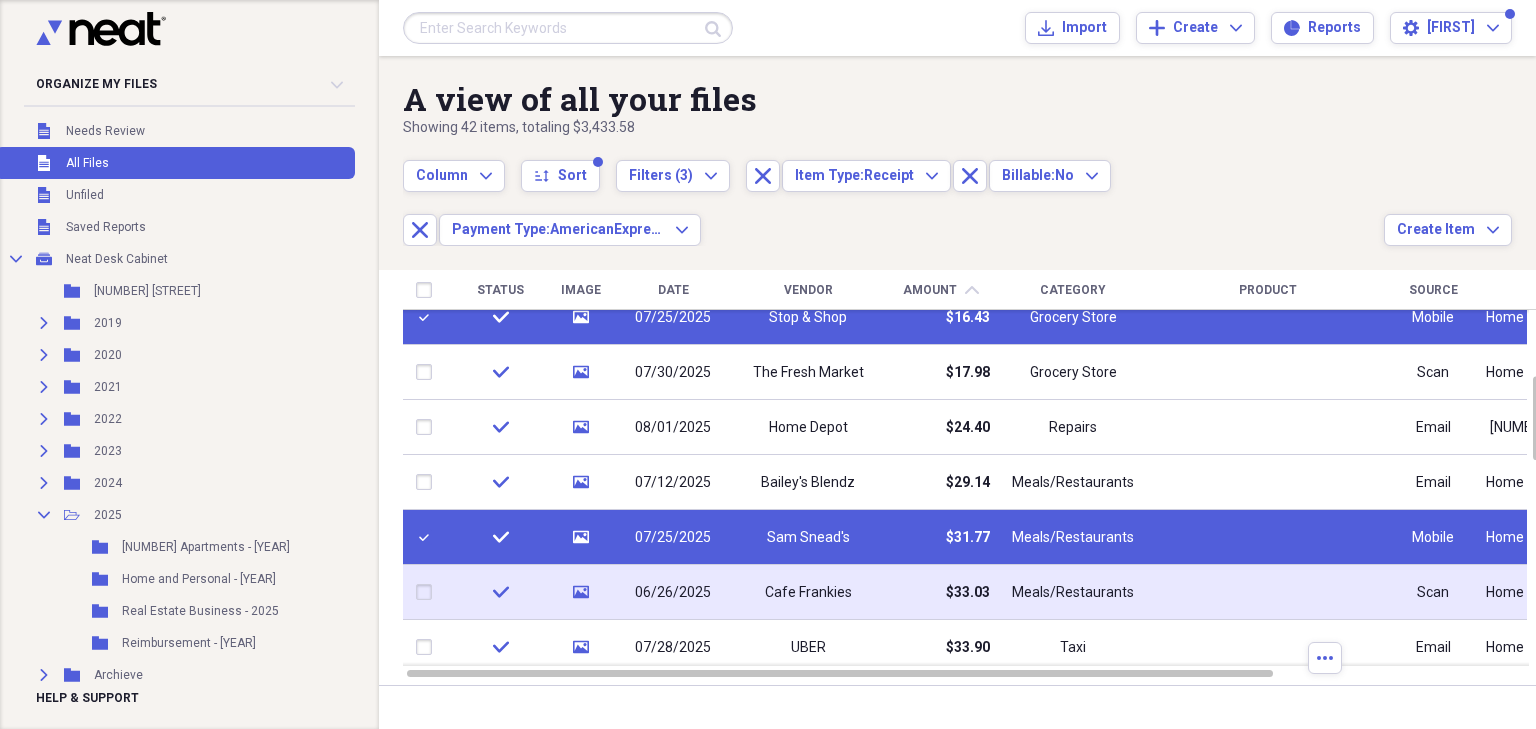 click at bounding box center (428, 592) 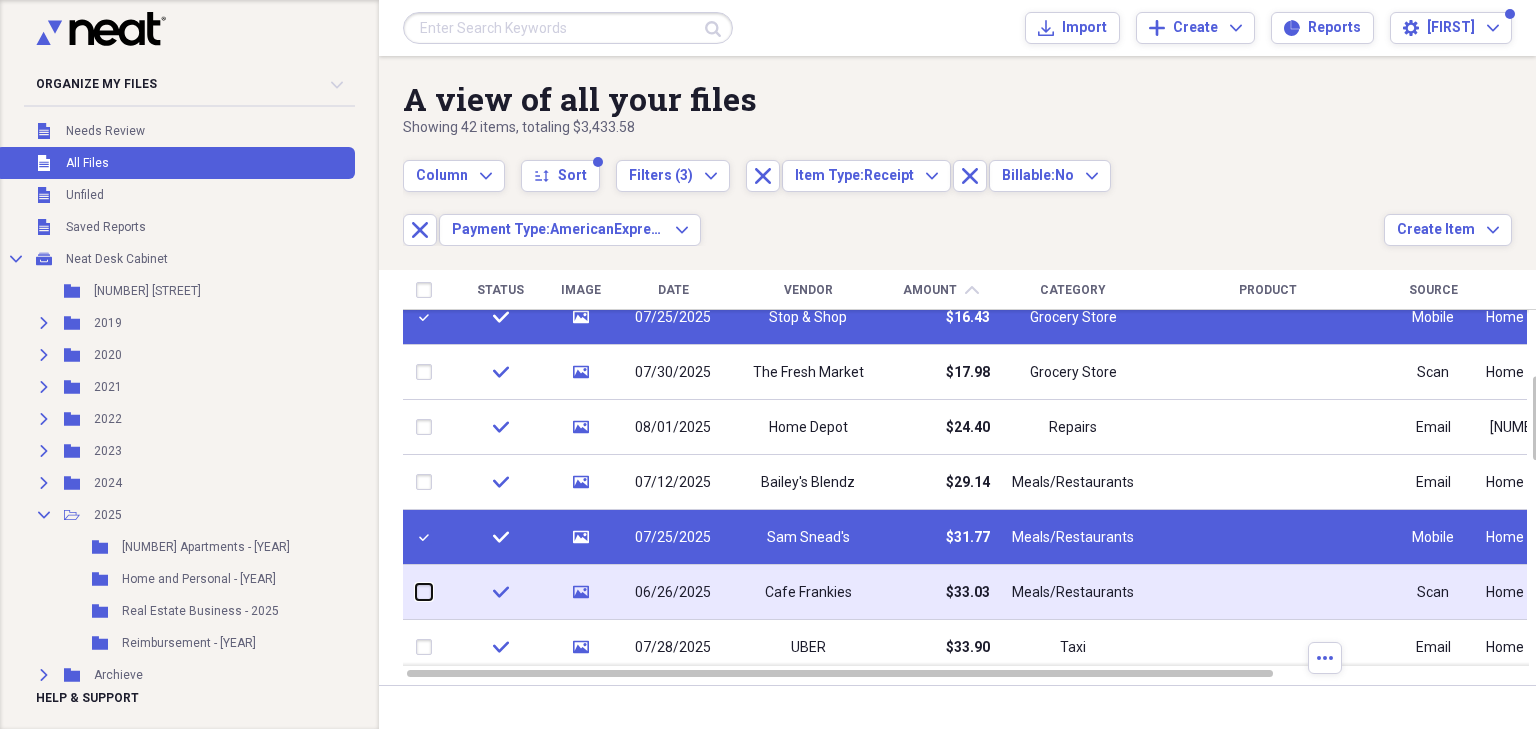 click at bounding box center [416, 592] 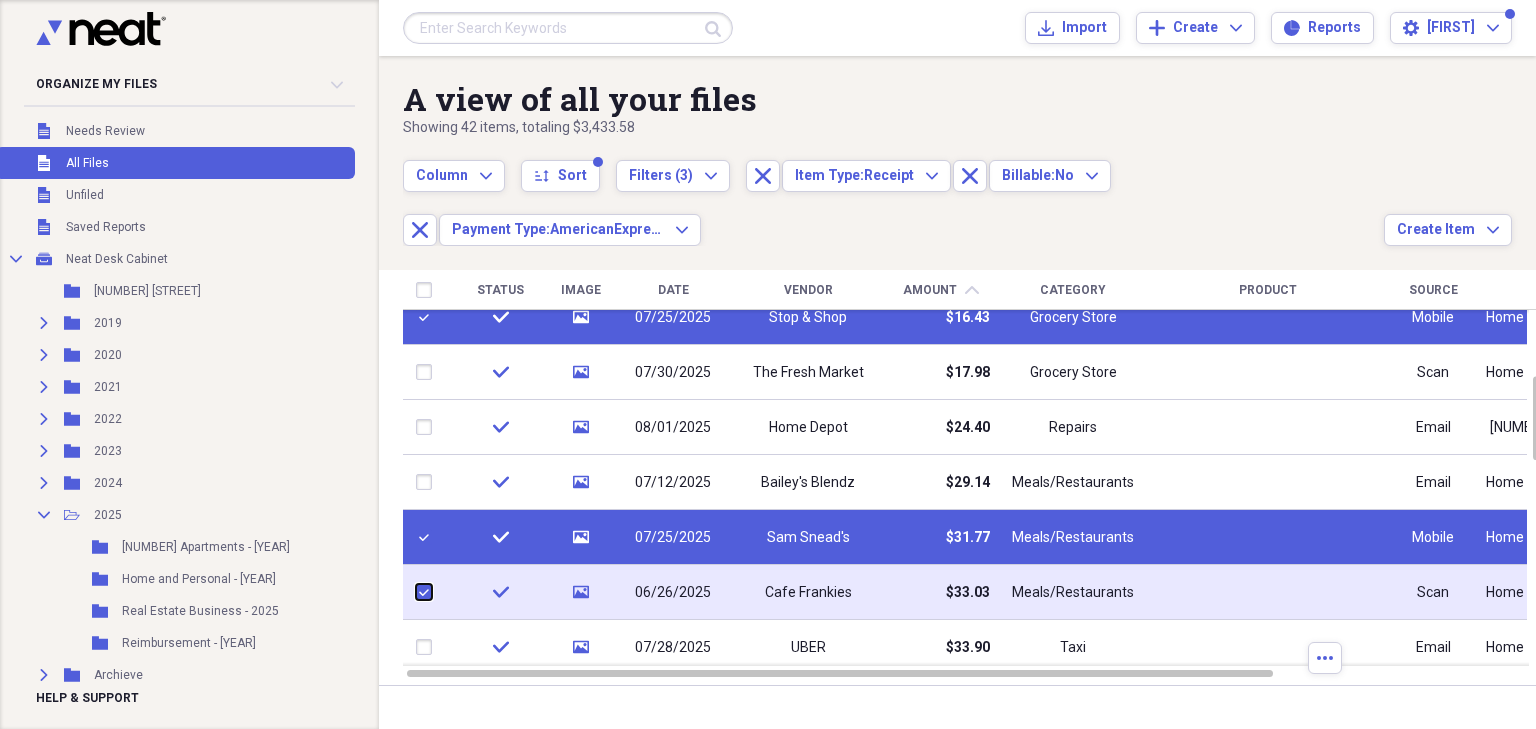 checkbox on "true" 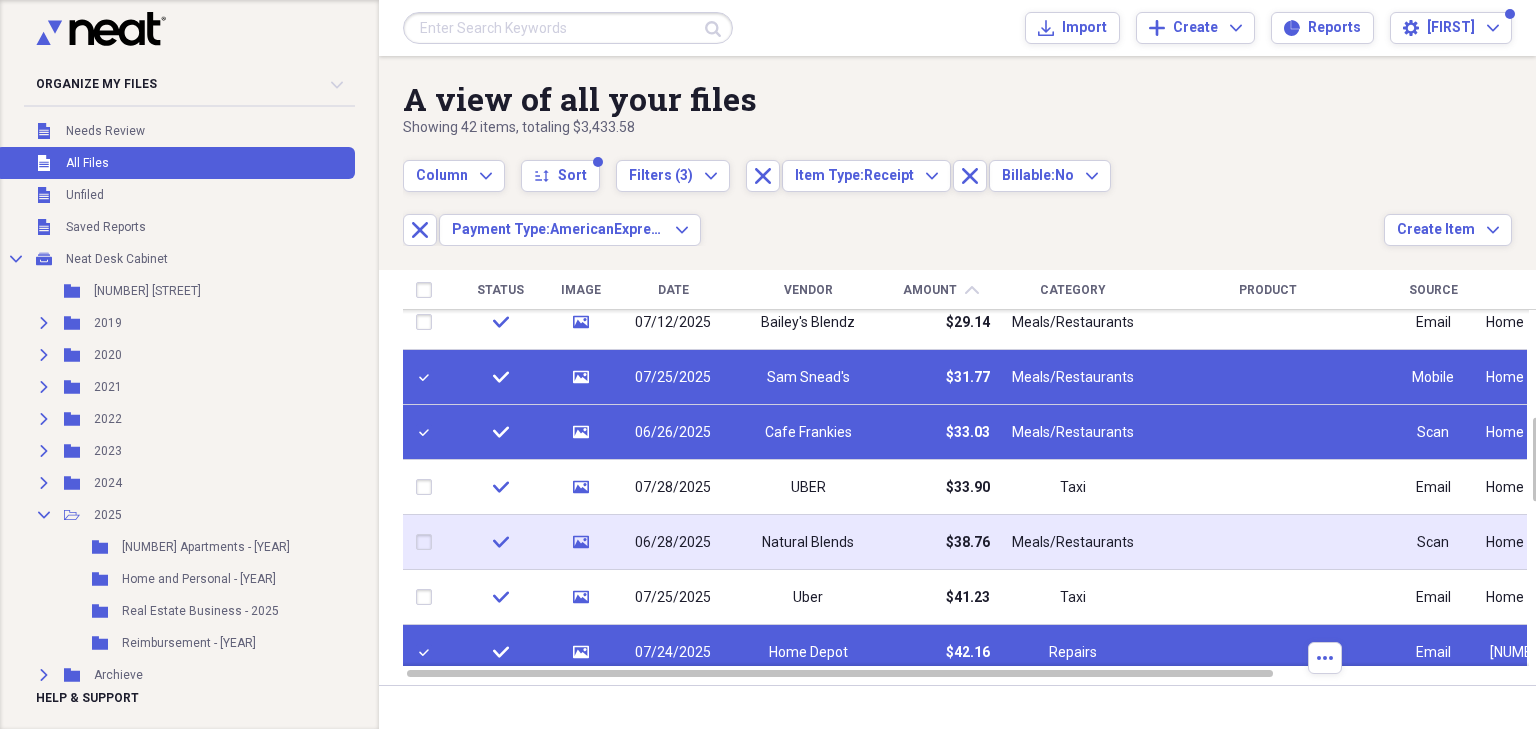 click at bounding box center [428, 542] 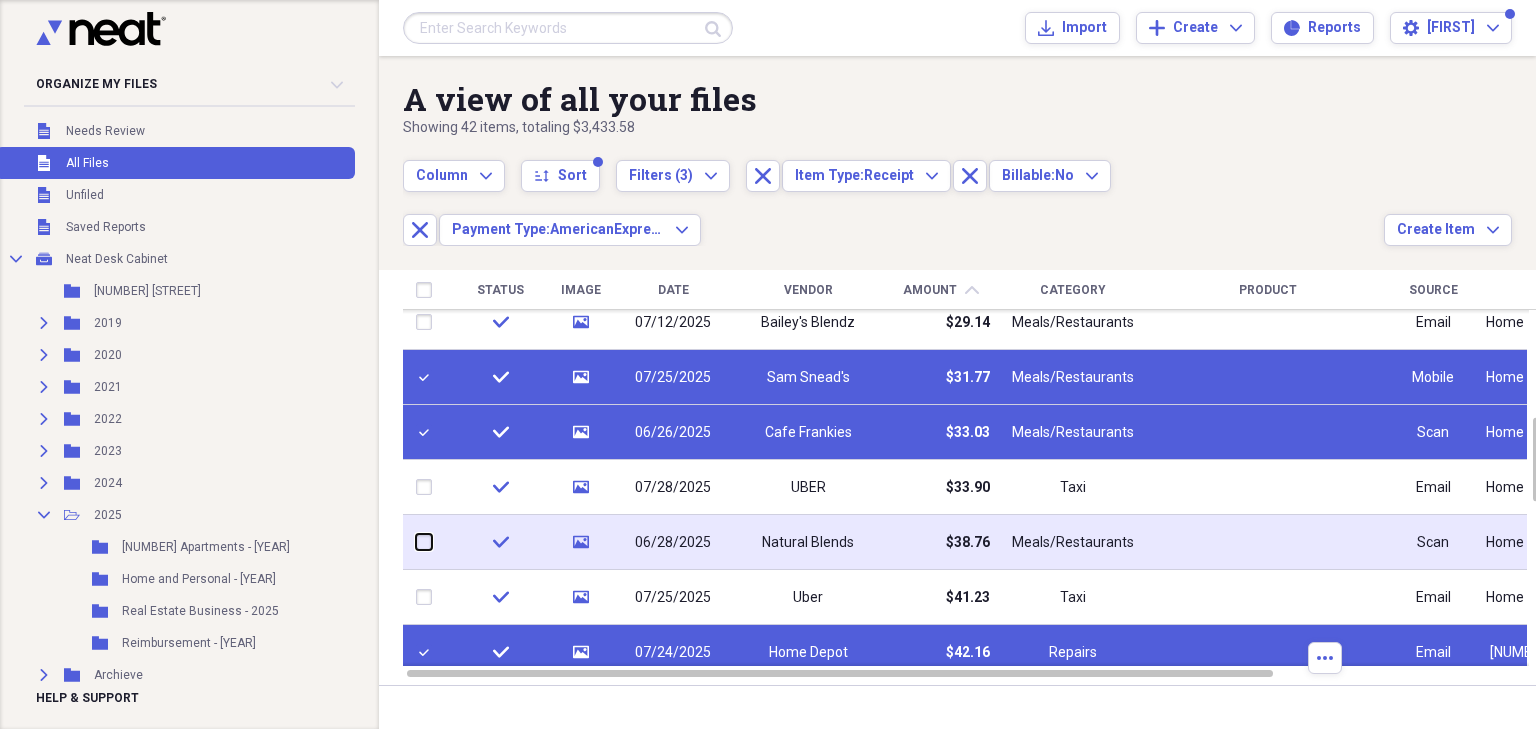 click at bounding box center [416, 542] 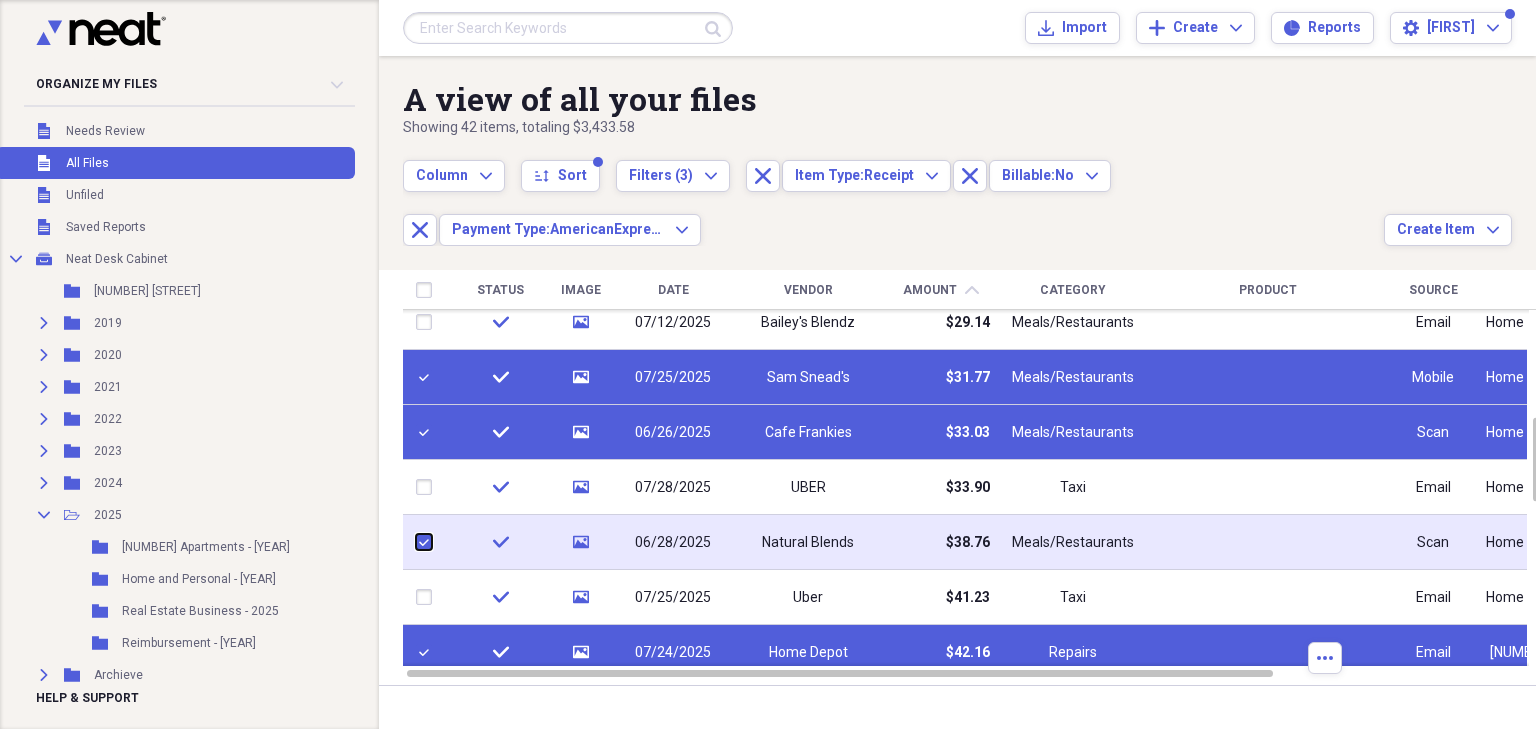 checkbox on "true" 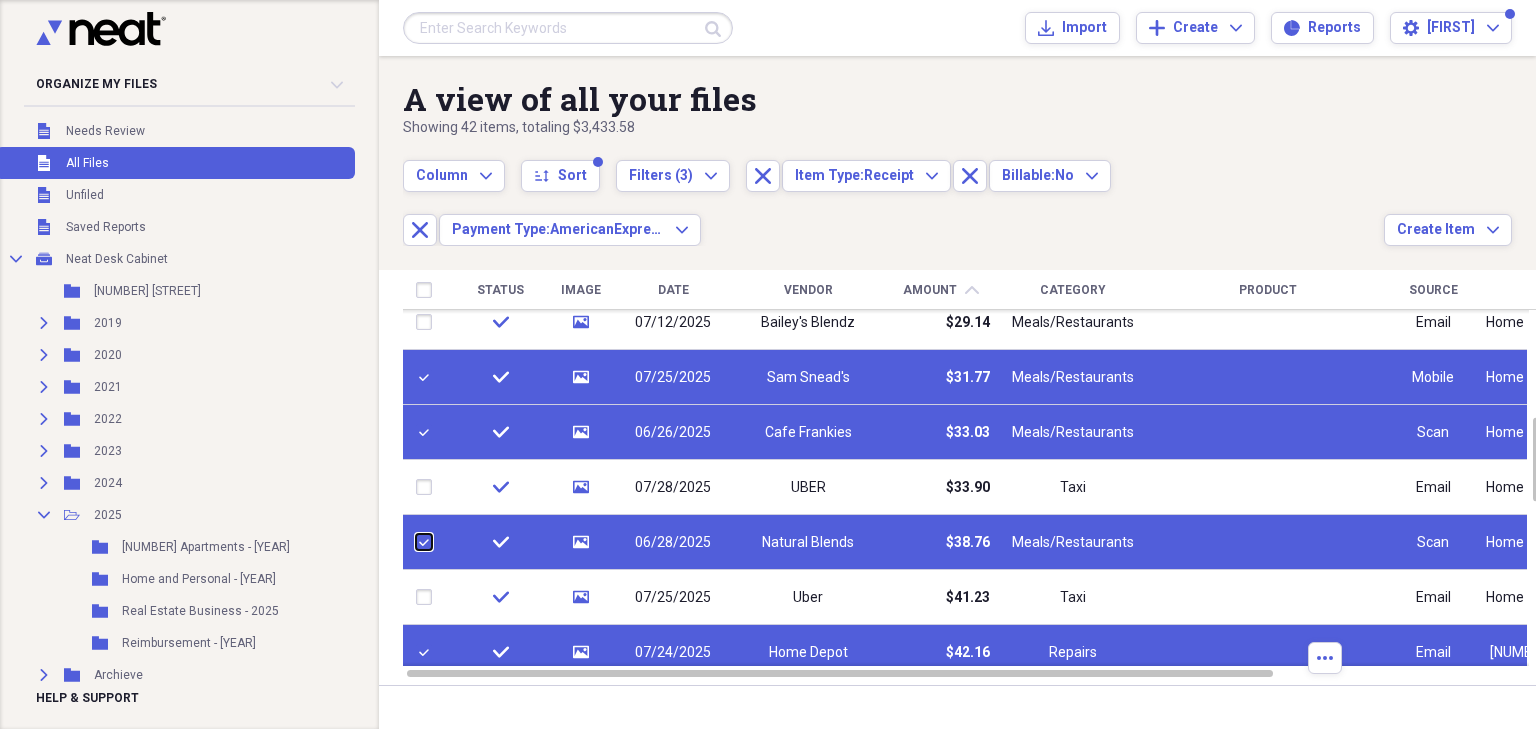 checkbox on "false" 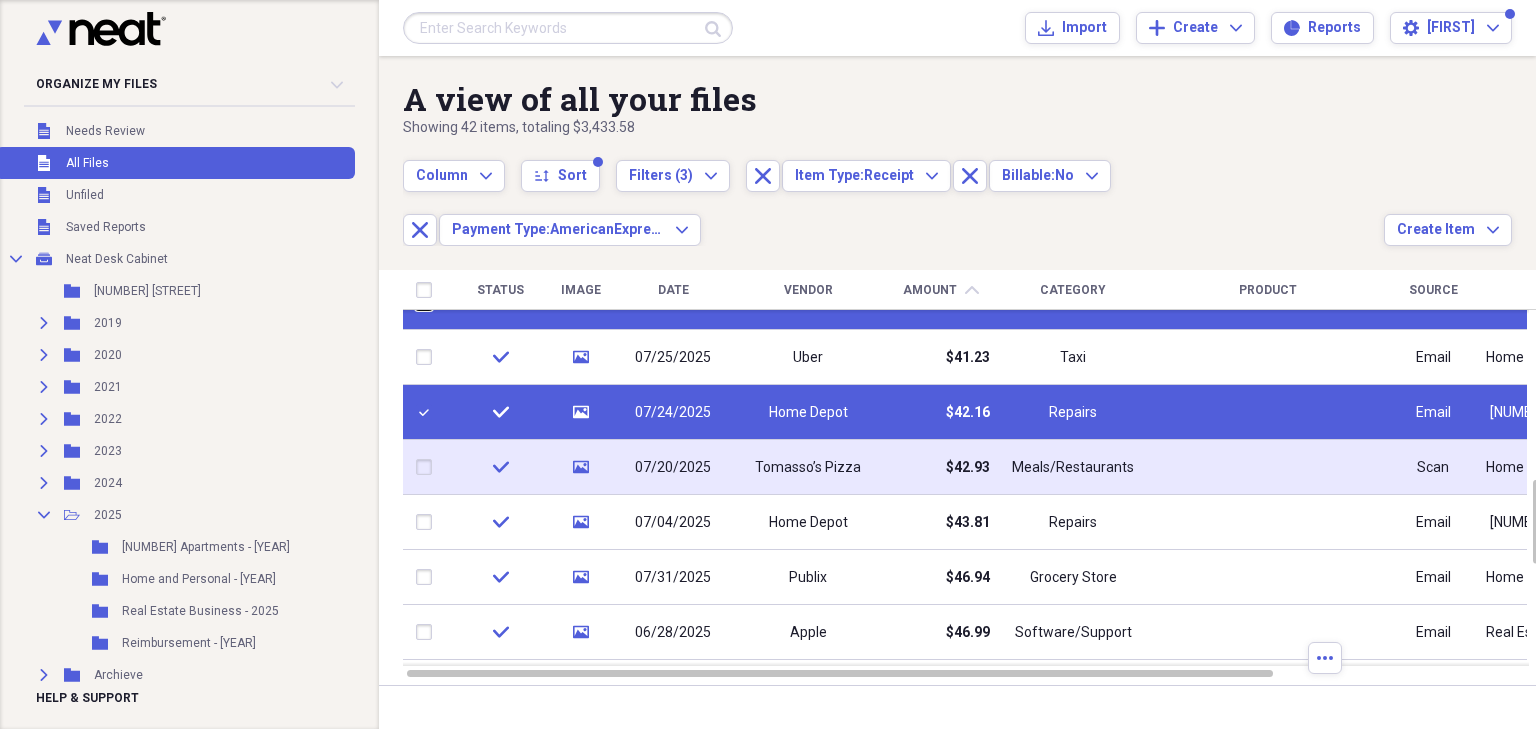 checkbox on "false" 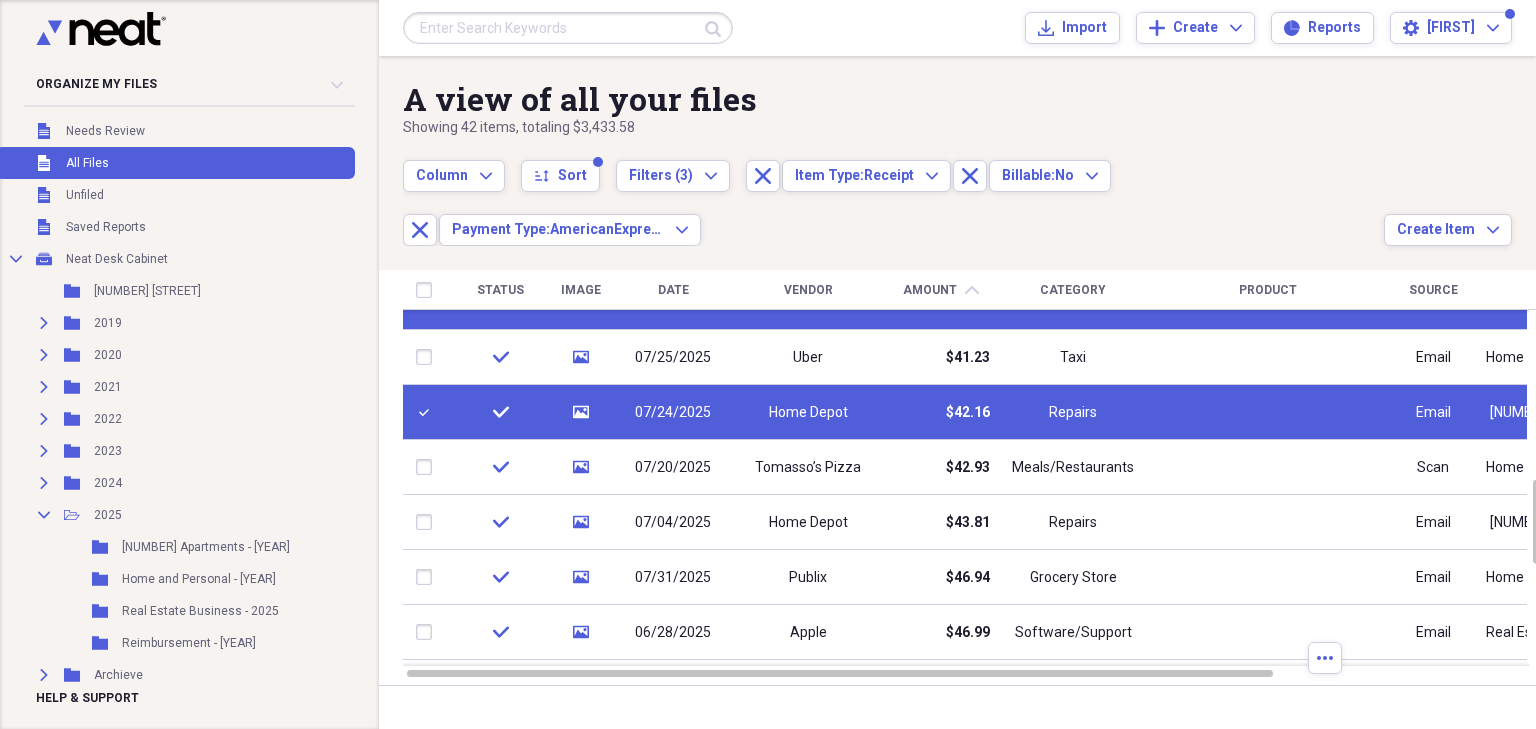 checkbox on "false" 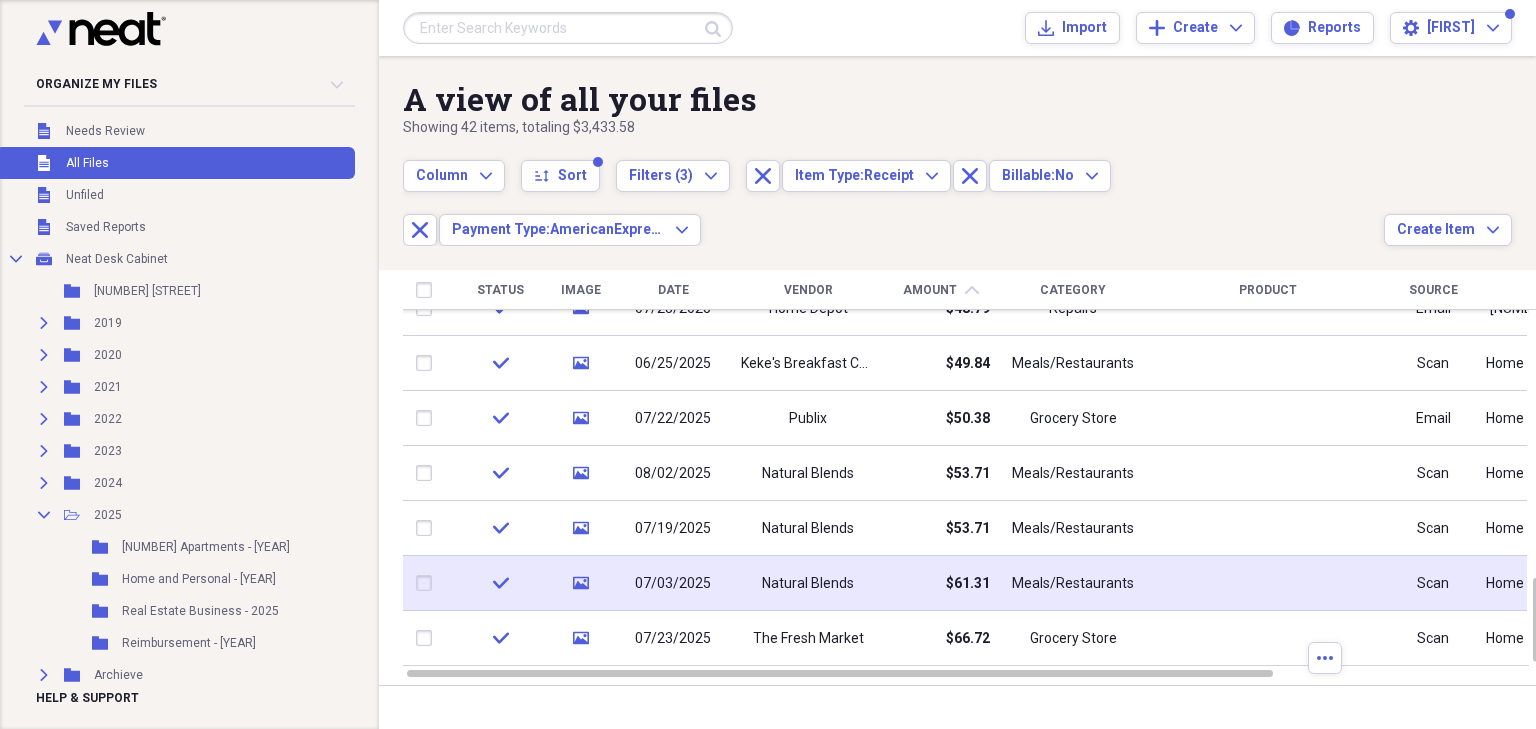 click at bounding box center [428, 583] 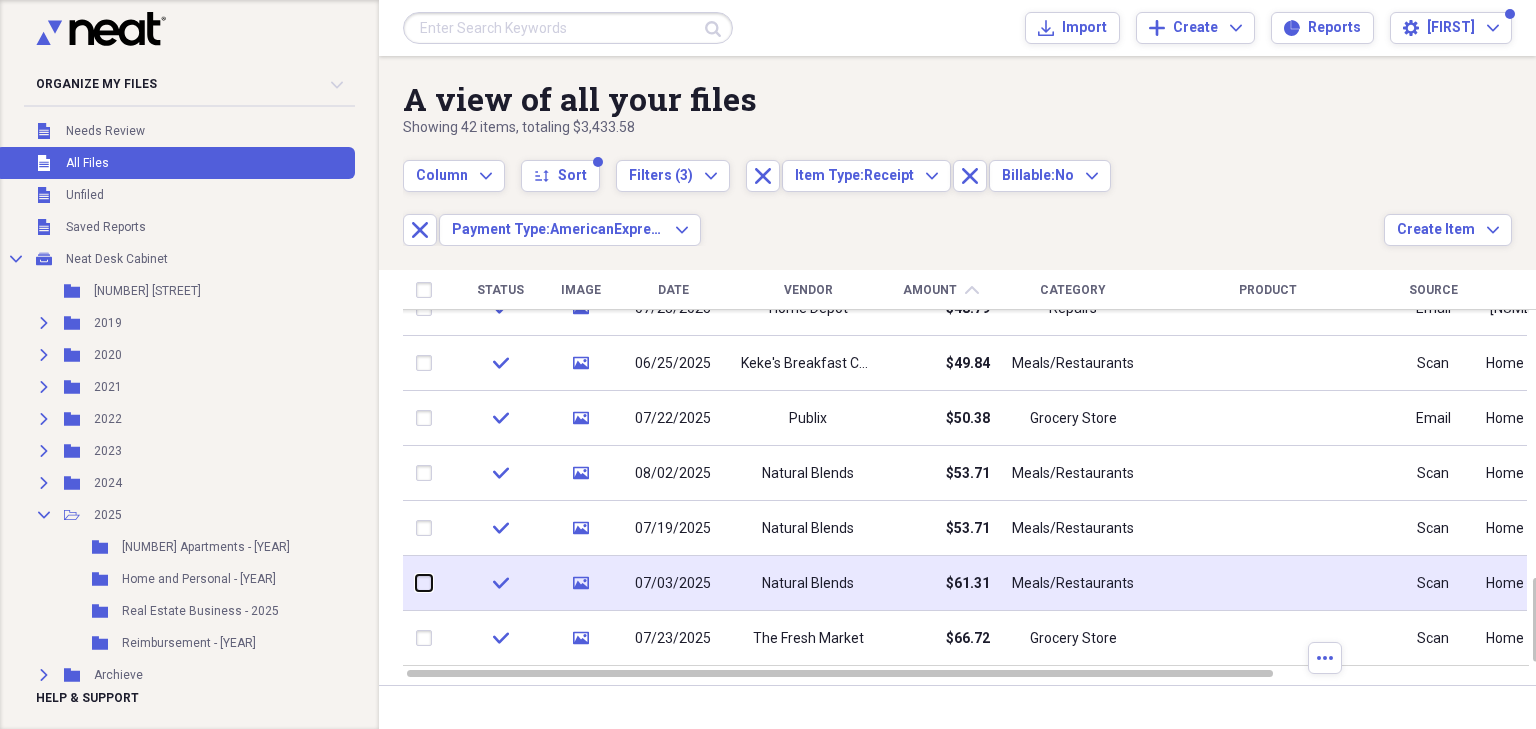 click at bounding box center [416, 583] 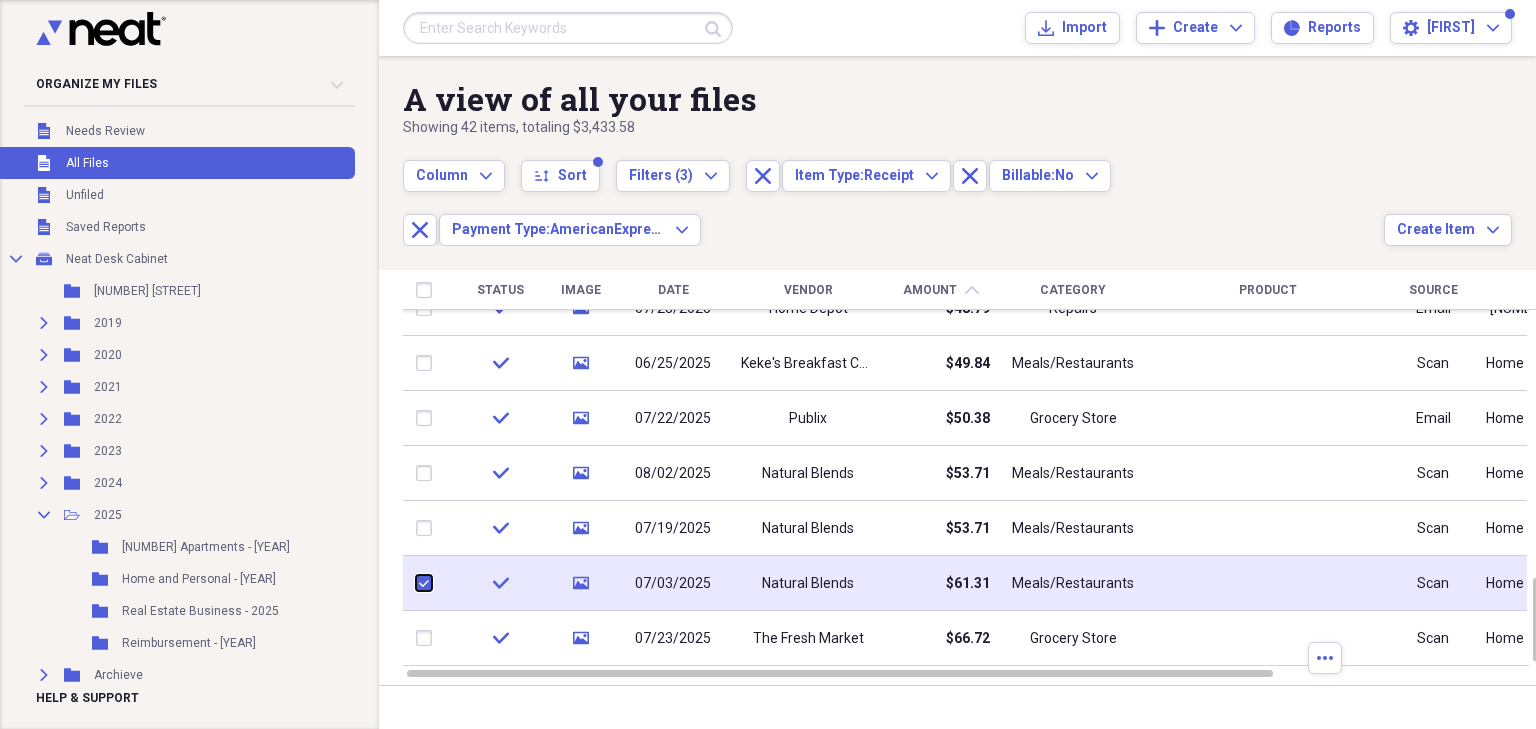 checkbox on "true" 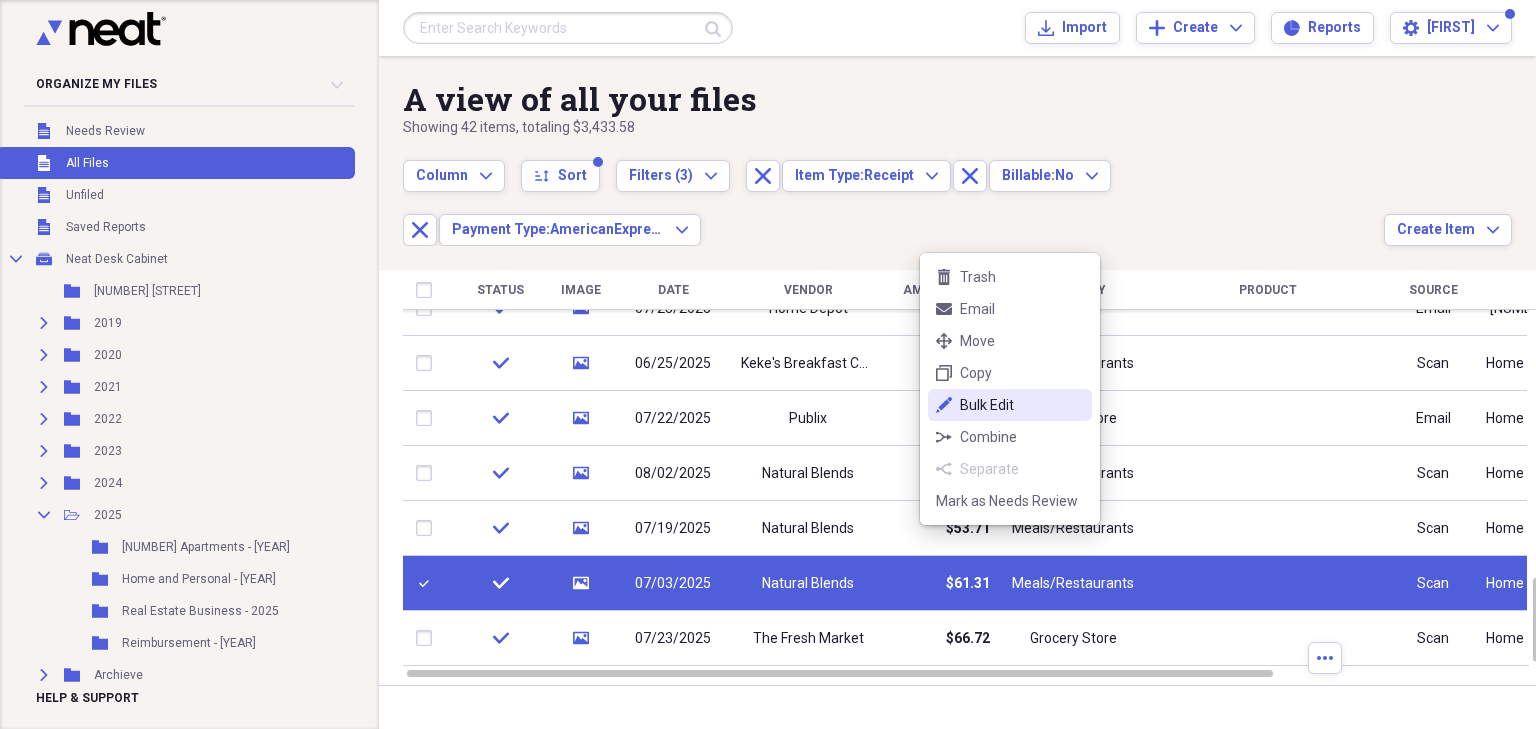 click on "Bulk Edit" at bounding box center (1022, 405) 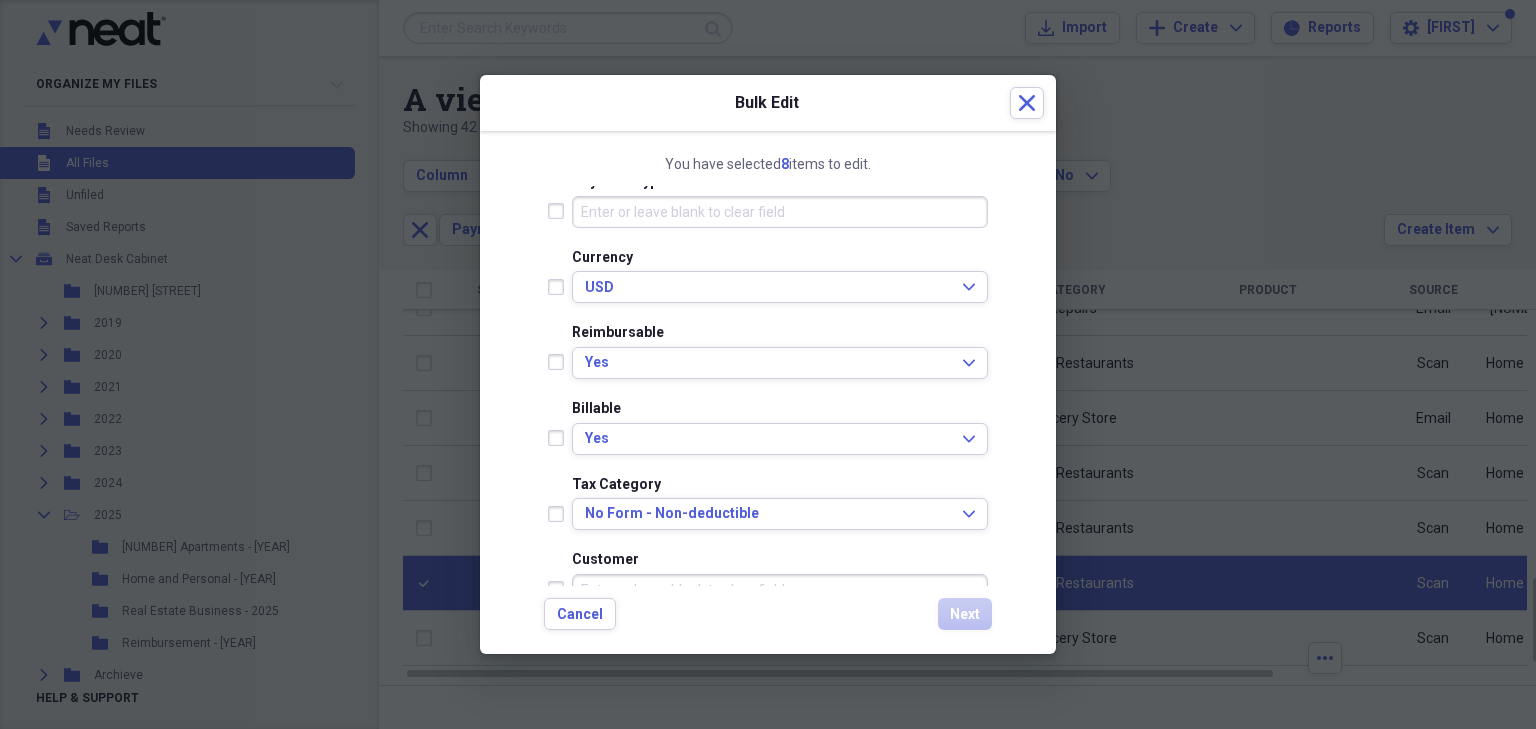 scroll, scrollTop: 400, scrollLeft: 0, axis: vertical 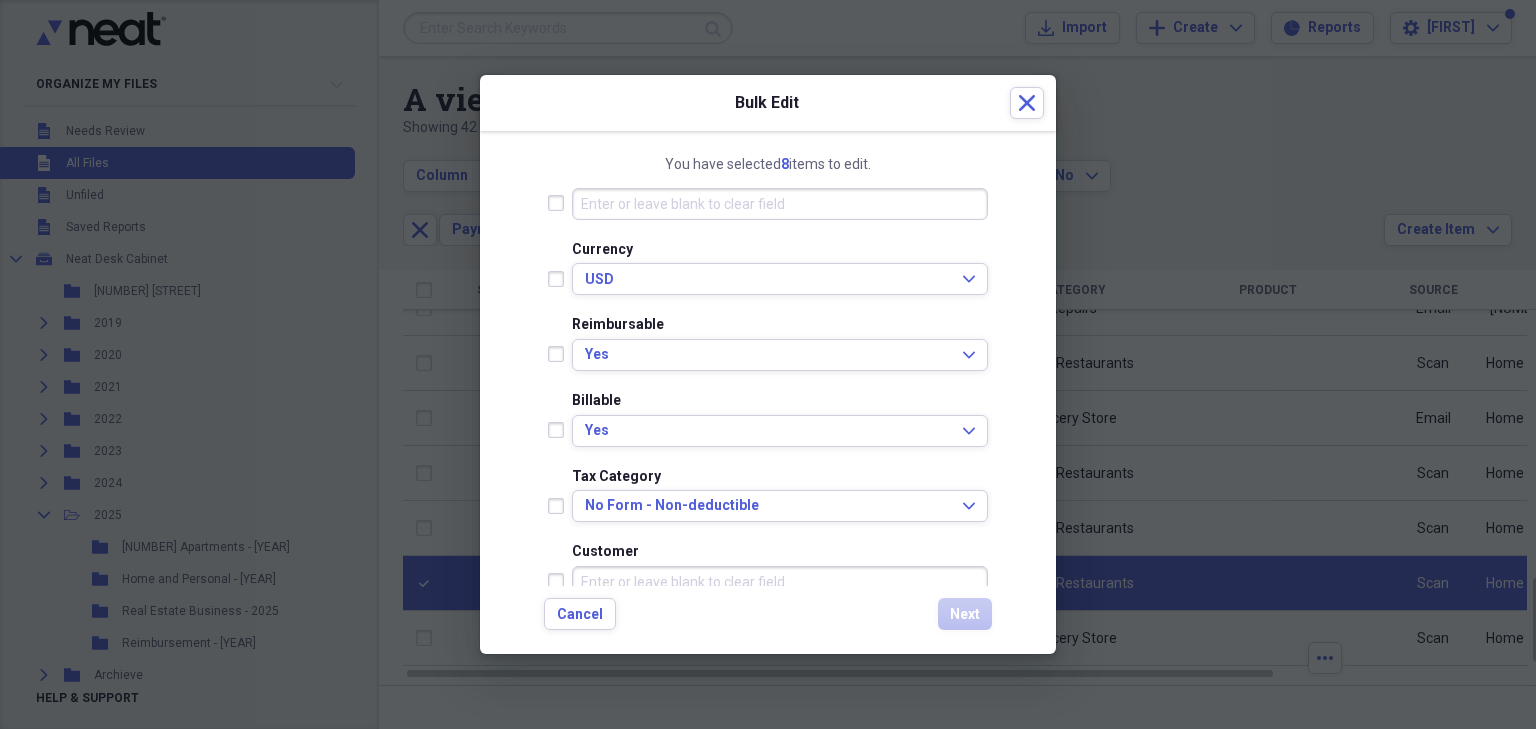 click at bounding box center (560, 430) 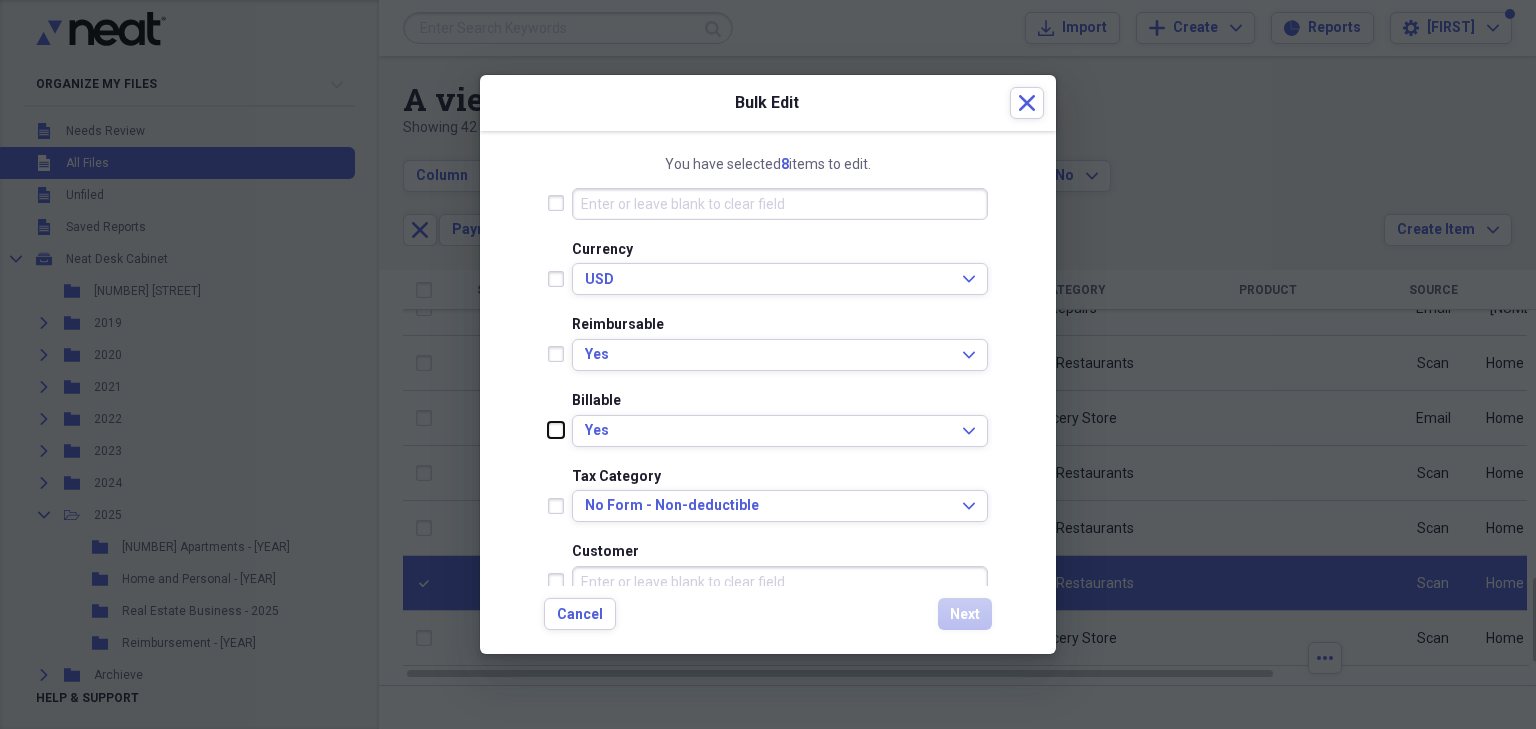 click at bounding box center (548, 430) 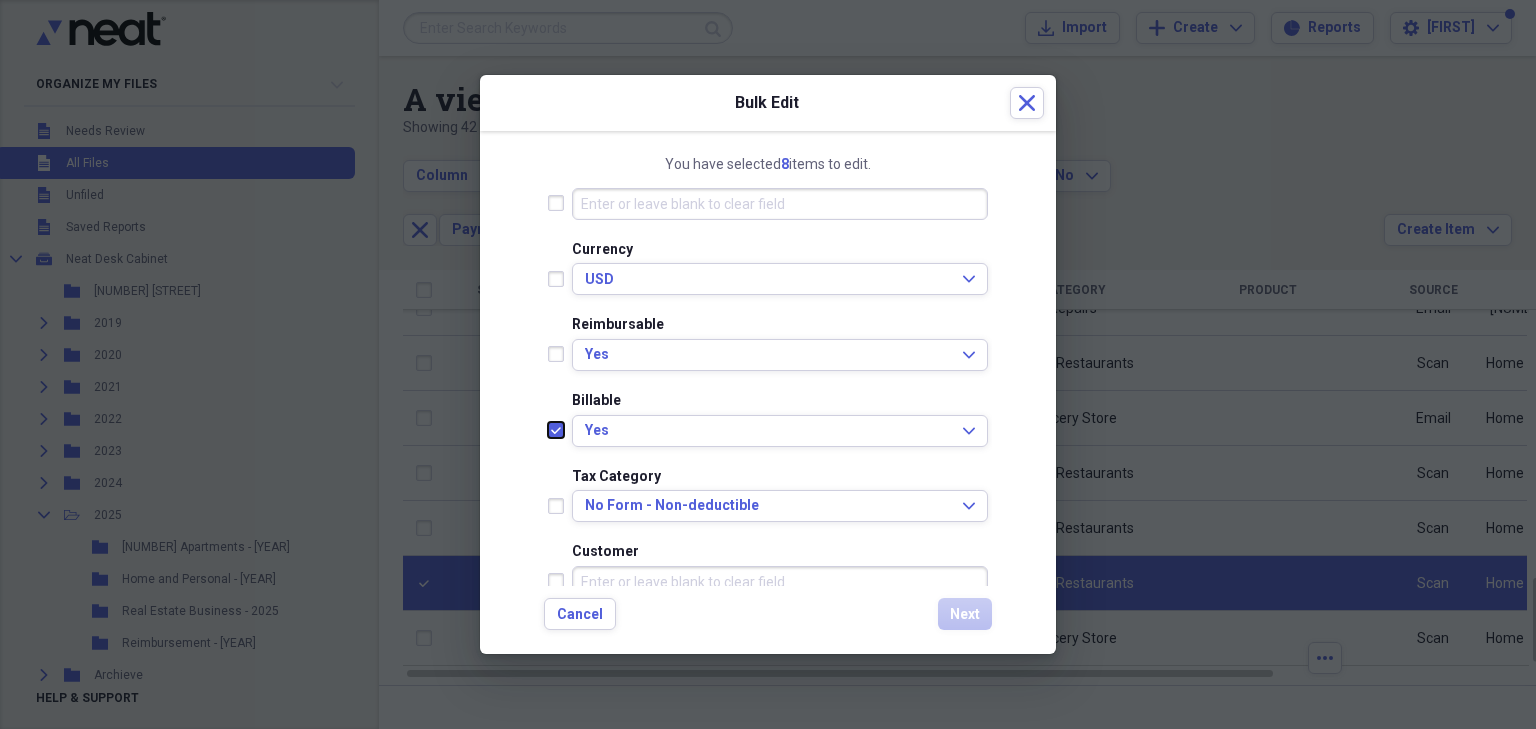 checkbox on "true" 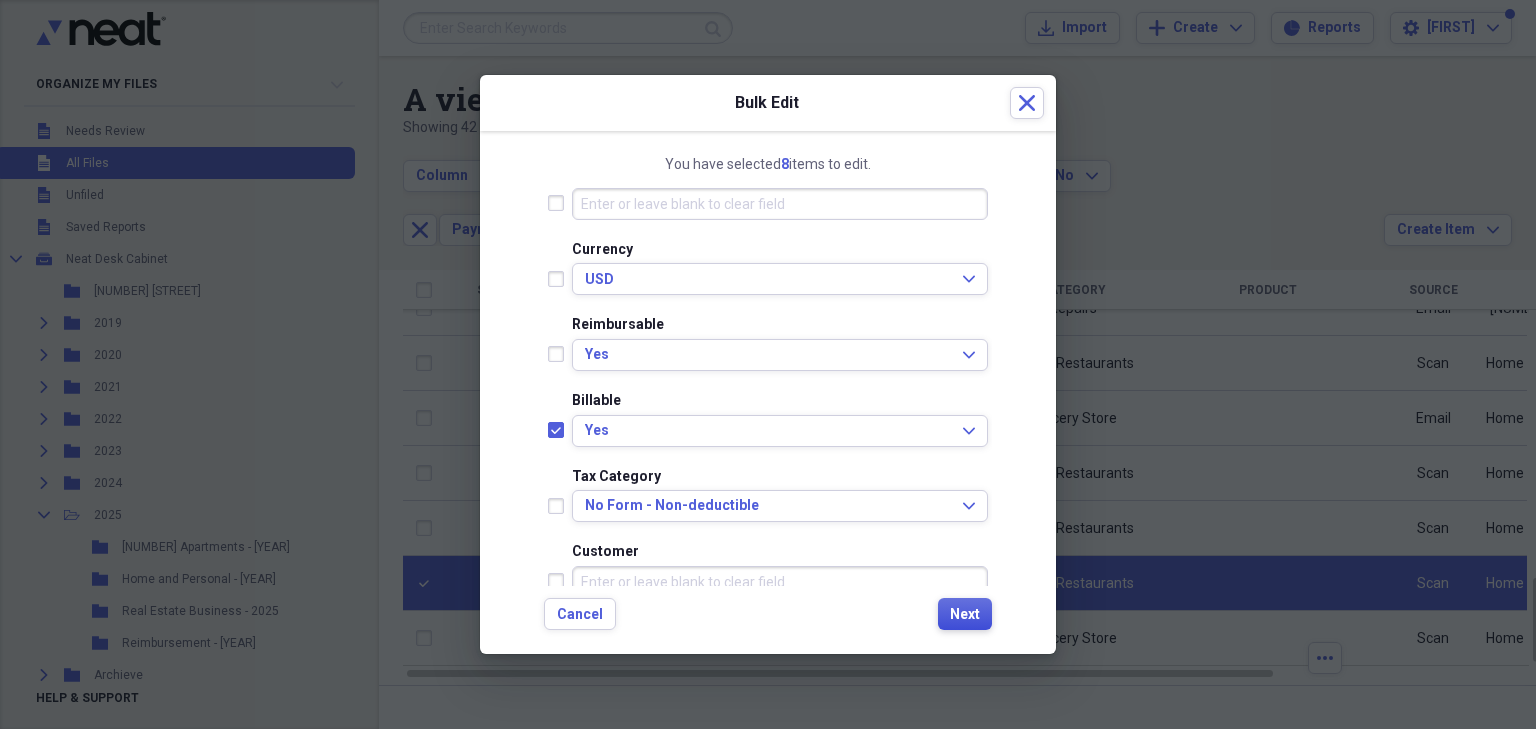 click on "Next" at bounding box center (965, 614) 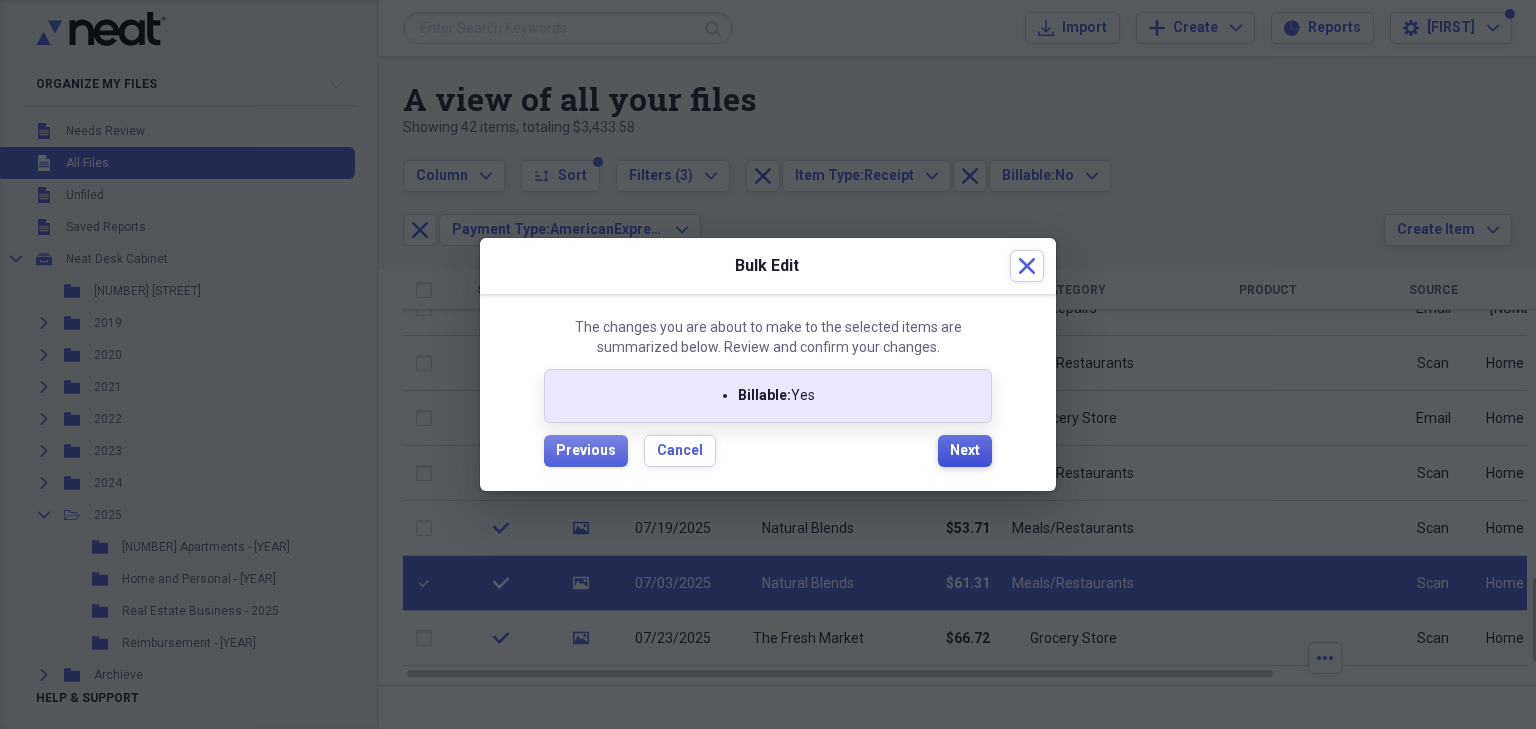 click on "Next" at bounding box center [965, 451] 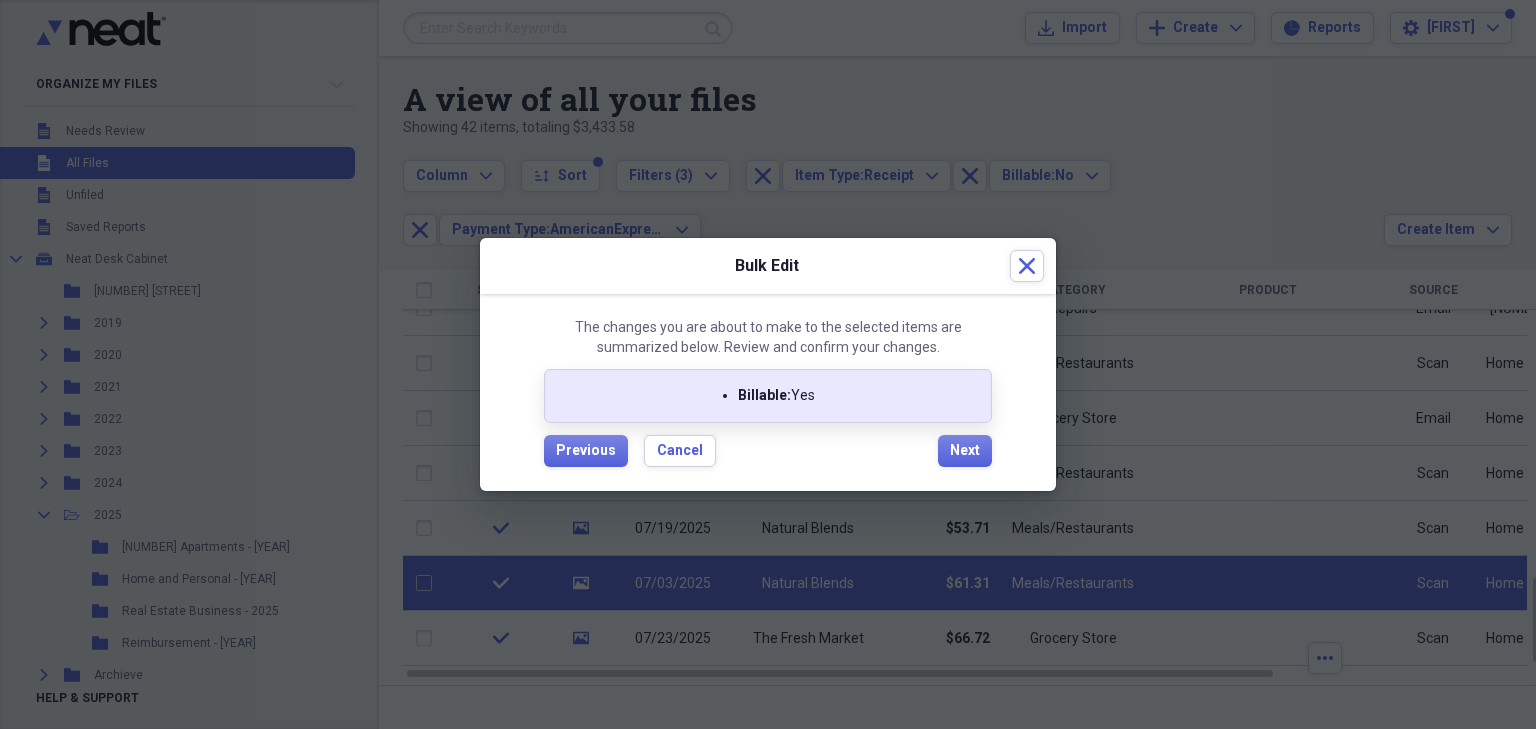 checkbox on "false" 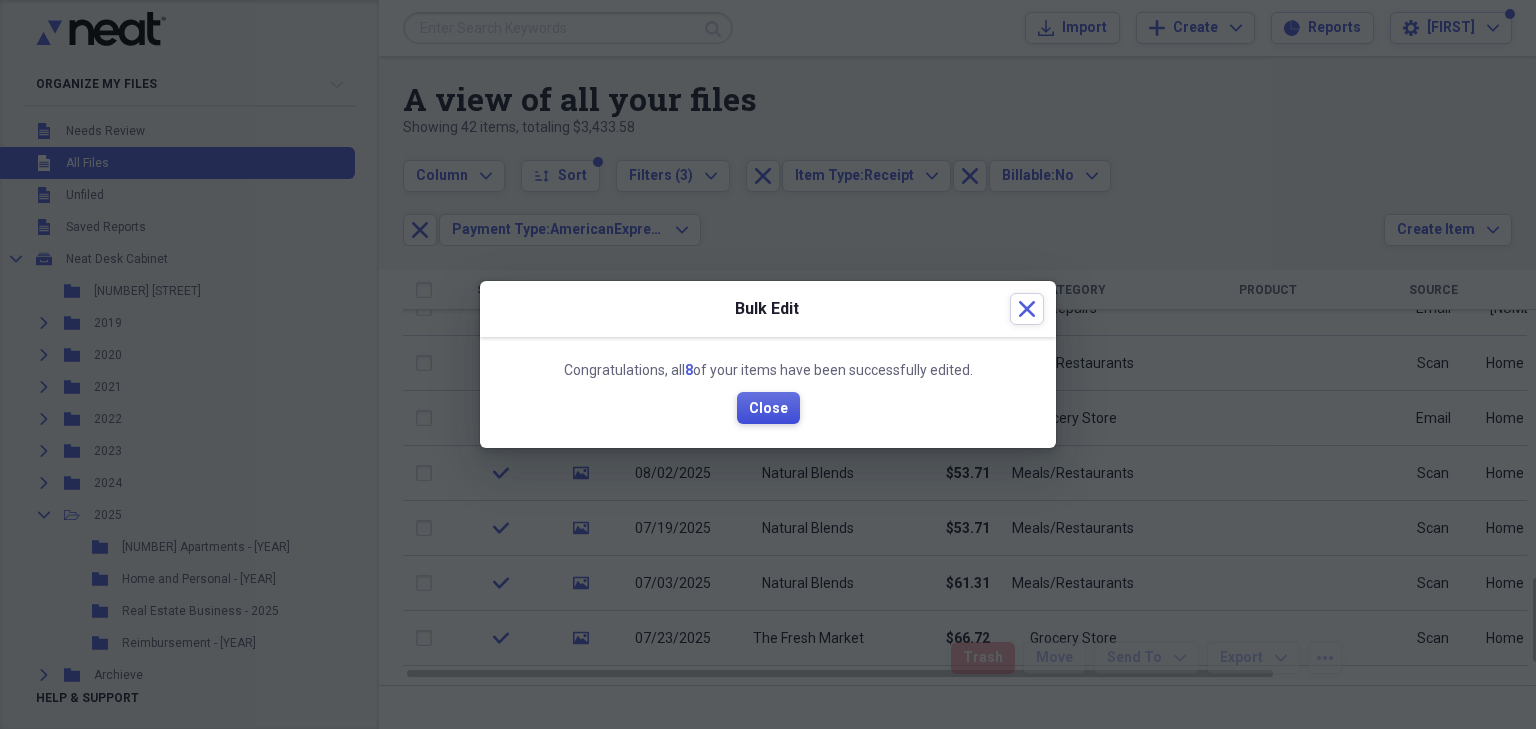 click on "Close" at bounding box center (768, 409) 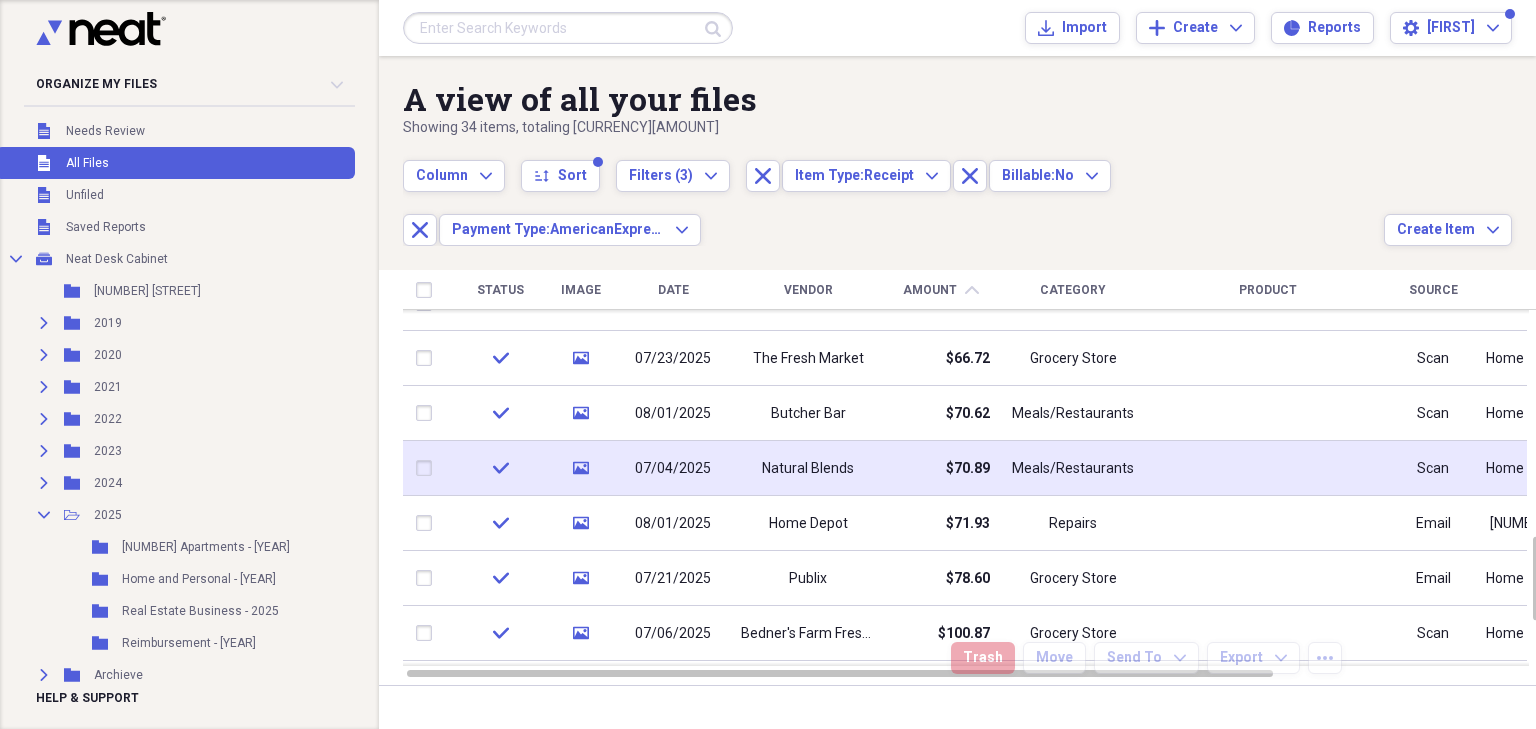 click at bounding box center [428, 468] 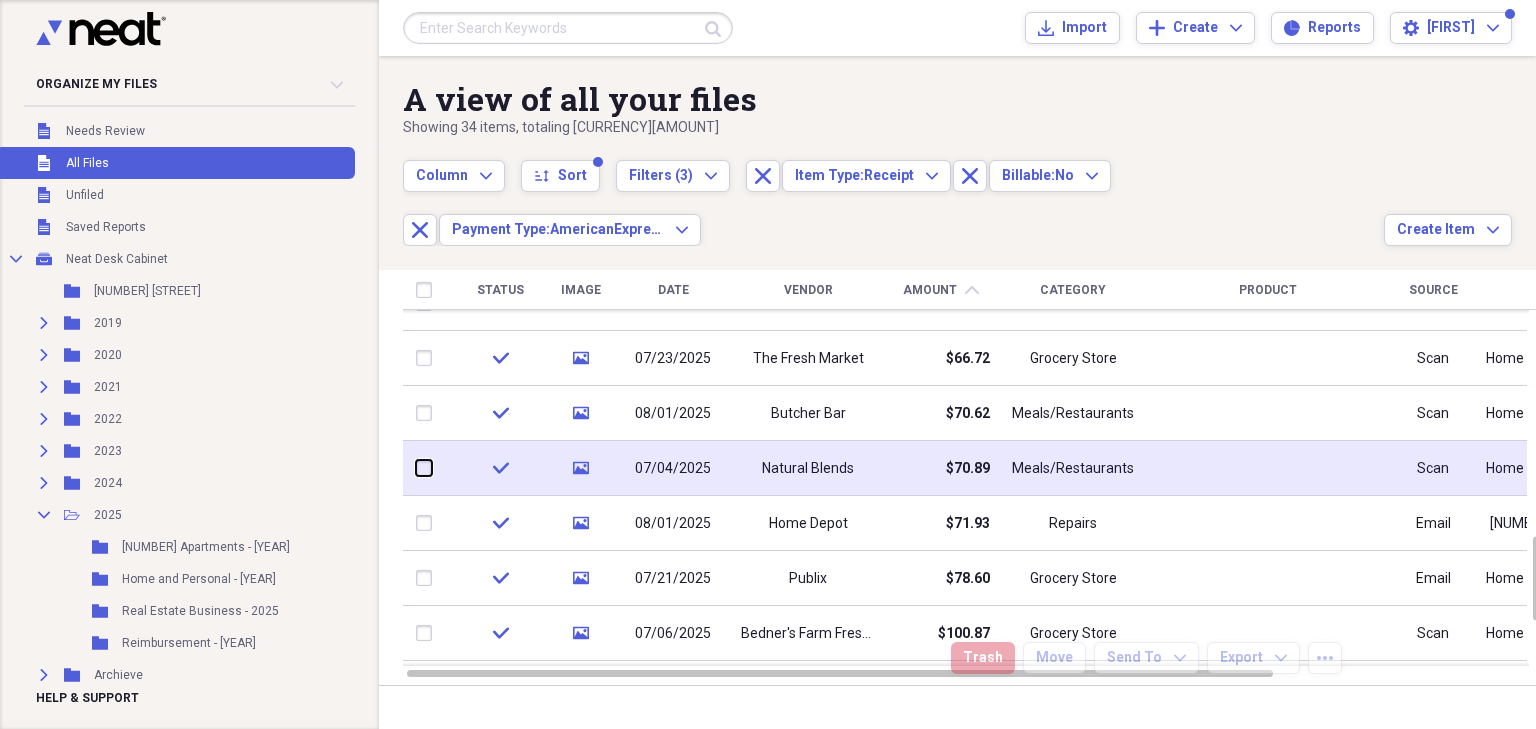 click at bounding box center [416, 468] 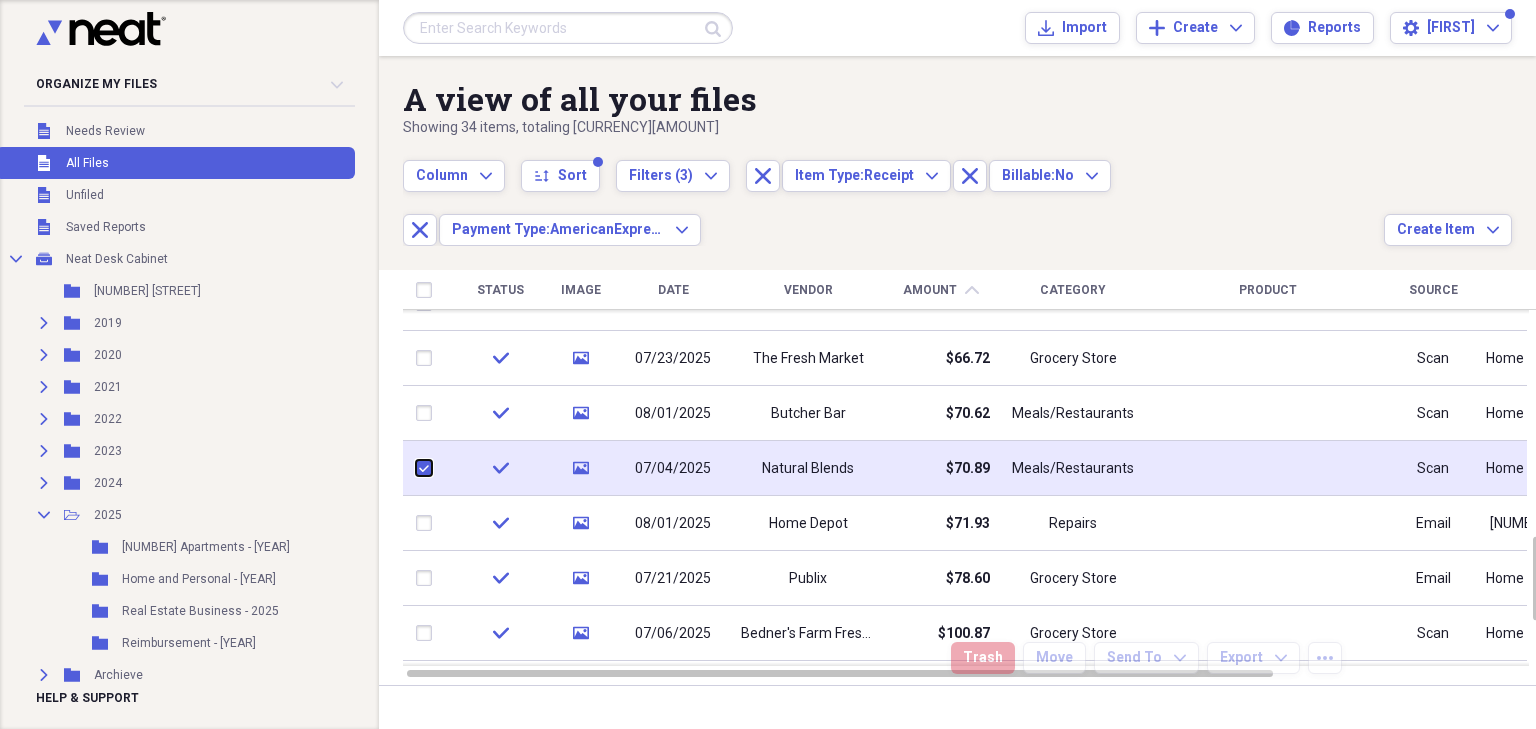 checkbox on "true" 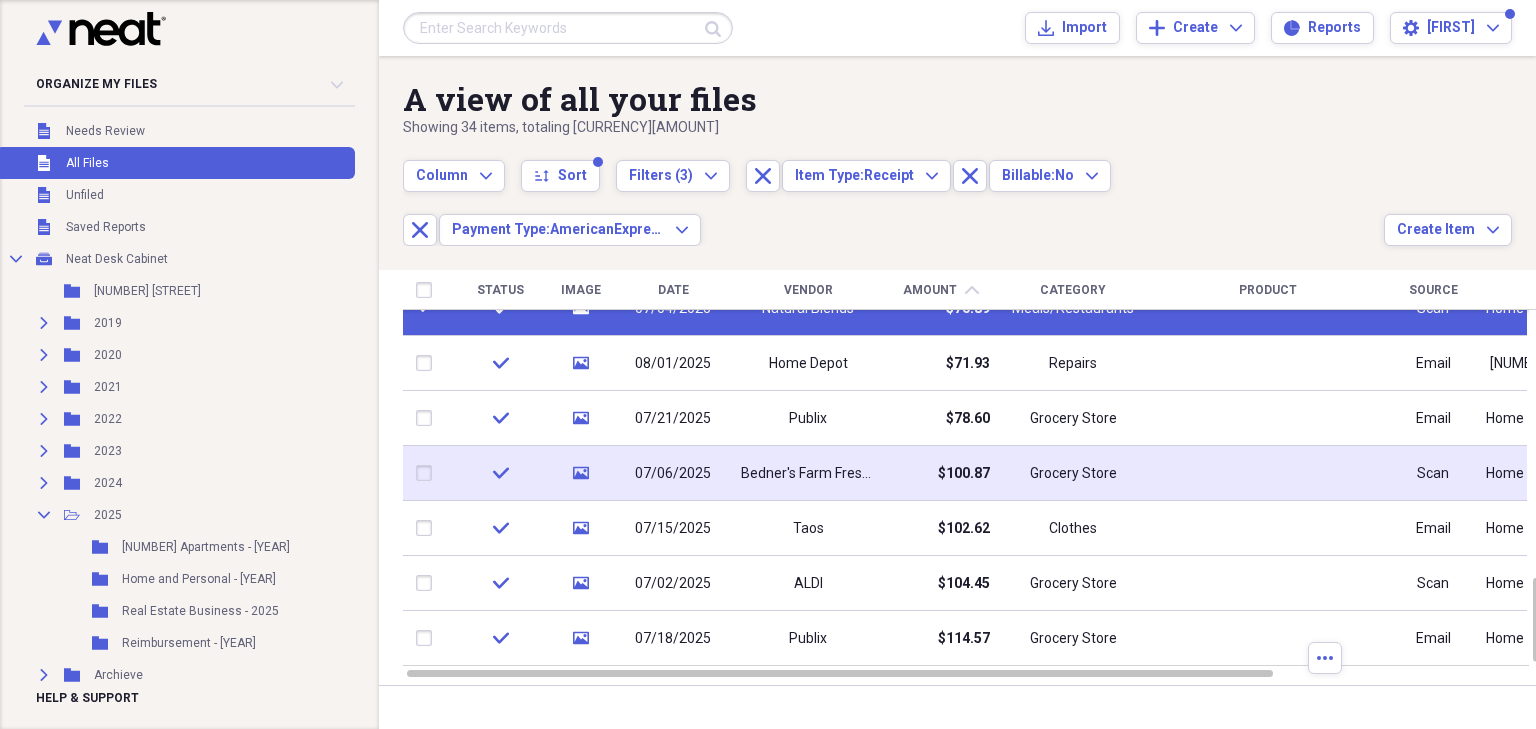 click at bounding box center (428, 473) 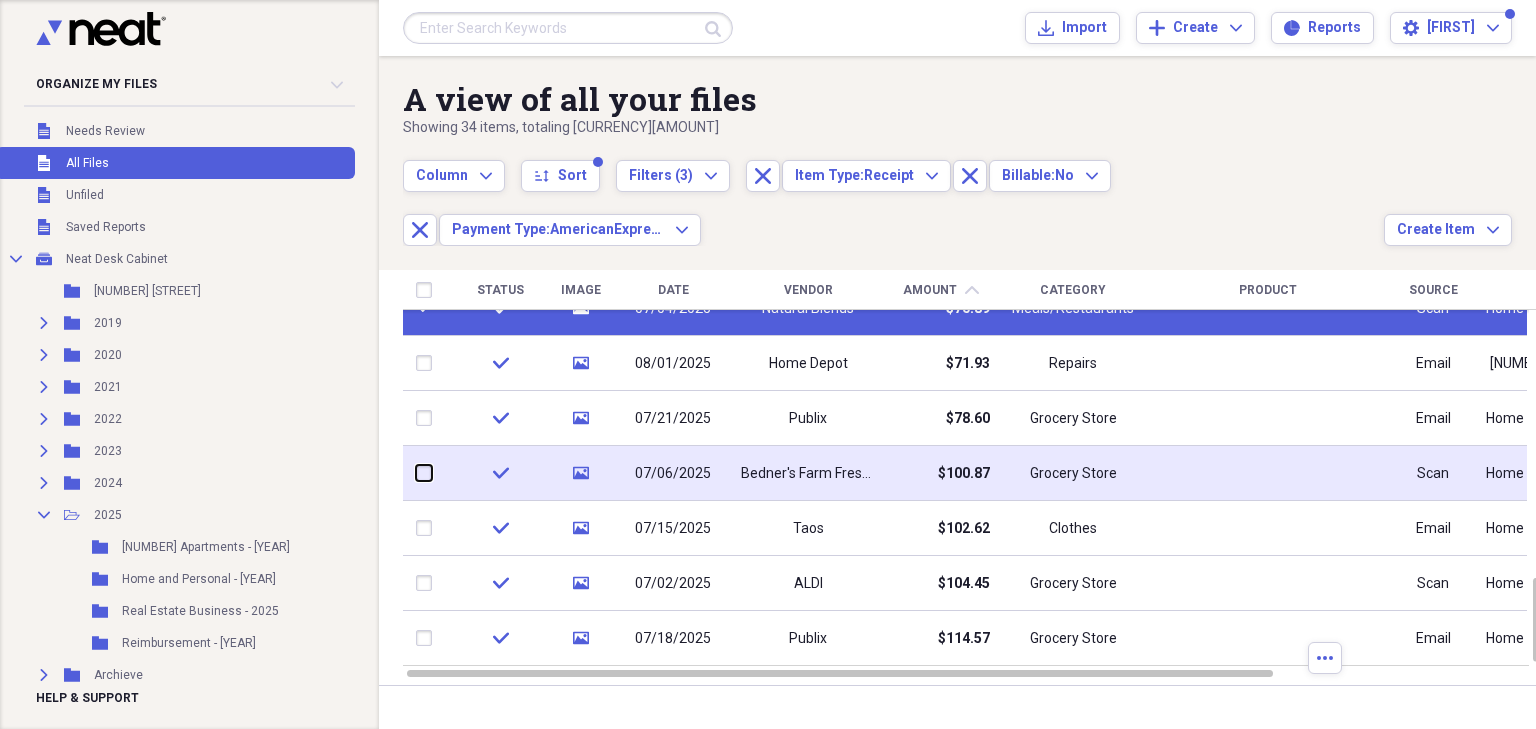 click at bounding box center (416, 473) 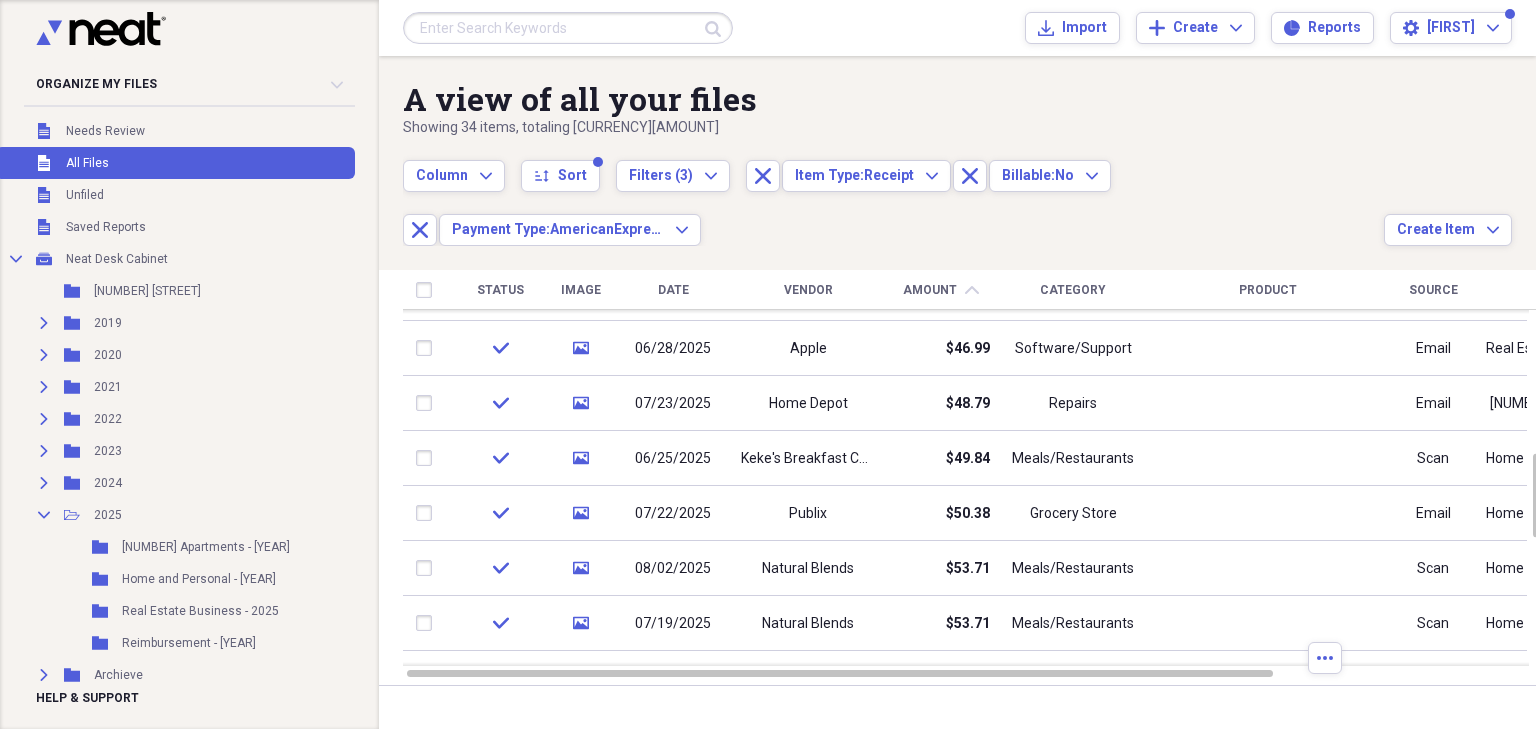 checkbox on "false" 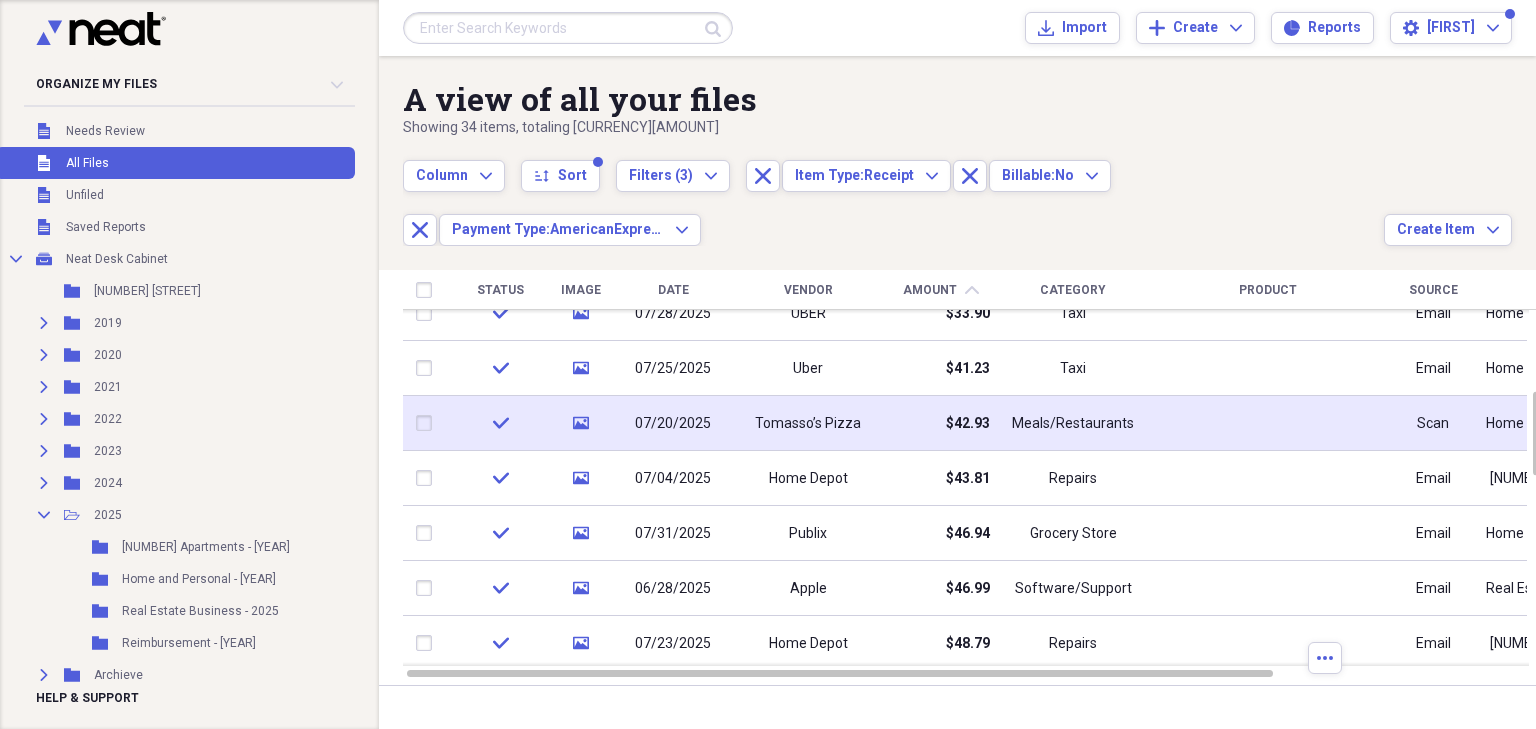 checkbox on "false" 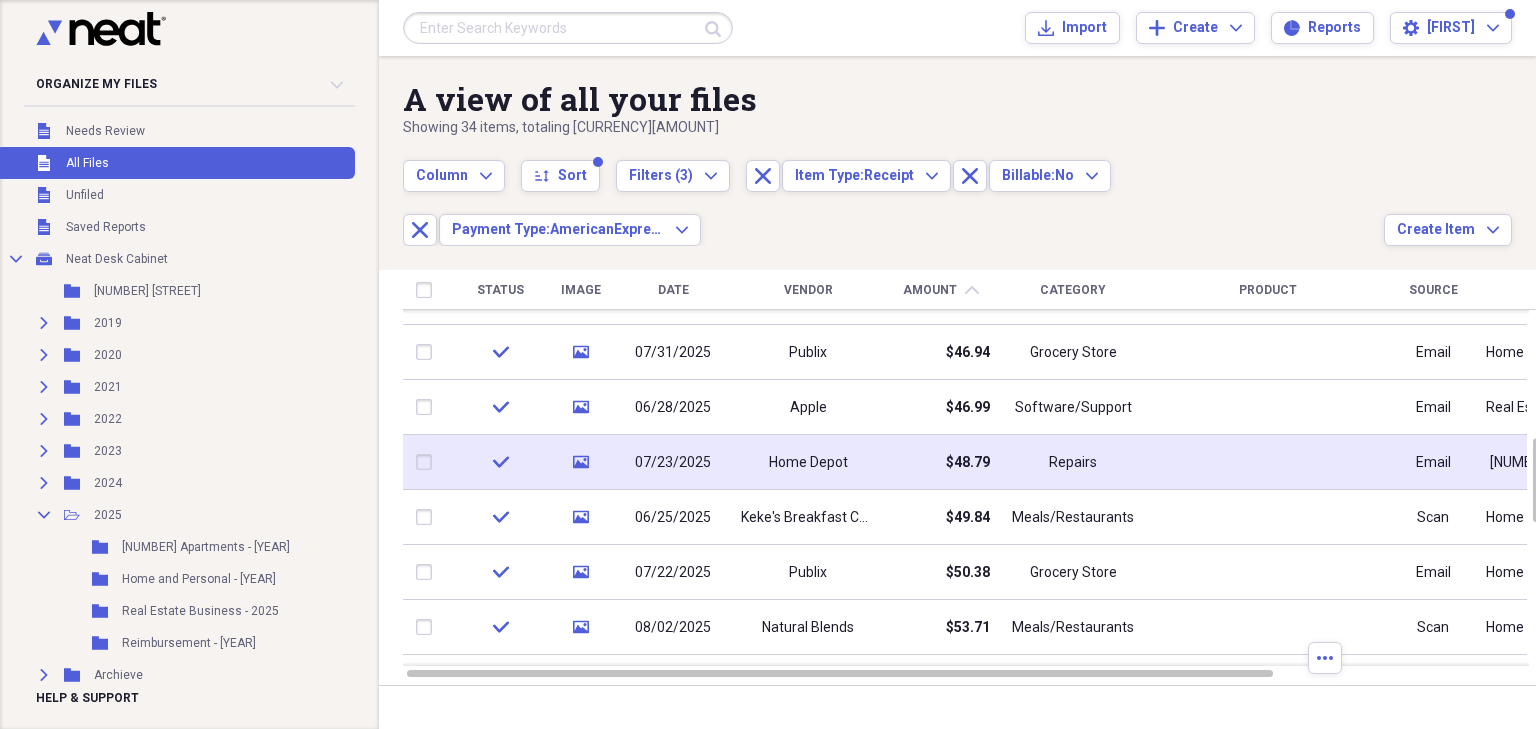 checkbox on "true" 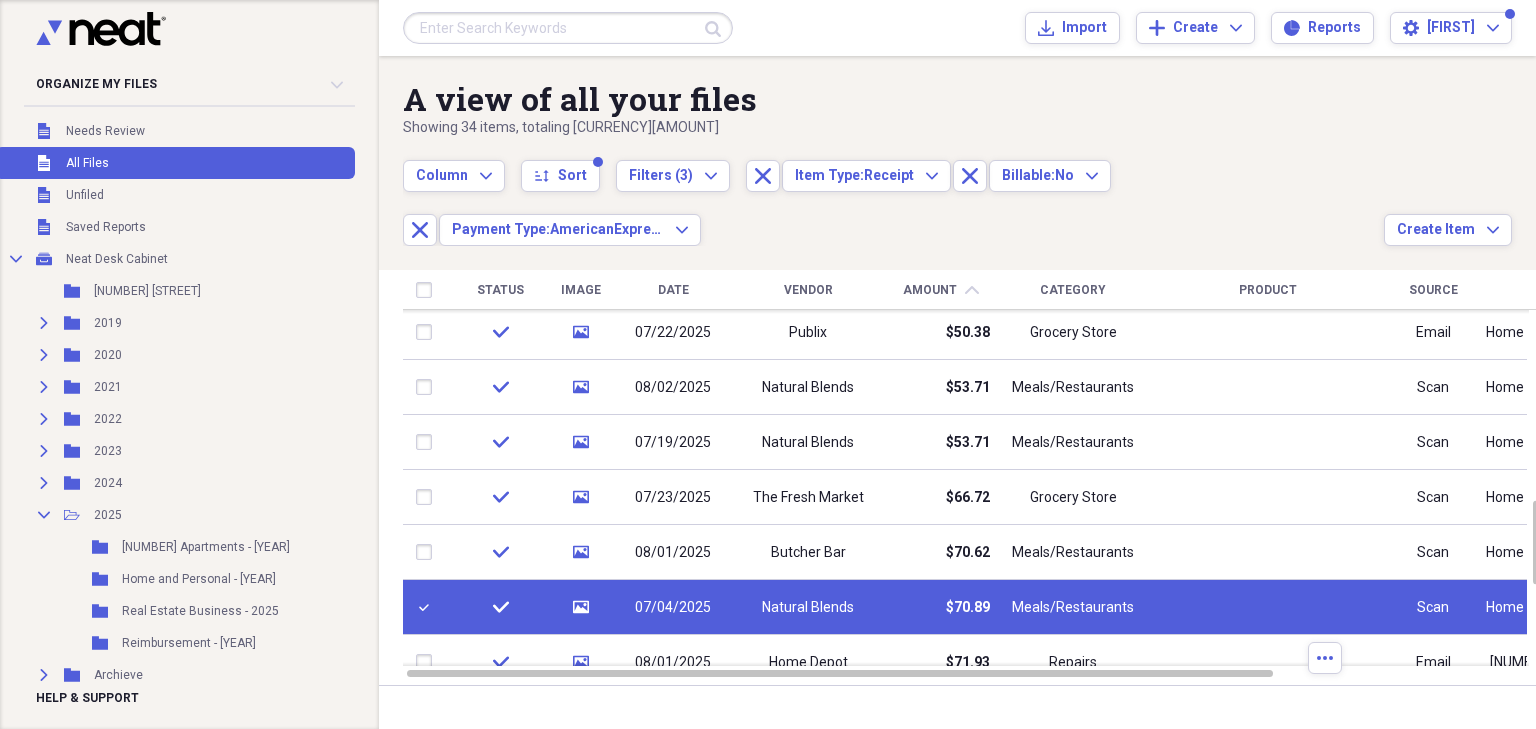 checkbox on "true" 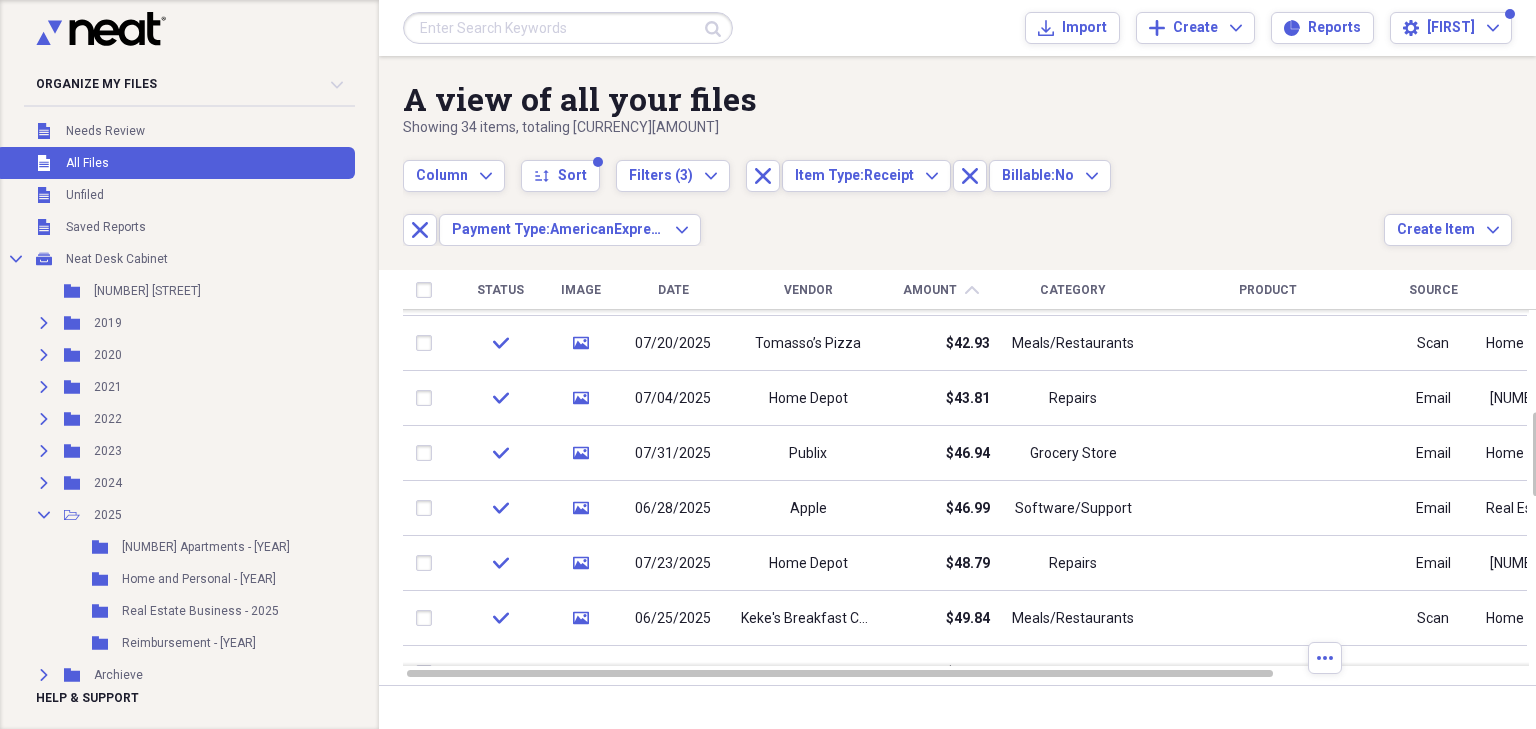 checkbox on "false" 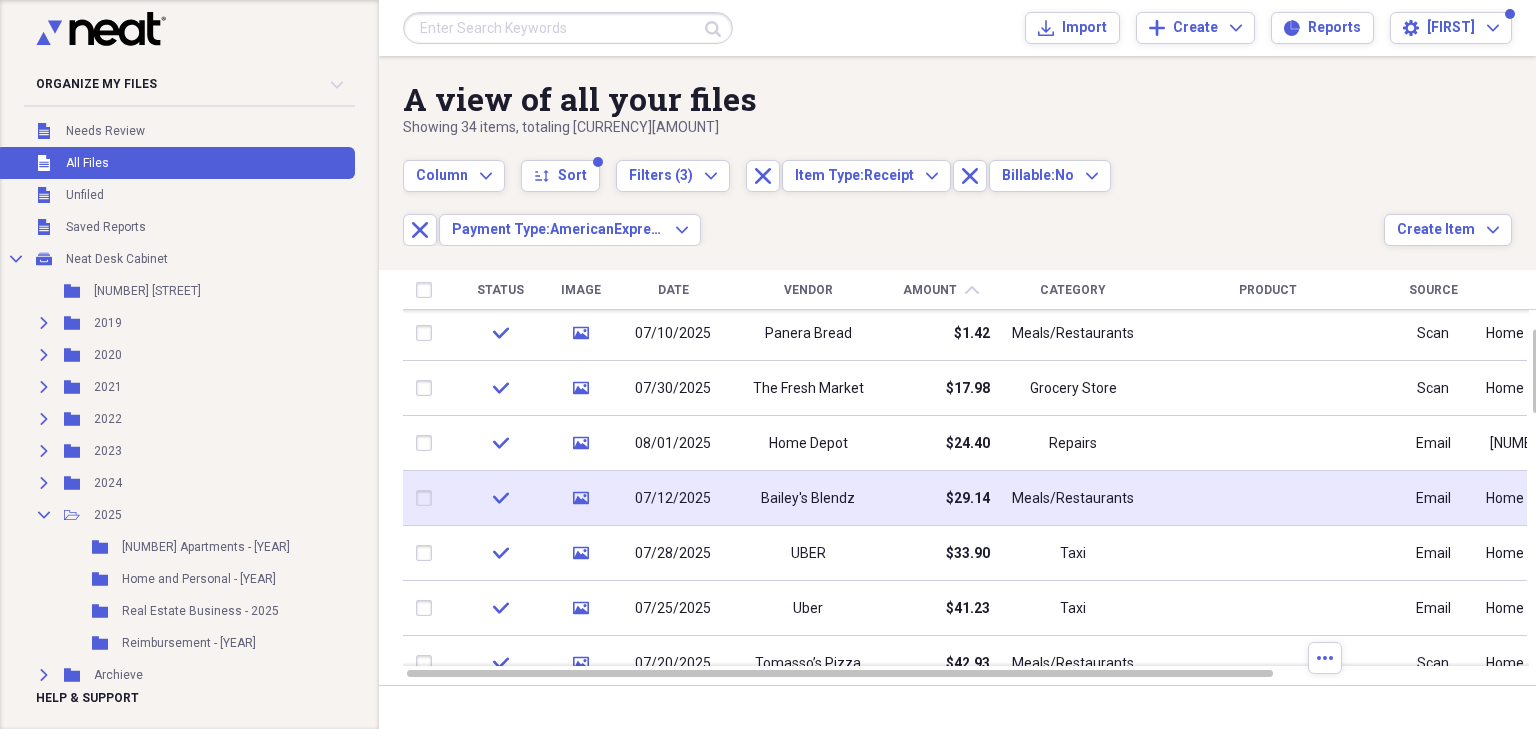 click at bounding box center (428, 498) 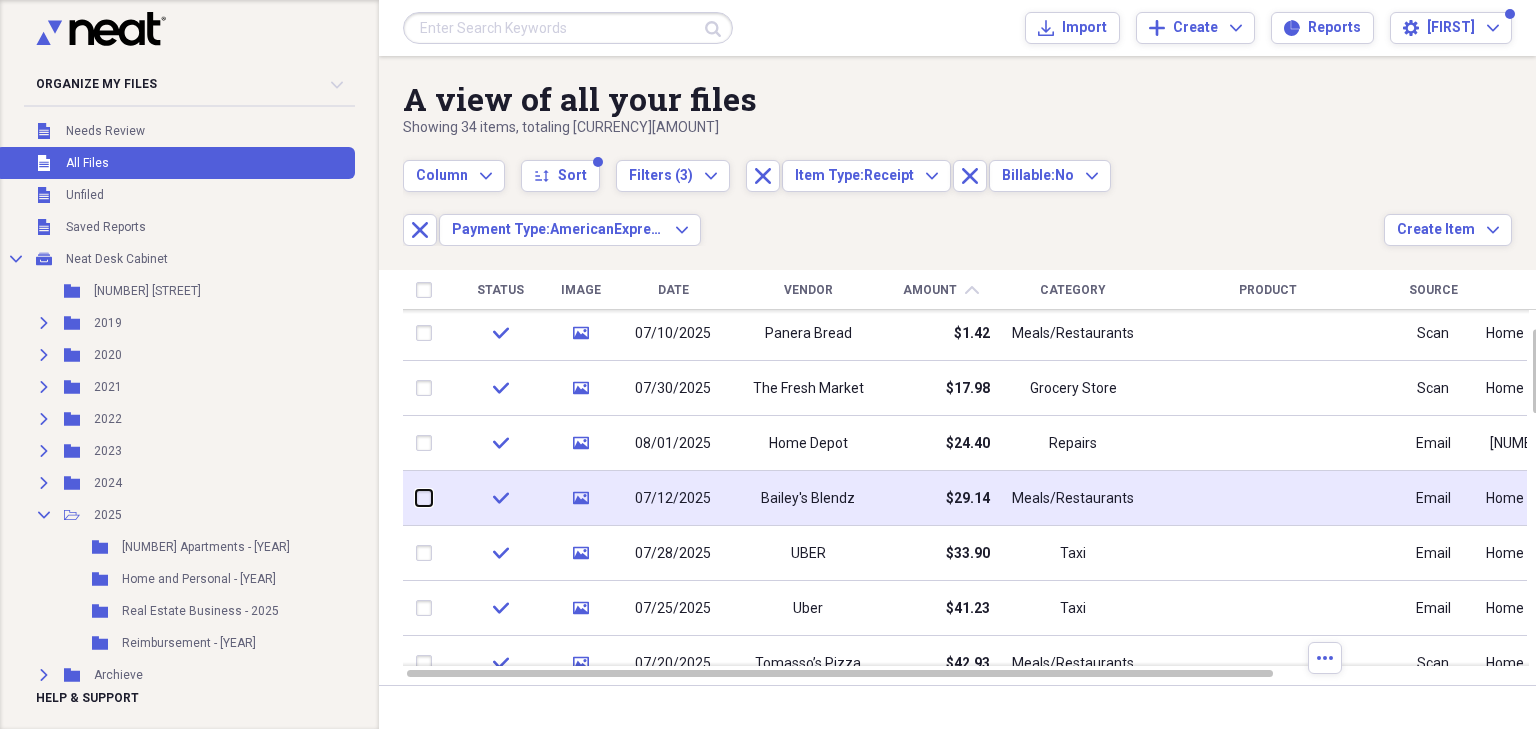 click at bounding box center [416, 498] 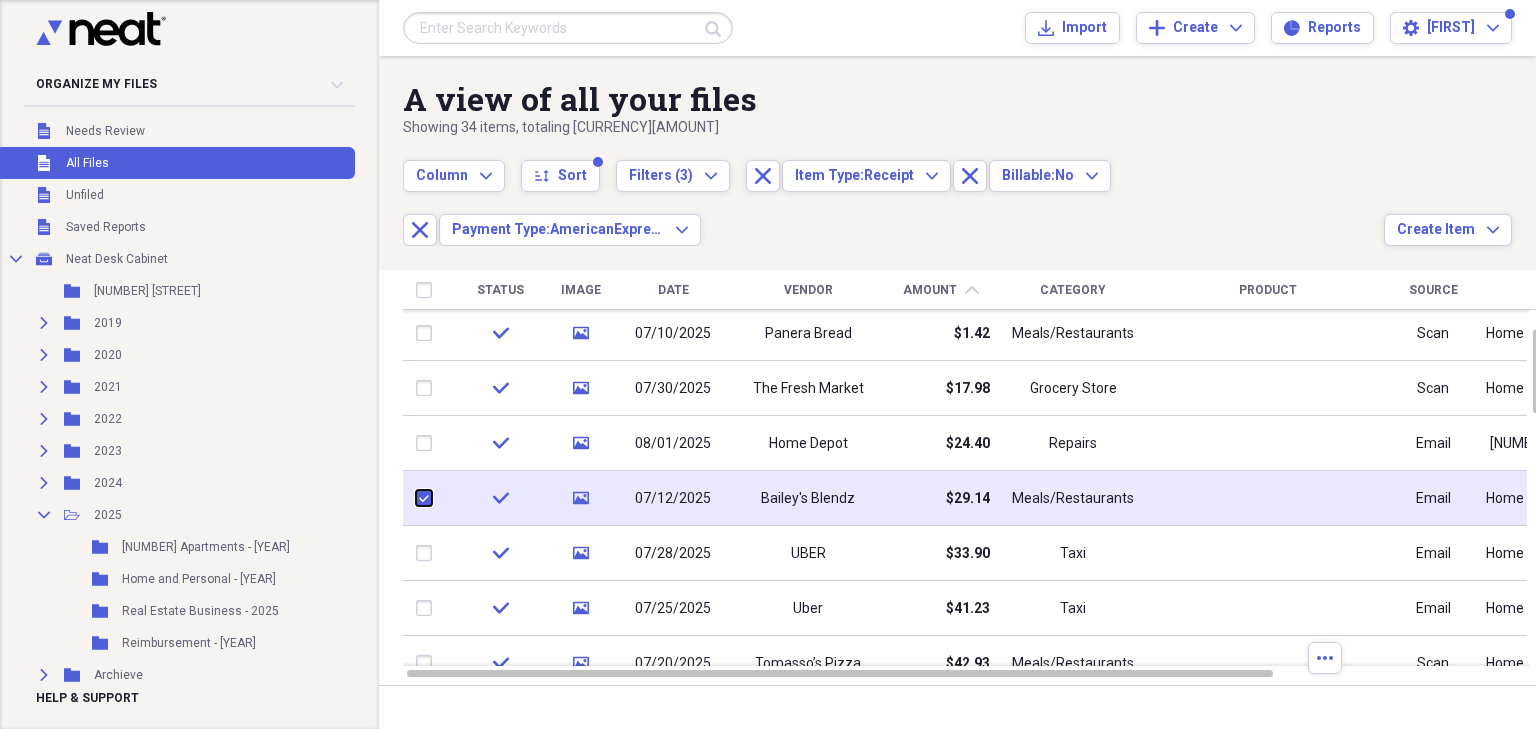 checkbox on "true" 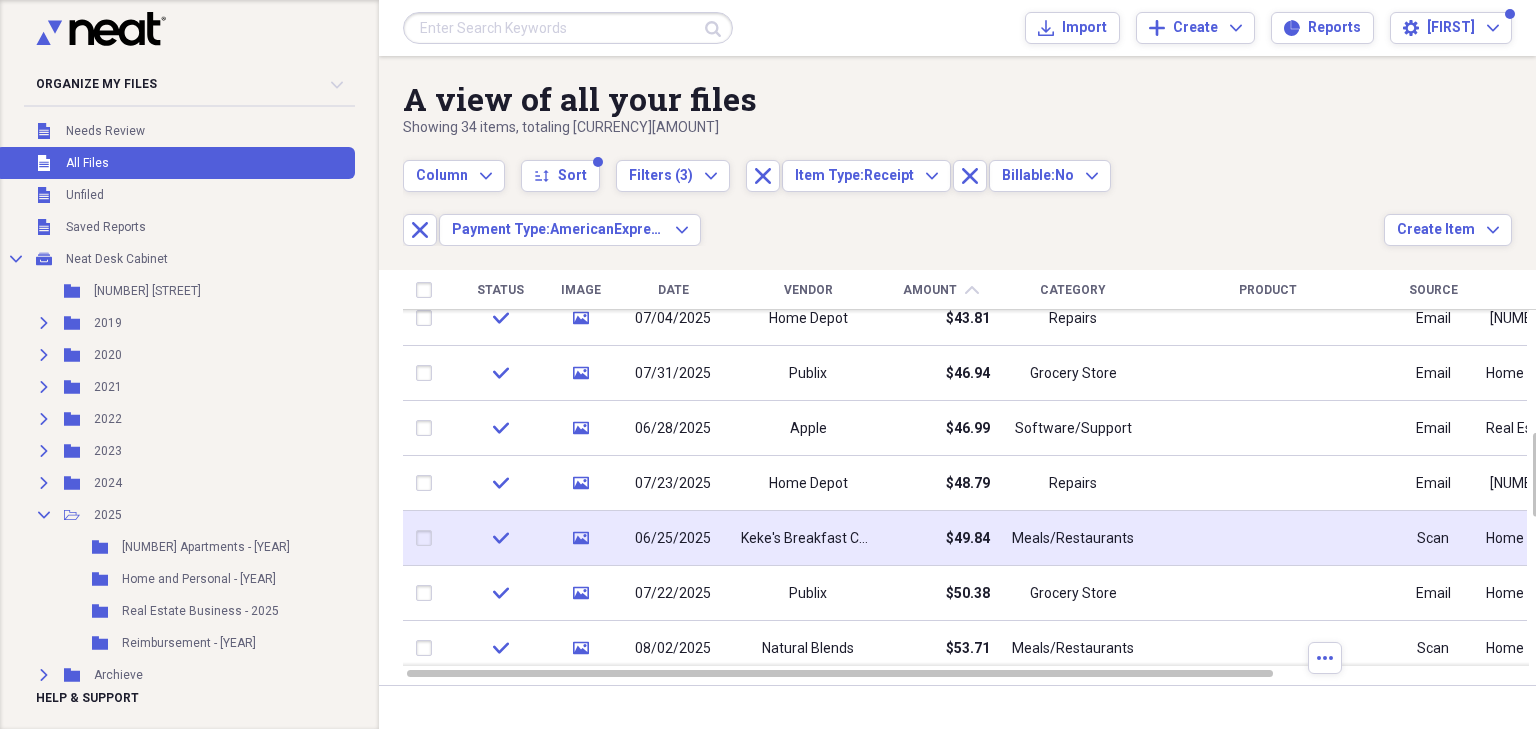checkbox on "true" 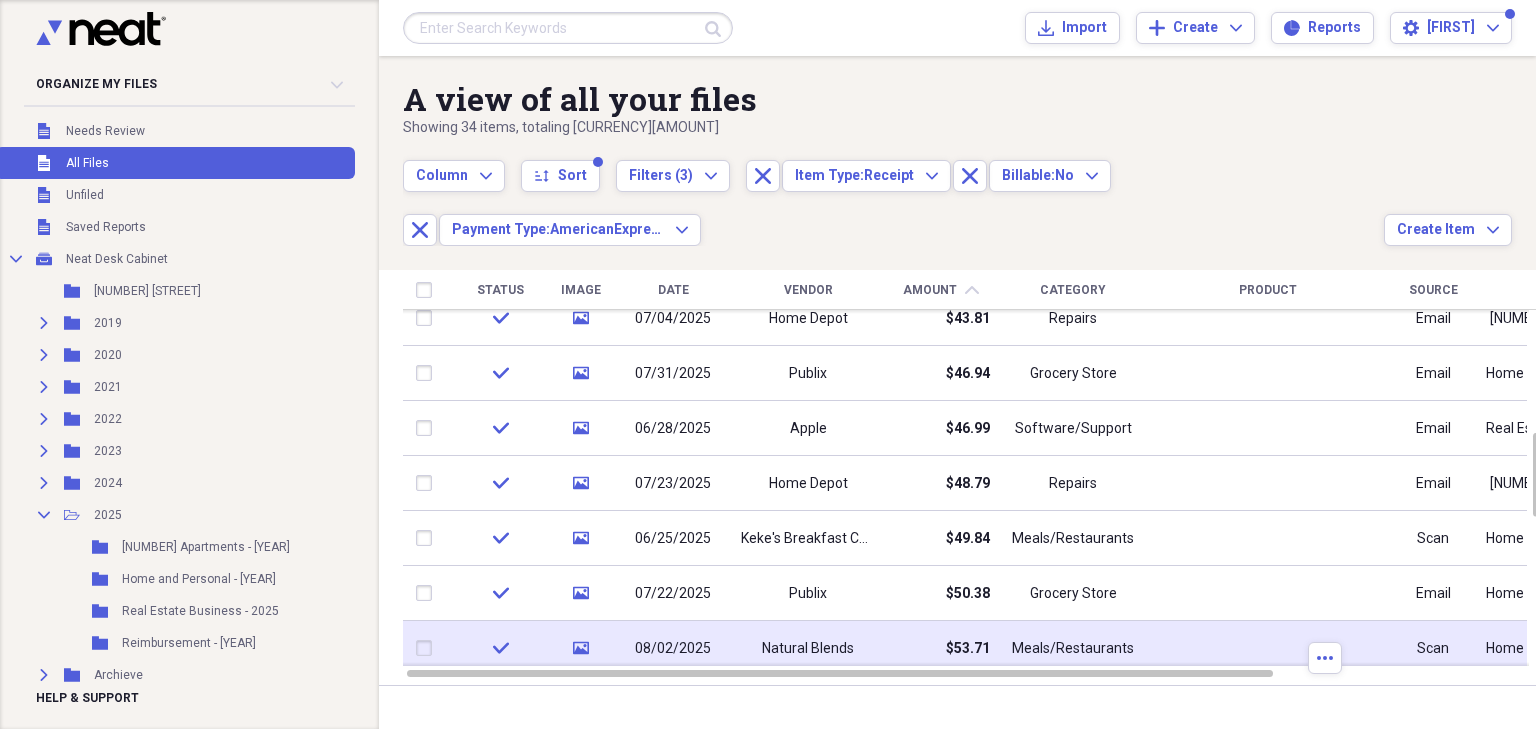 checkbox on "false" 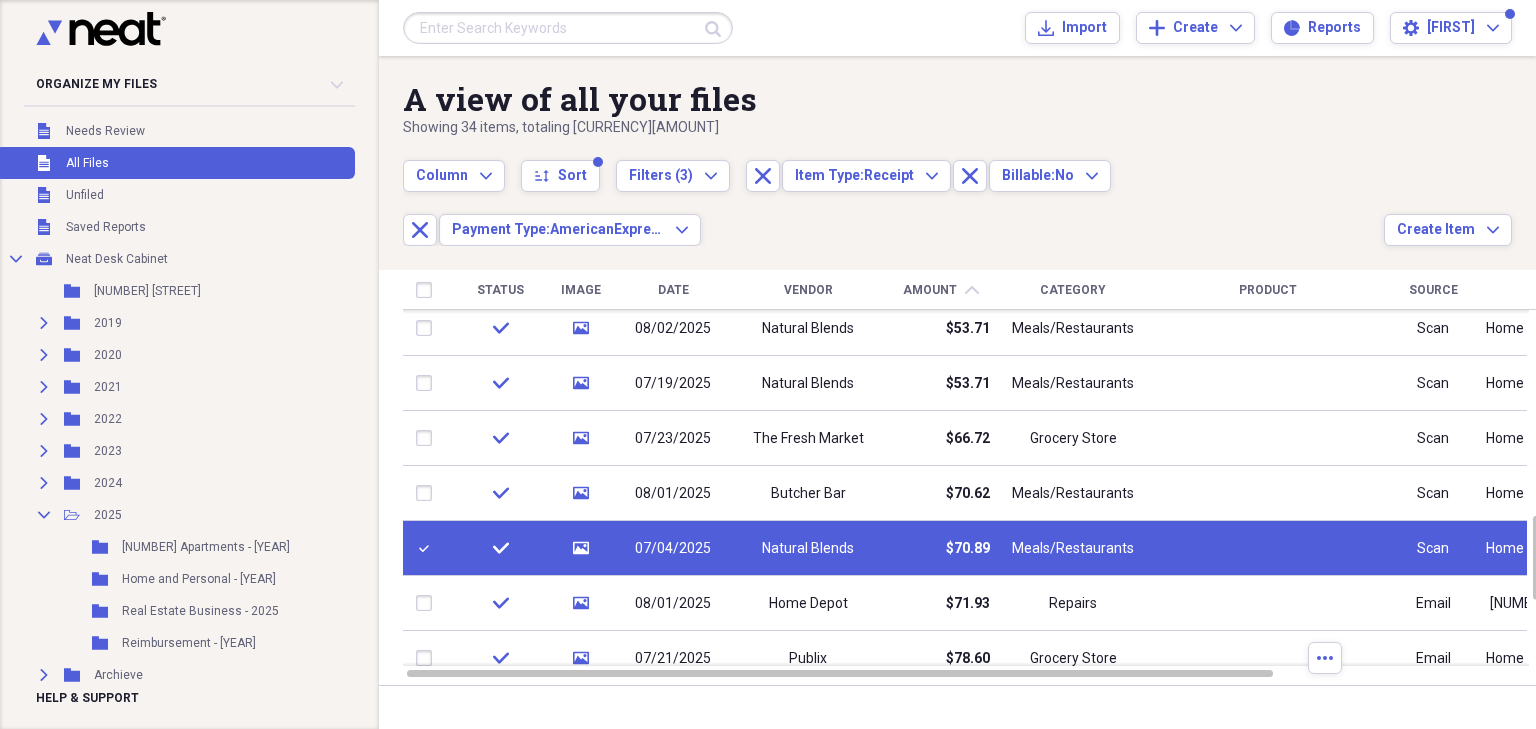 checkbox on "true" 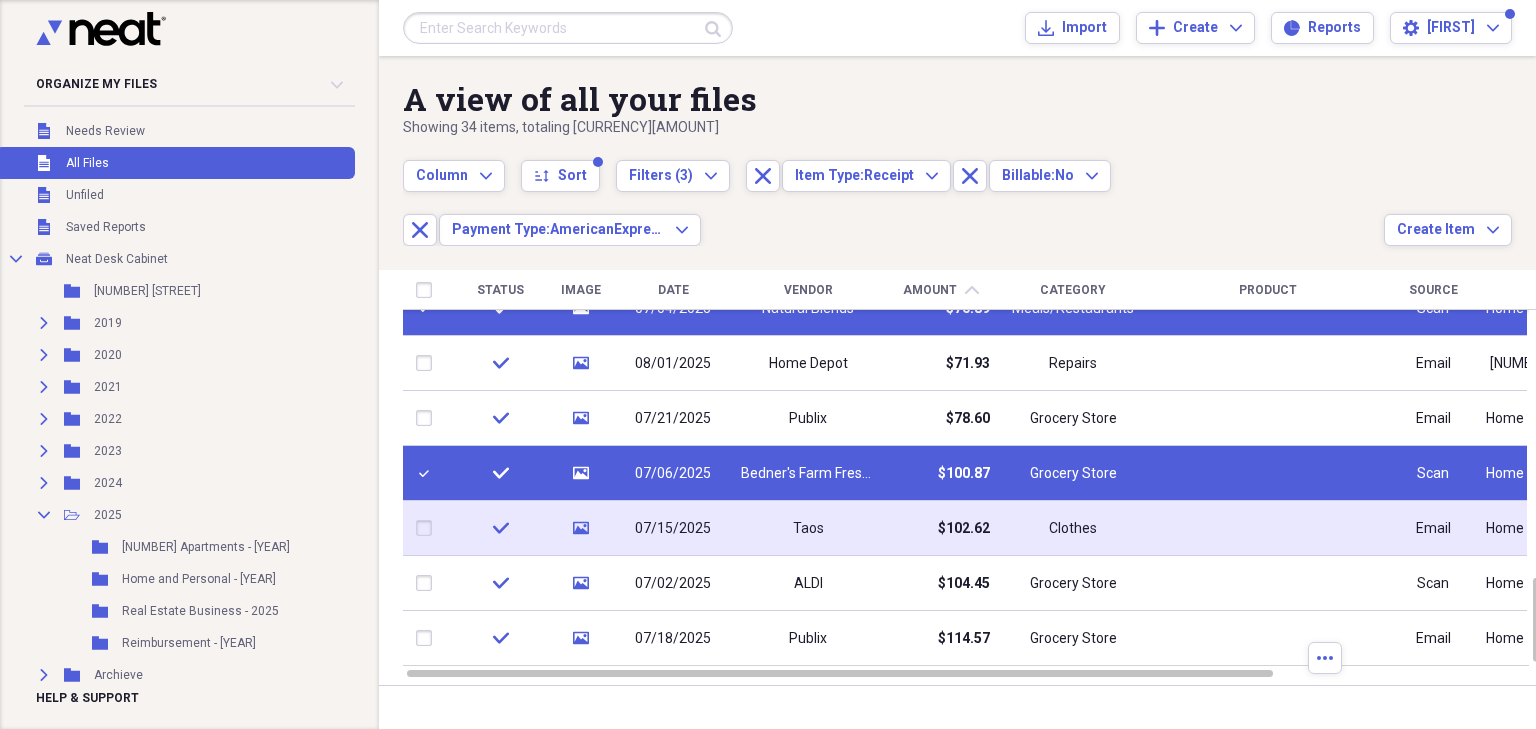 click at bounding box center [428, 528] 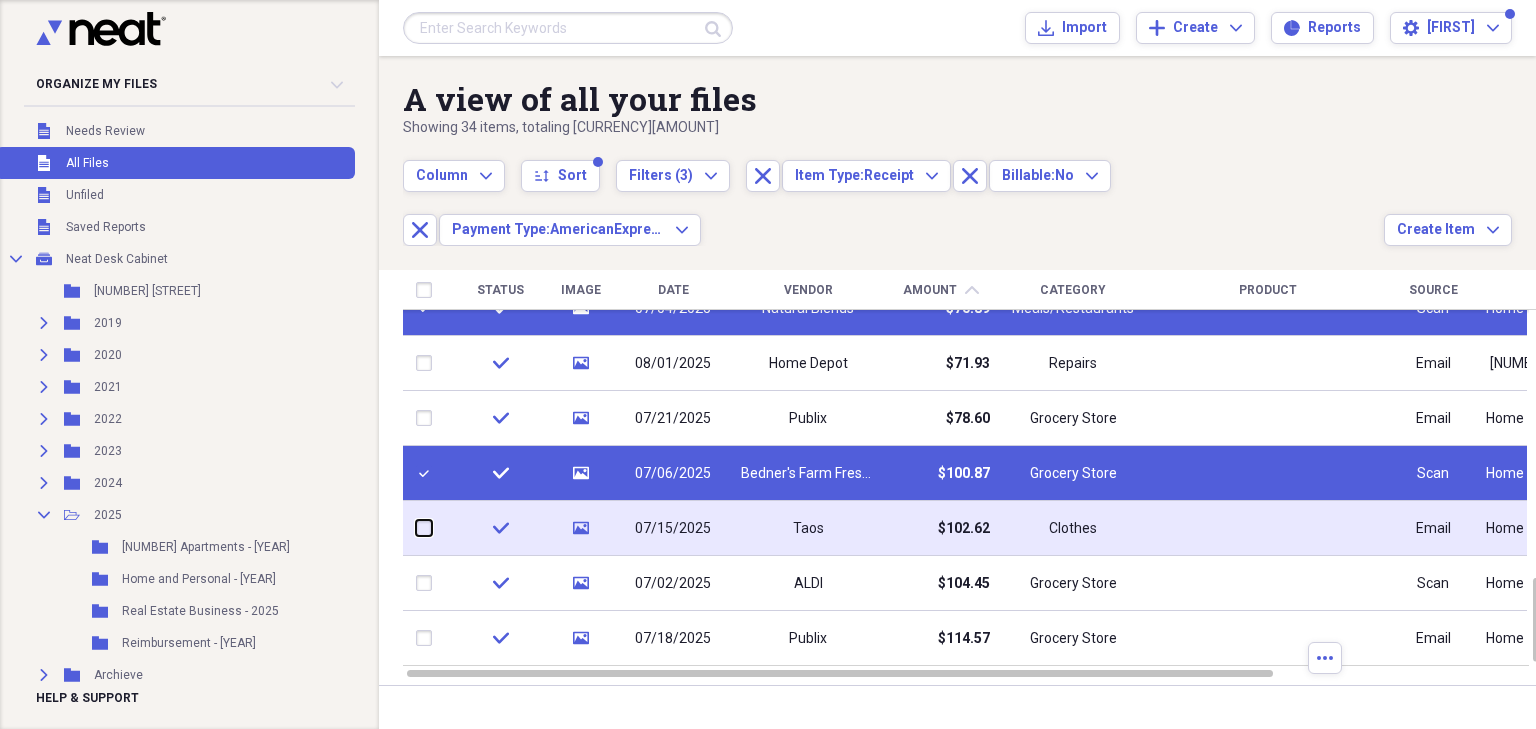 click at bounding box center (416, 528) 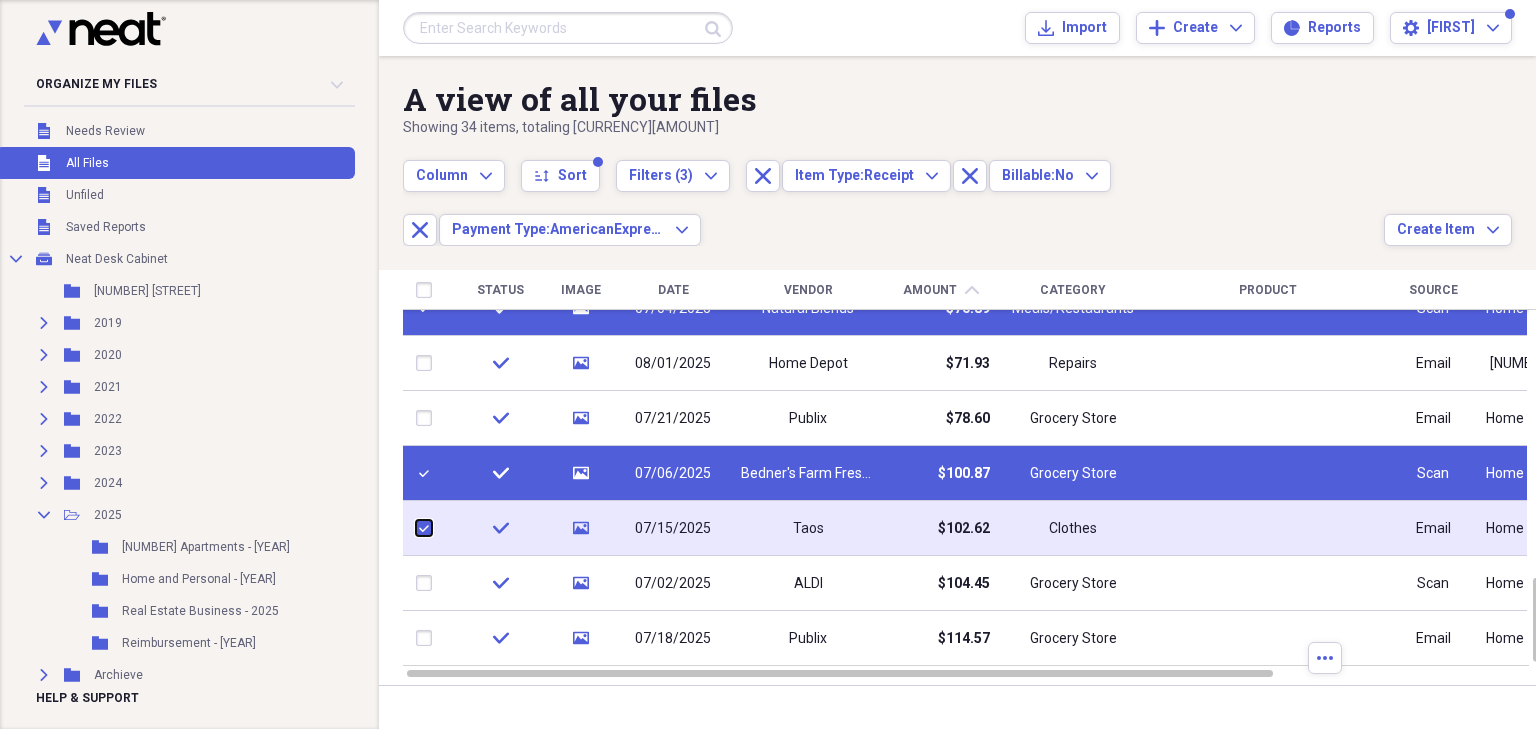 checkbox on "true" 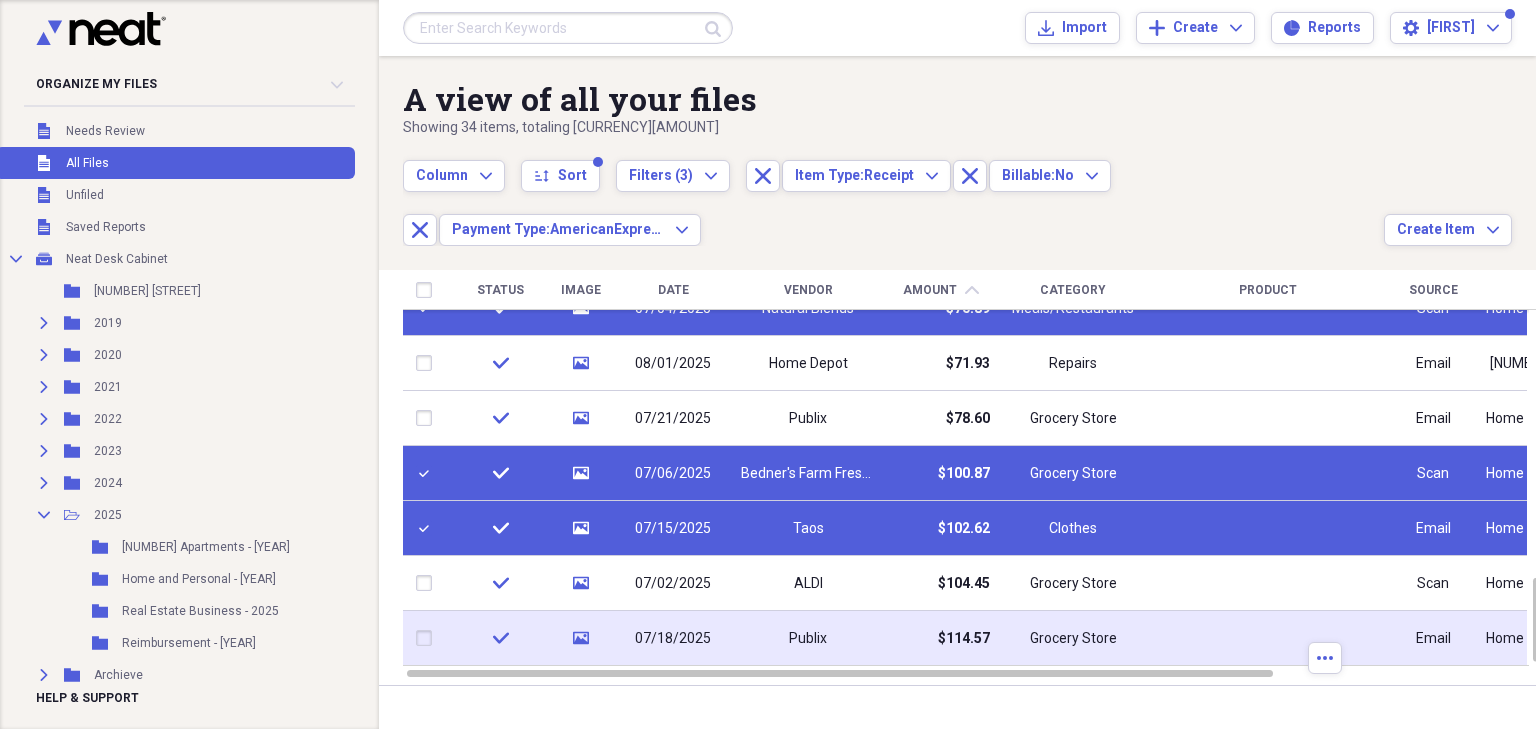 click at bounding box center (428, 638) 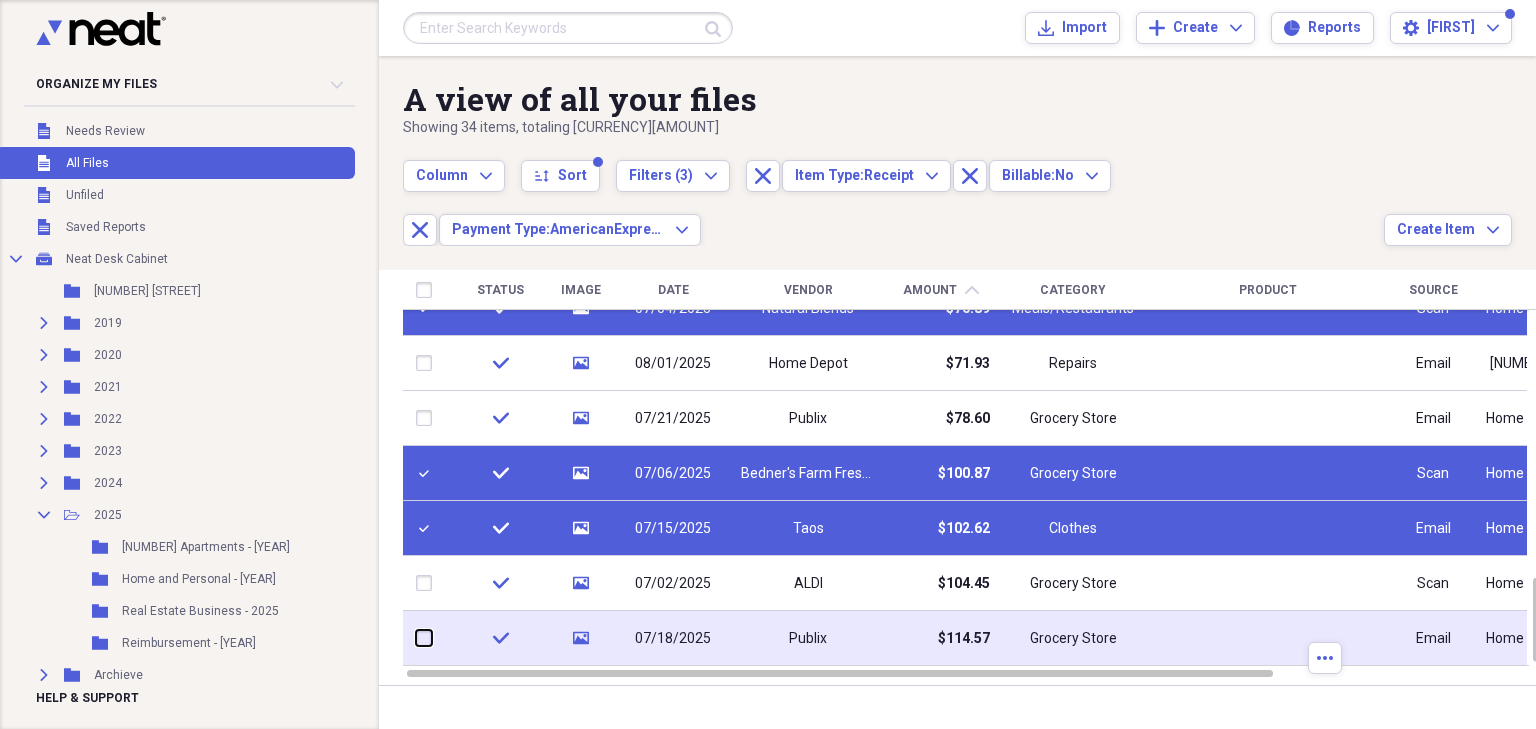 click at bounding box center (416, 638) 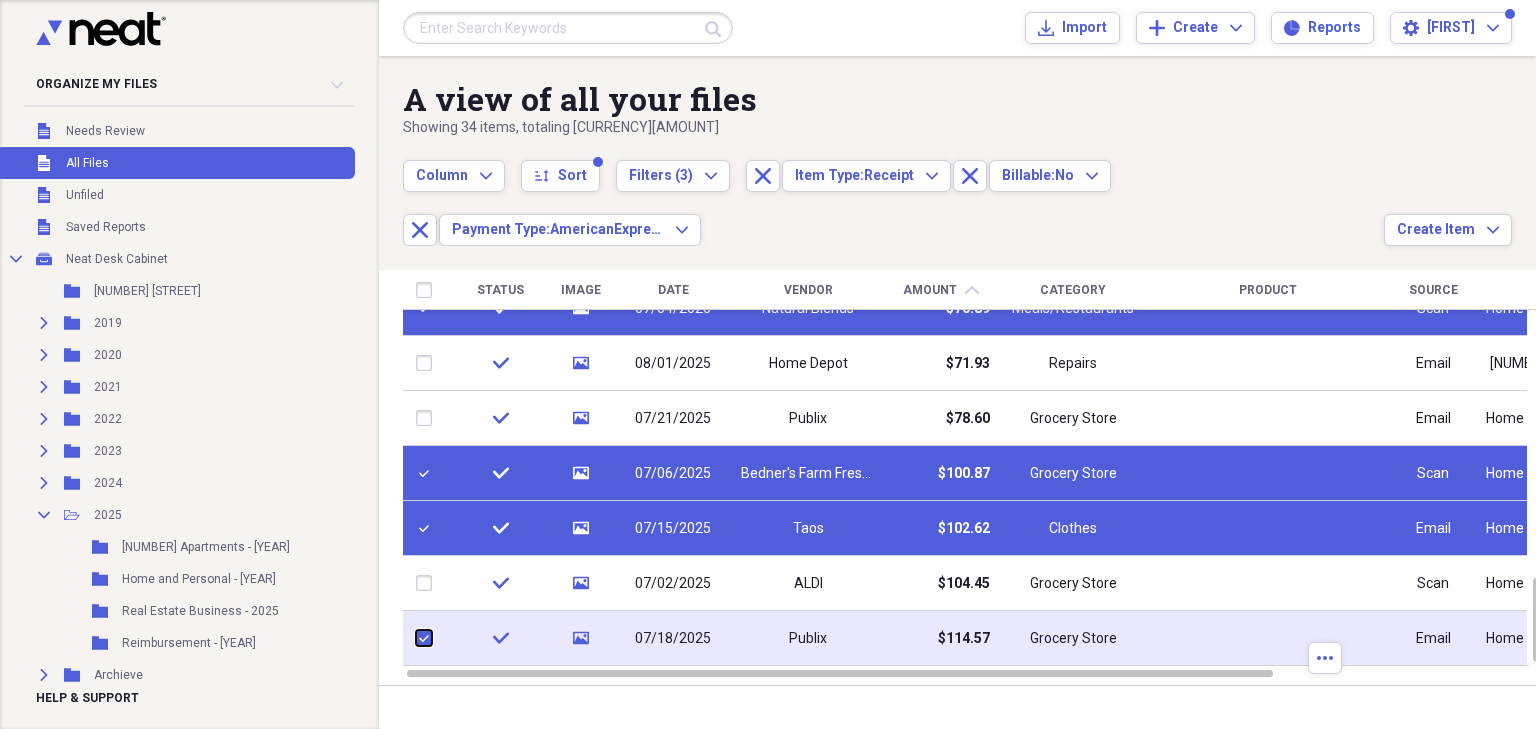 checkbox on "true" 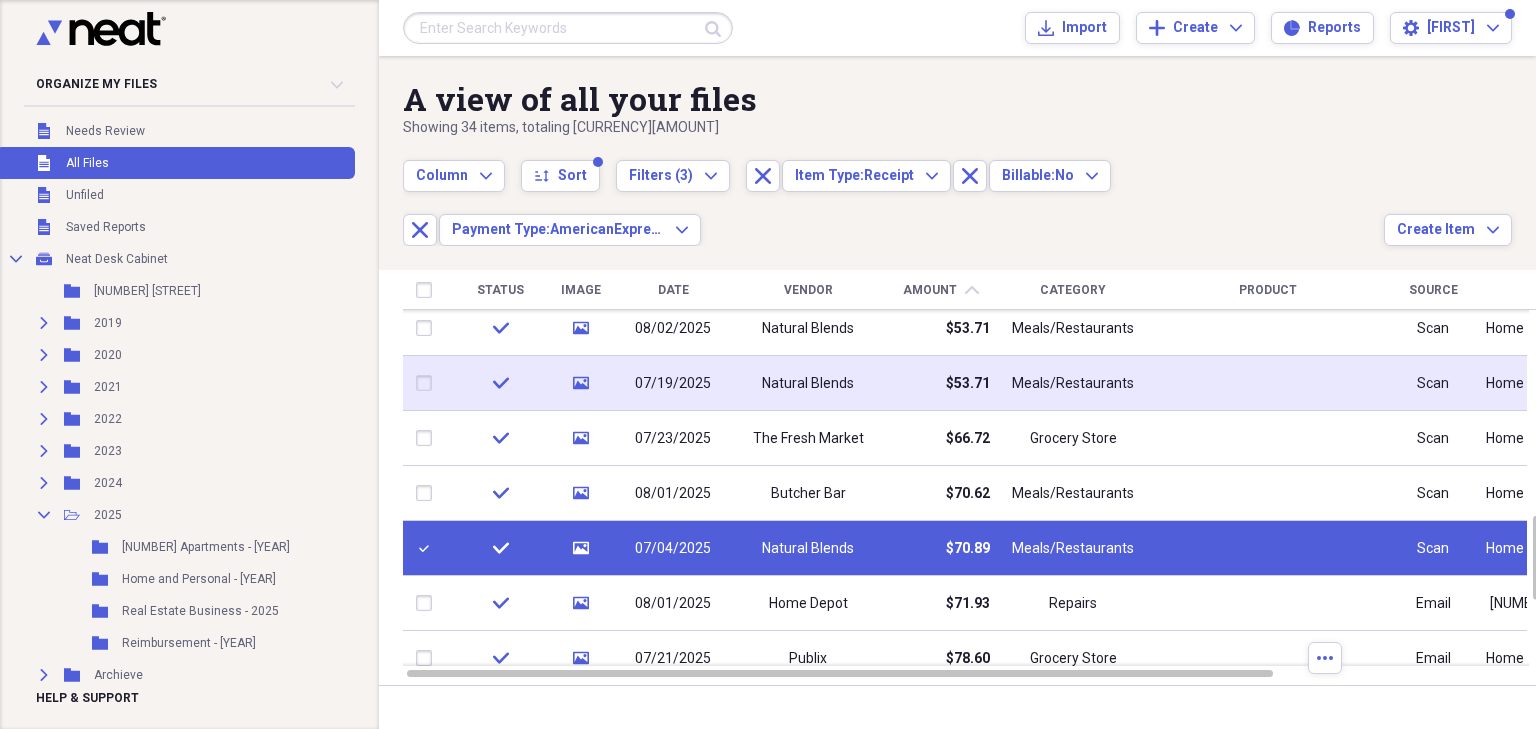 click at bounding box center [428, 383] 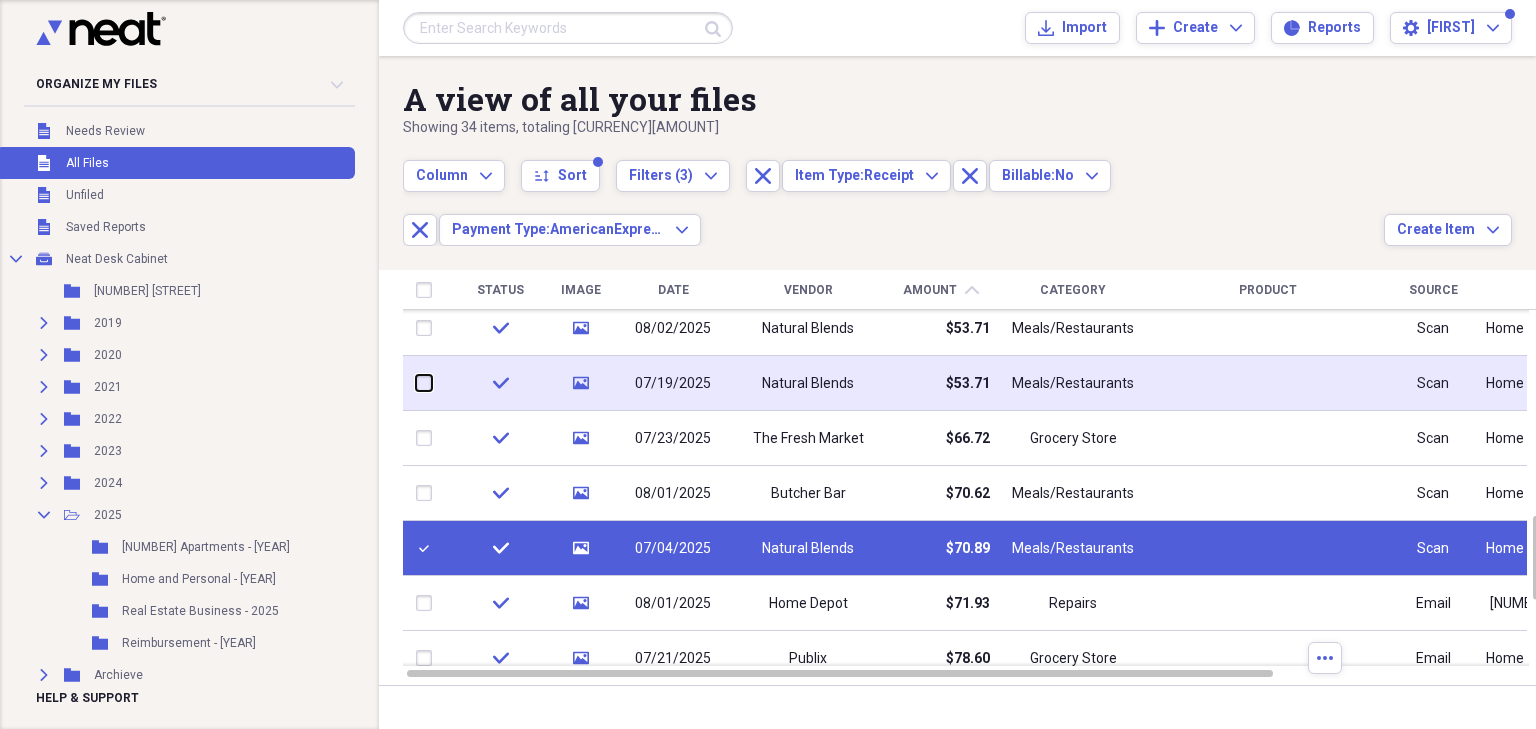 click at bounding box center (416, 383) 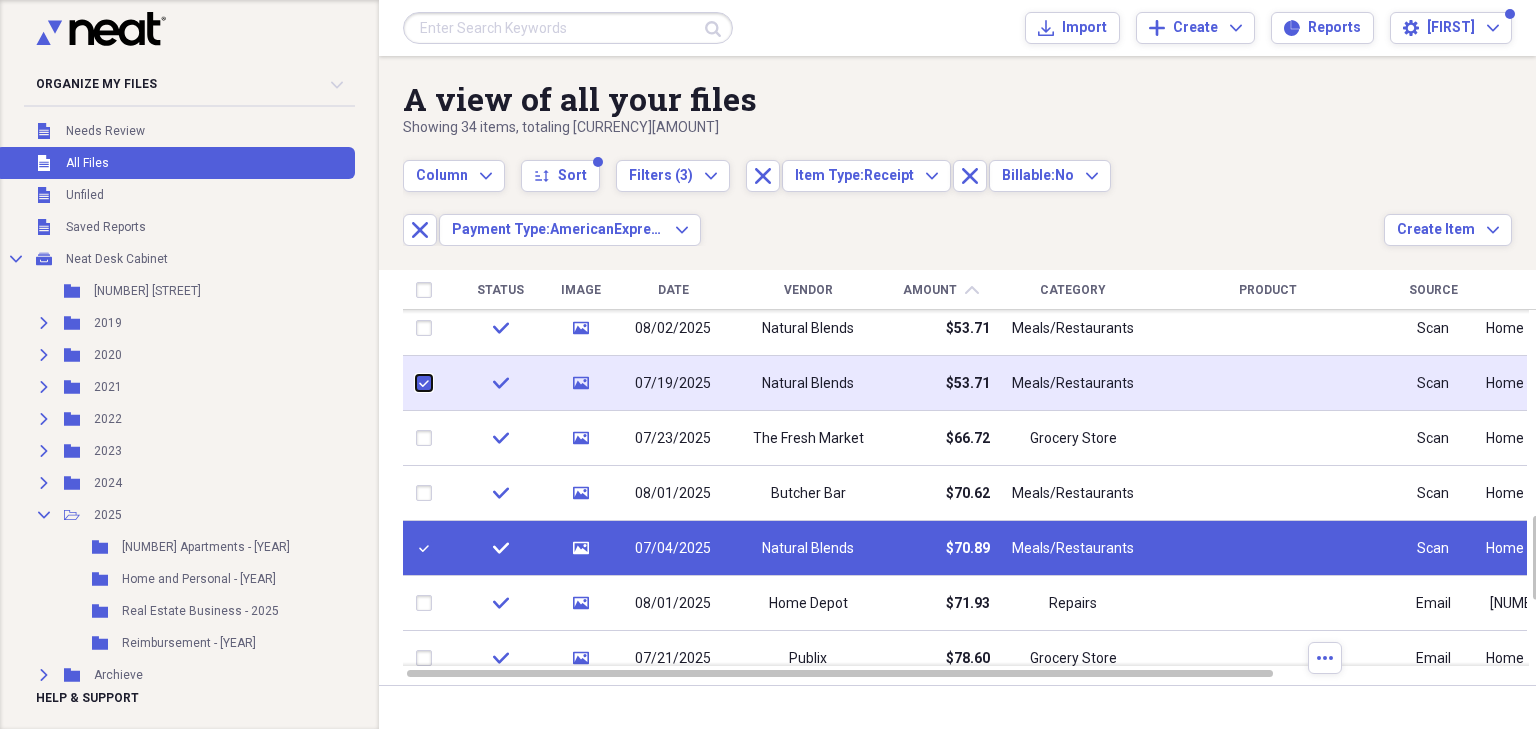 checkbox on "true" 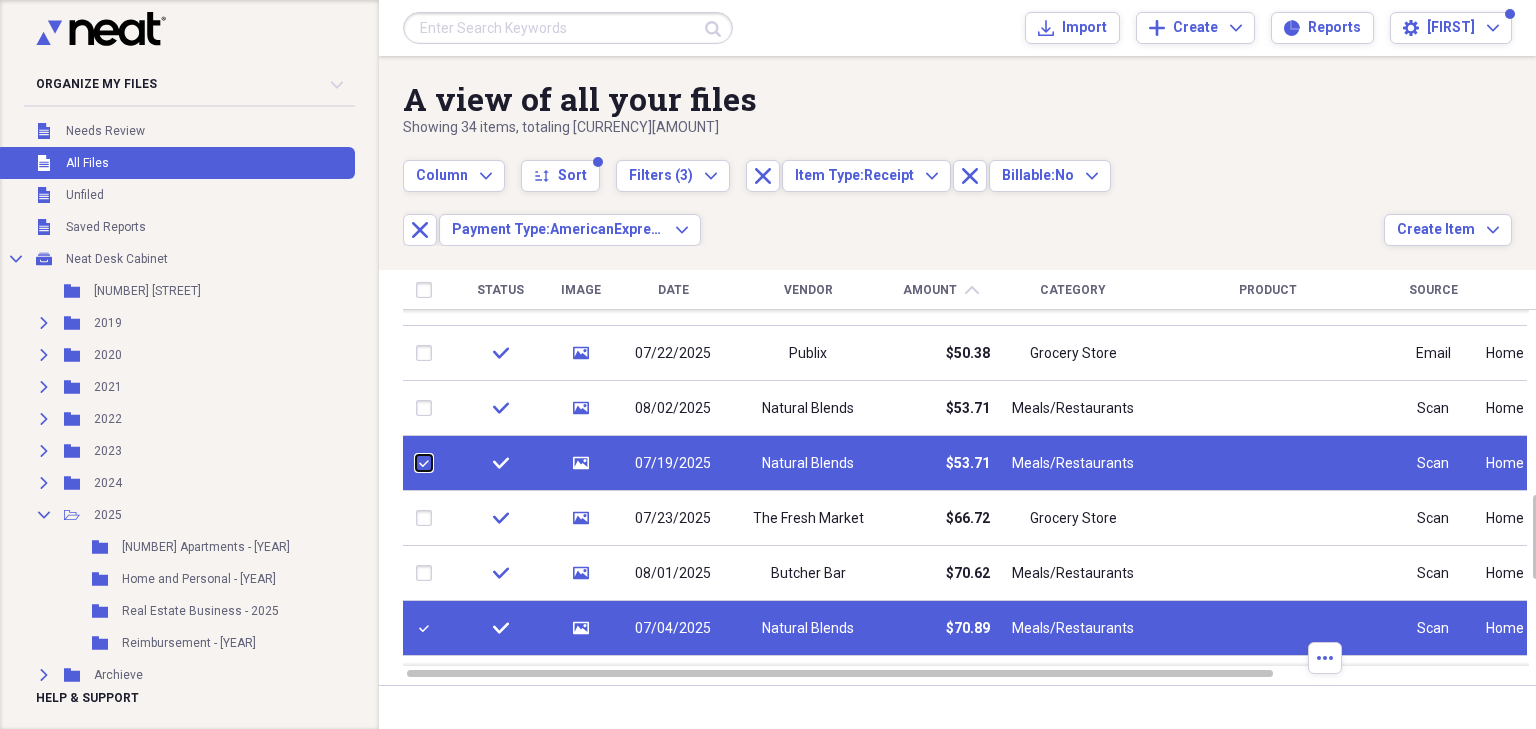 checkbox on "false" 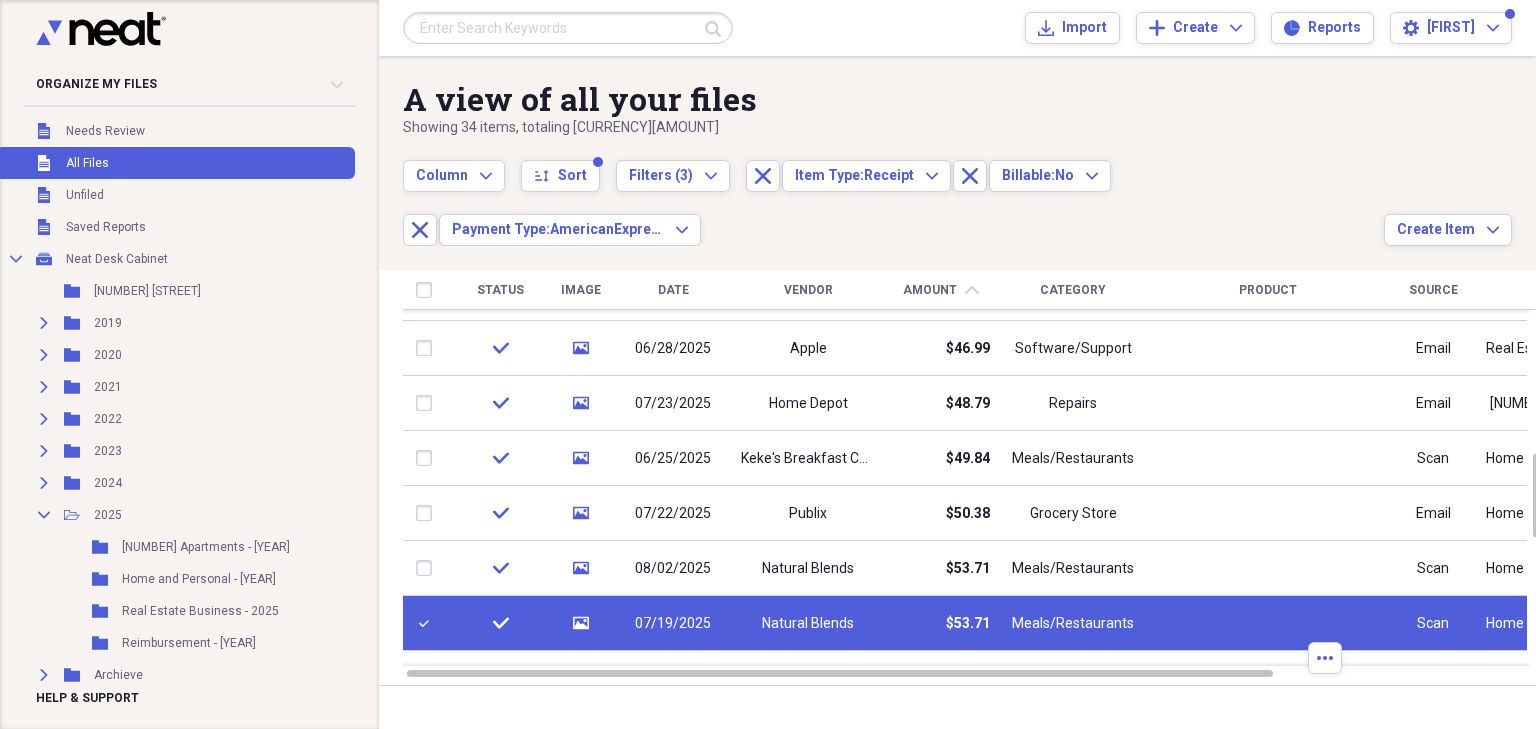 checkbox on "false" 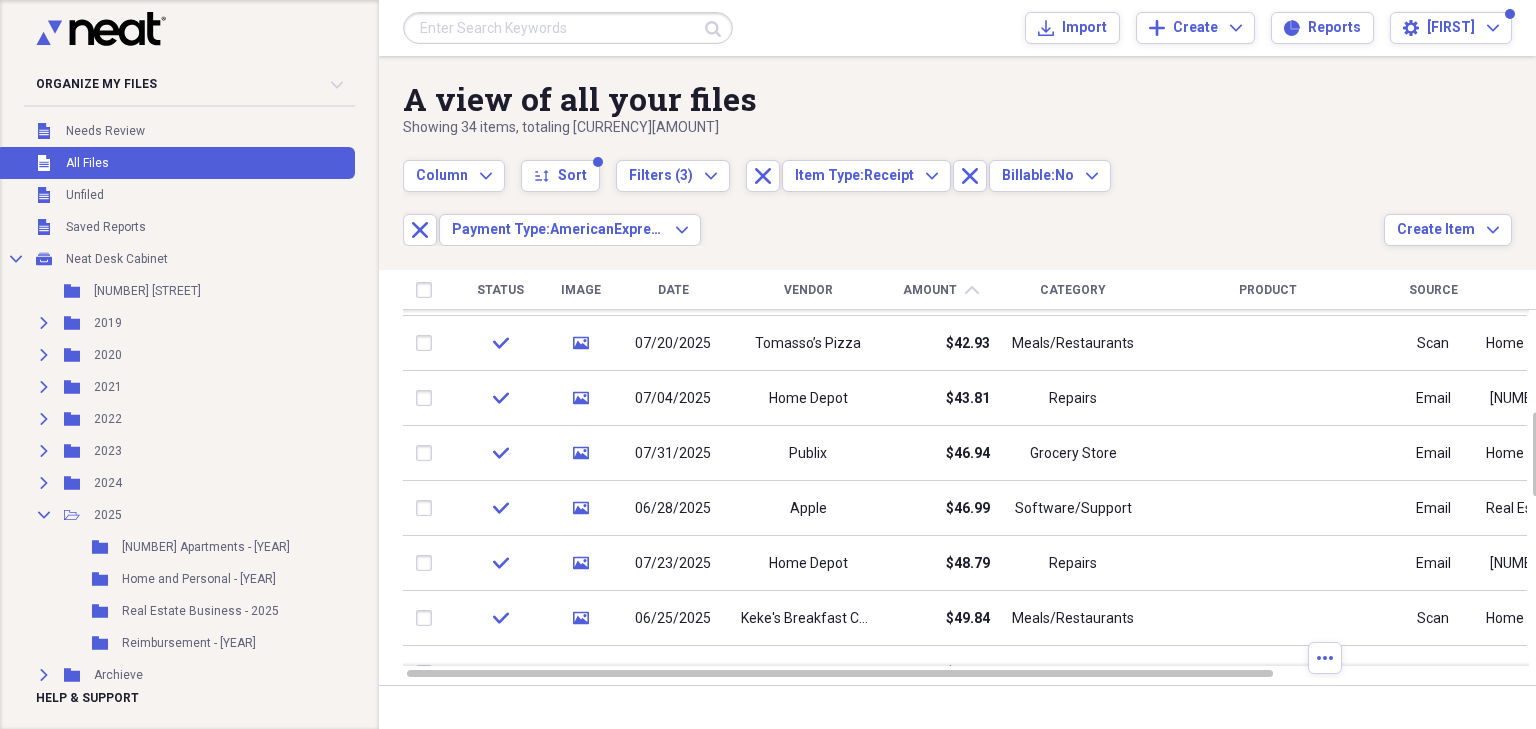 checkbox on "false" 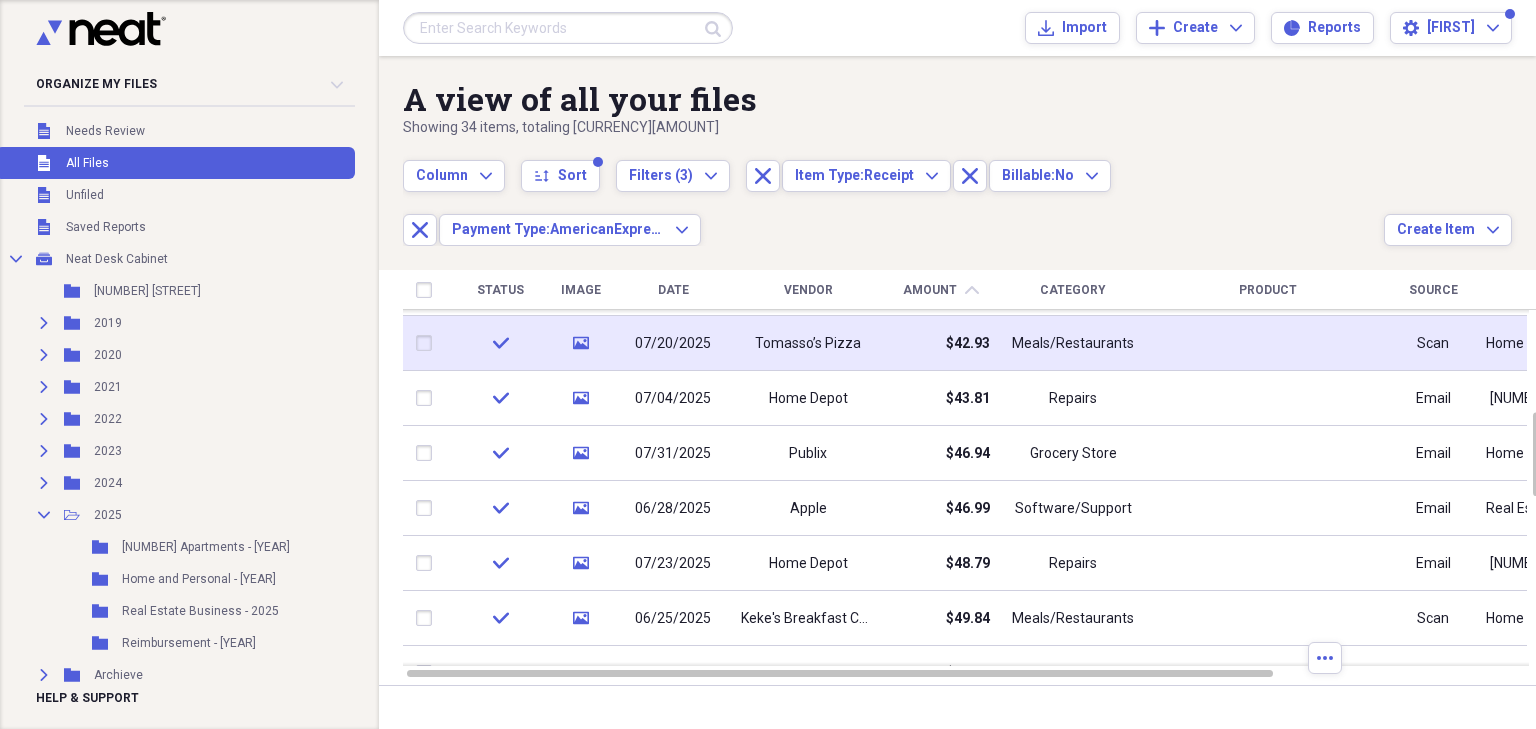 click at bounding box center [428, 343] 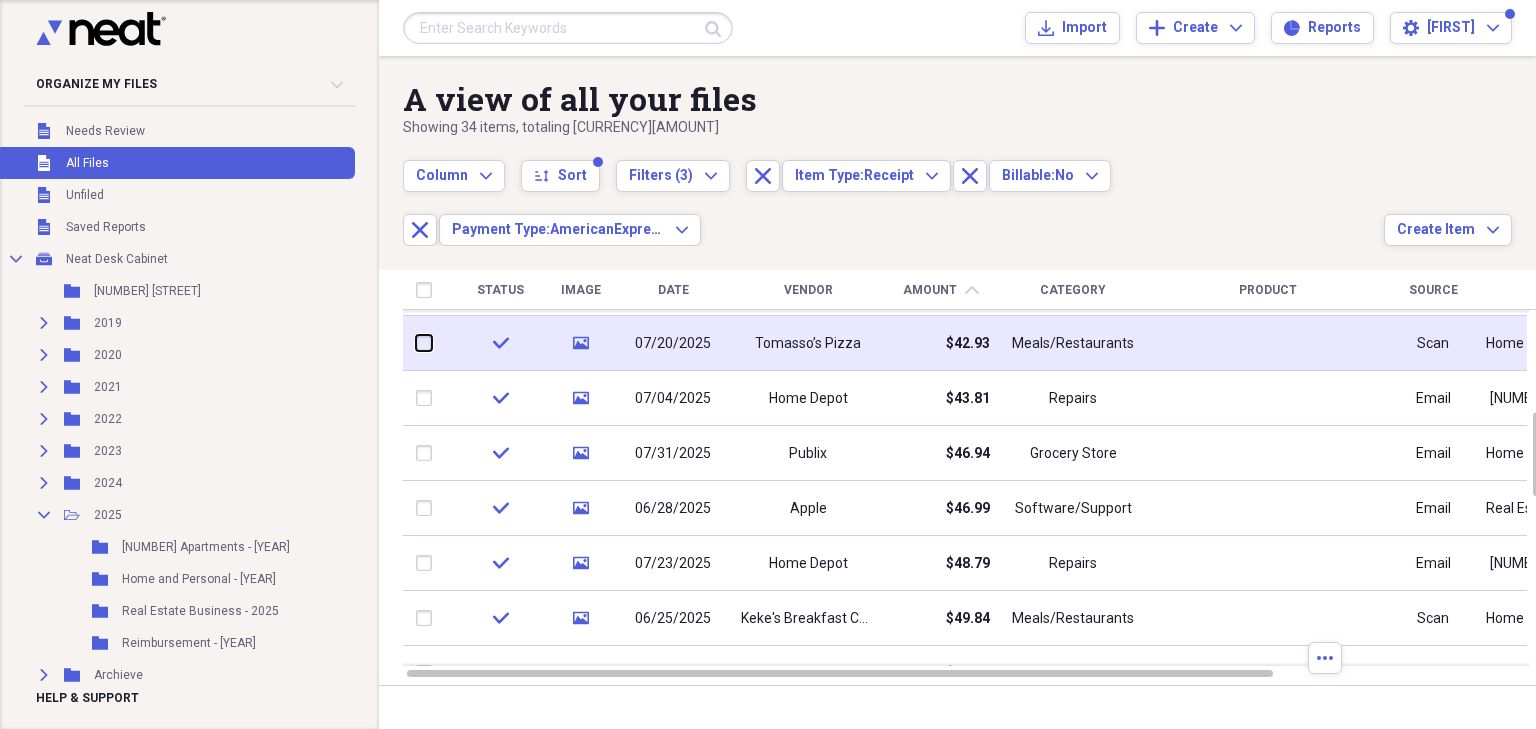 click at bounding box center (416, 343) 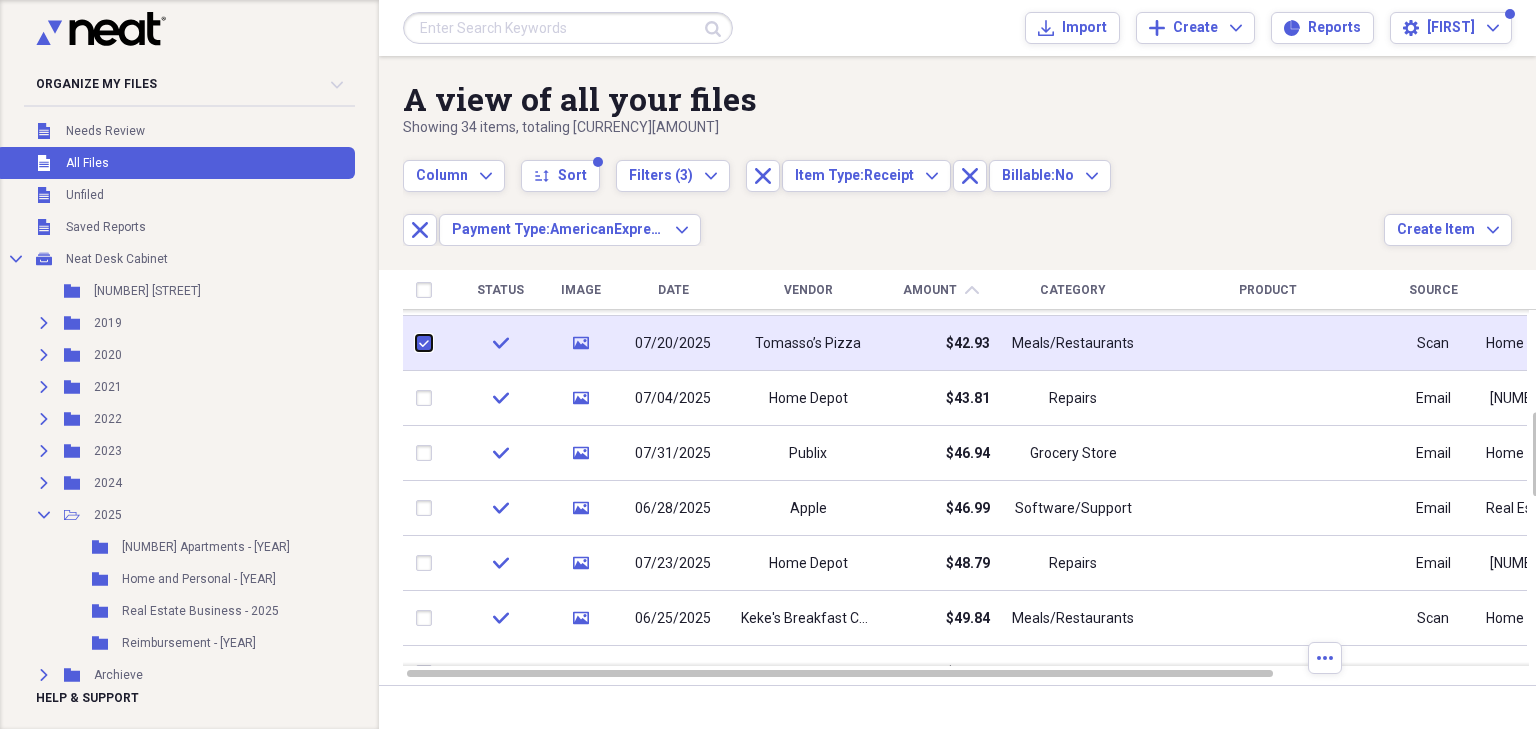 checkbox on "true" 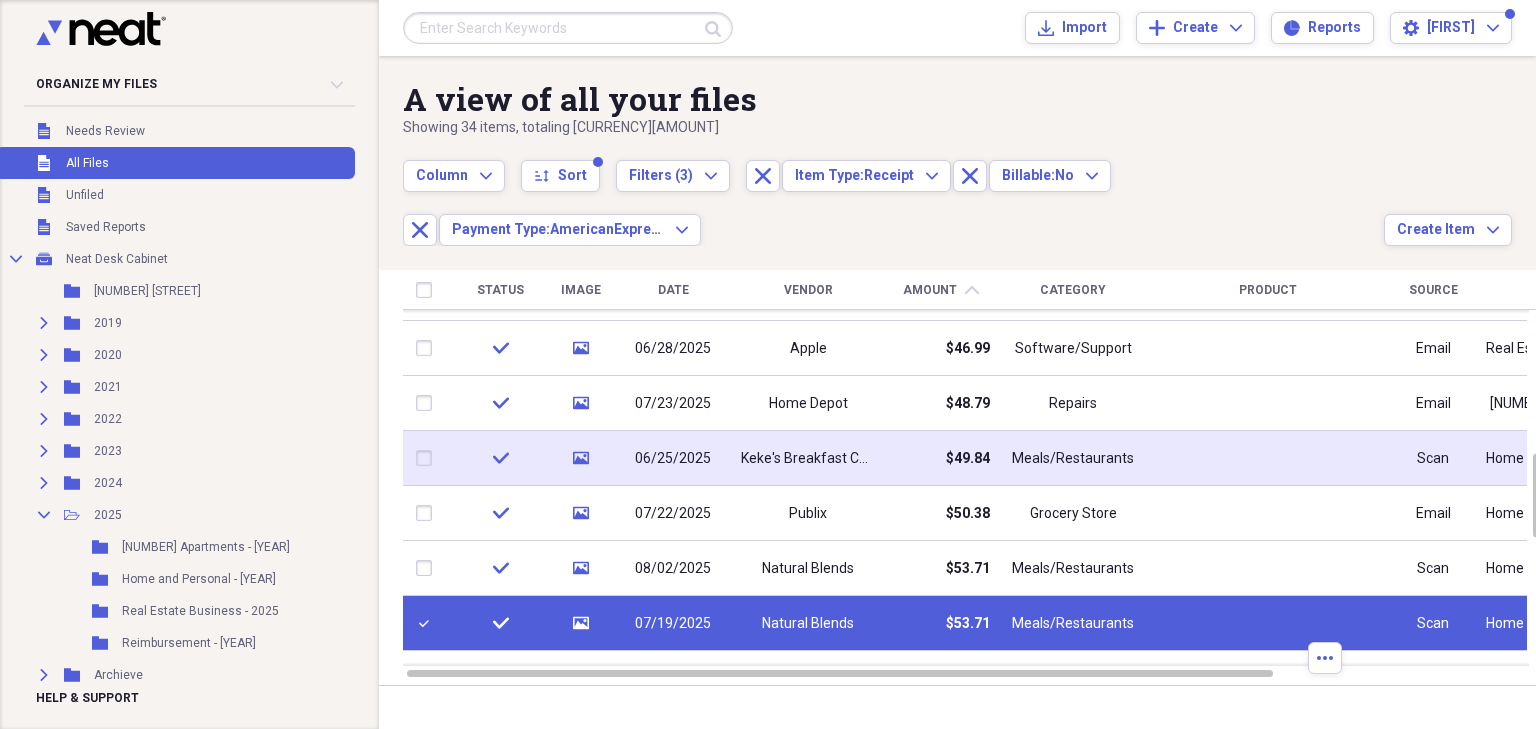 checkbox on "true" 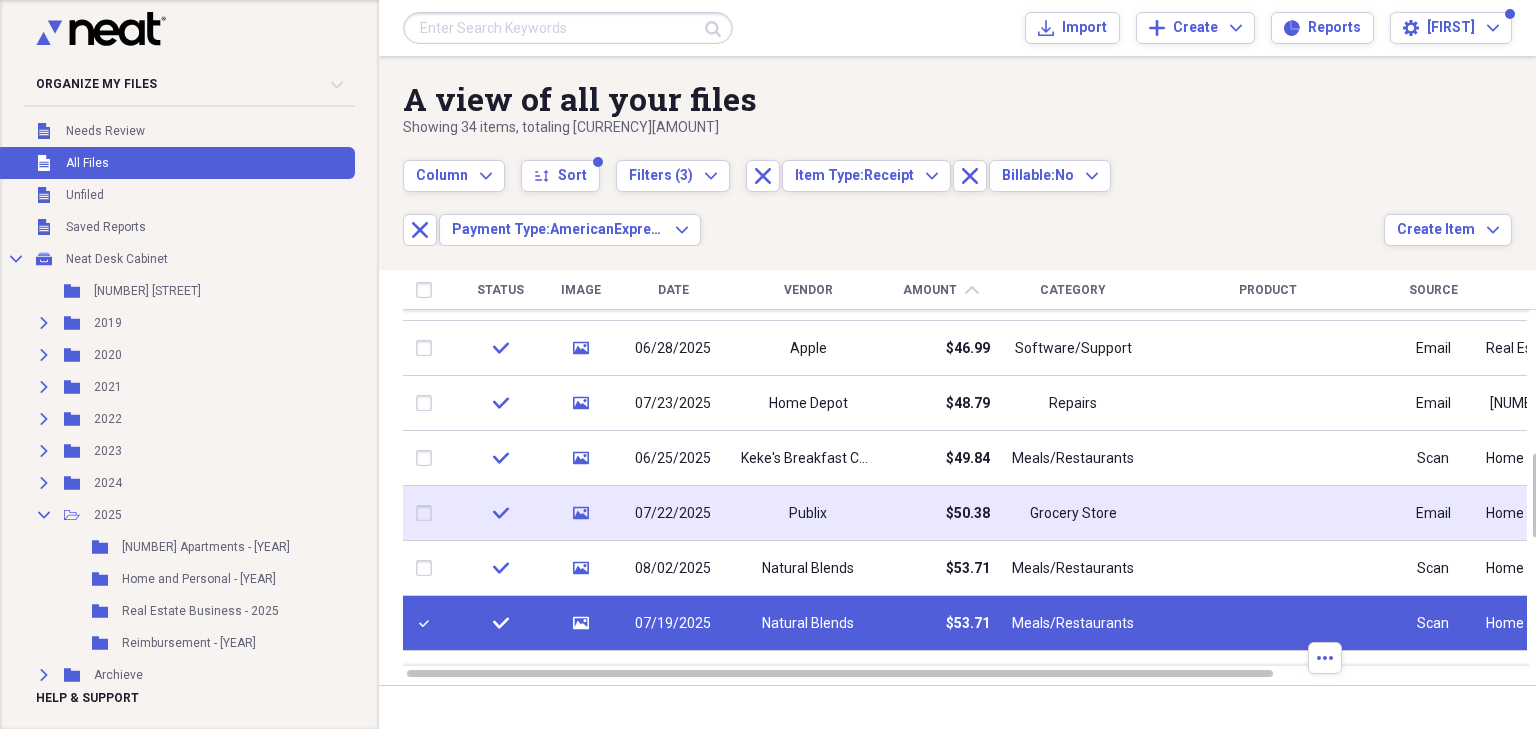 click at bounding box center [428, 513] 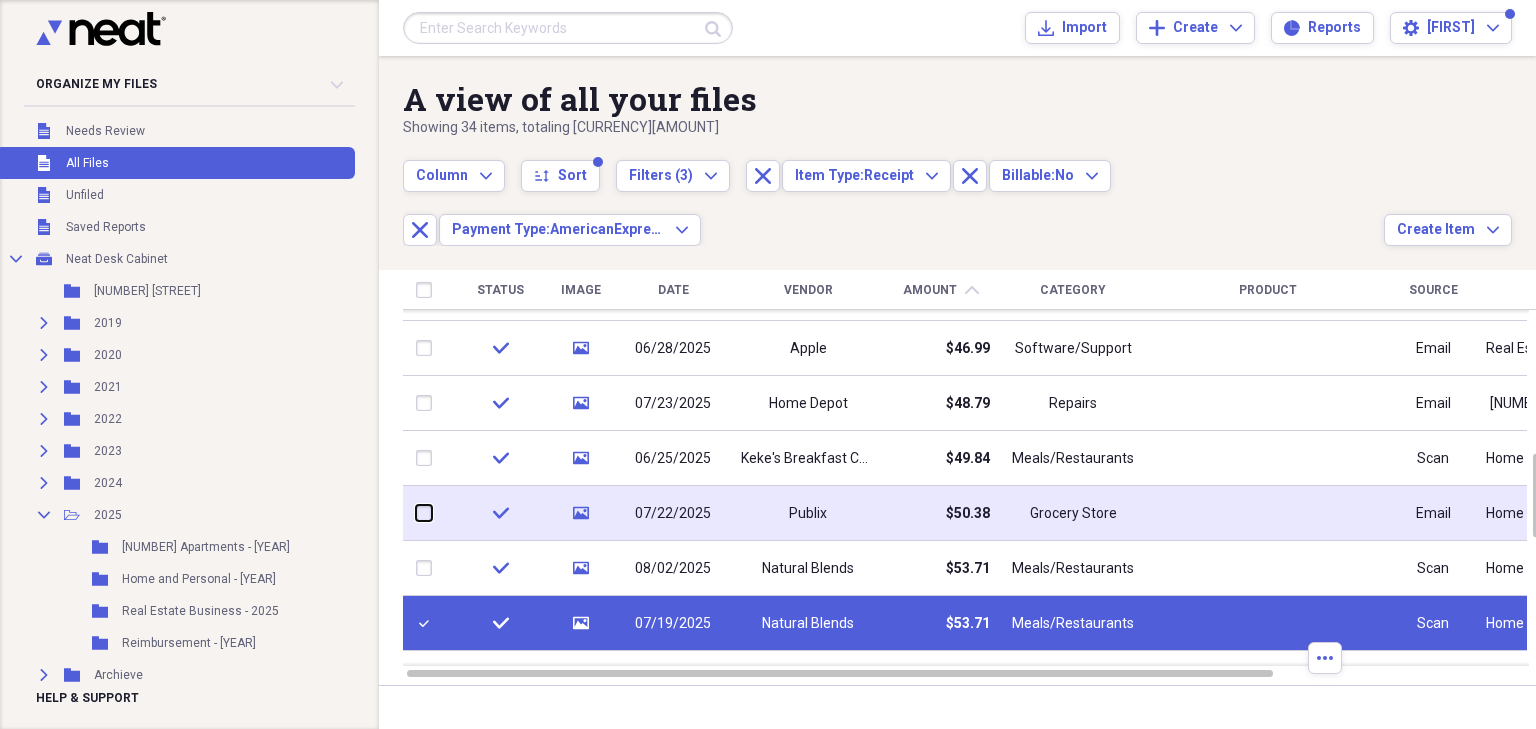 click at bounding box center (416, 513) 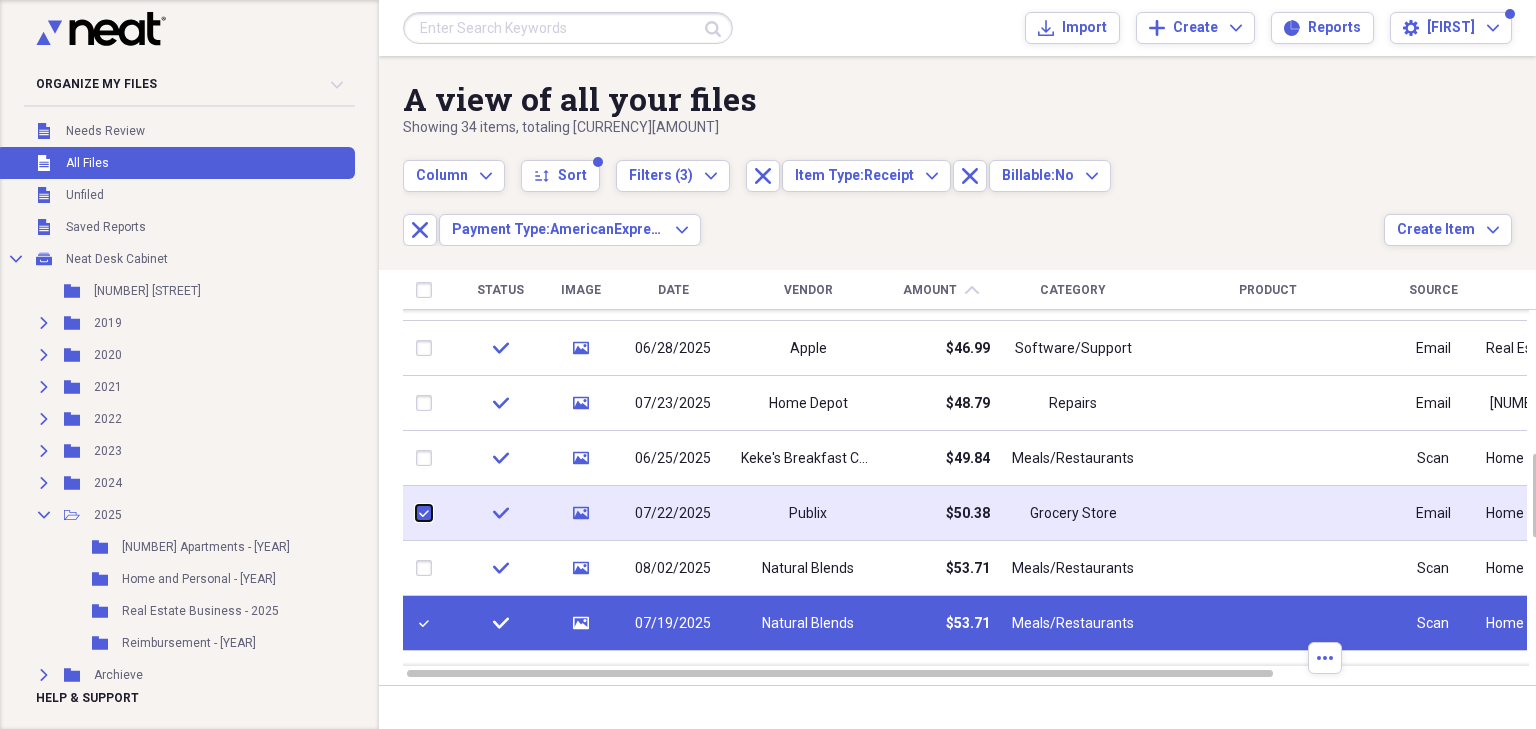 checkbox on "true" 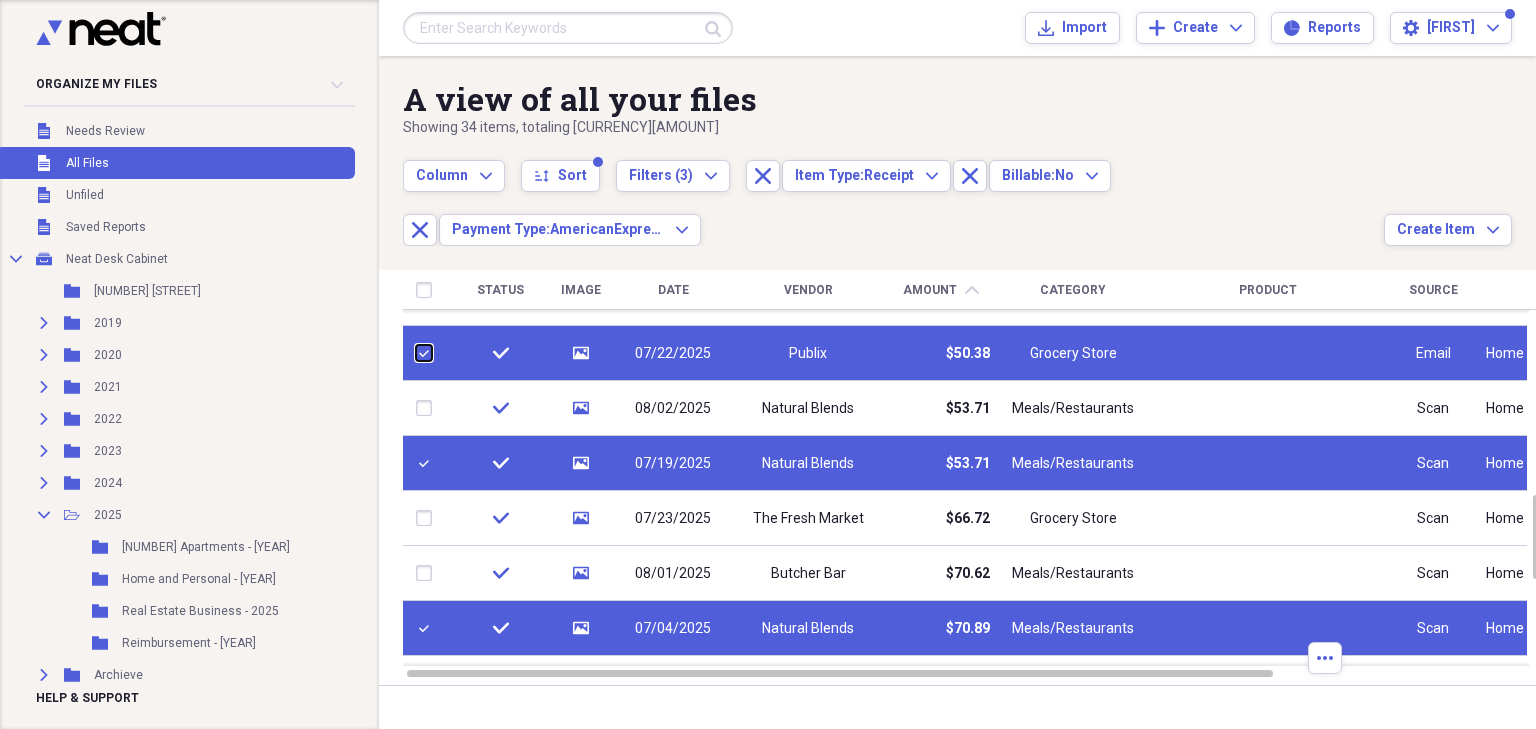 checkbox on "true" 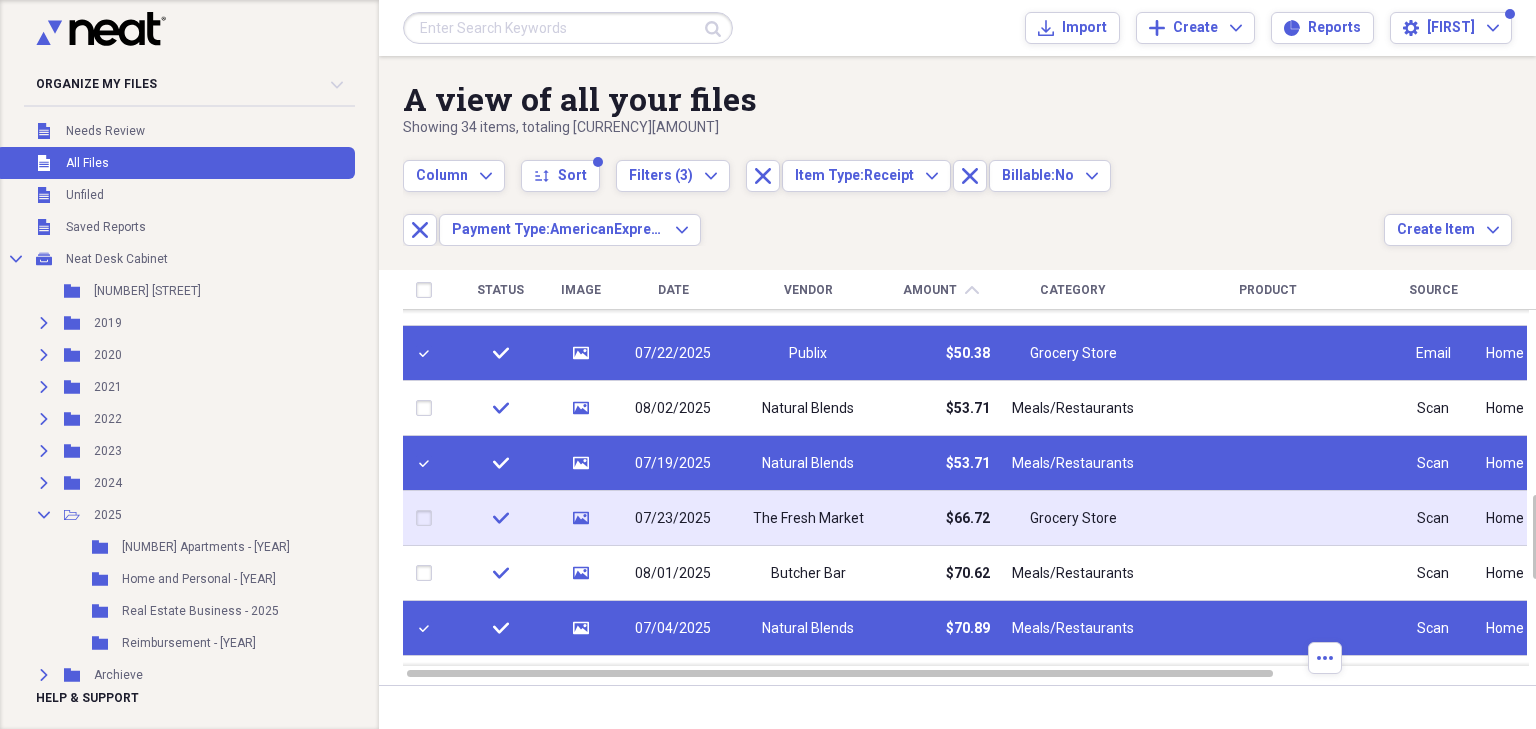 click at bounding box center (428, 518) 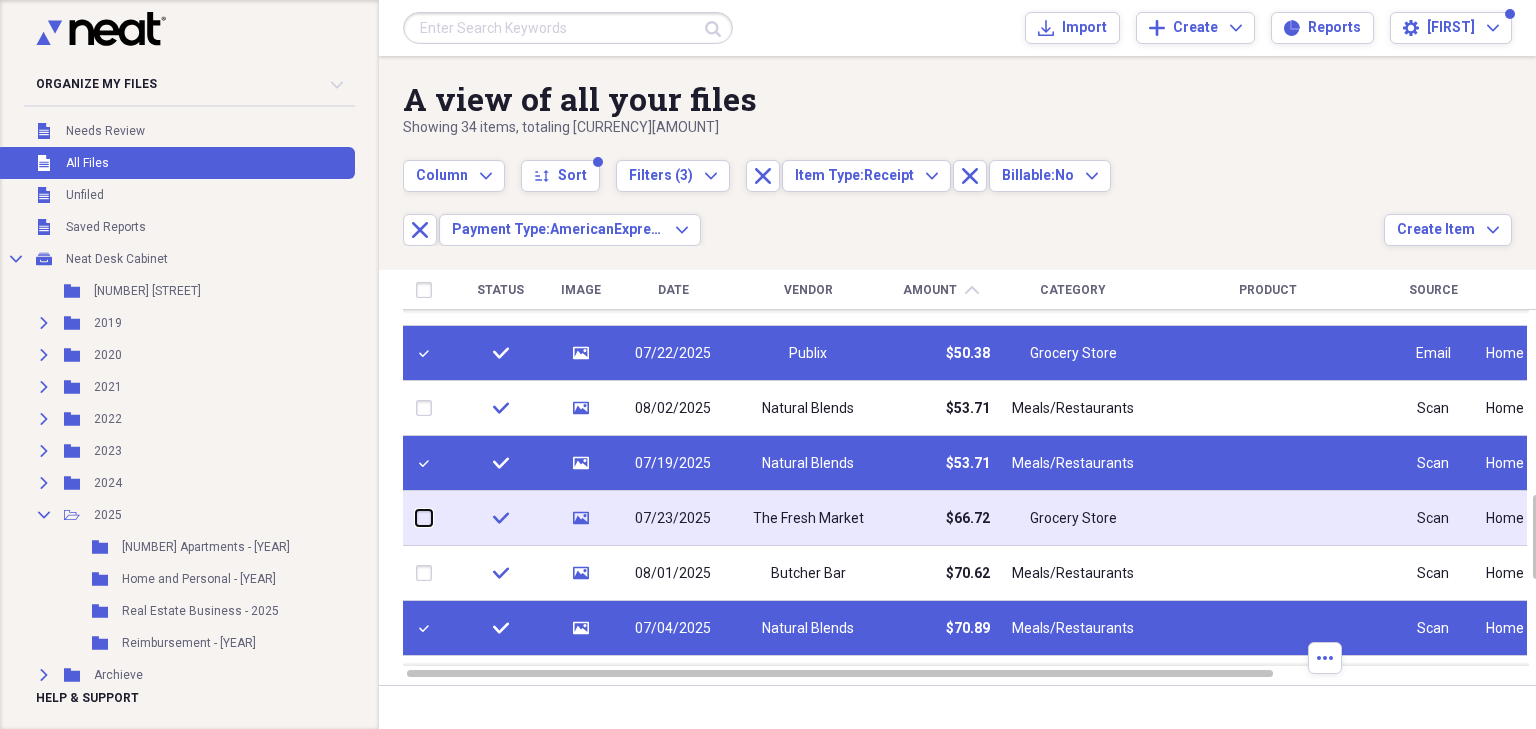 click at bounding box center [416, 518] 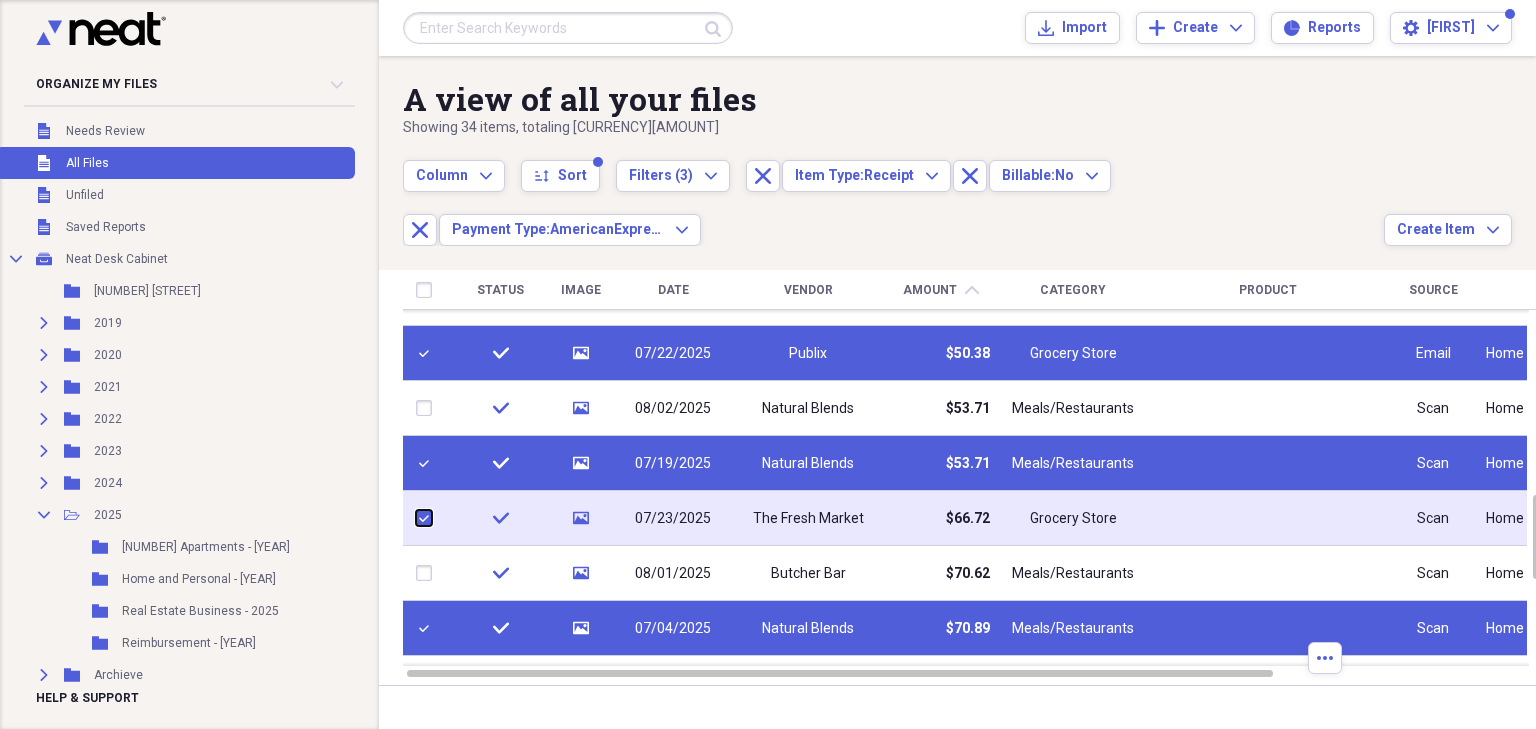 checkbox on "true" 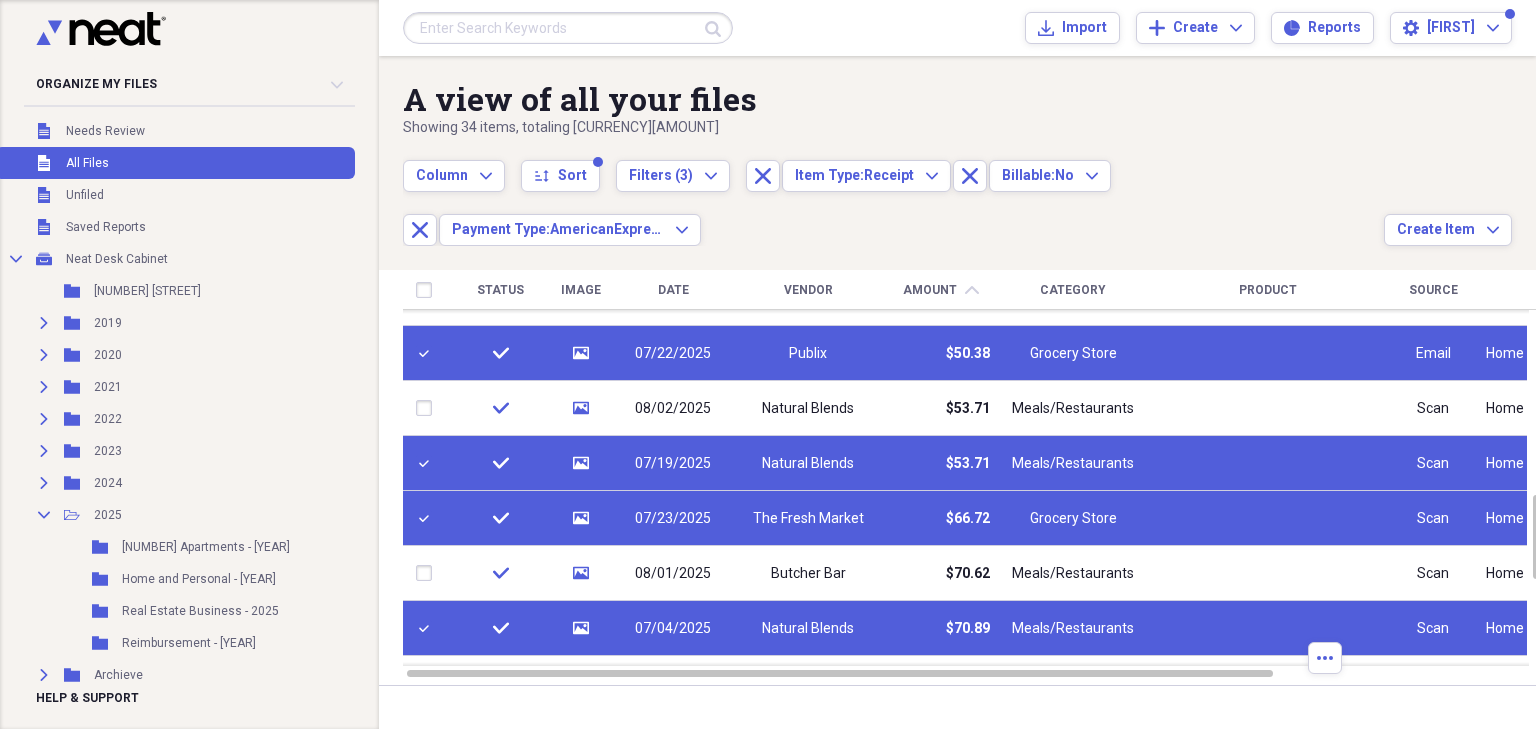 checkbox on "true" 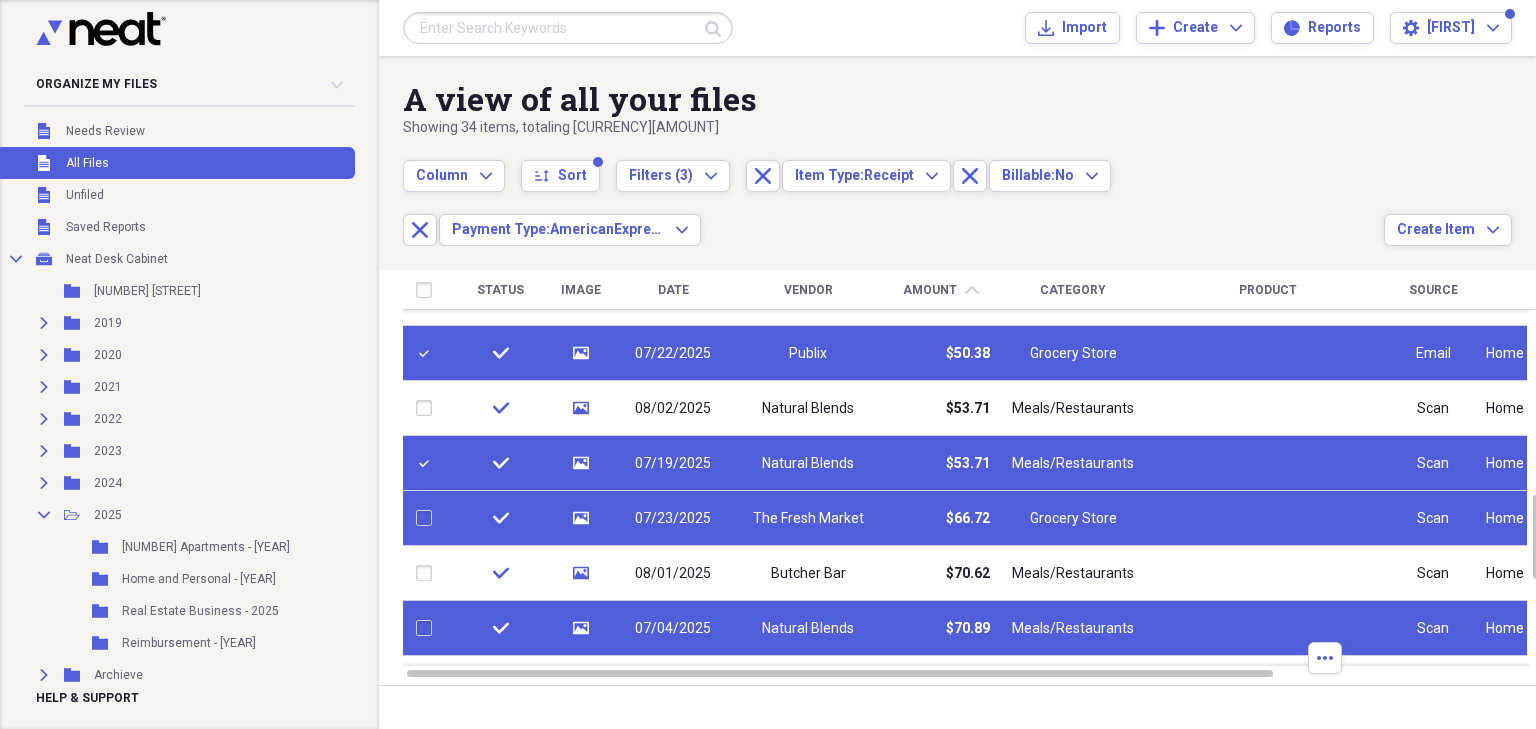 checkbox on "false" 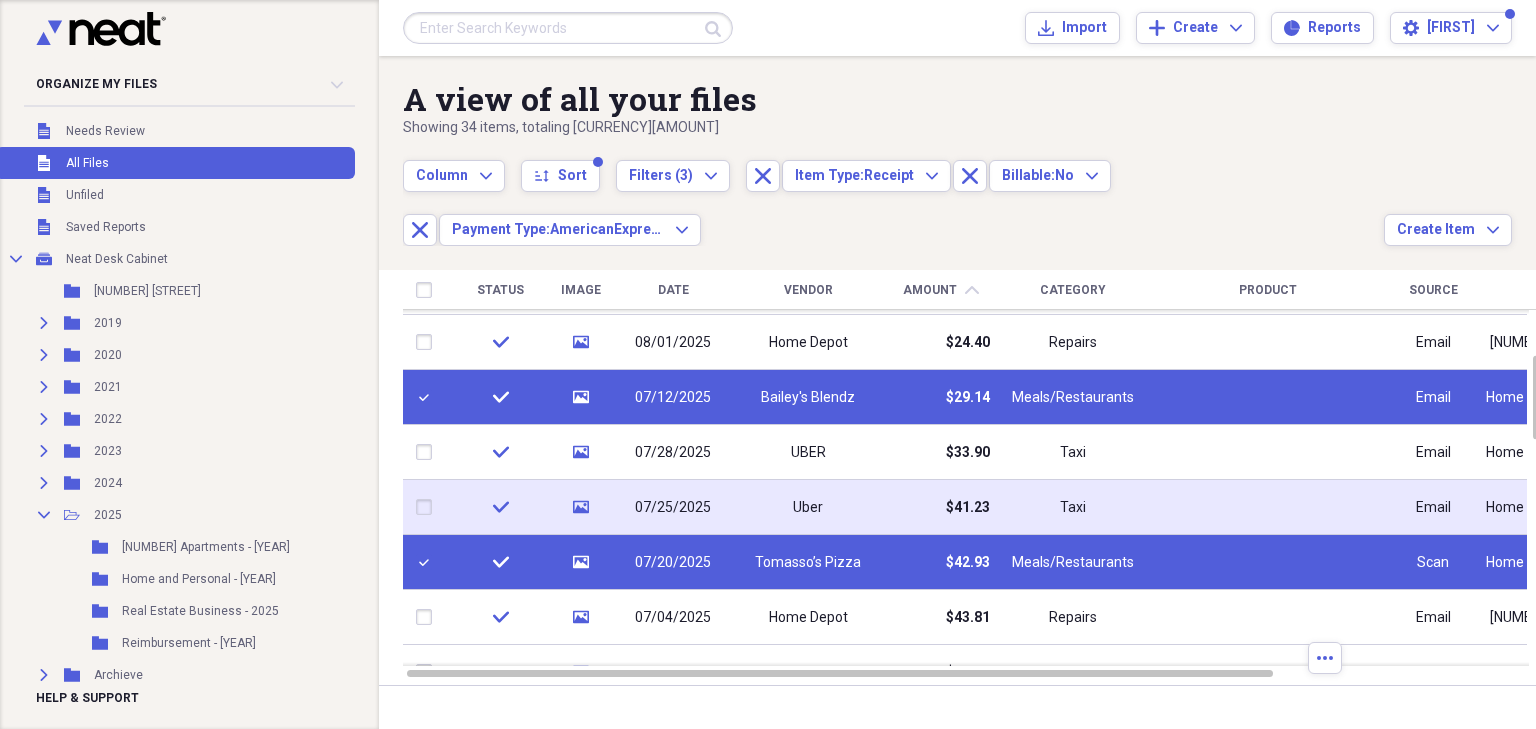 click at bounding box center [428, 507] 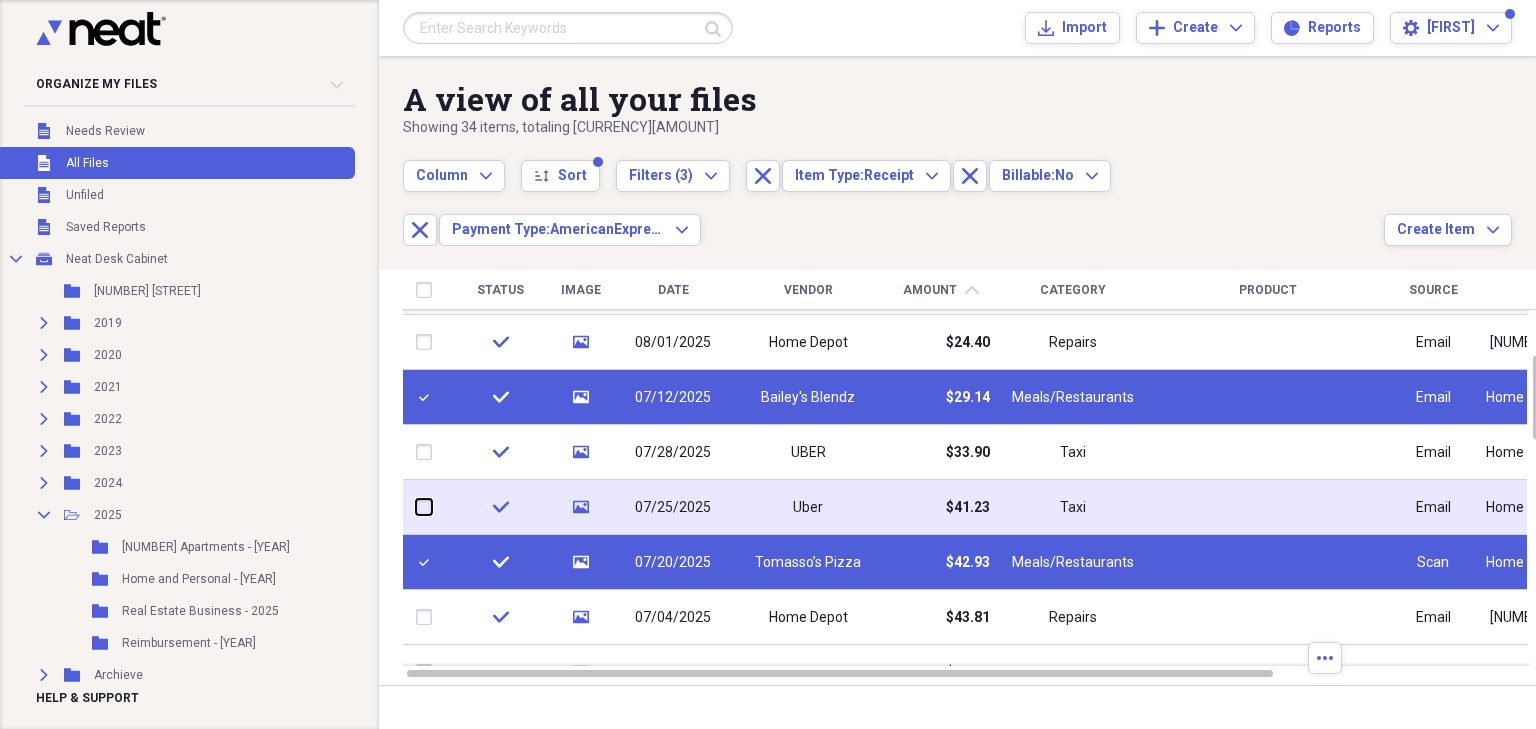 click at bounding box center (416, 507) 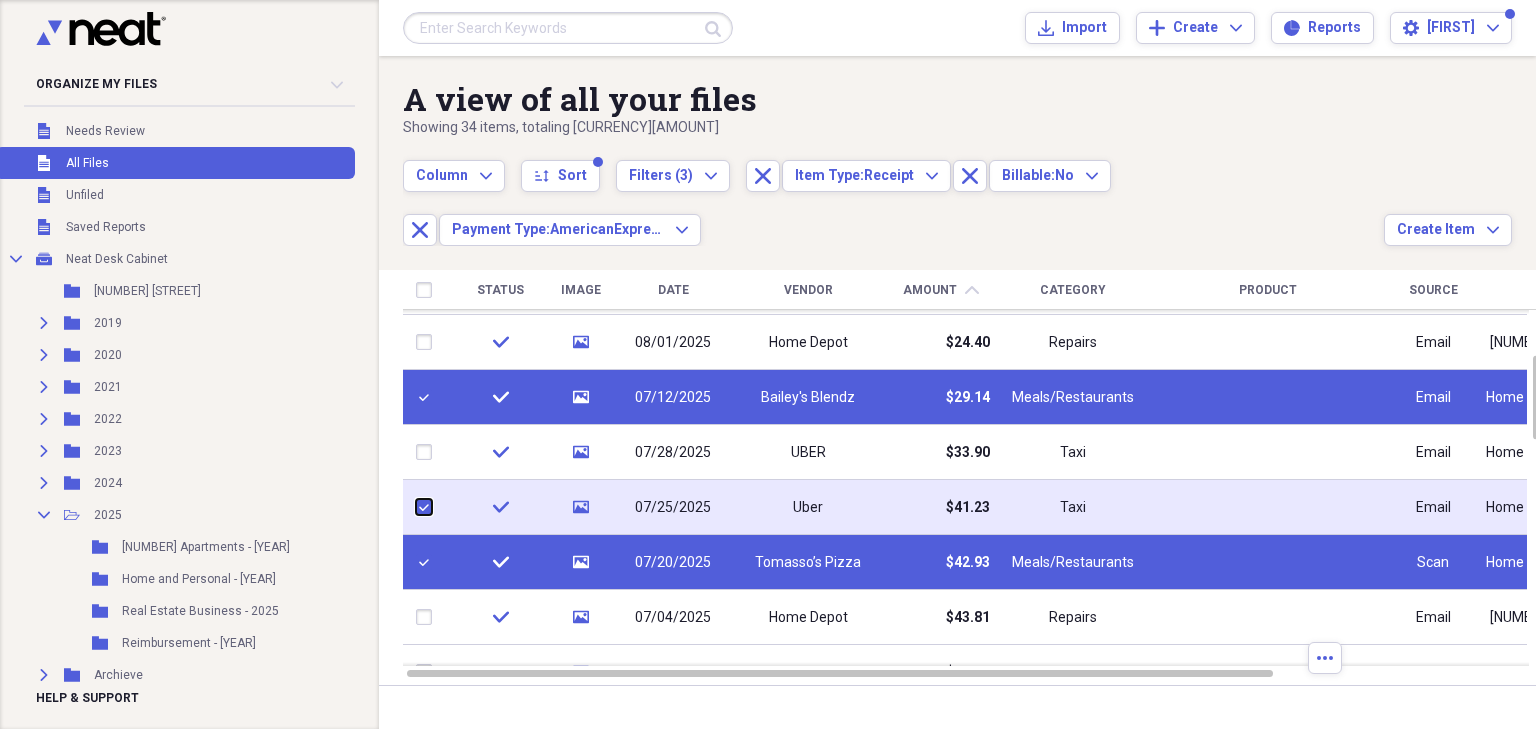 checkbox on "true" 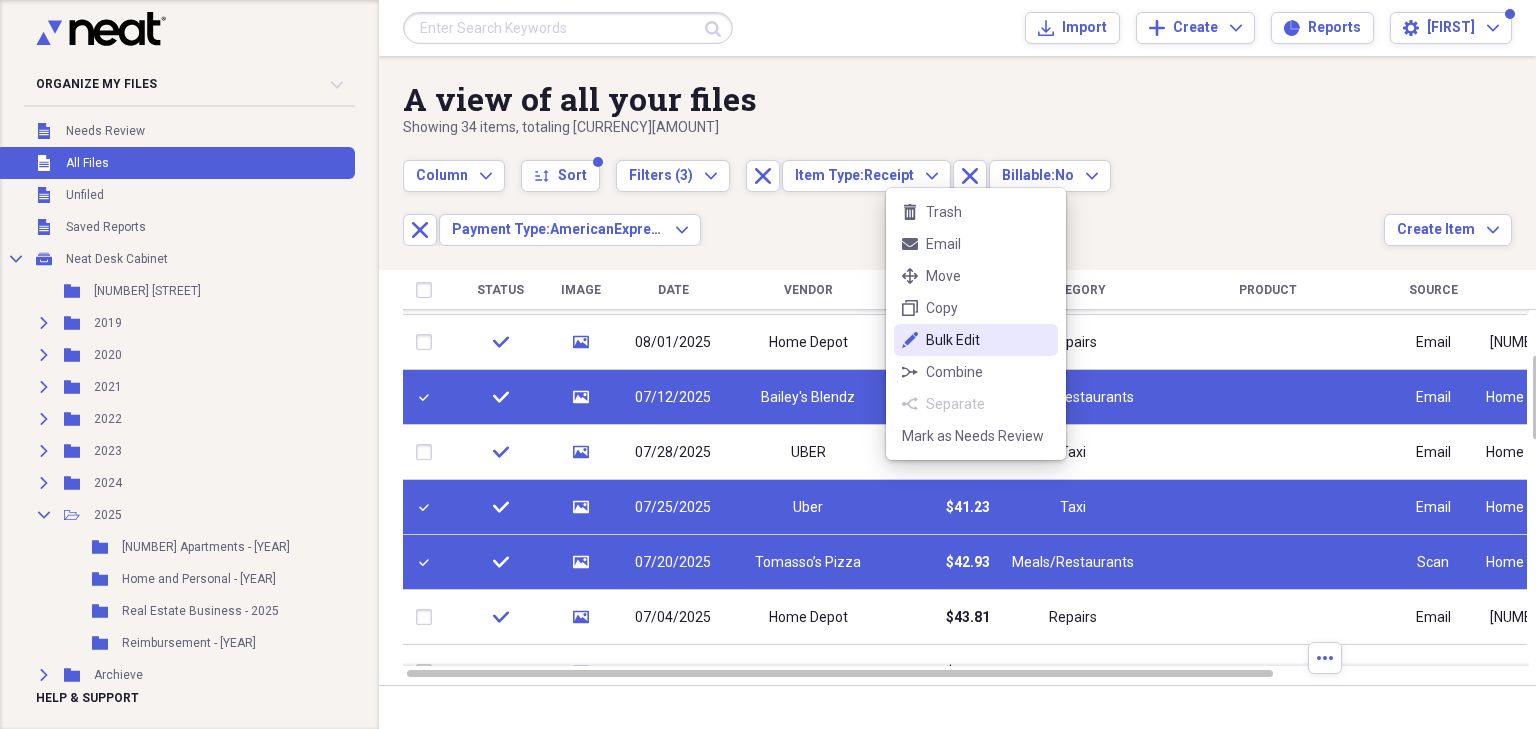 click on "Bulk Edit" at bounding box center (988, 340) 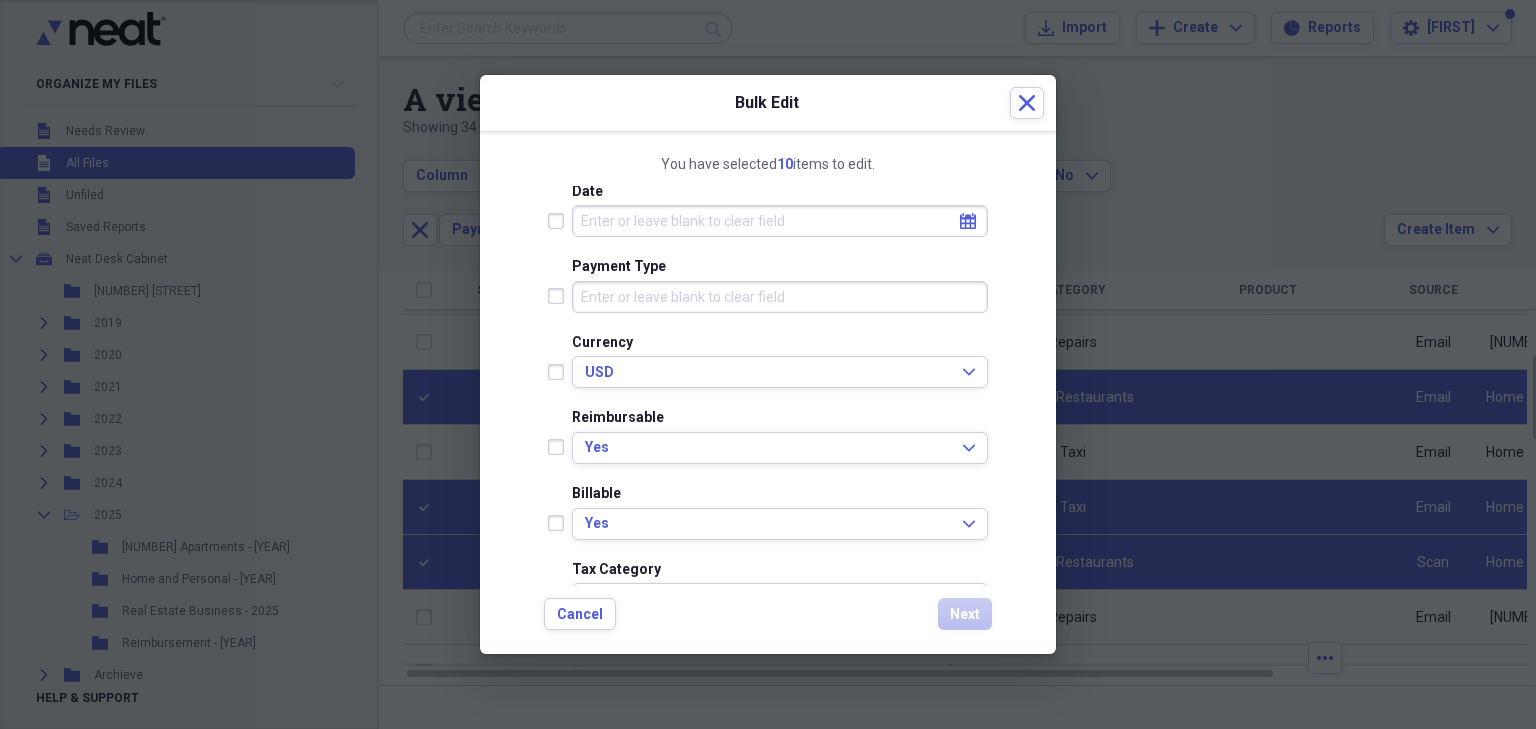 scroll, scrollTop: 320, scrollLeft: 0, axis: vertical 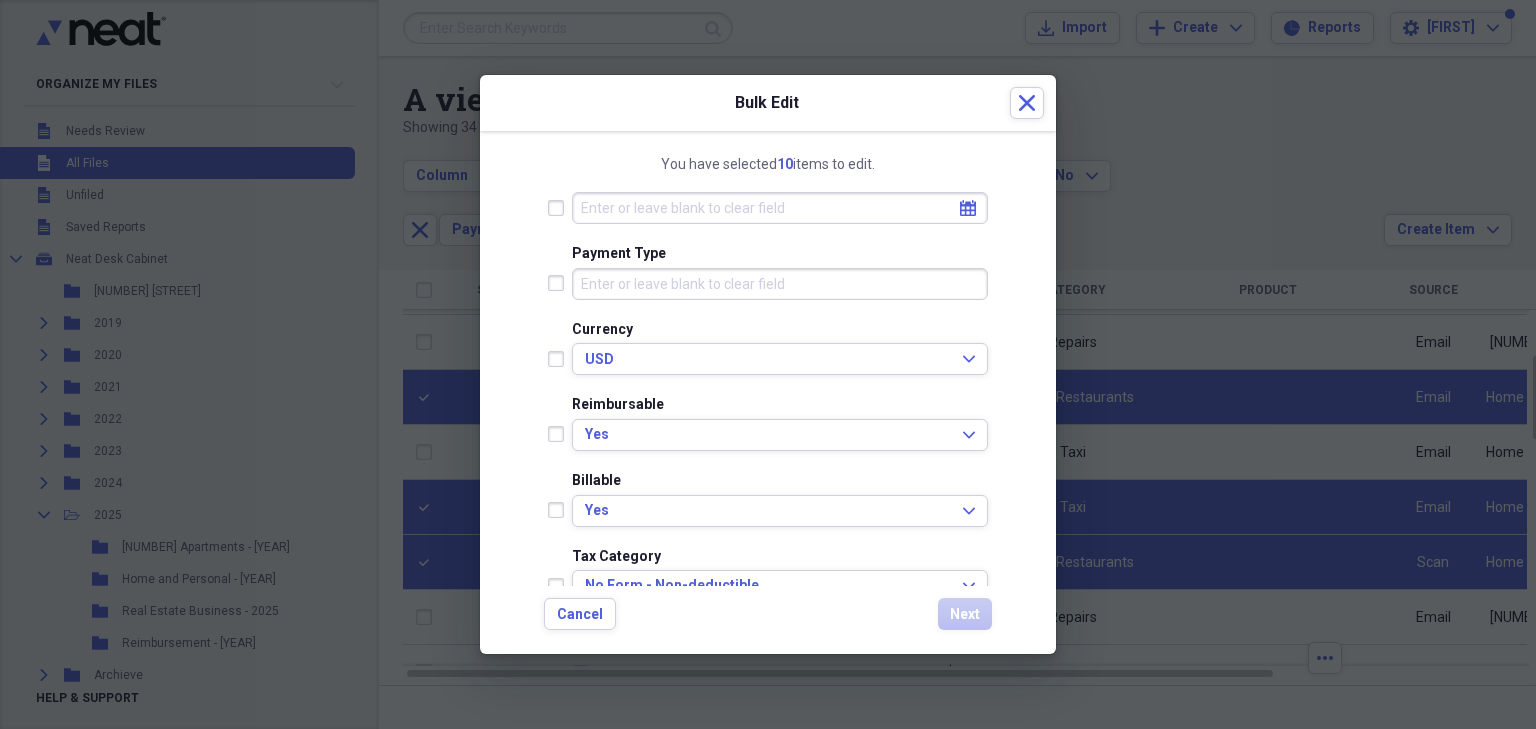 click at bounding box center [560, 510] 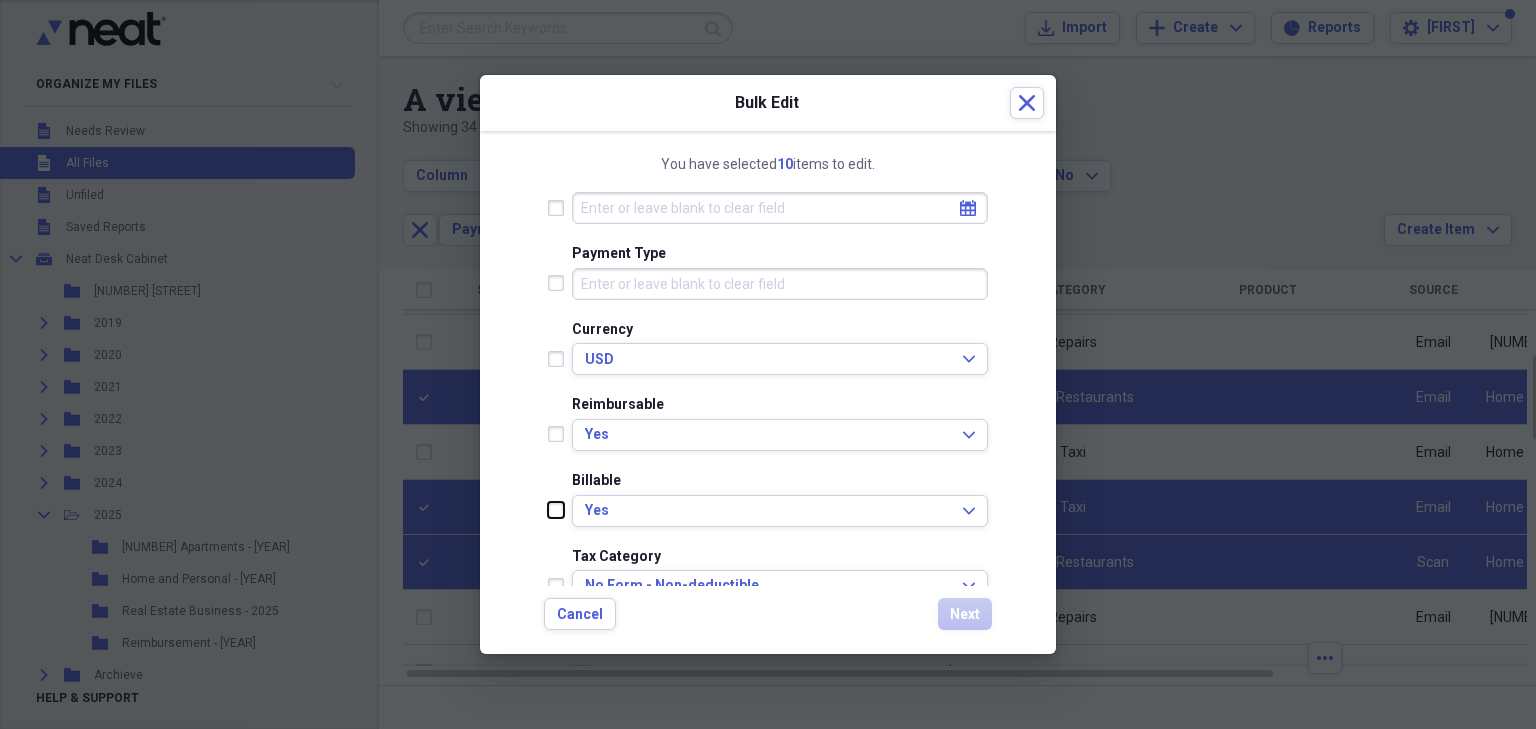 click at bounding box center (548, 510) 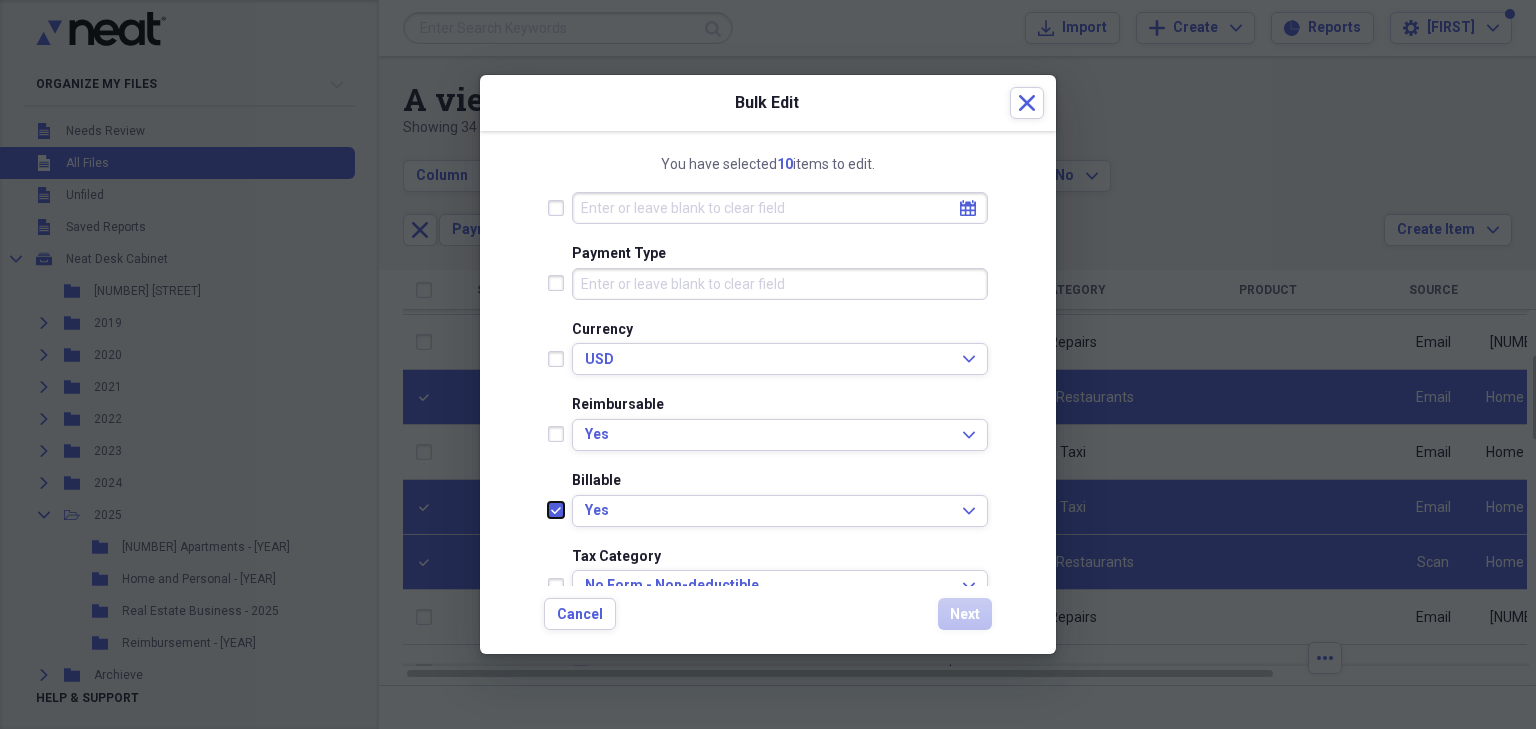 checkbox on "true" 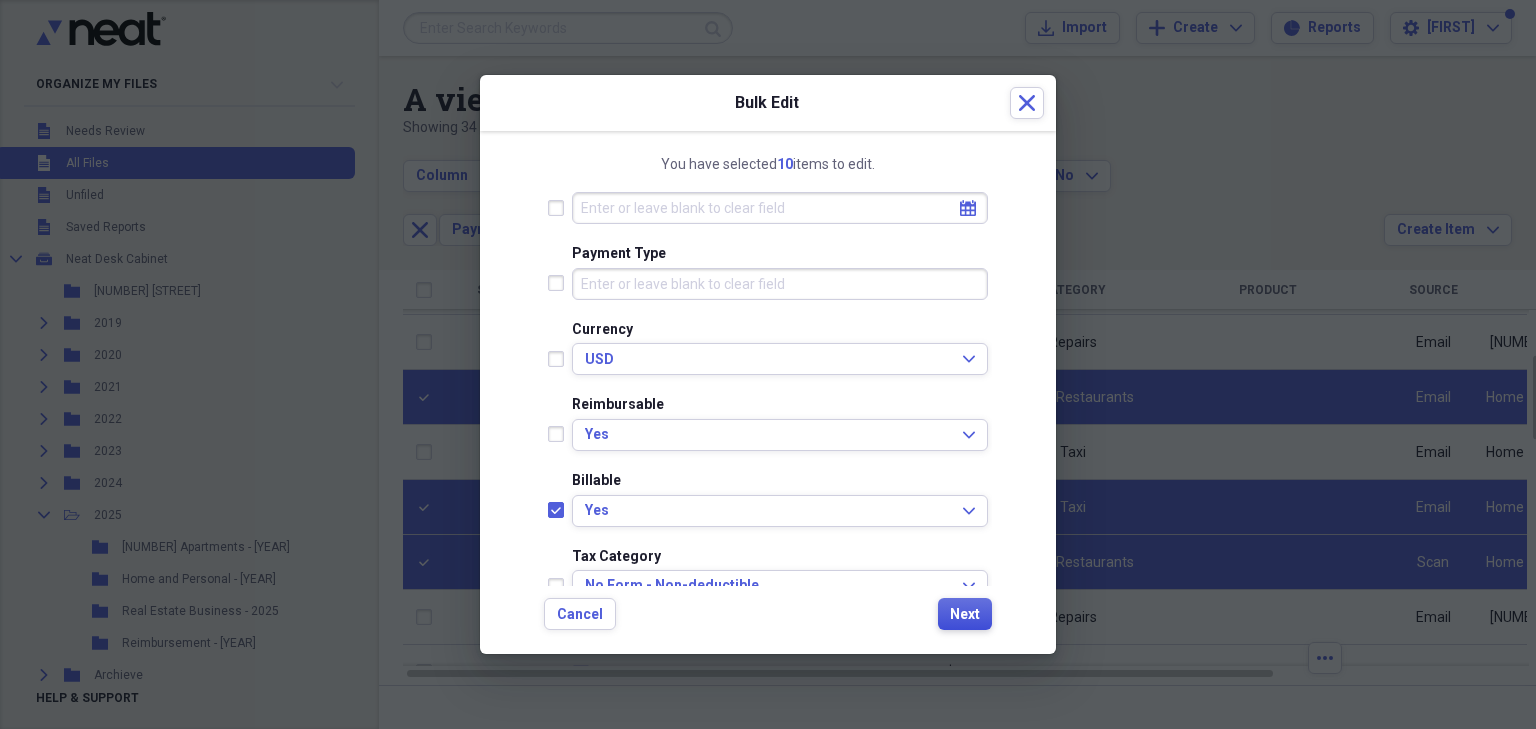 click on "Next" at bounding box center [965, 615] 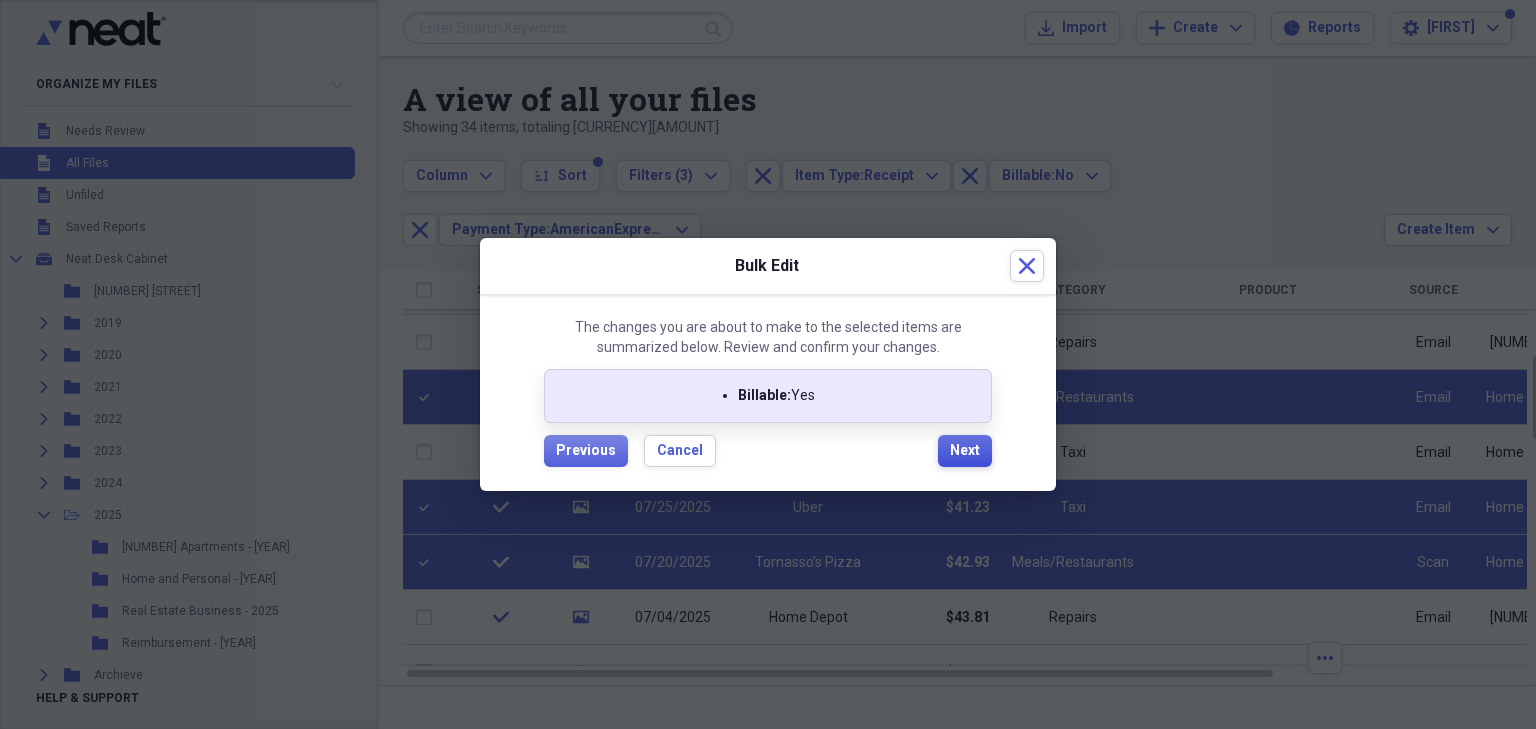 click on "Next" at bounding box center [965, 451] 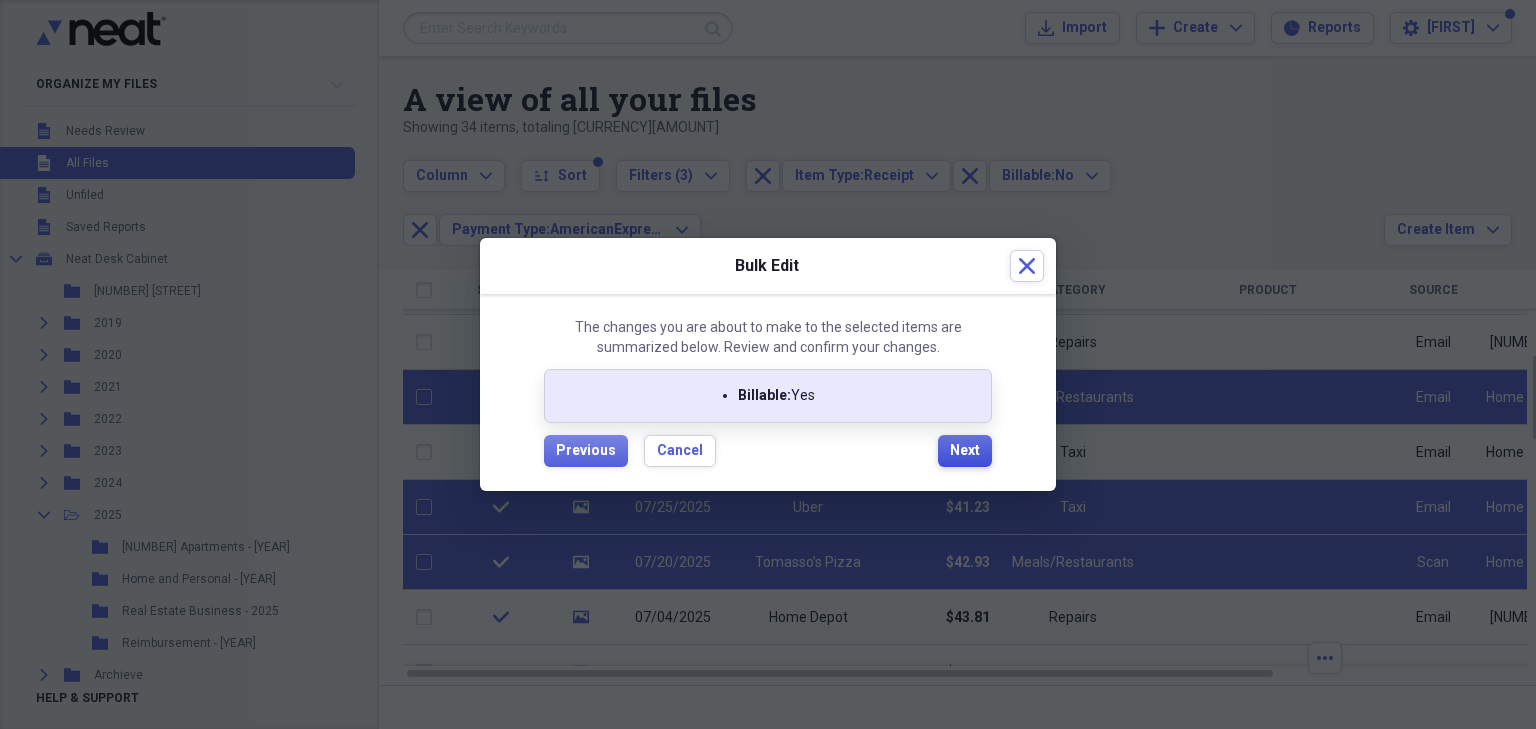 checkbox on "false" 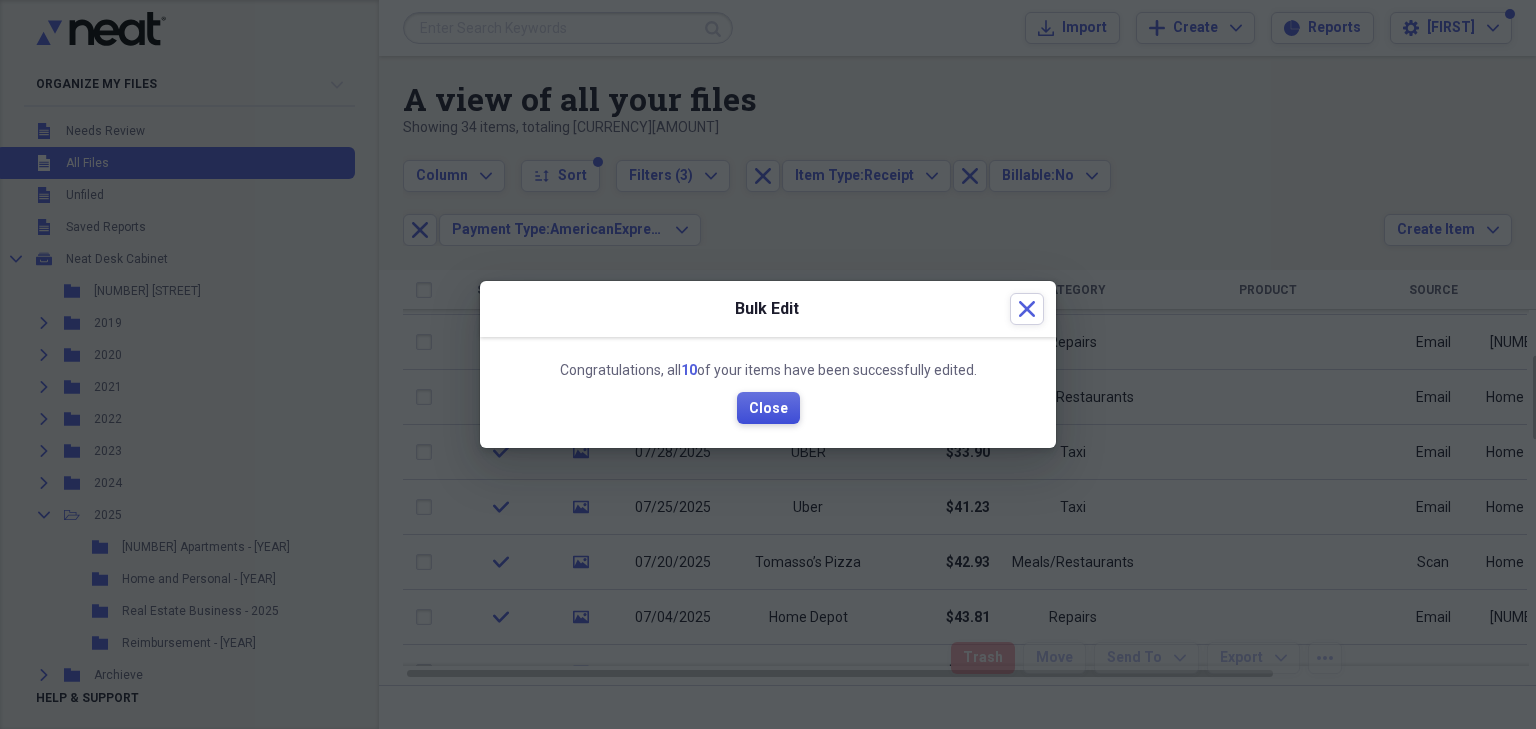 click on "Close" at bounding box center (768, 409) 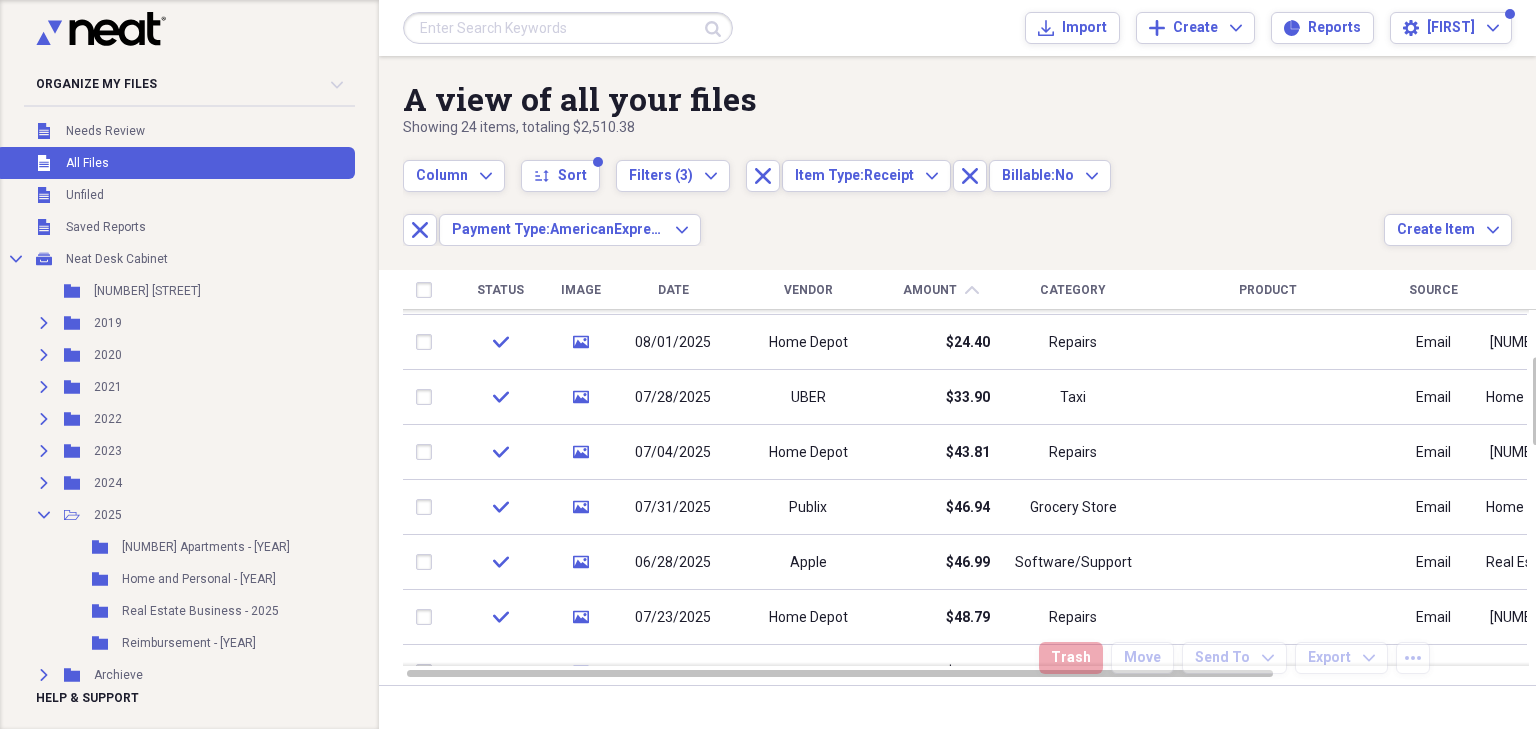 click on "Date" at bounding box center [673, 290] 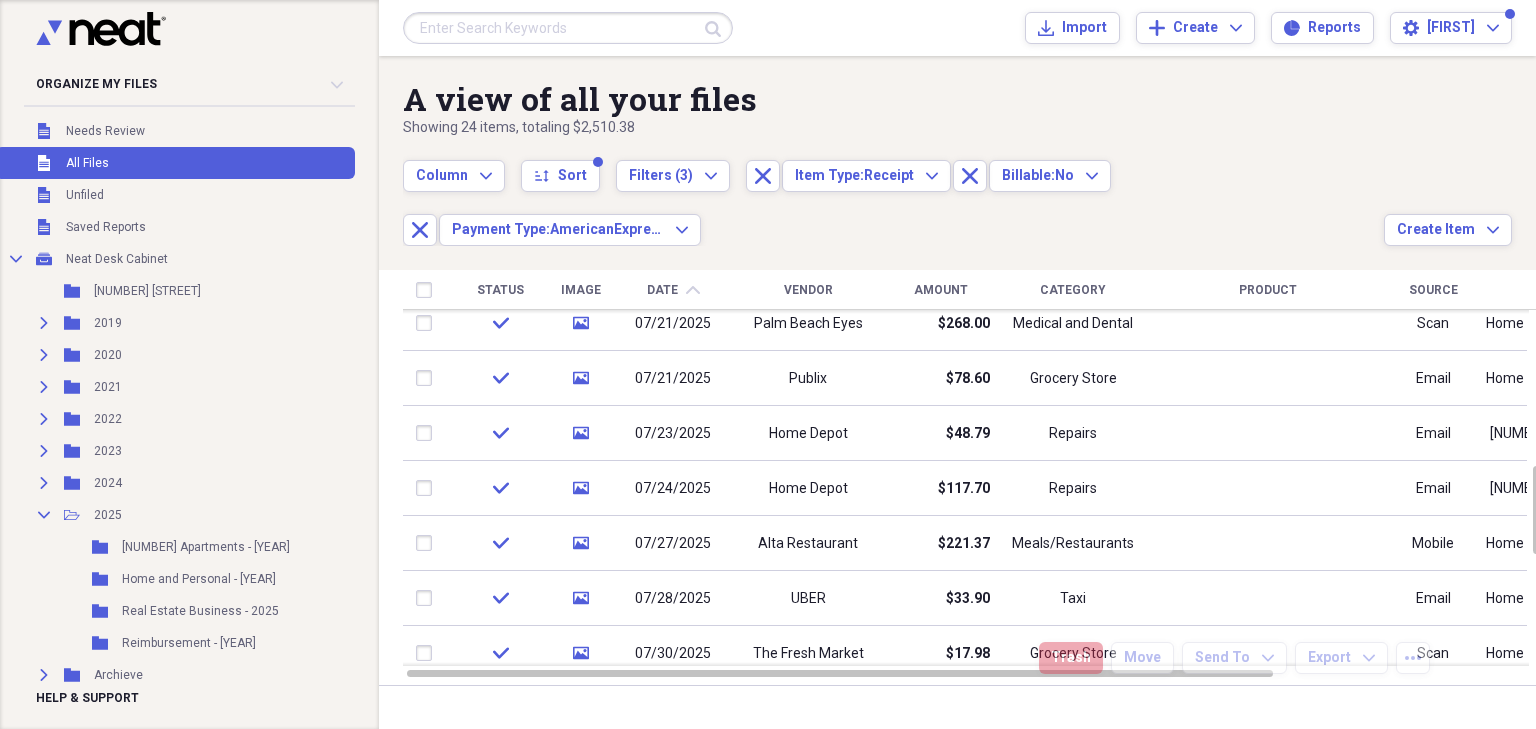 click on "Amount" at bounding box center (941, 290) 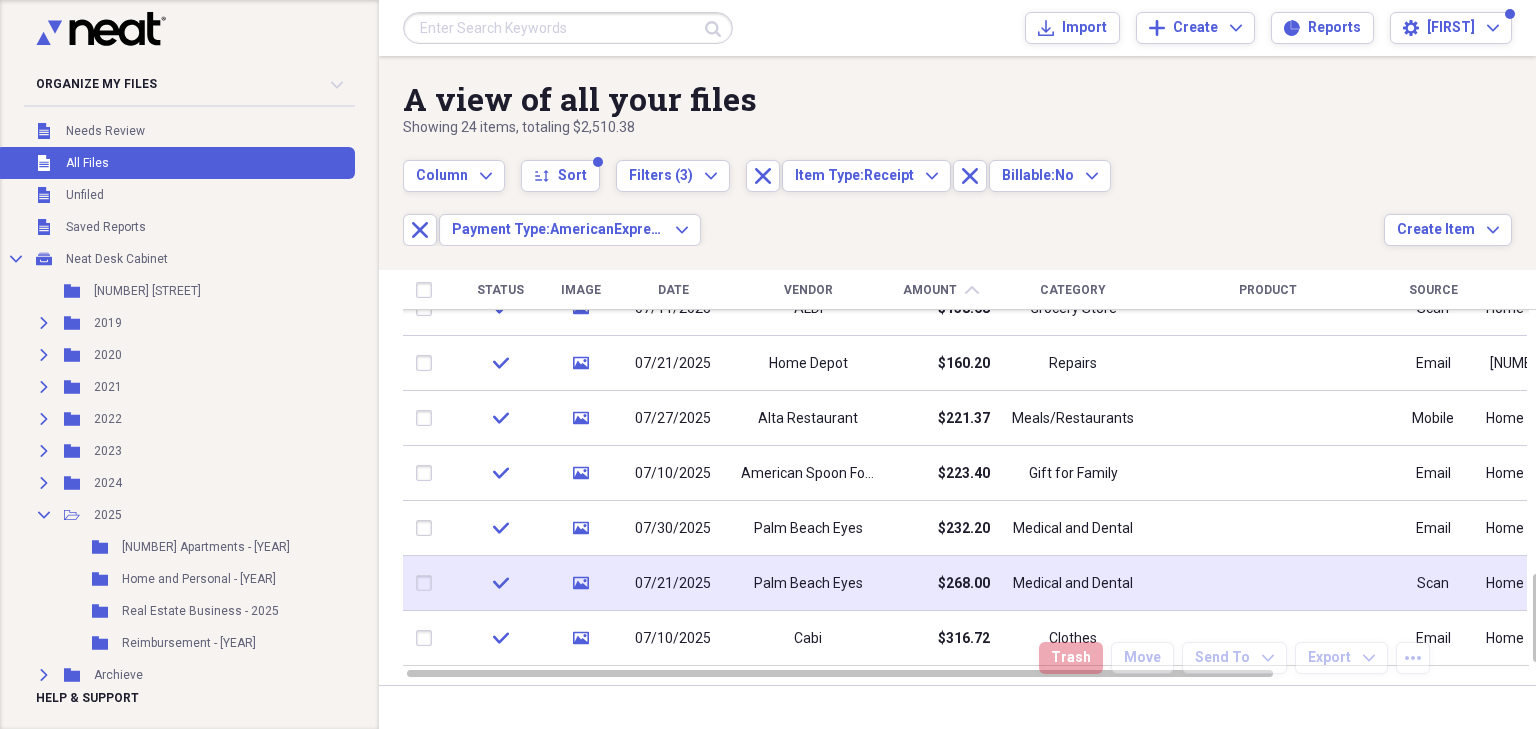click at bounding box center (428, 583) 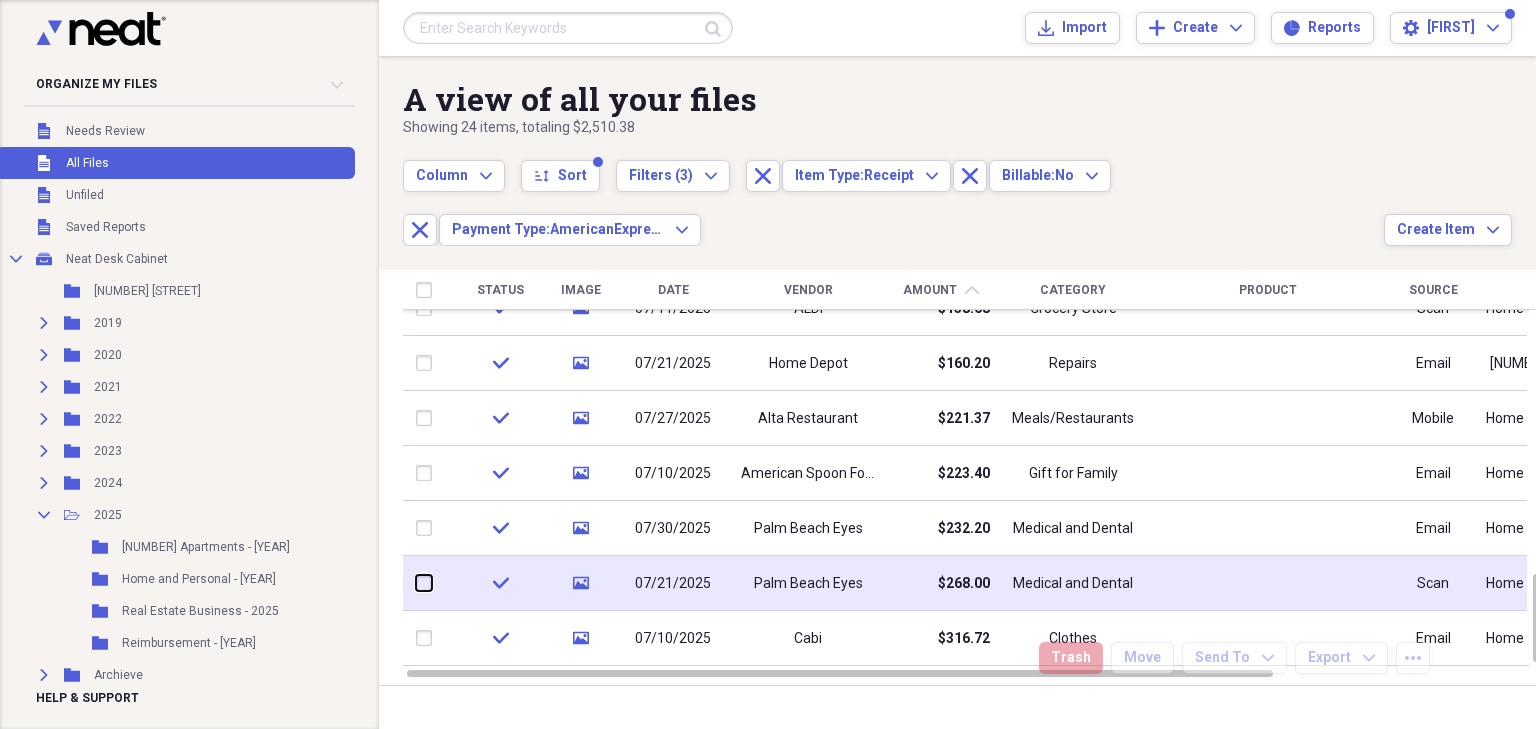 click at bounding box center [416, 583] 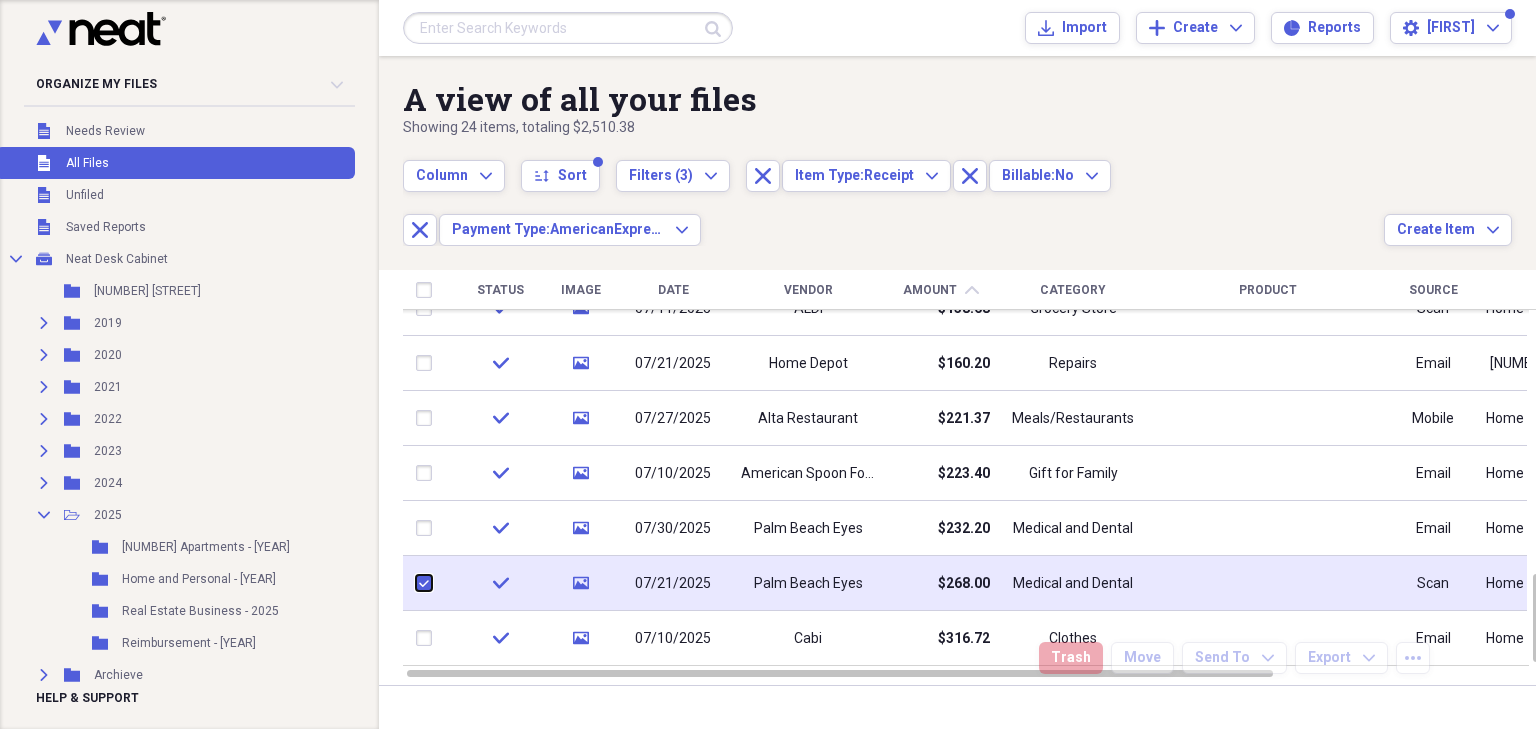 checkbox on "true" 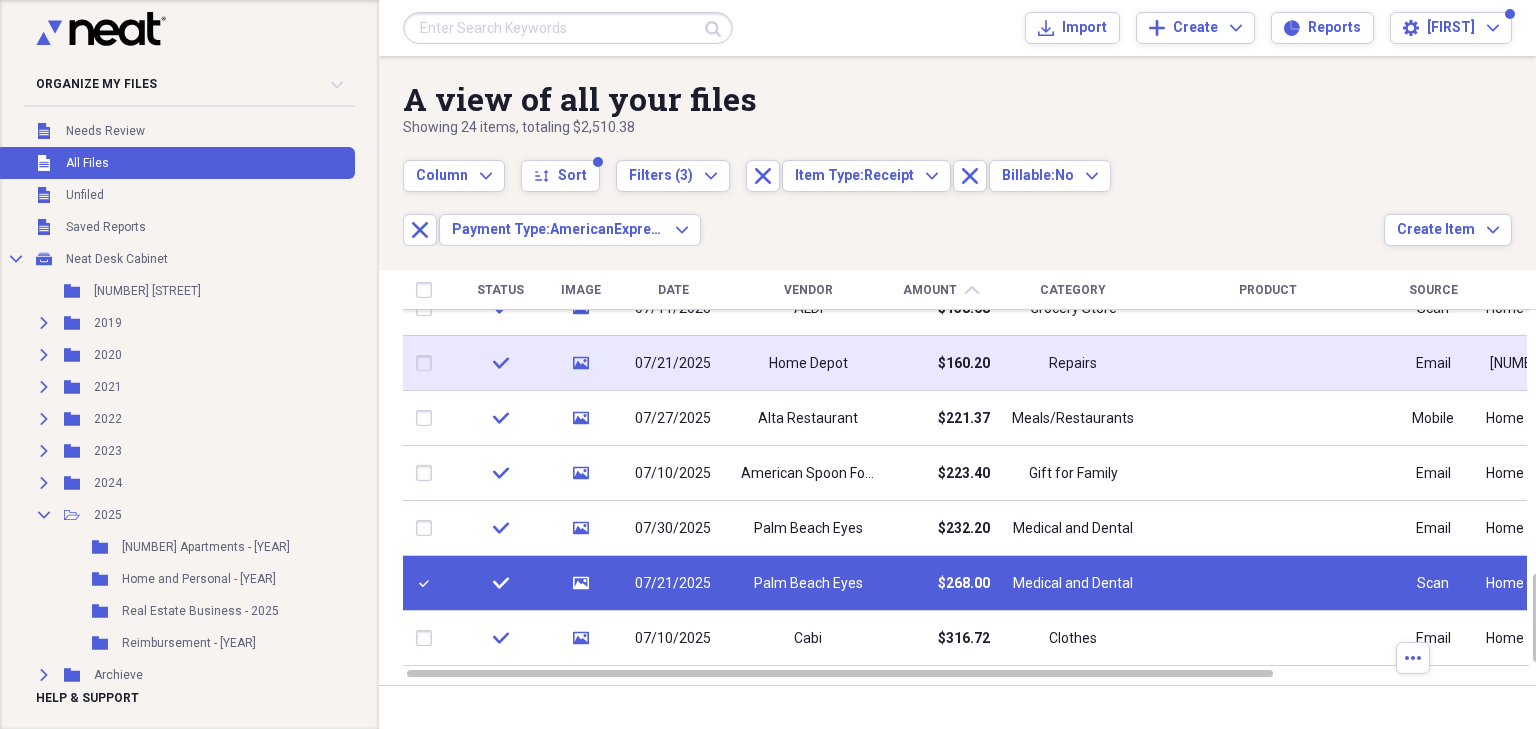 click at bounding box center (428, 363) 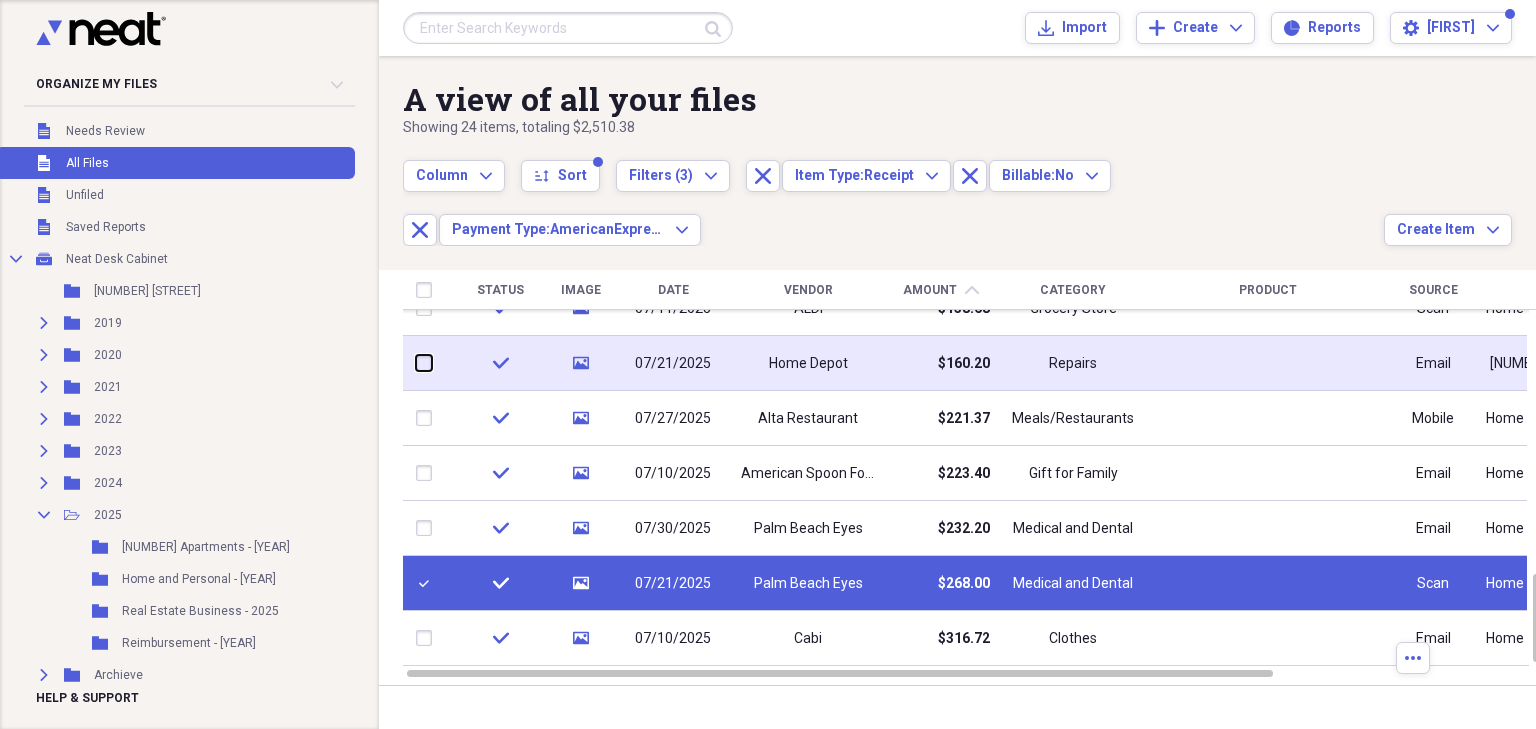 click at bounding box center (416, 363) 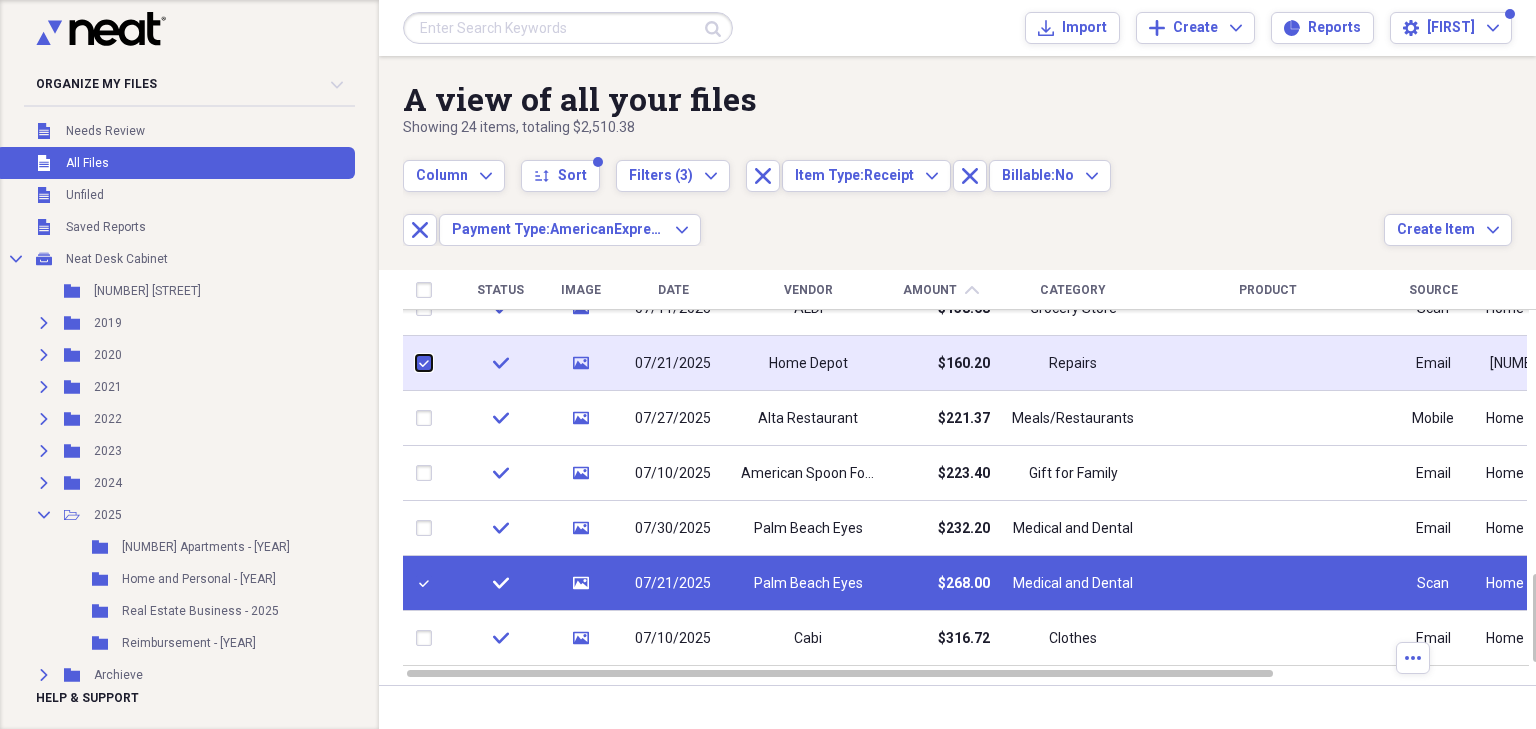 checkbox on "true" 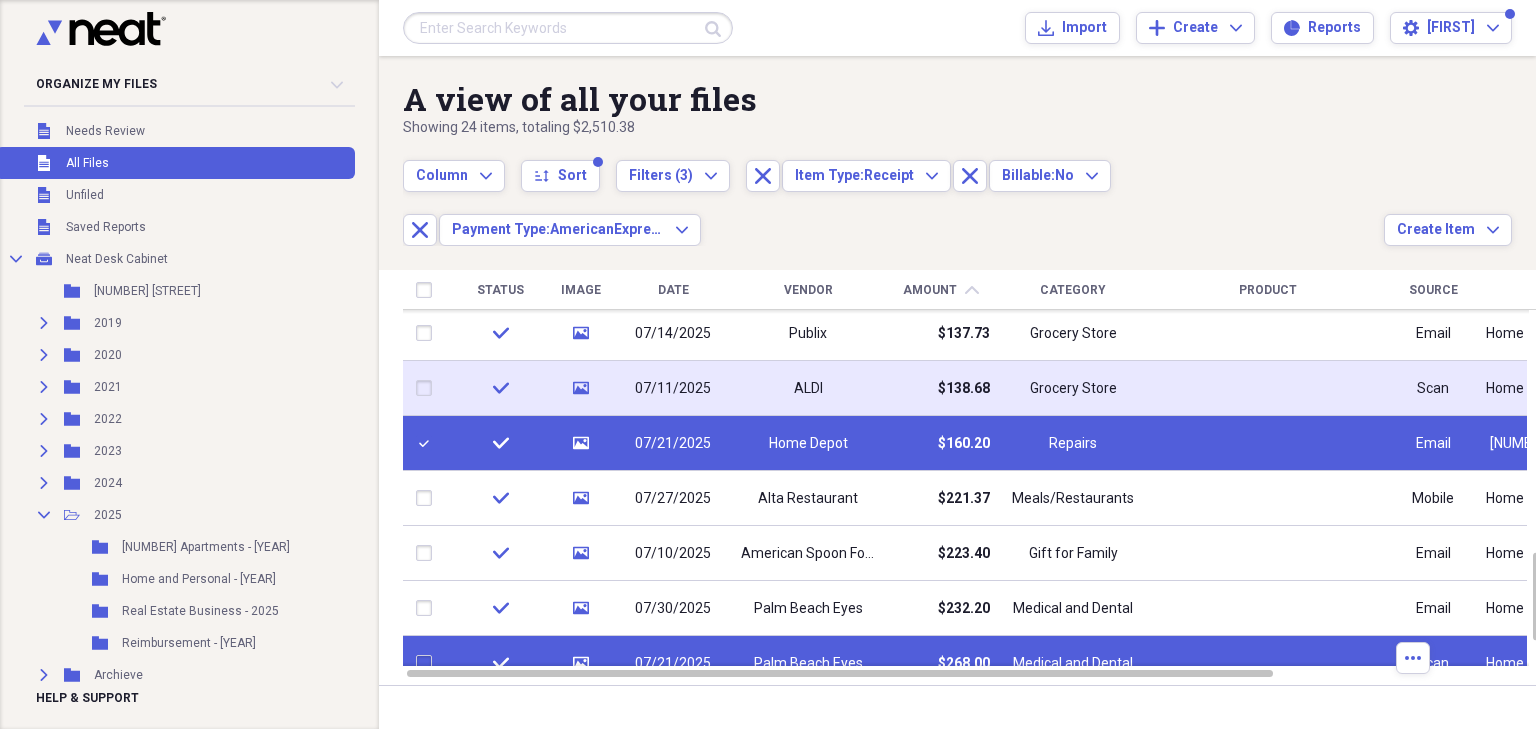 checkbox on "false" 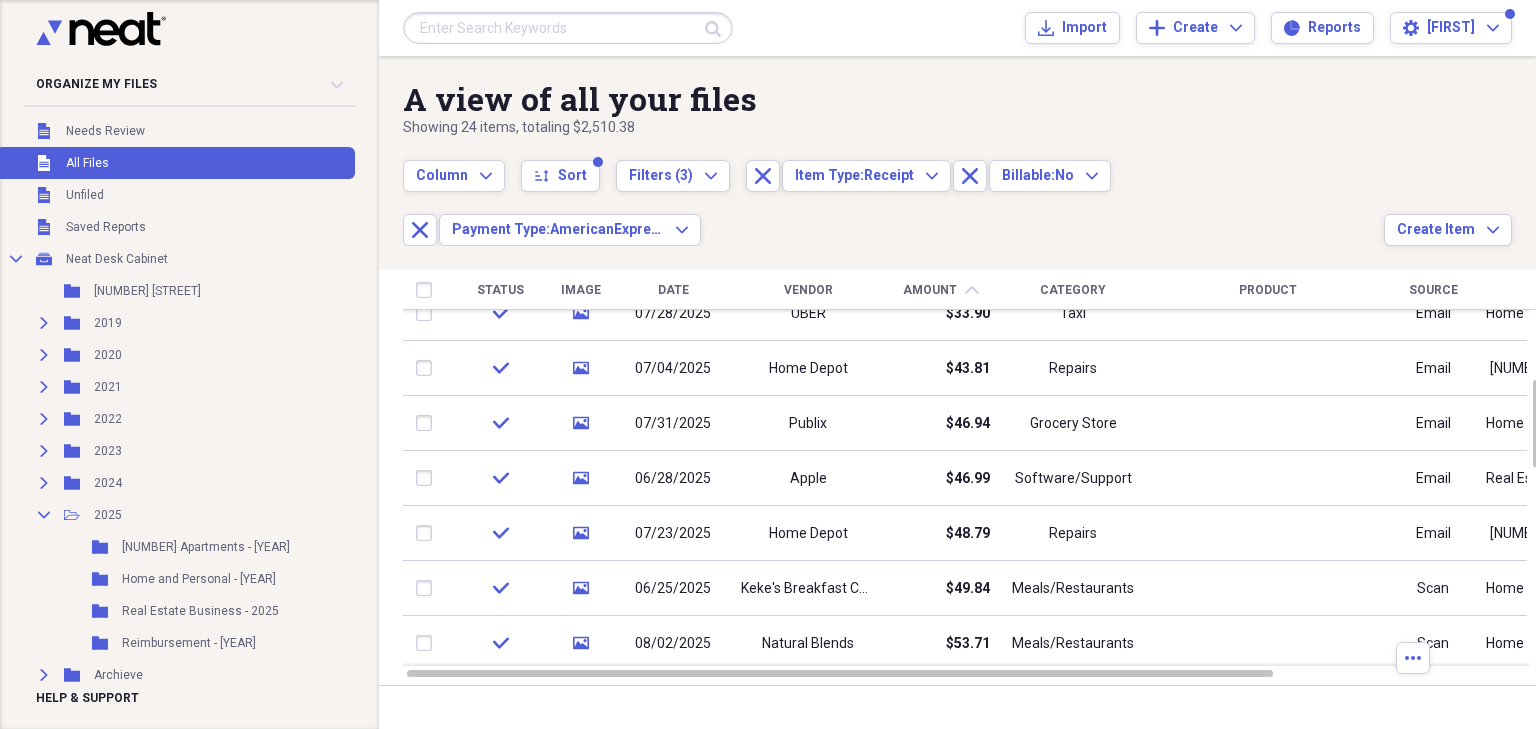 checkbox on "false" 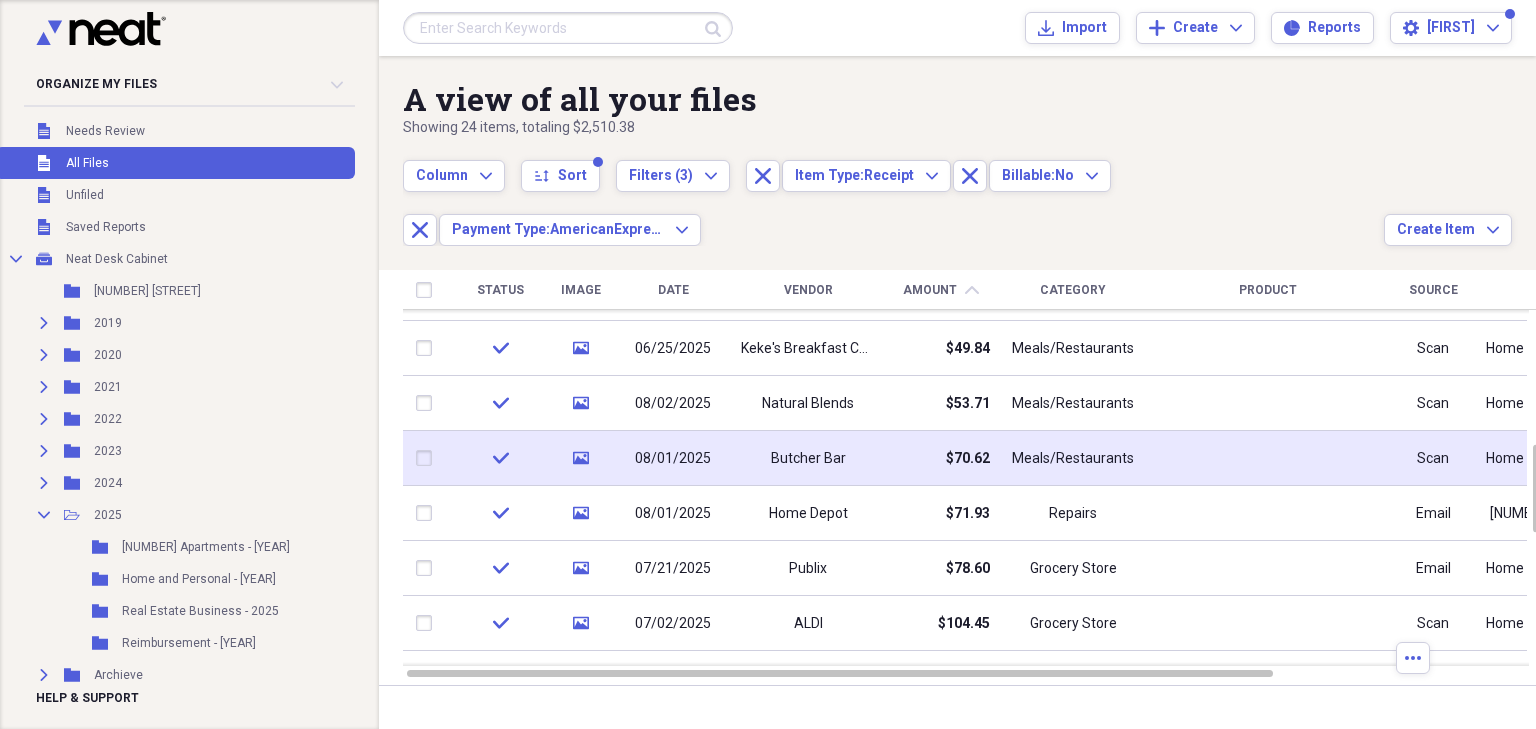 checkbox on "true" 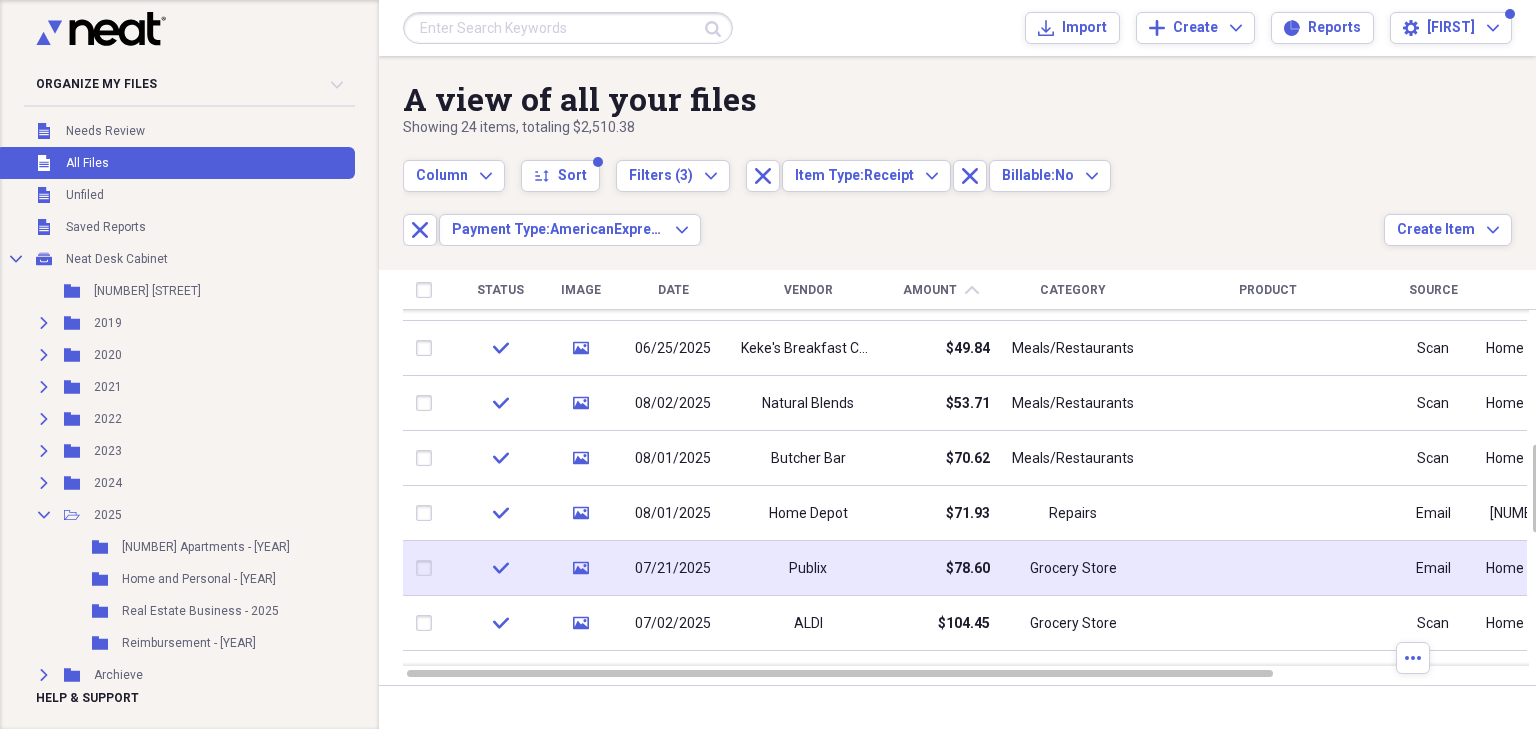 click at bounding box center (428, 568) 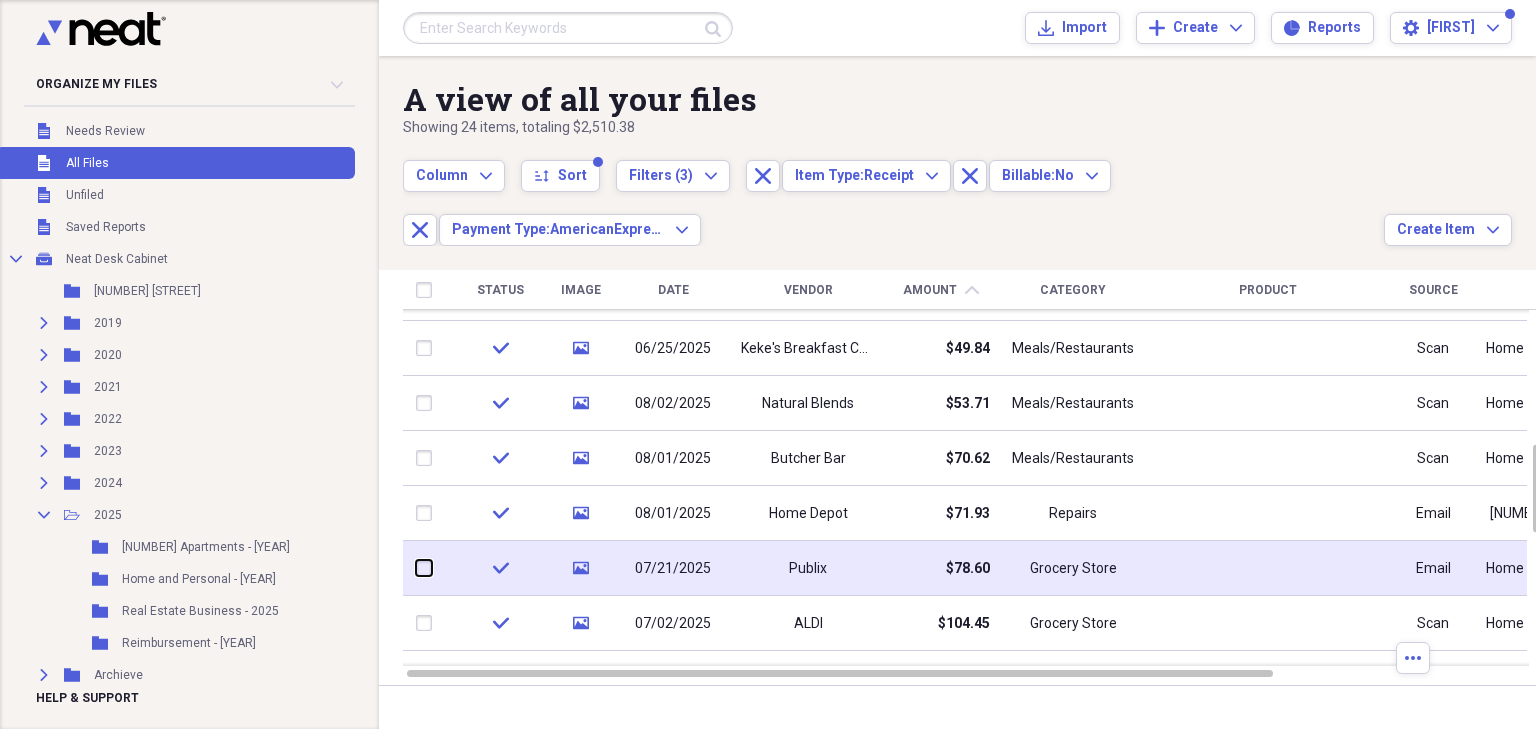 click at bounding box center [416, 568] 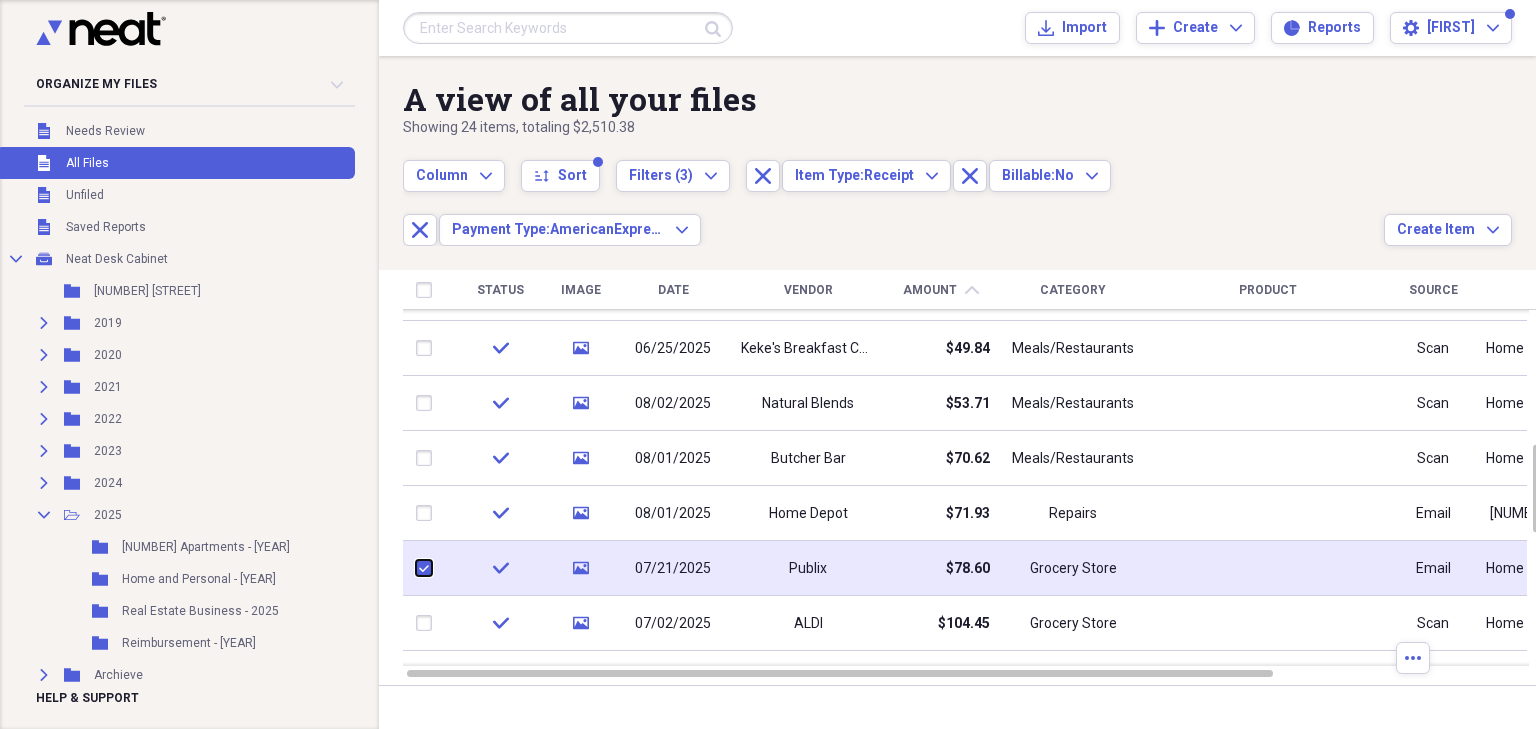 checkbox on "true" 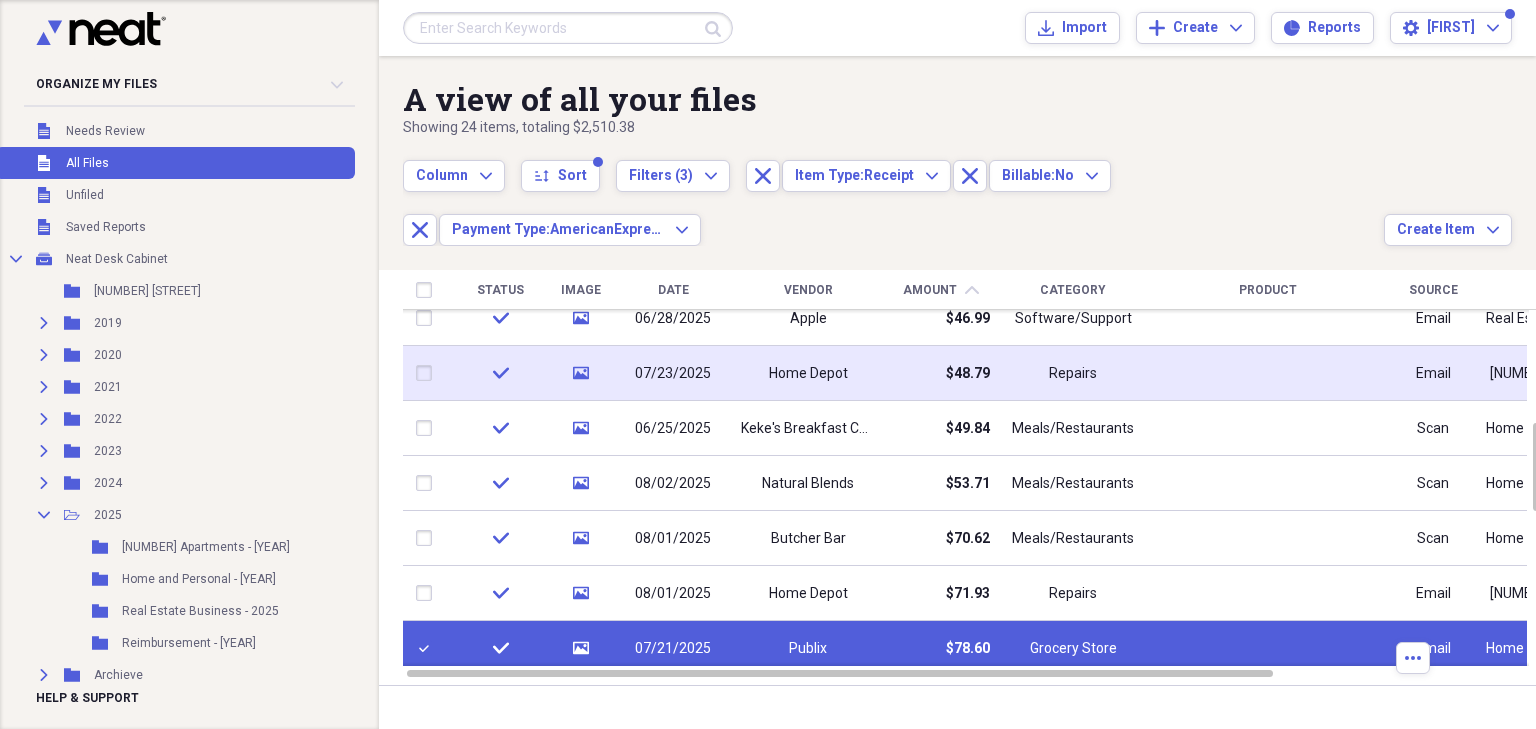 click at bounding box center (428, 373) 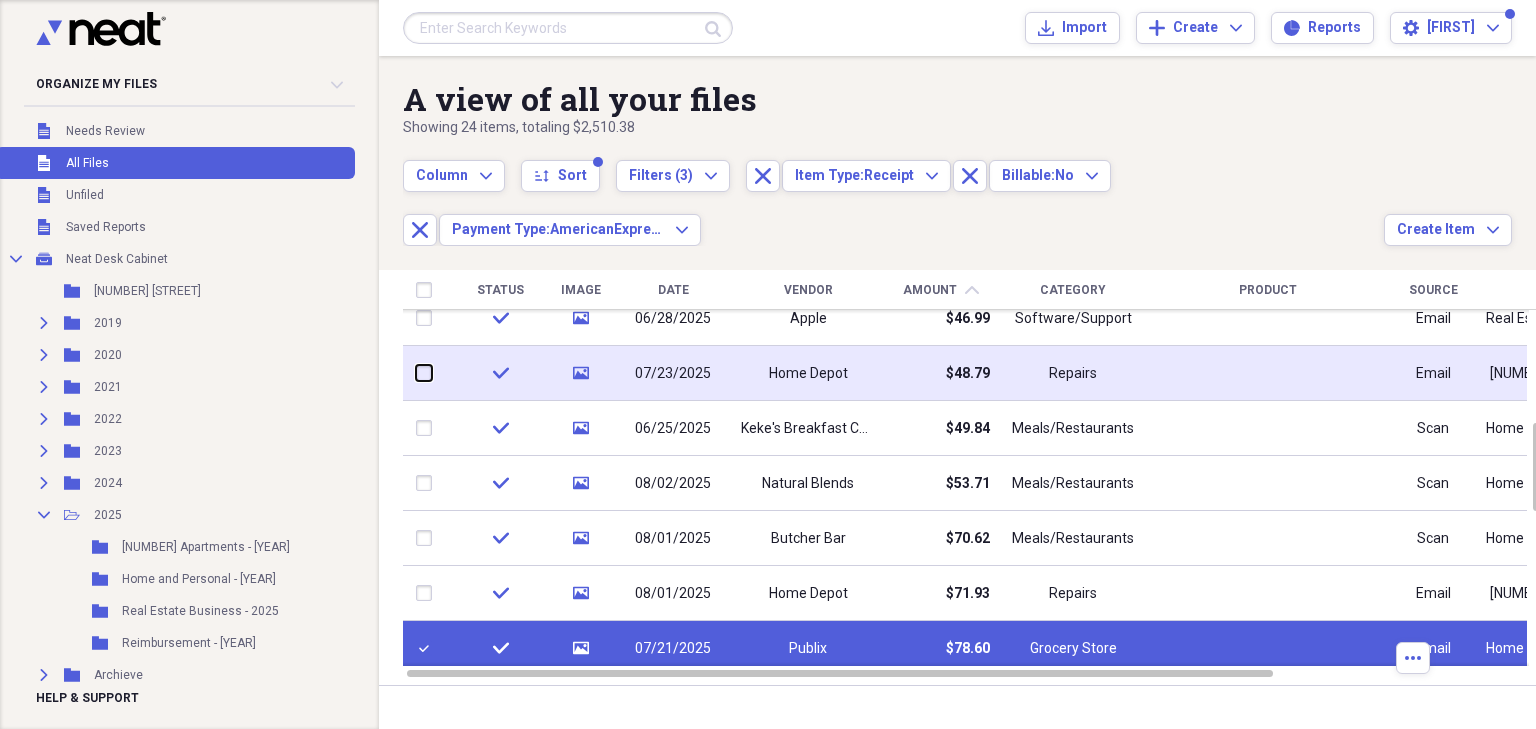 click at bounding box center [416, 373] 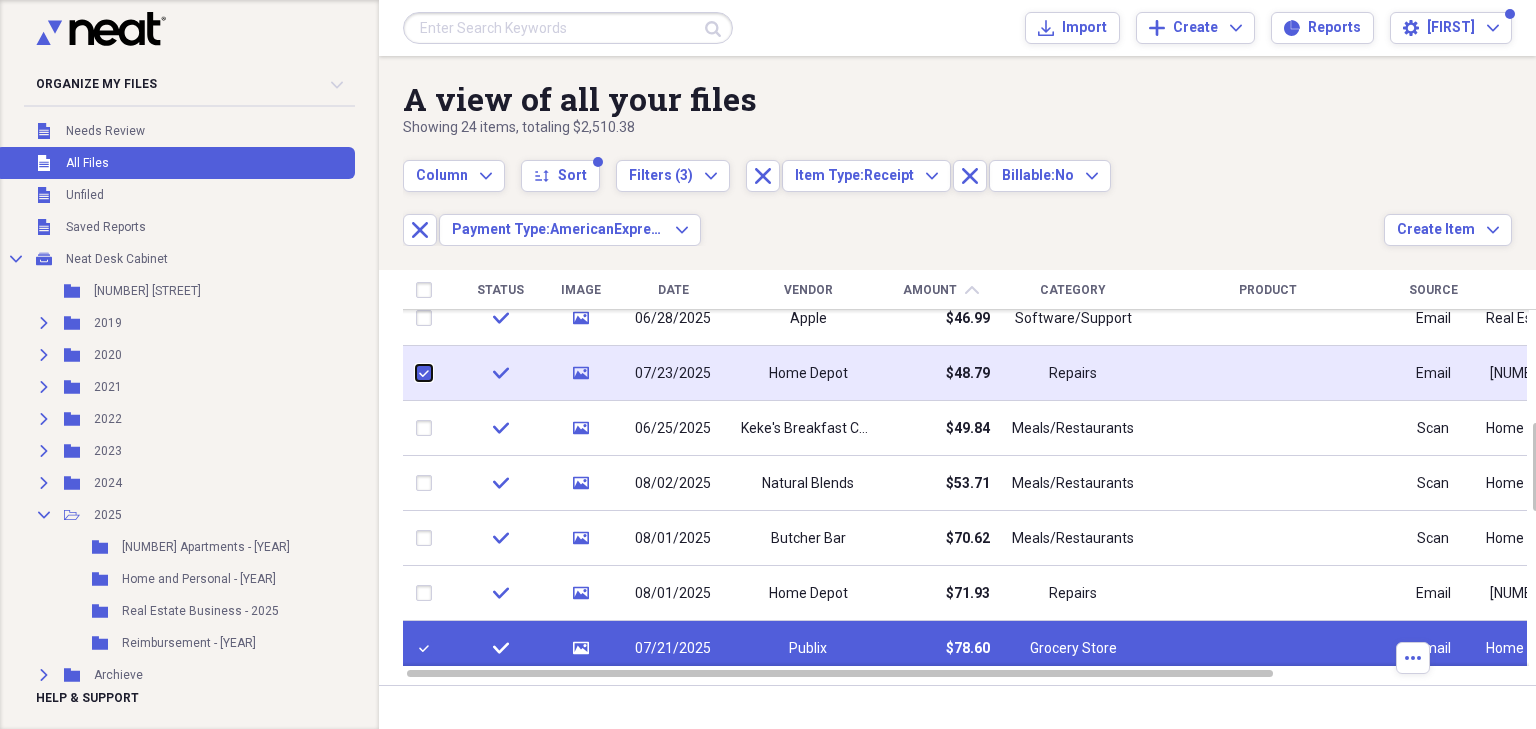 checkbox on "true" 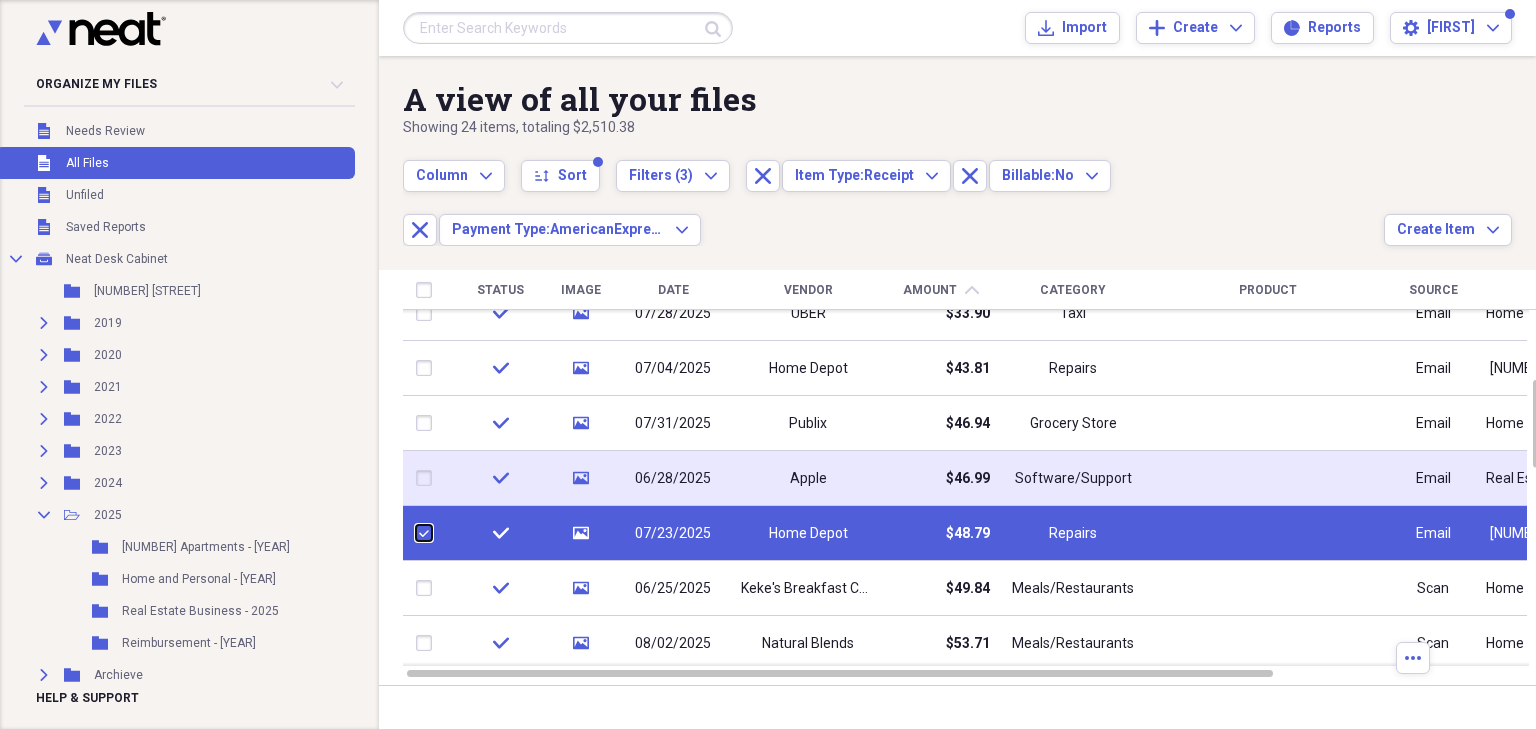 checkbox on "false" 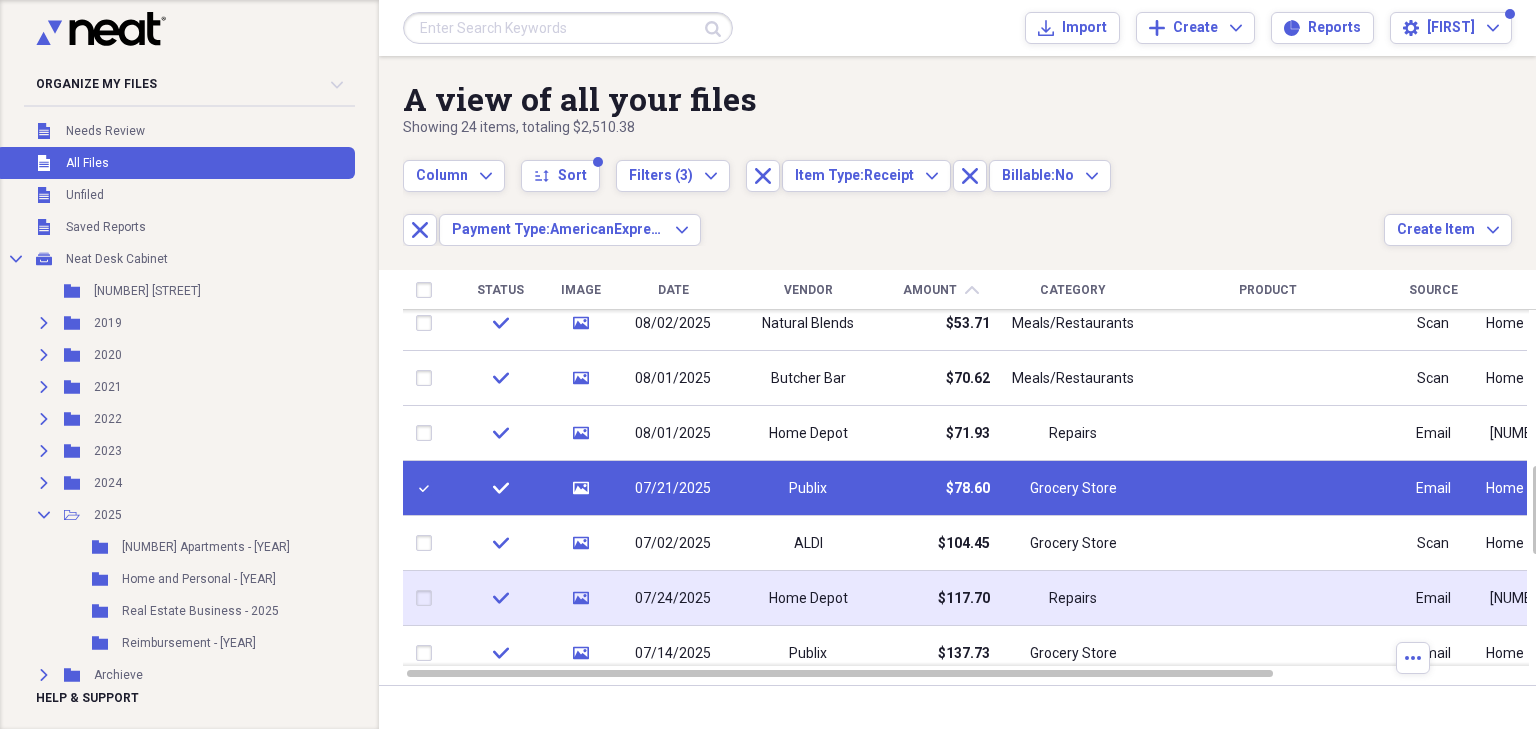 click at bounding box center (428, 598) 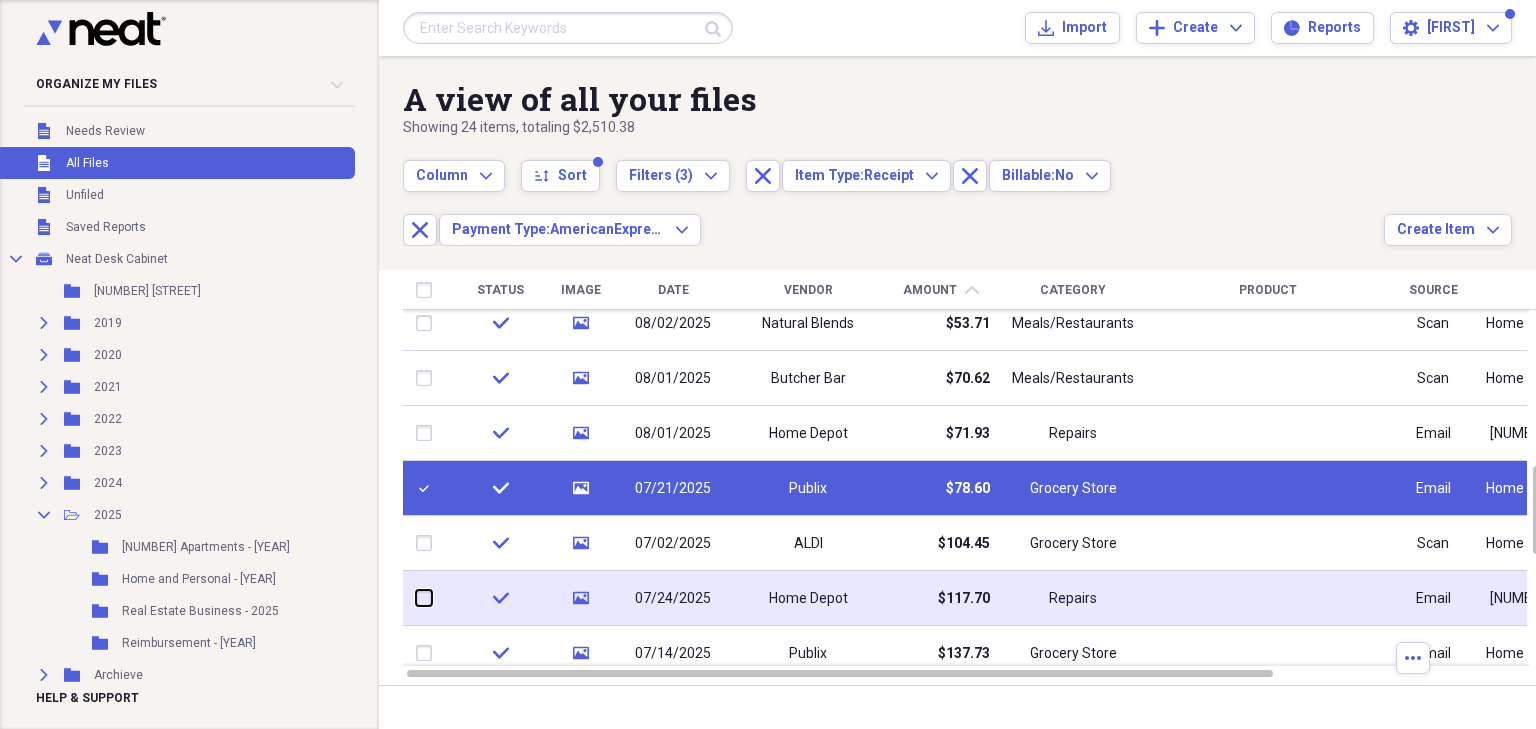 click at bounding box center [416, 598] 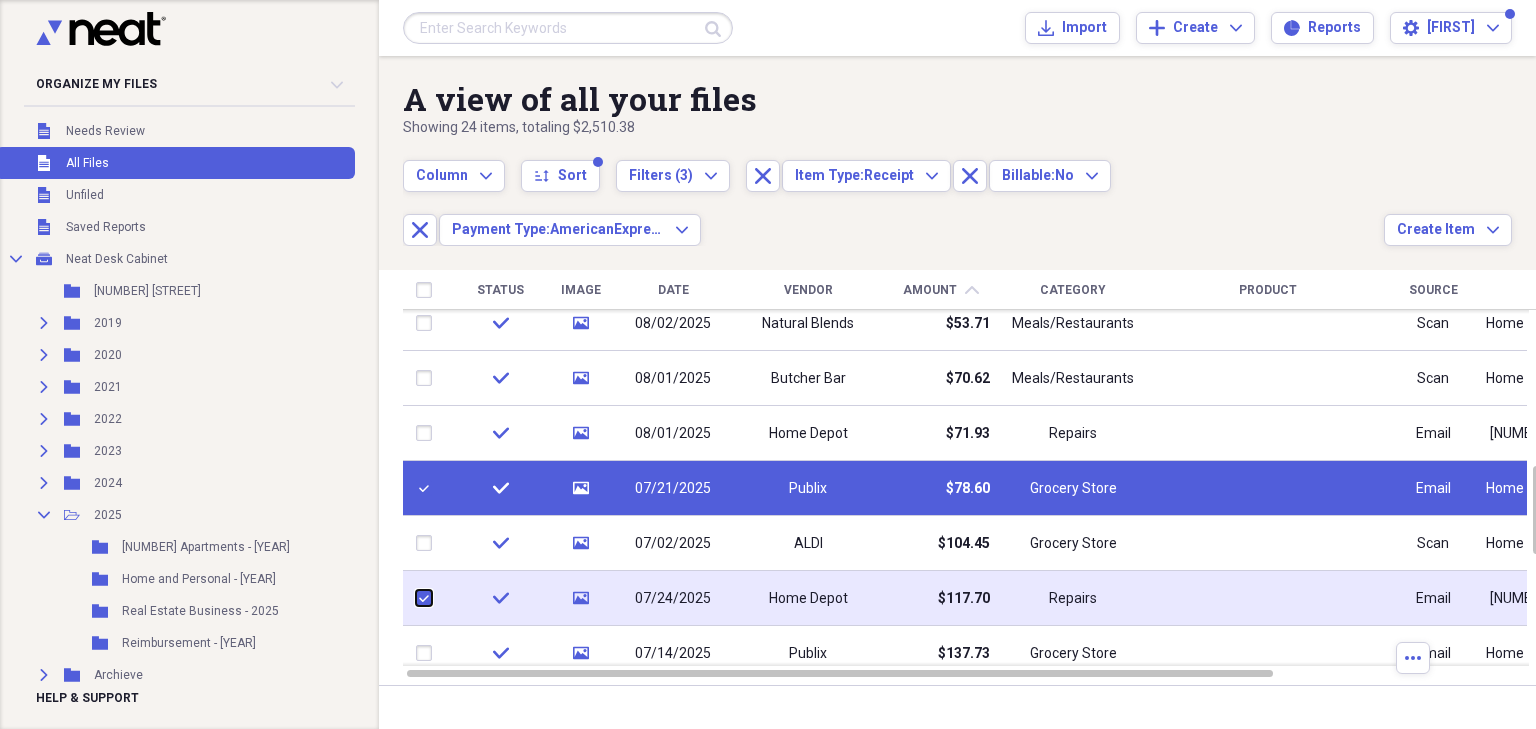 checkbox on "true" 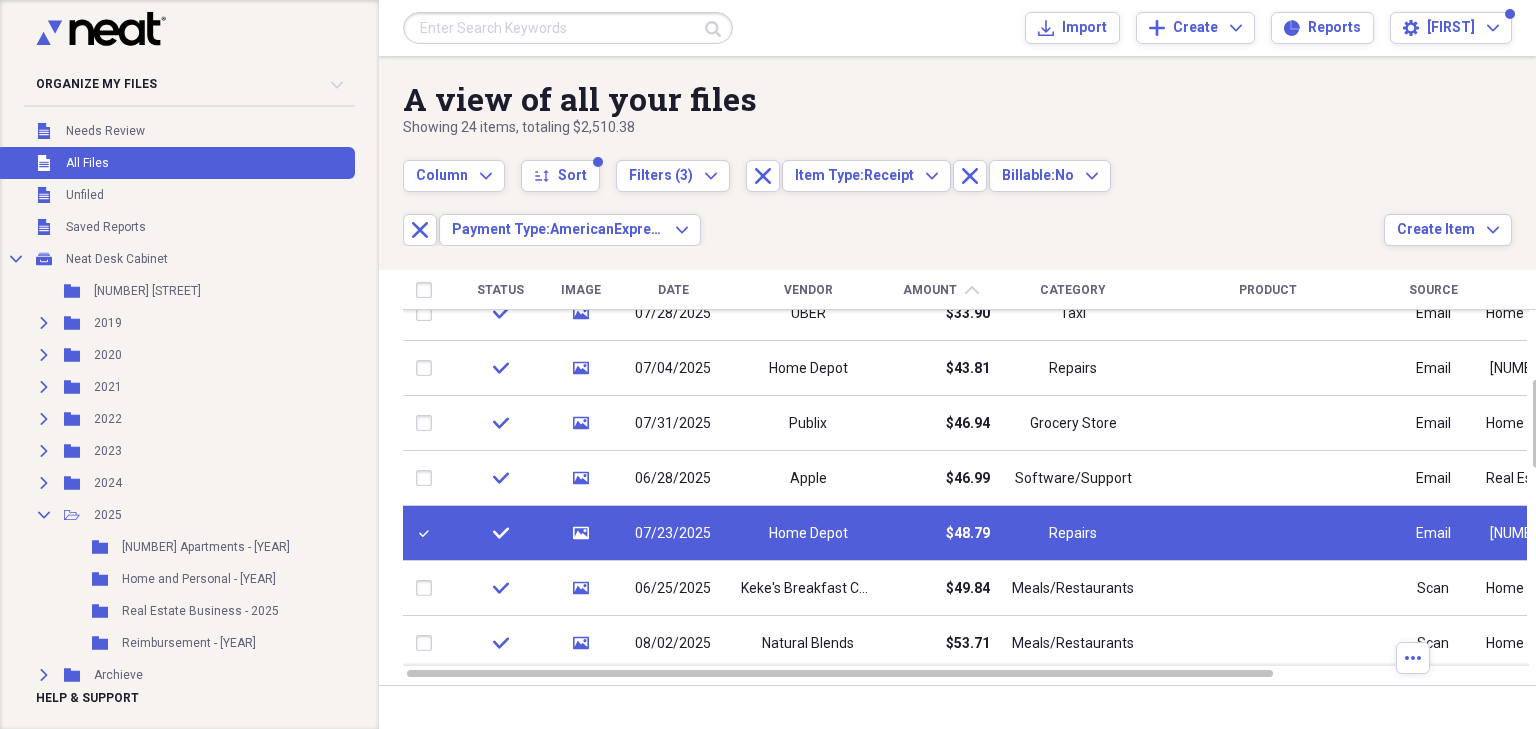 checkbox on "false" 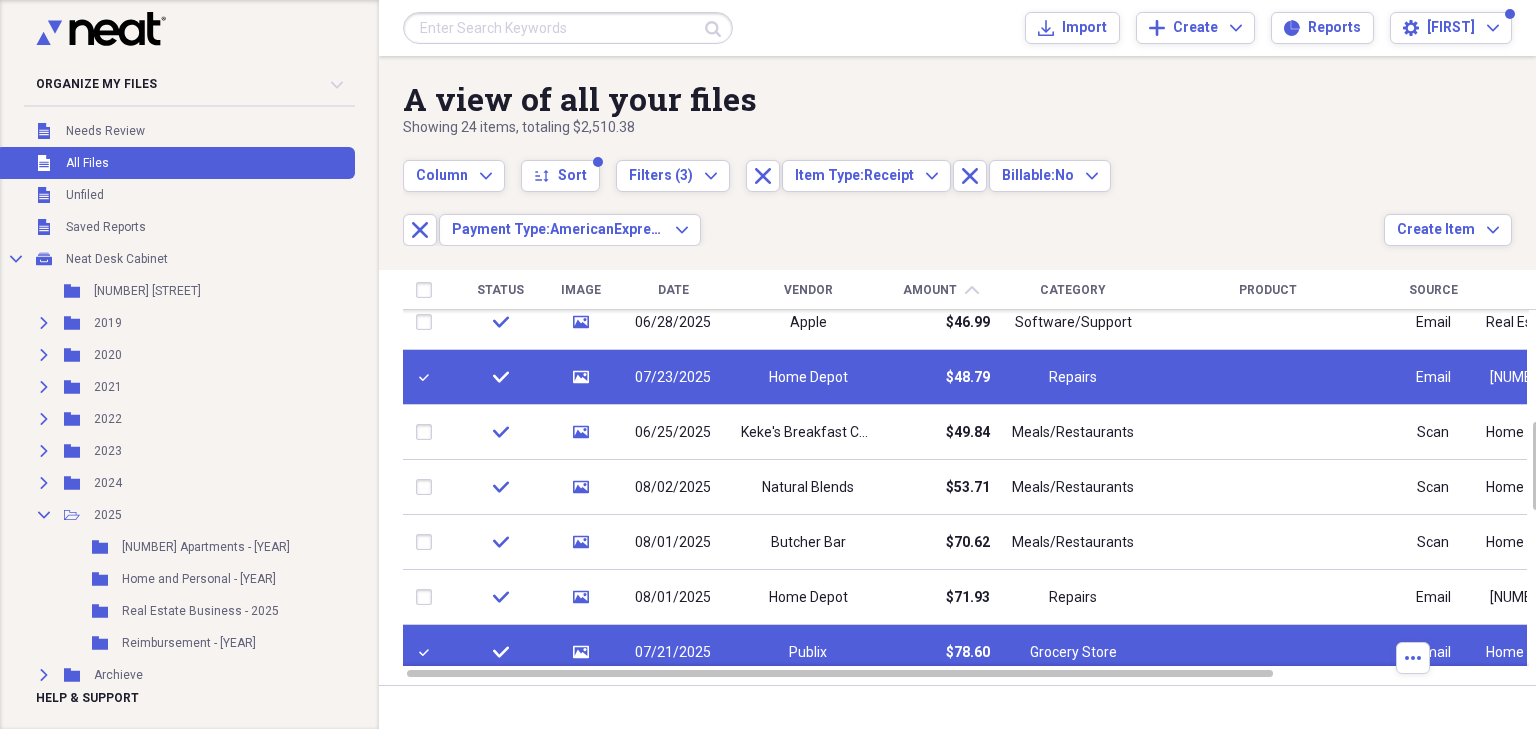 checkbox on "true" 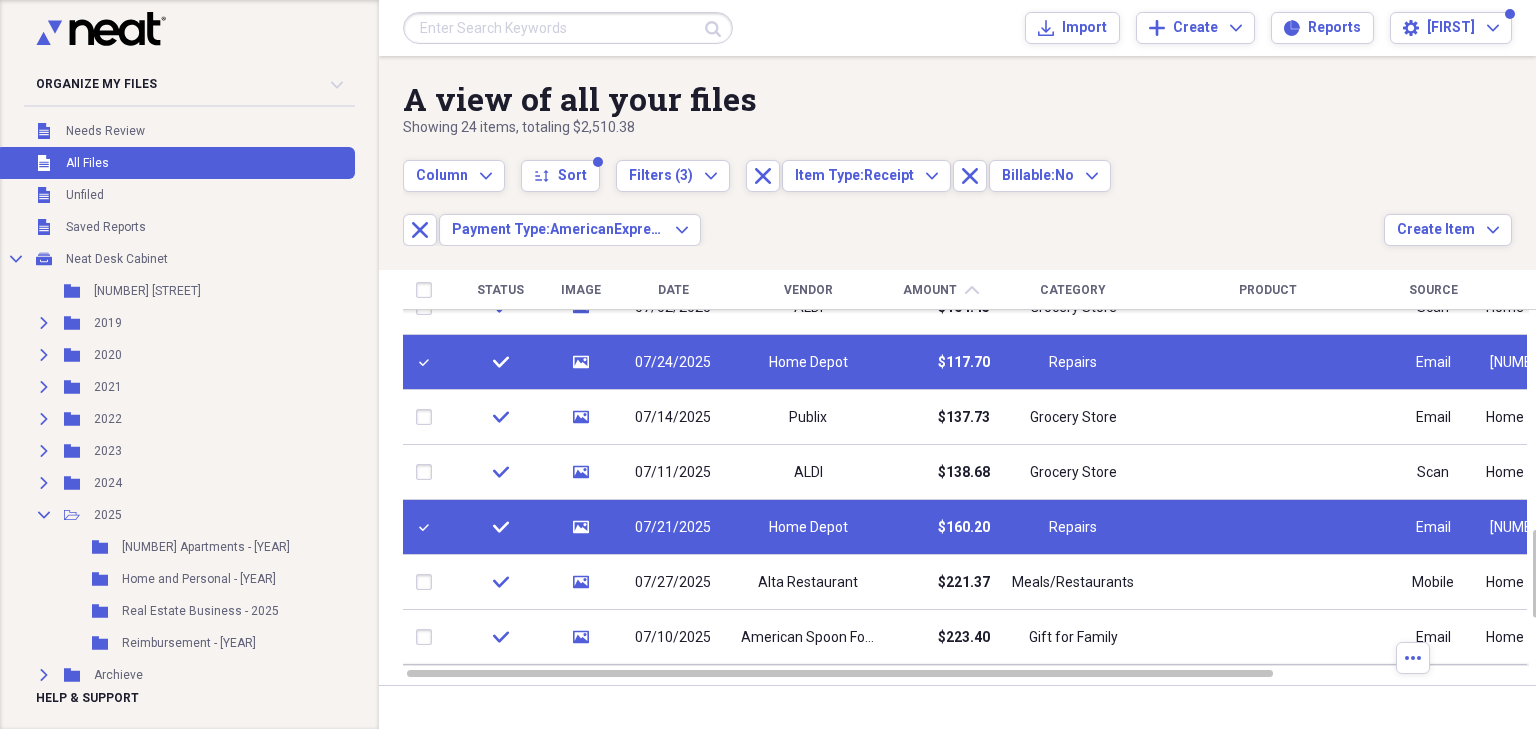 checkbox on "true" 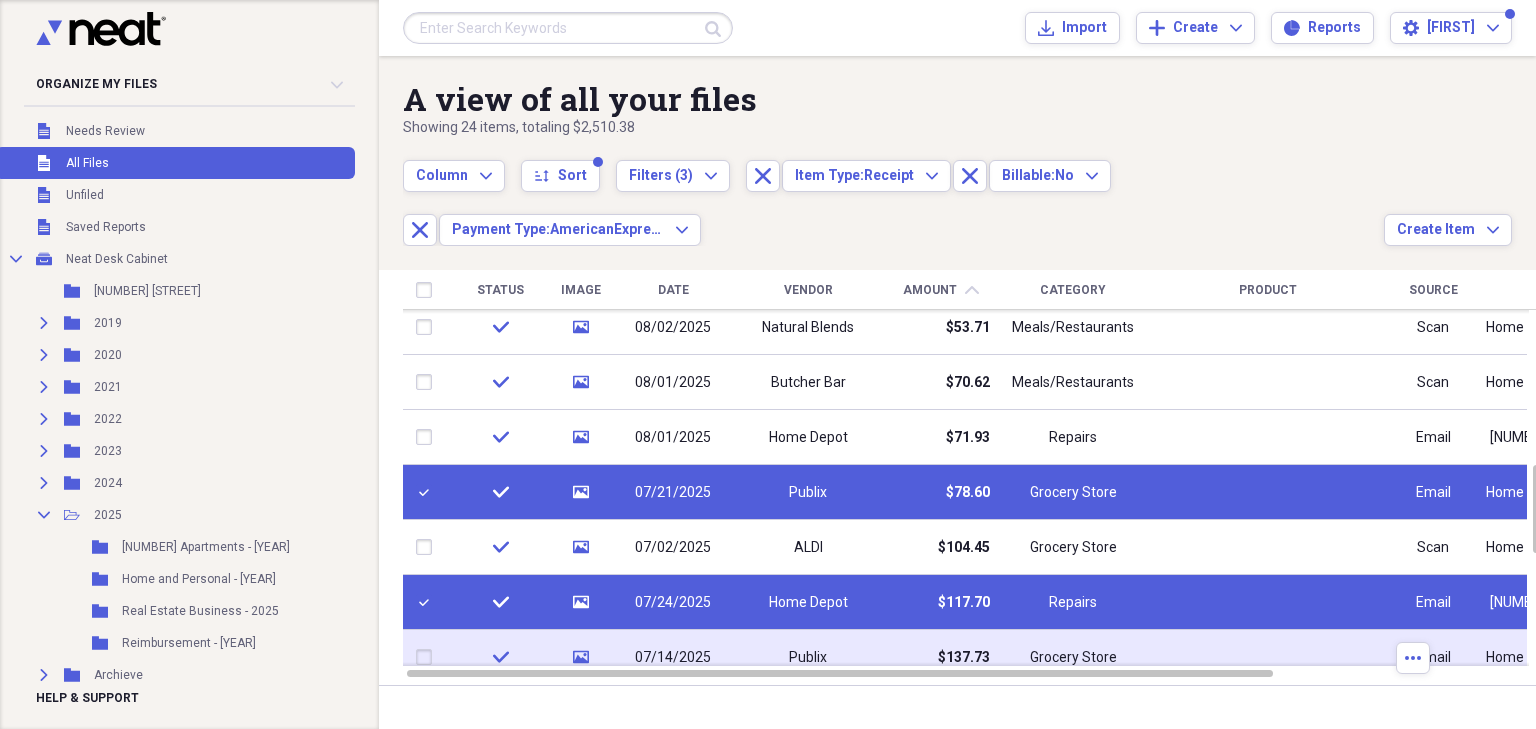 checkbox on "false" 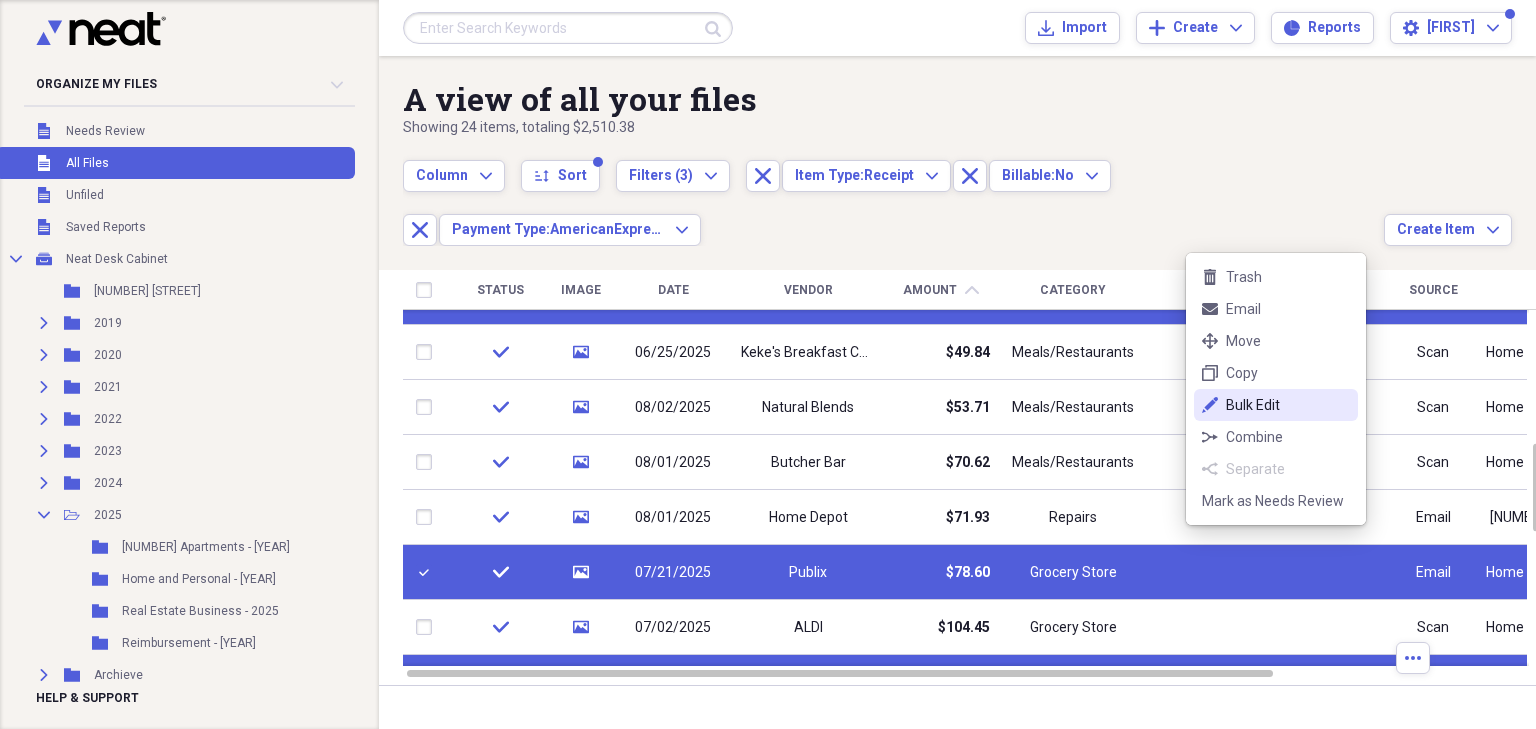 click on "Bulk Edit" at bounding box center [1288, 405] 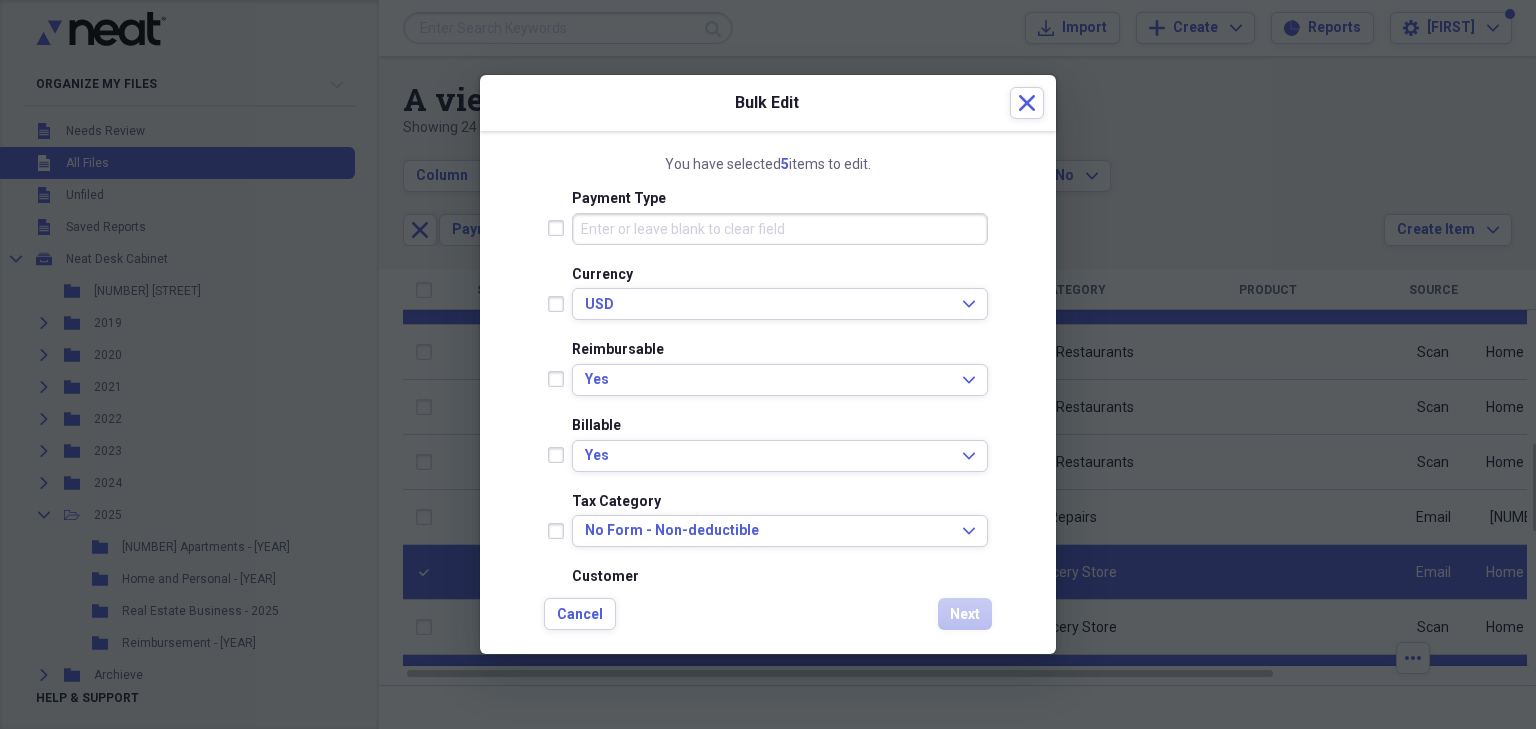 scroll, scrollTop: 400, scrollLeft: 0, axis: vertical 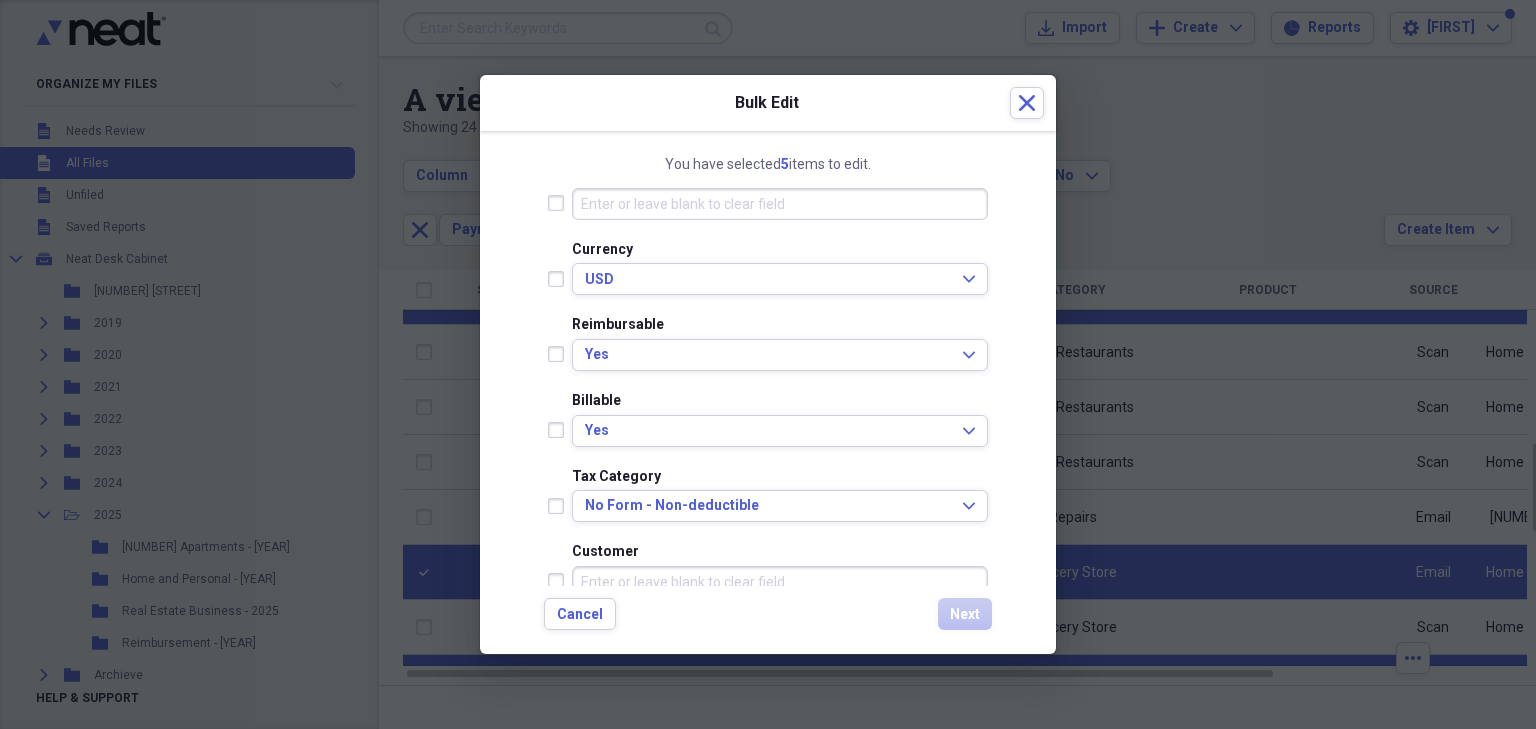 click at bounding box center [560, 430] 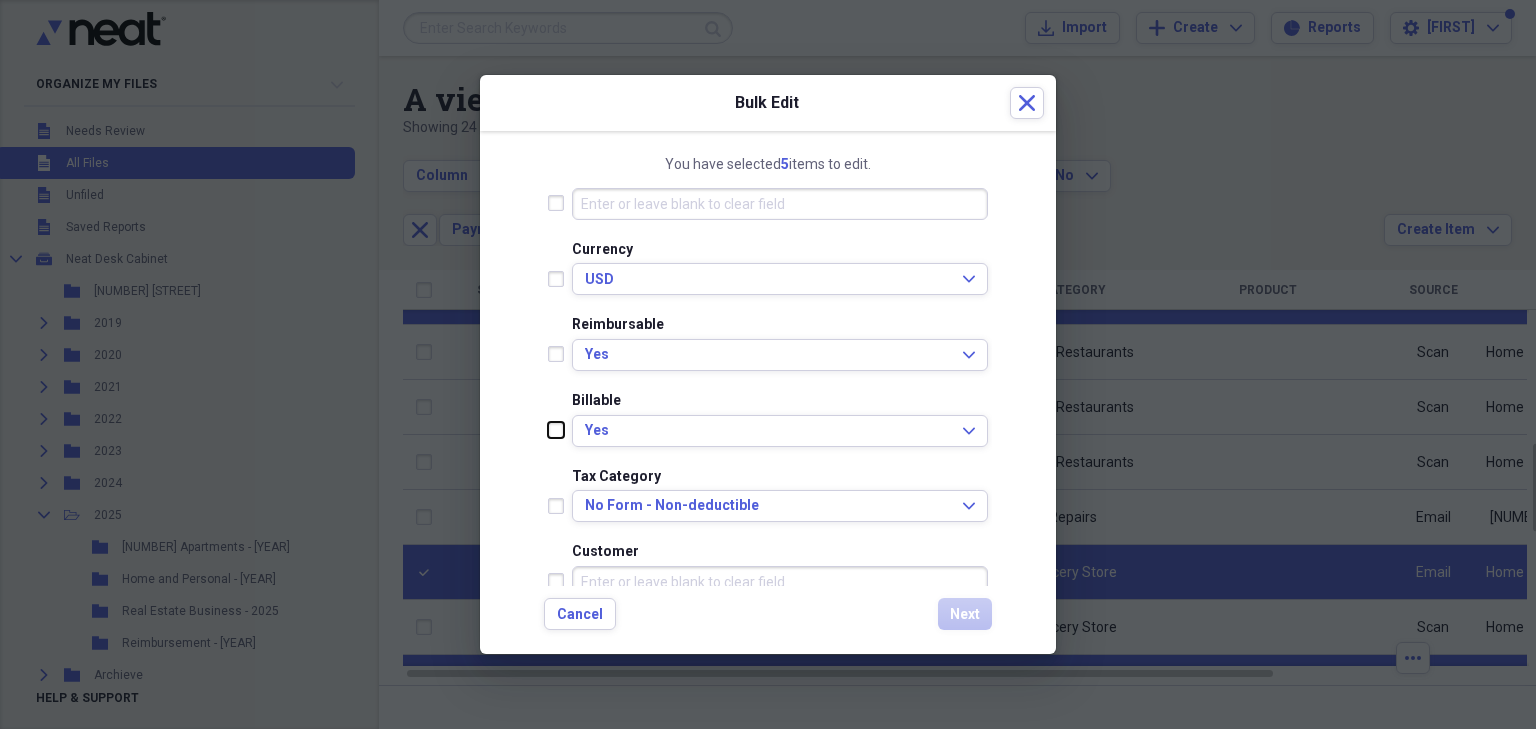 click at bounding box center (548, 430) 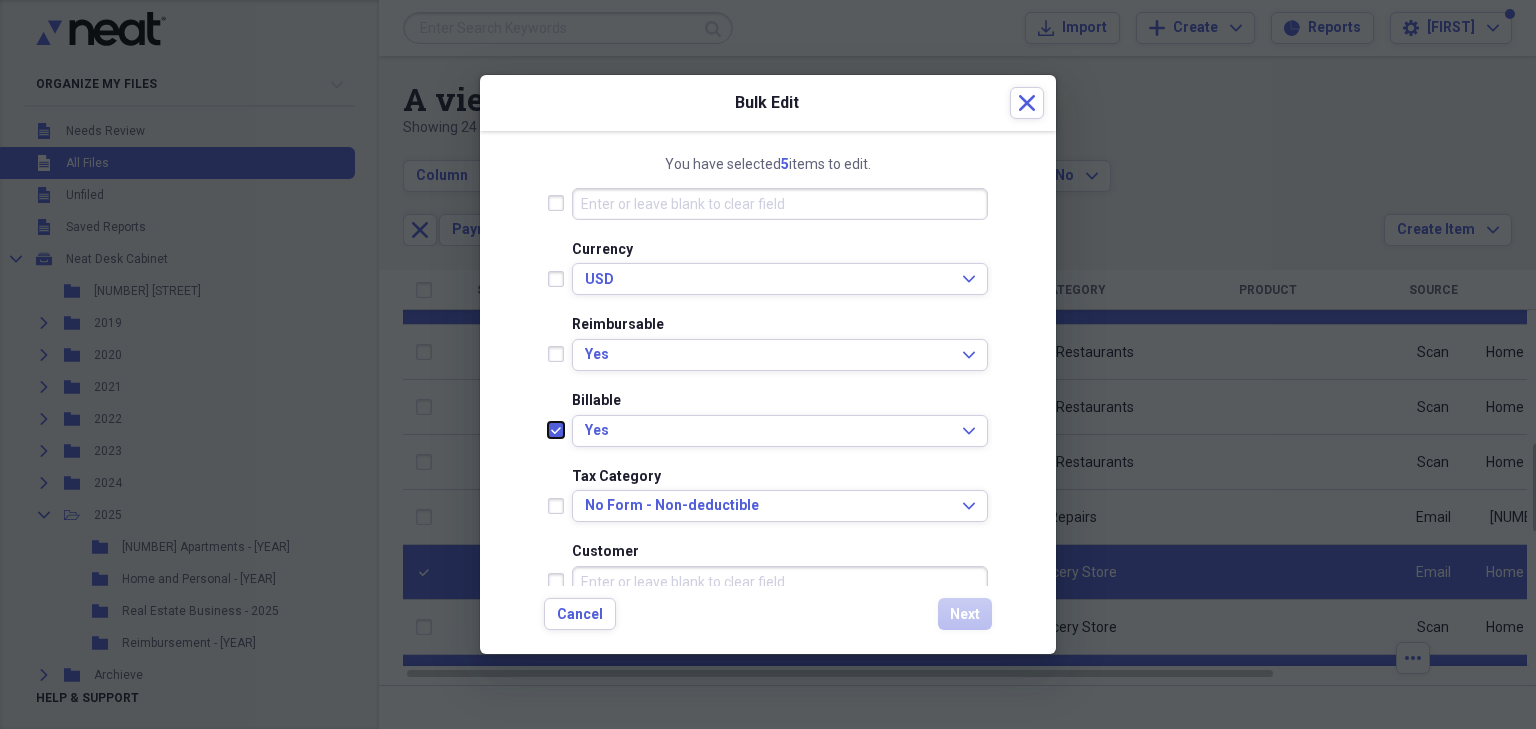 checkbox on "true" 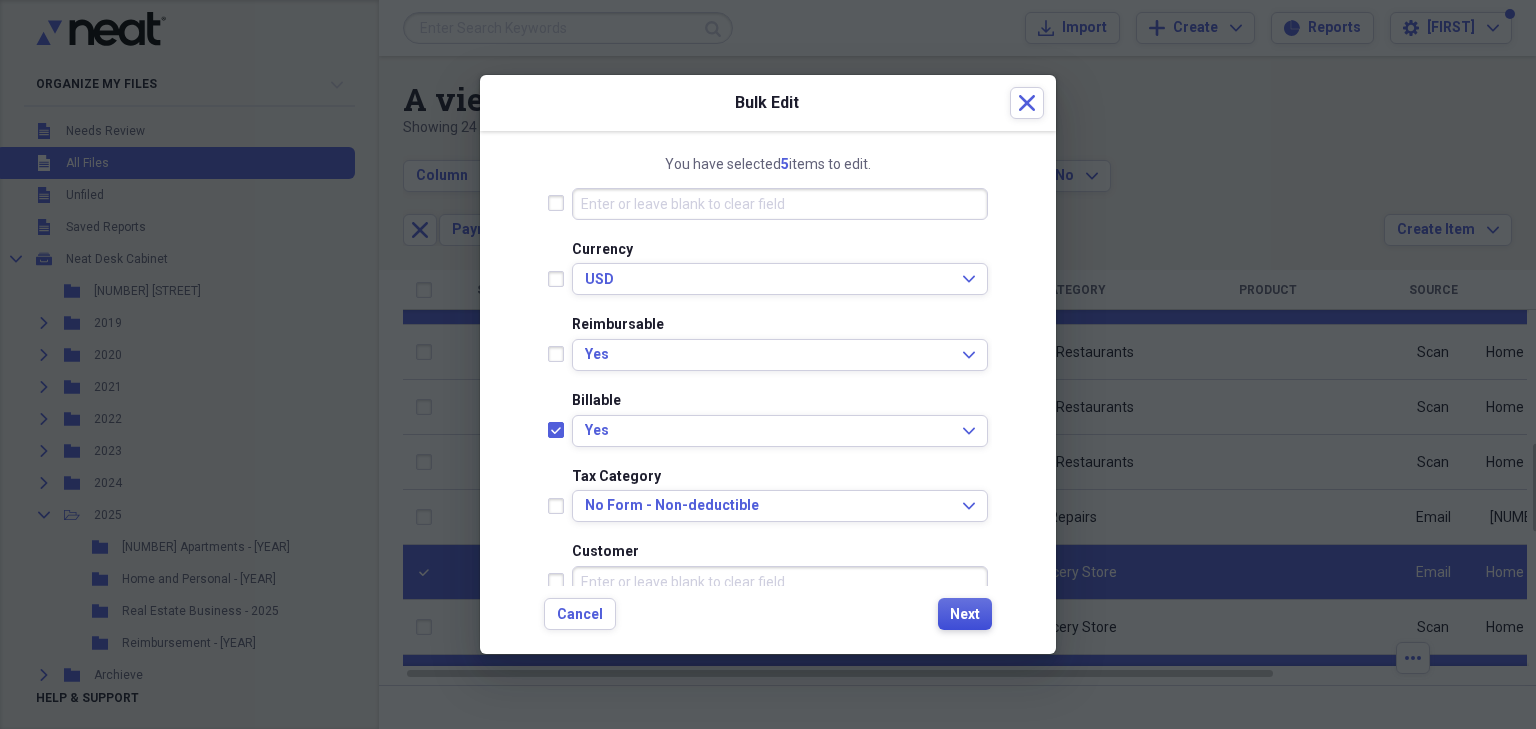 click on "Next" at bounding box center (965, 615) 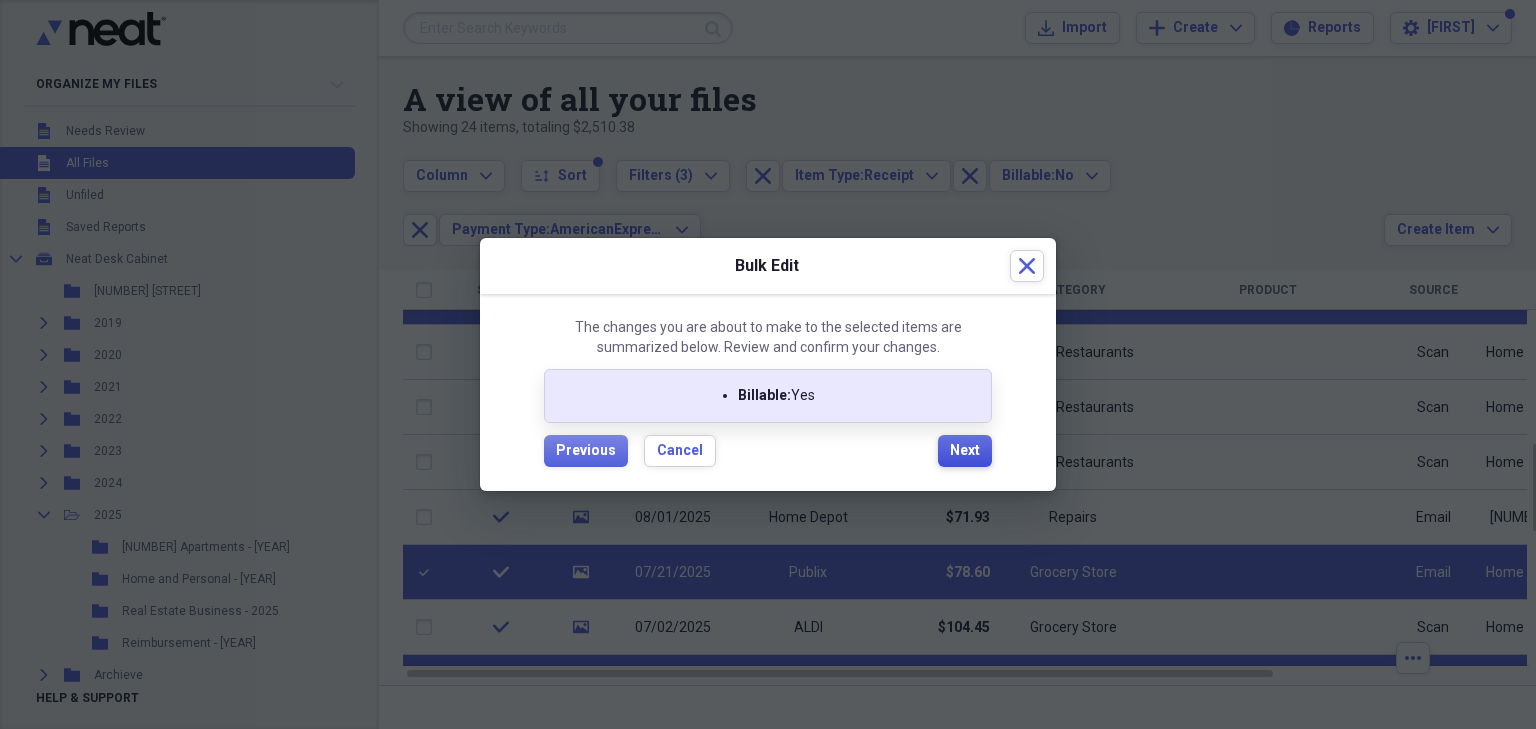 click on "Next" at bounding box center [965, 451] 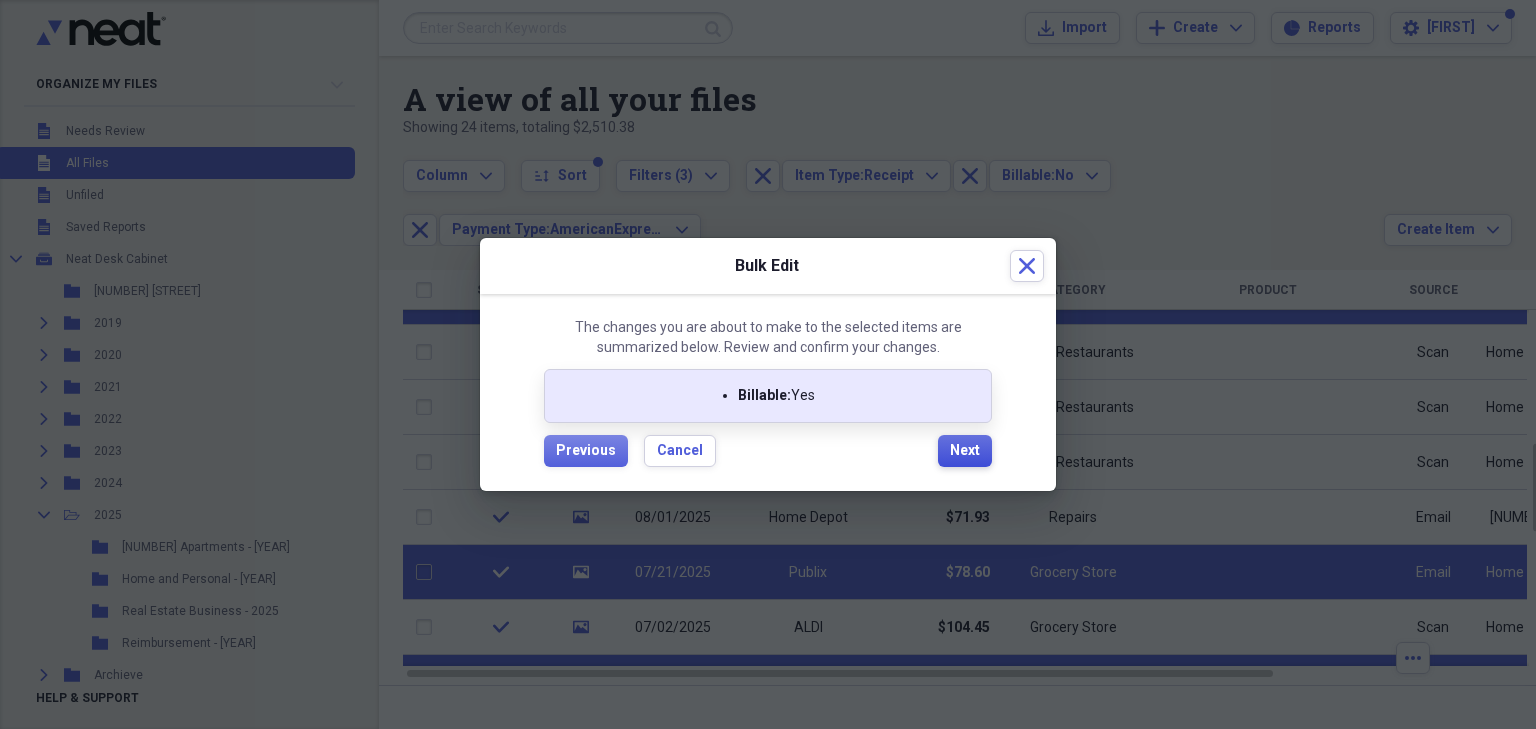 checkbox on "false" 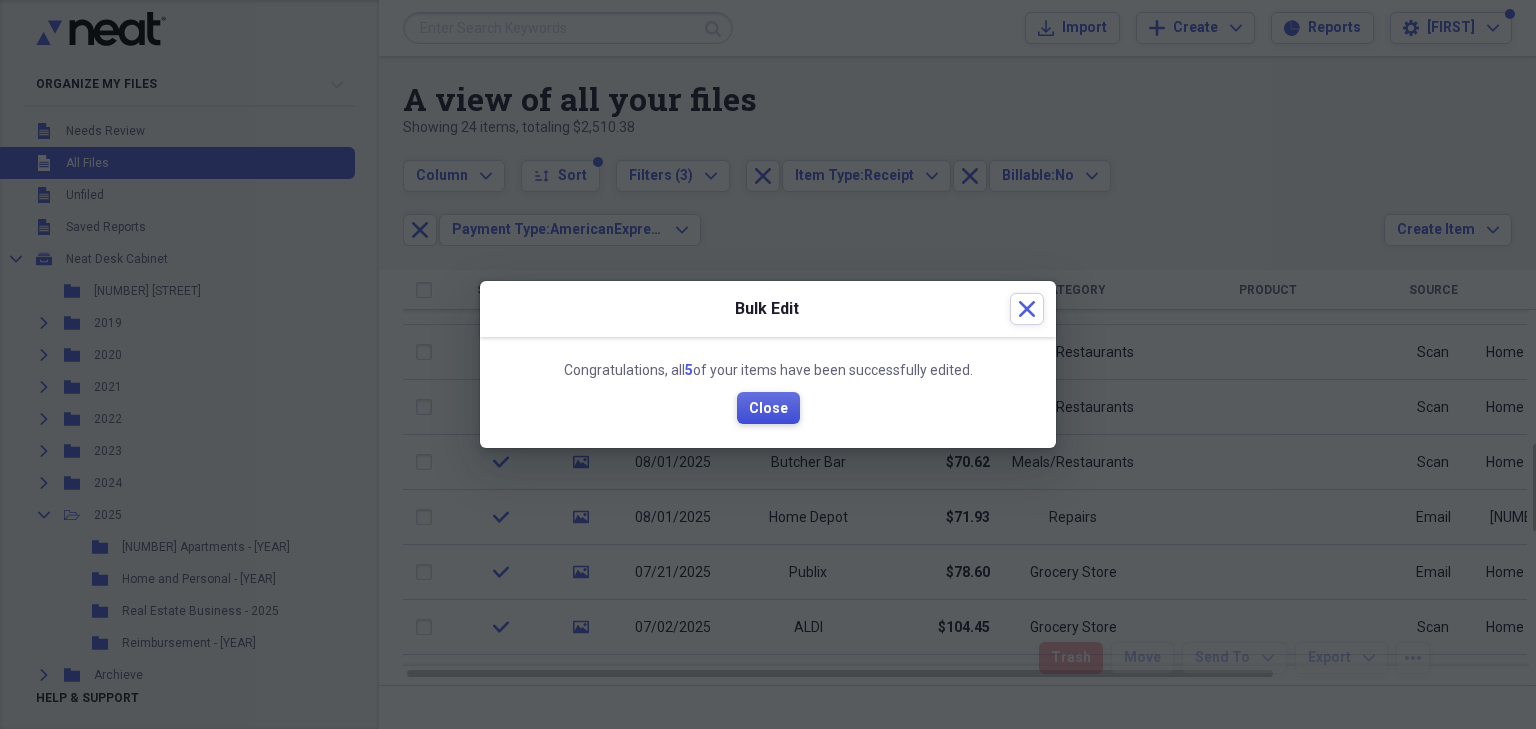 click on "Close" at bounding box center [768, 409] 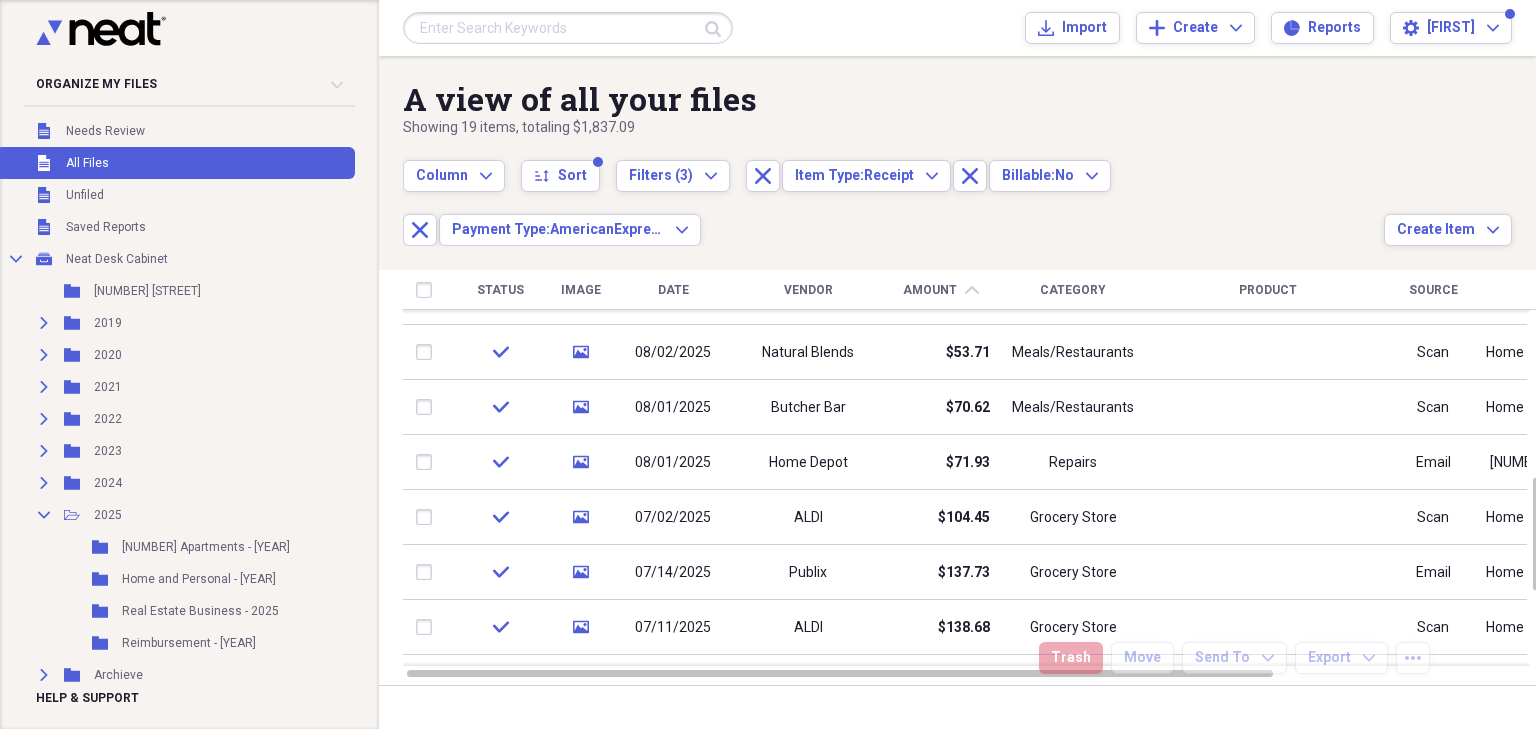 click on "Date" at bounding box center [673, 290] 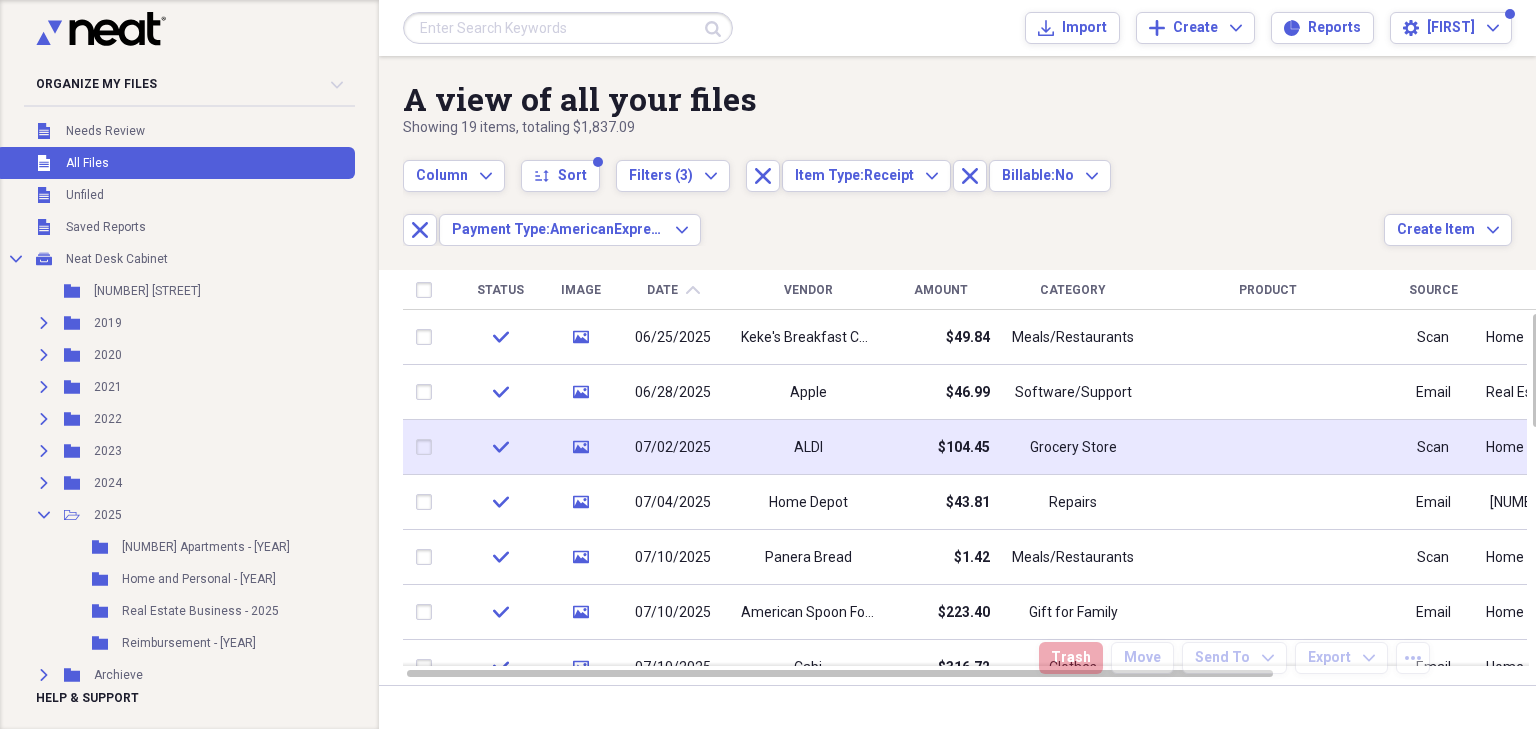 click at bounding box center (428, 447) 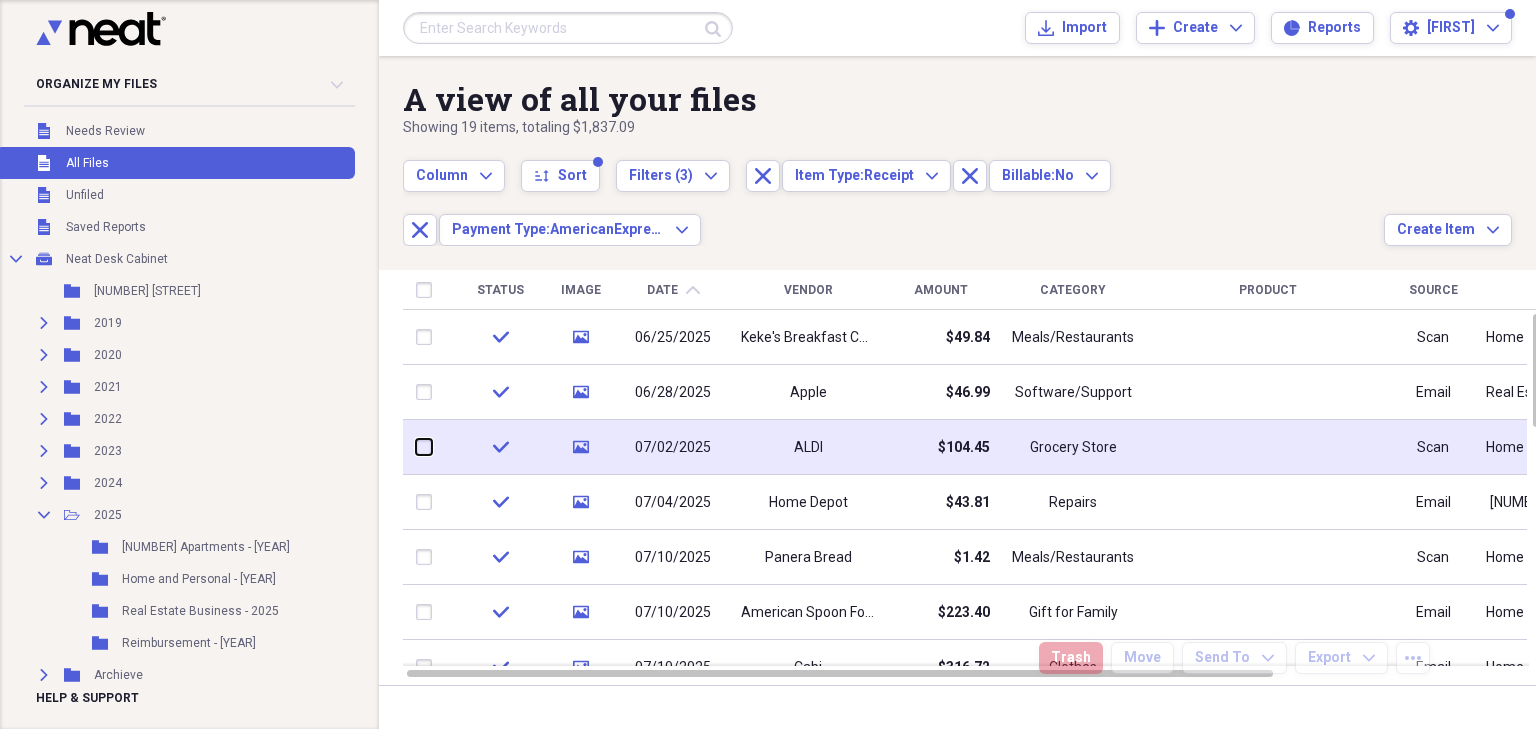 click at bounding box center (416, 447) 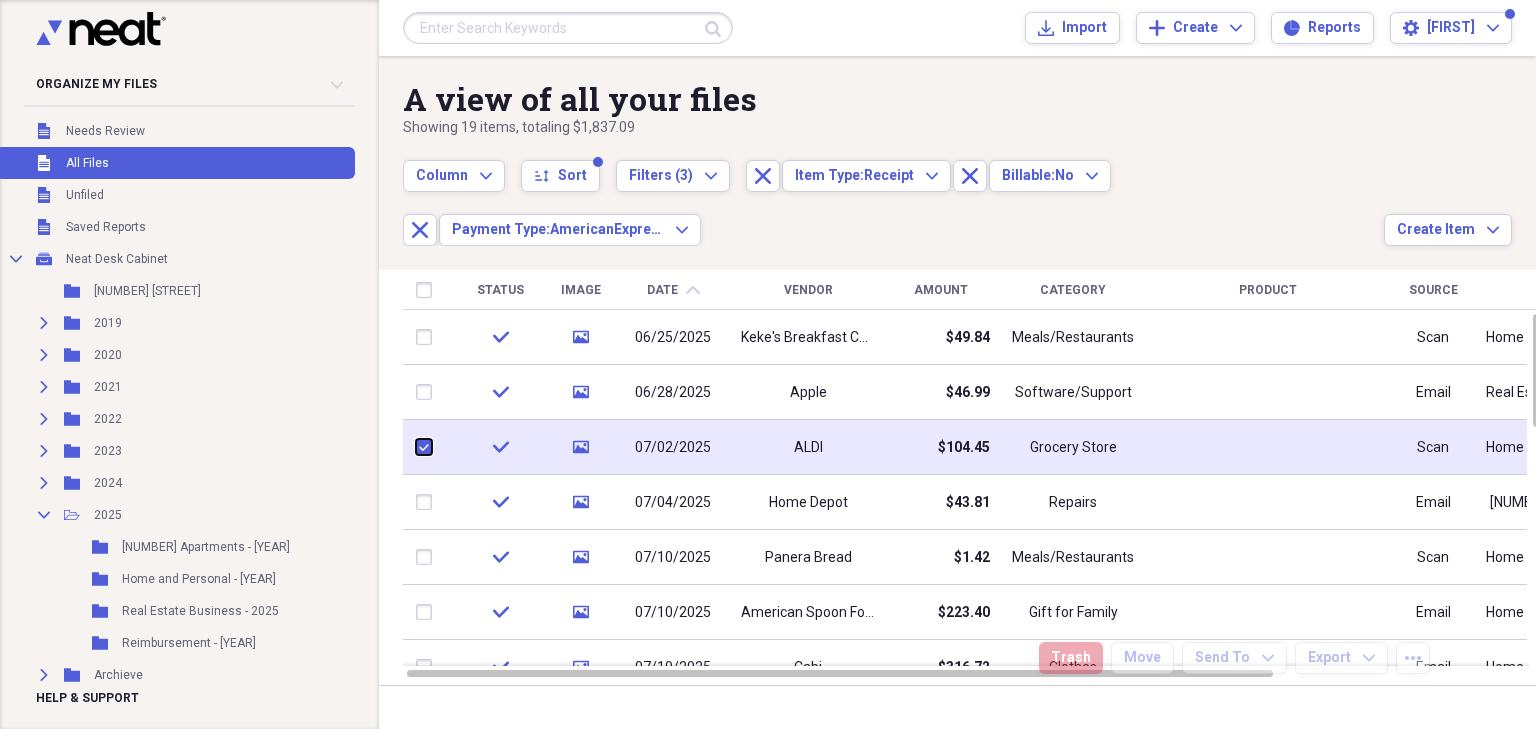 checkbox on "true" 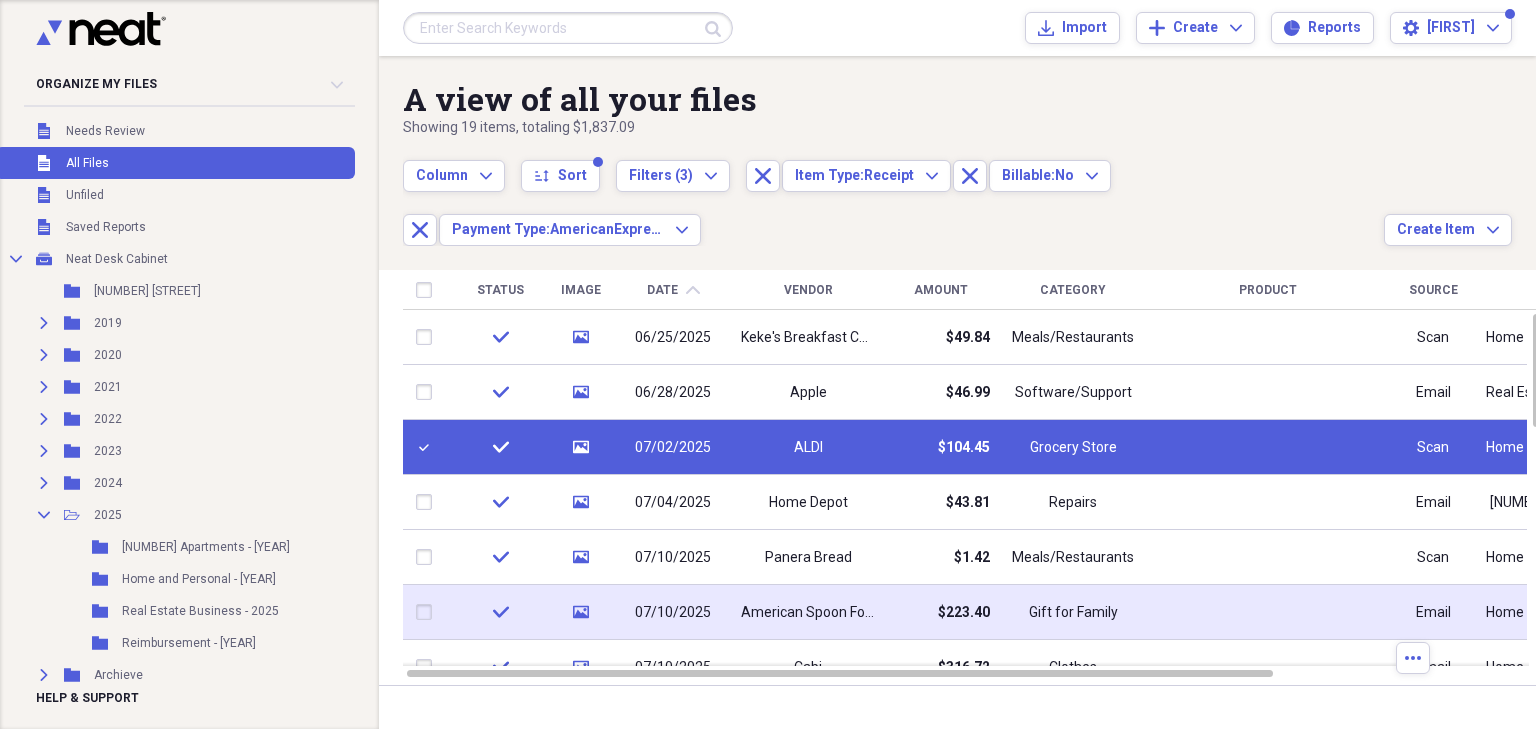 click at bounding box center (428, 612) 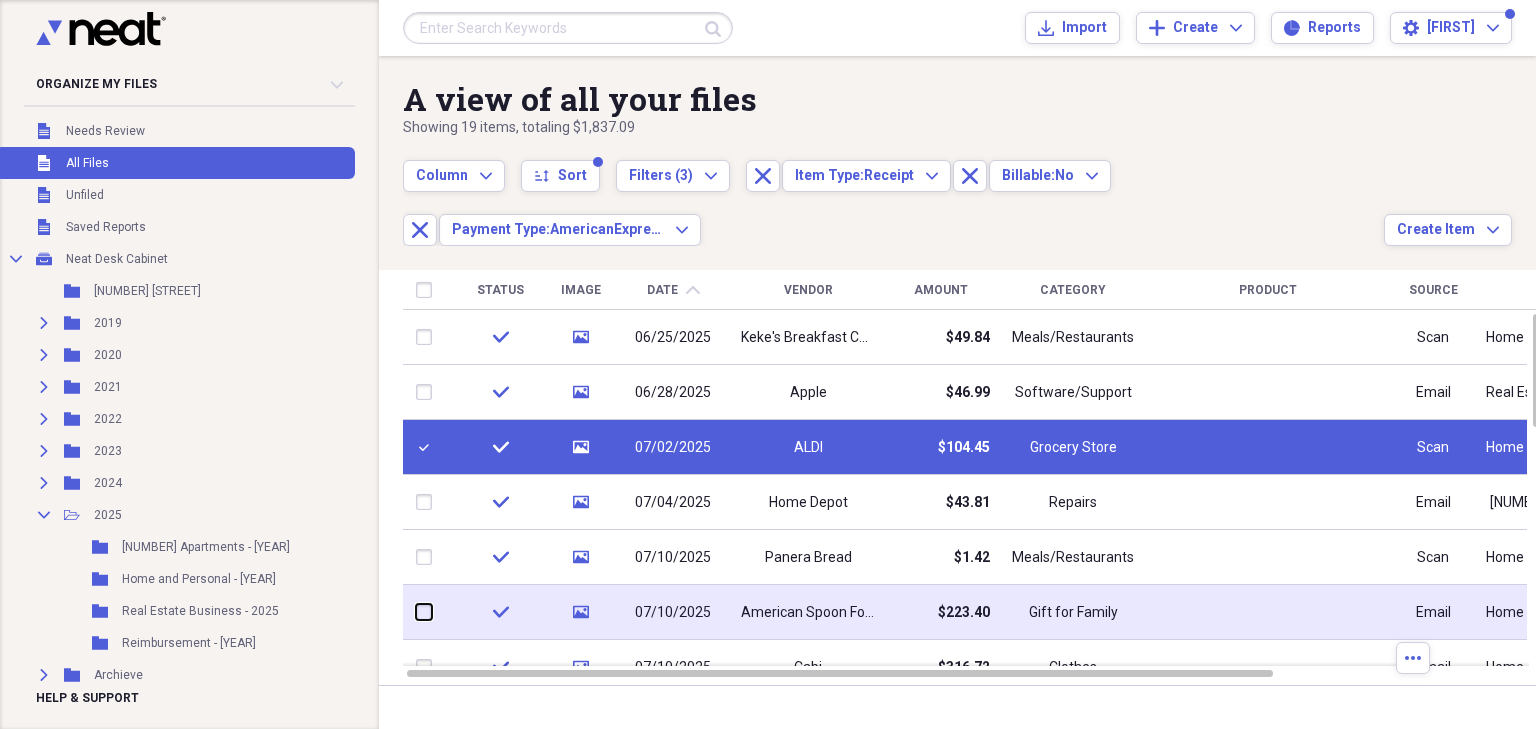 click at bounding box center (416, 612) 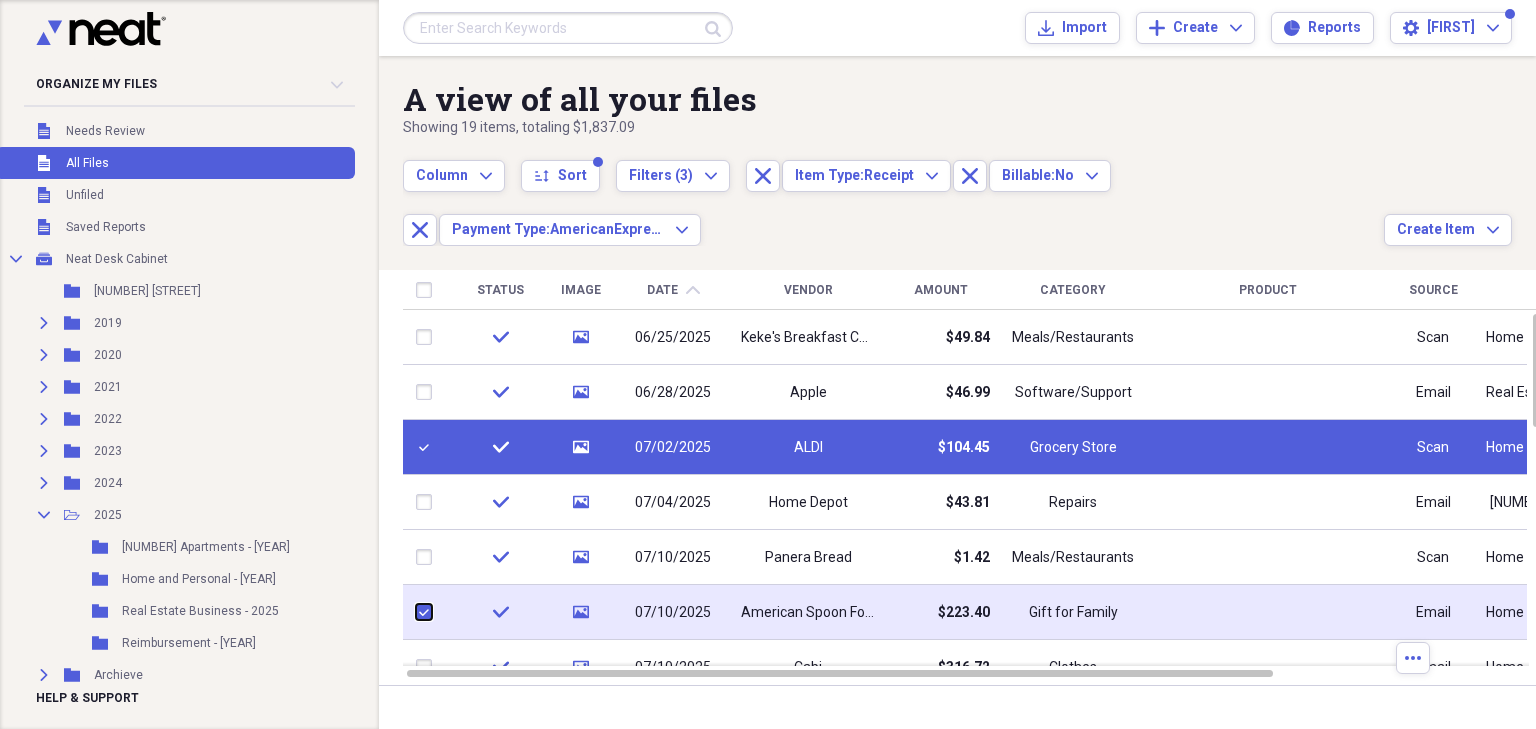 checkbox on "true" 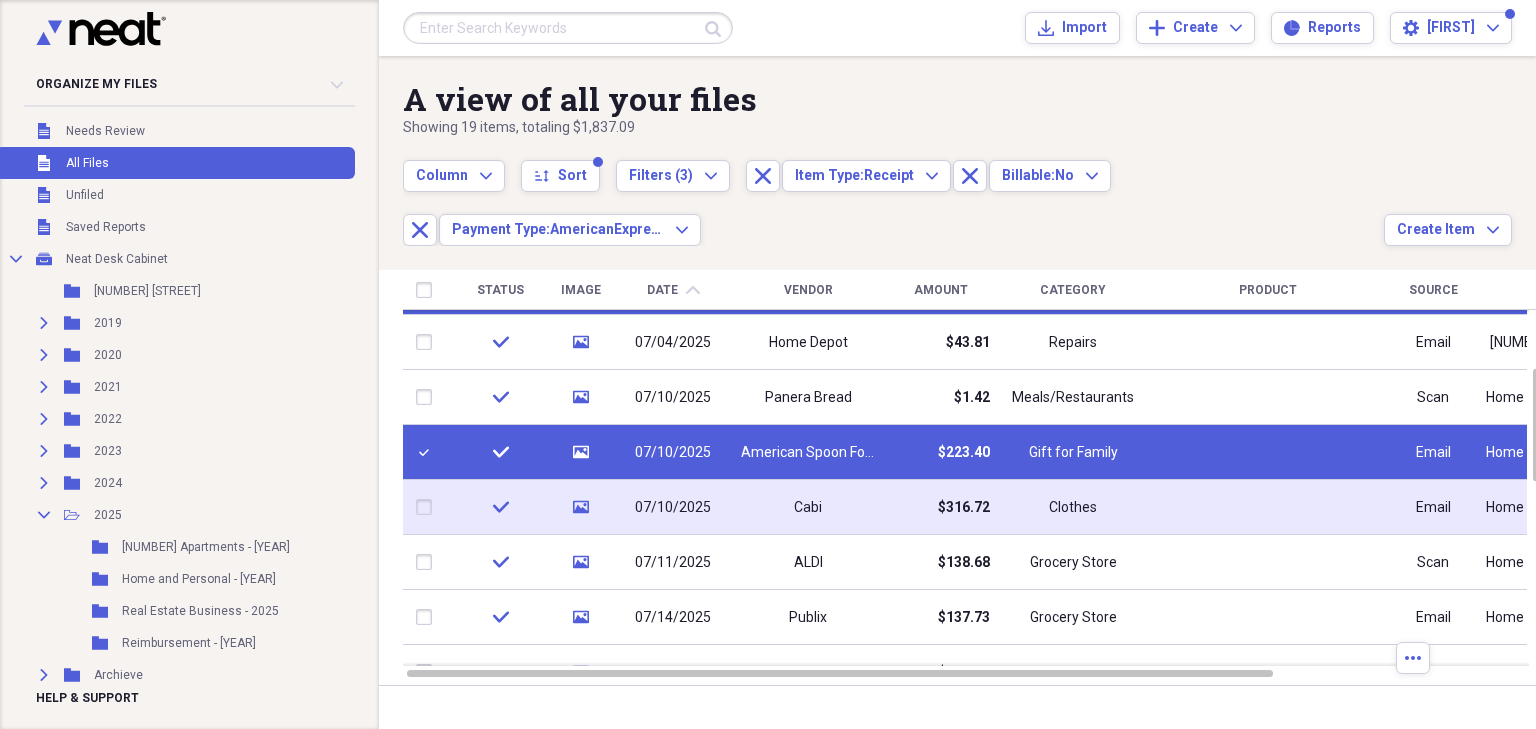 click at bounding box center [428, 507] 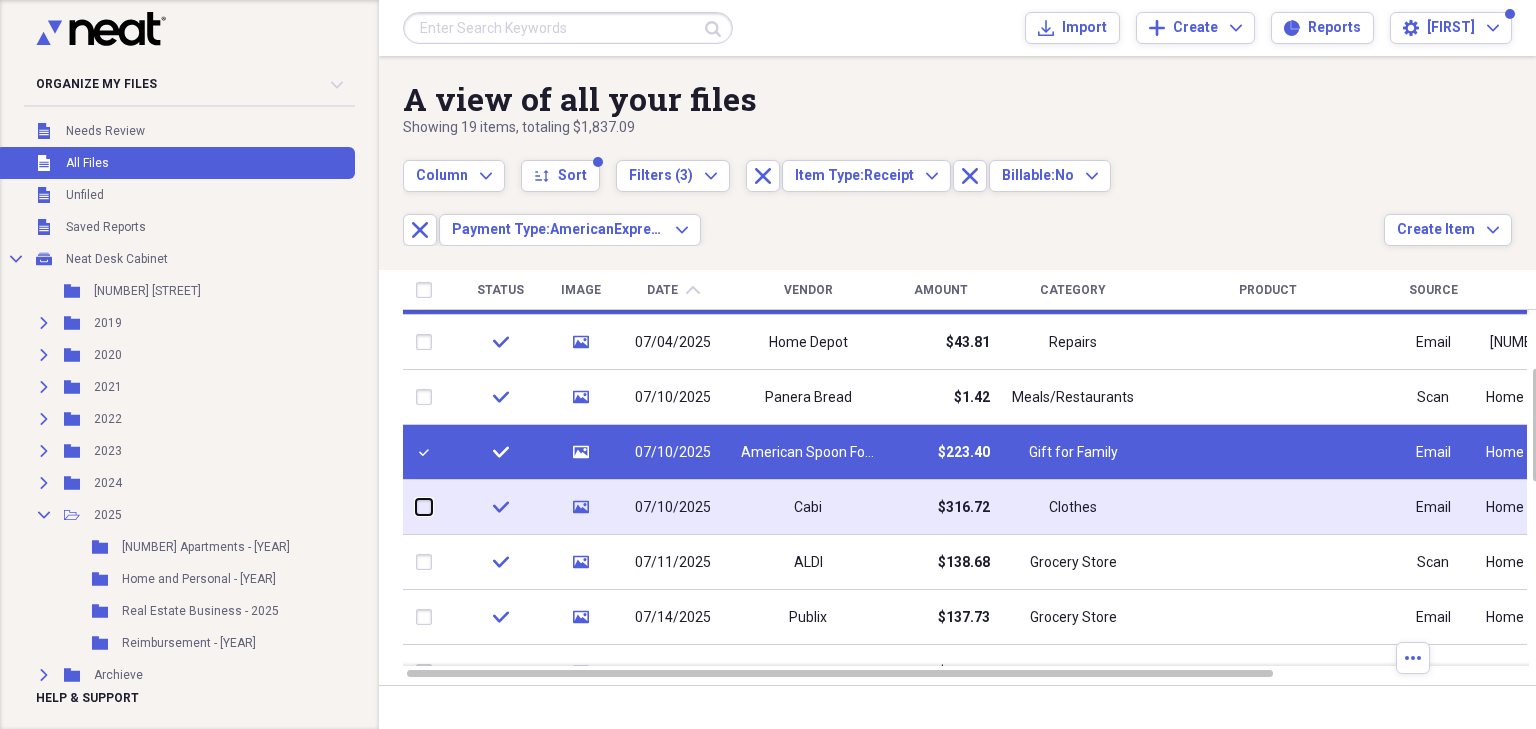 click at bounding box center (416, 507) 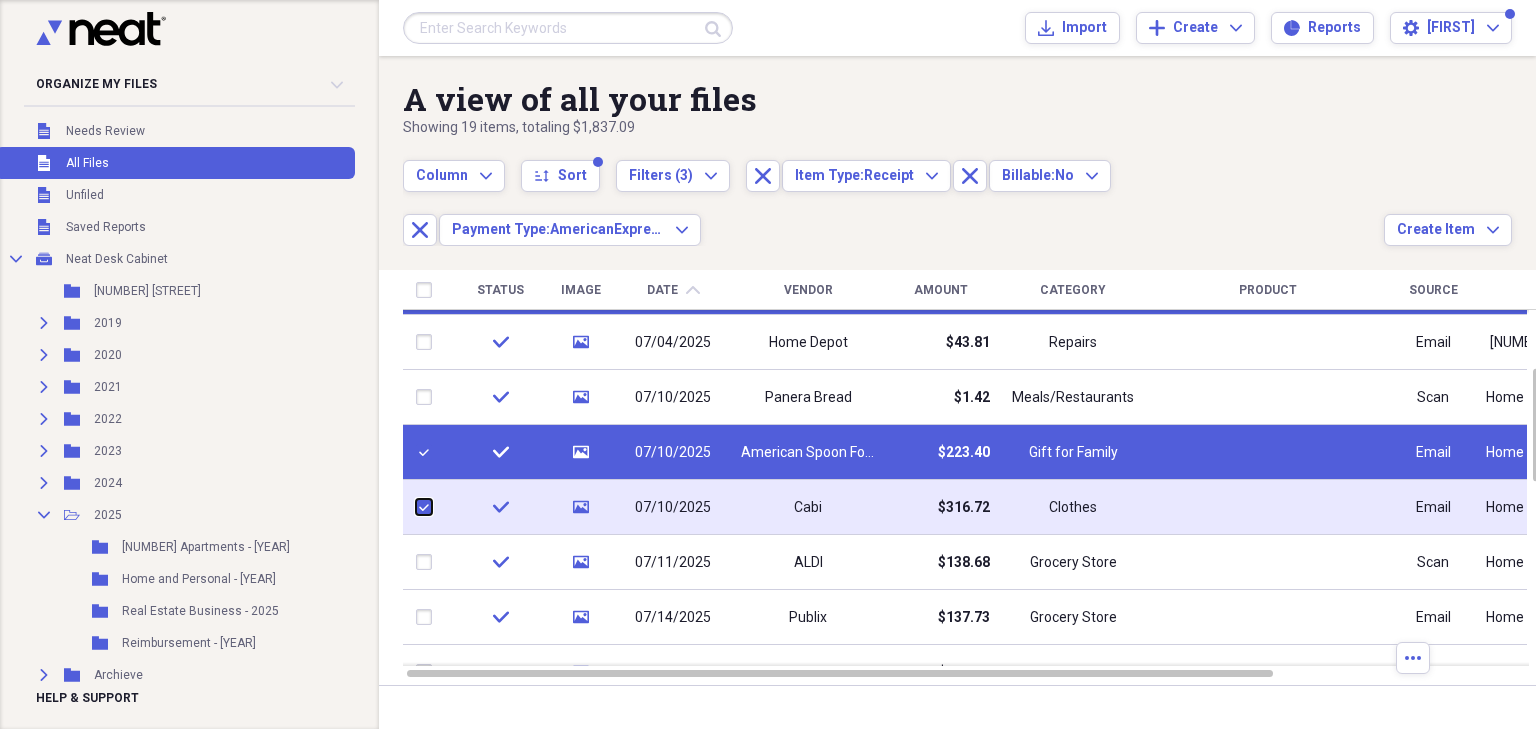 checkbox on "true" 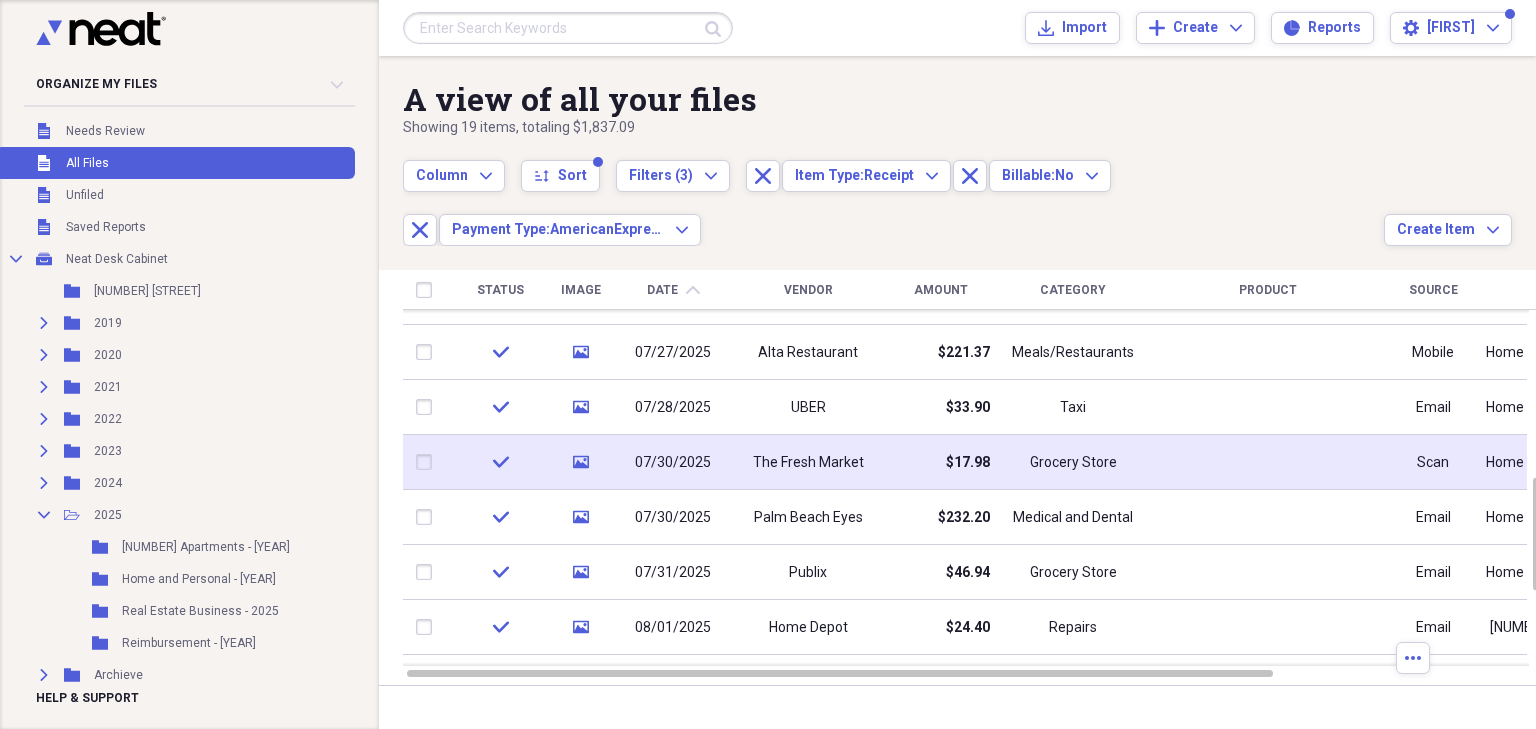 checkbox on "false" 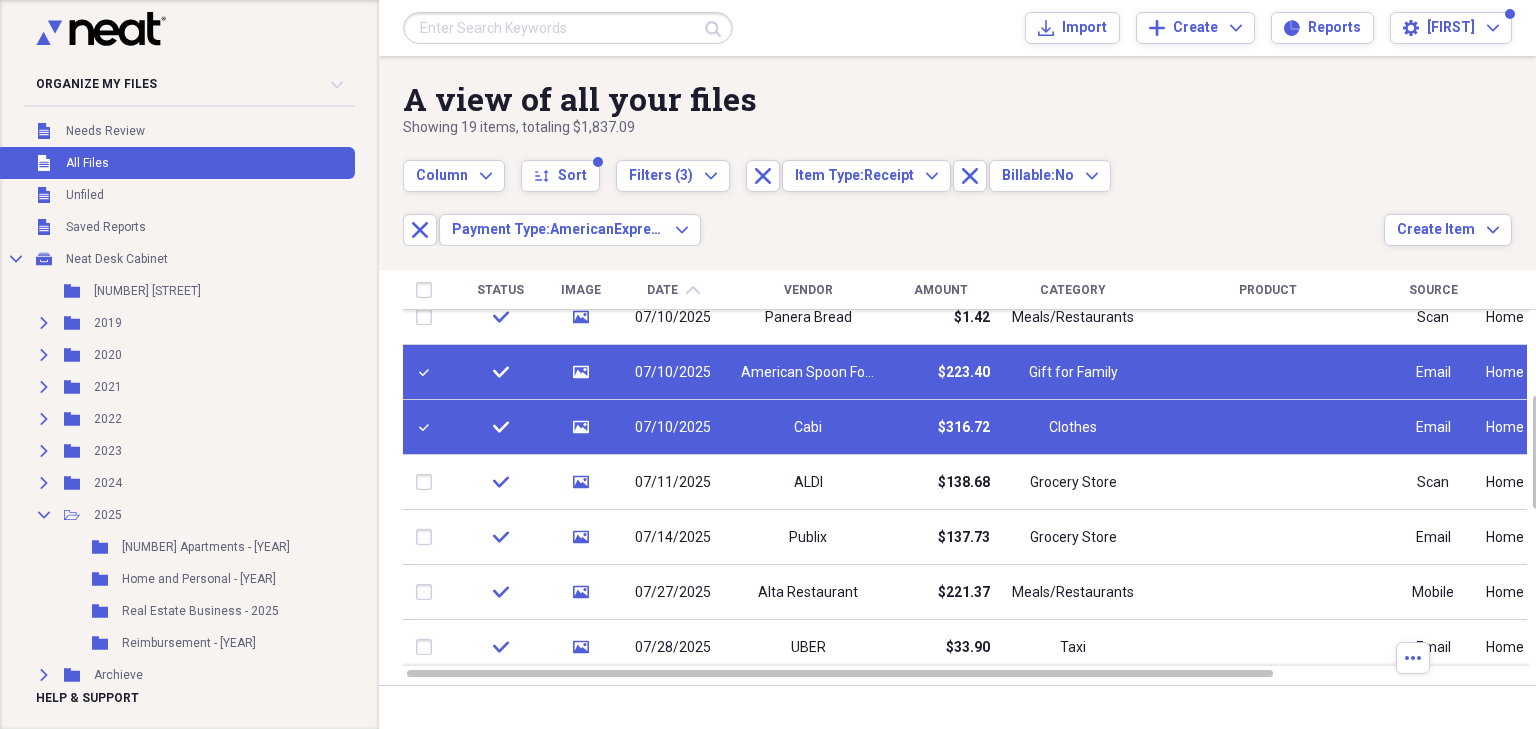 checkbox on "true" 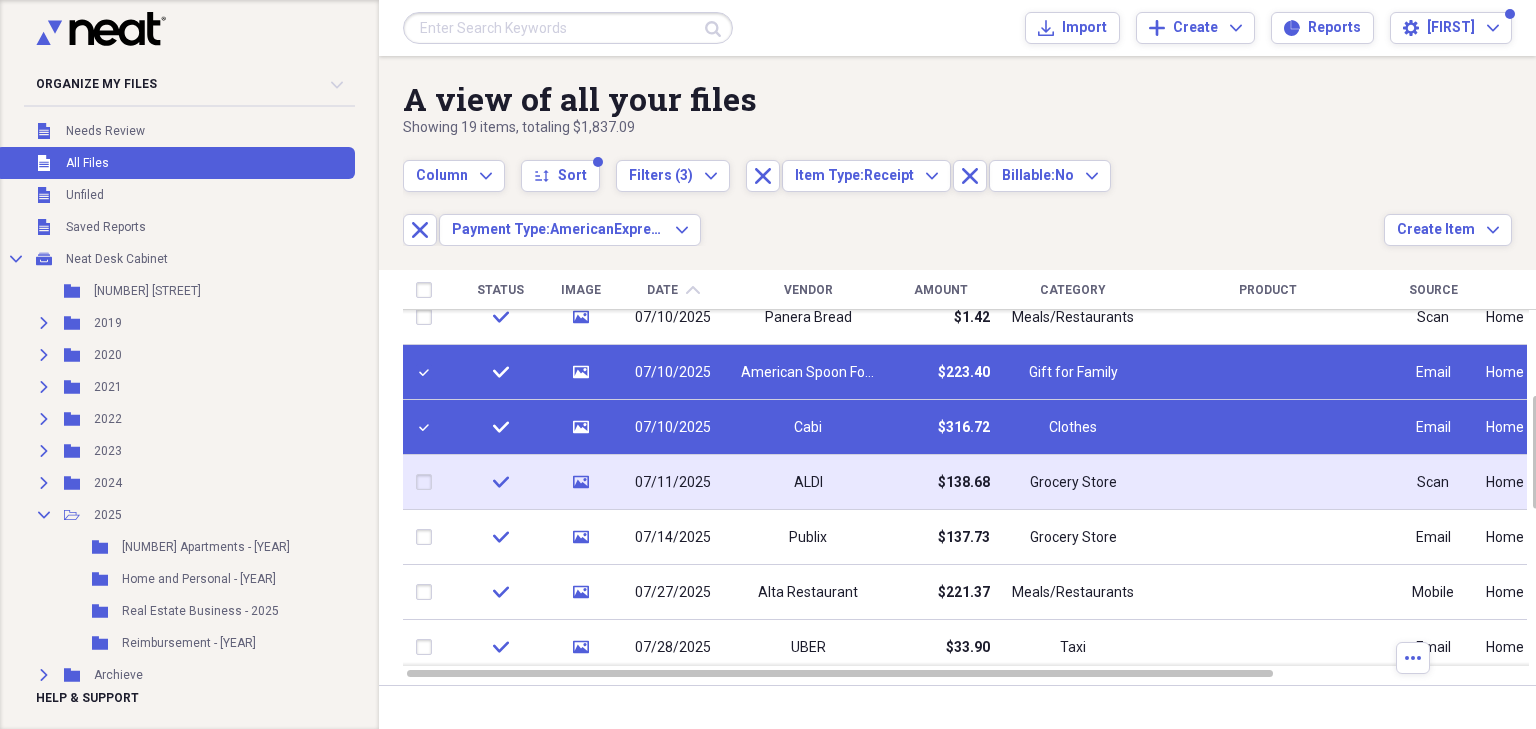 click at bounding box center [428, 482] 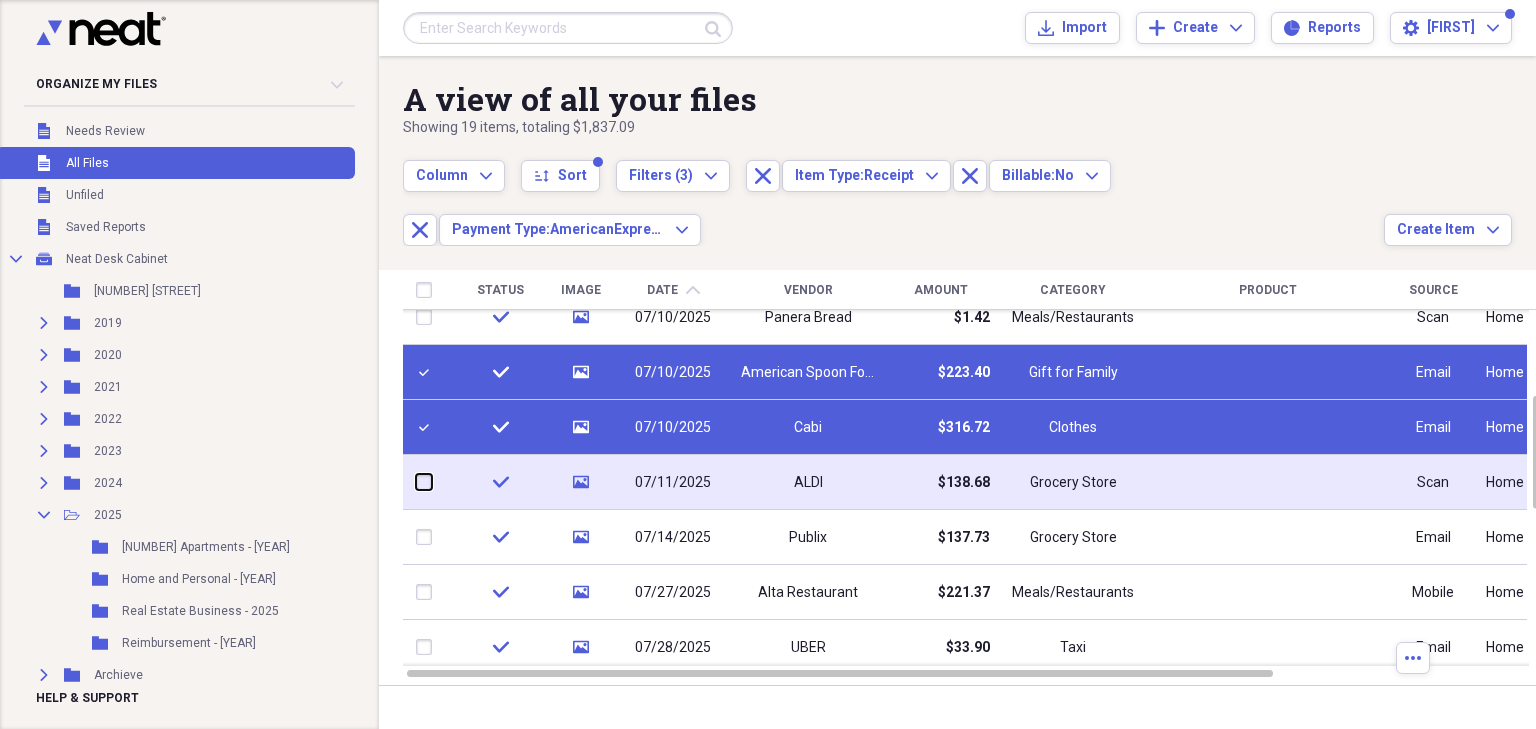 click at bounding box center [416, 482] 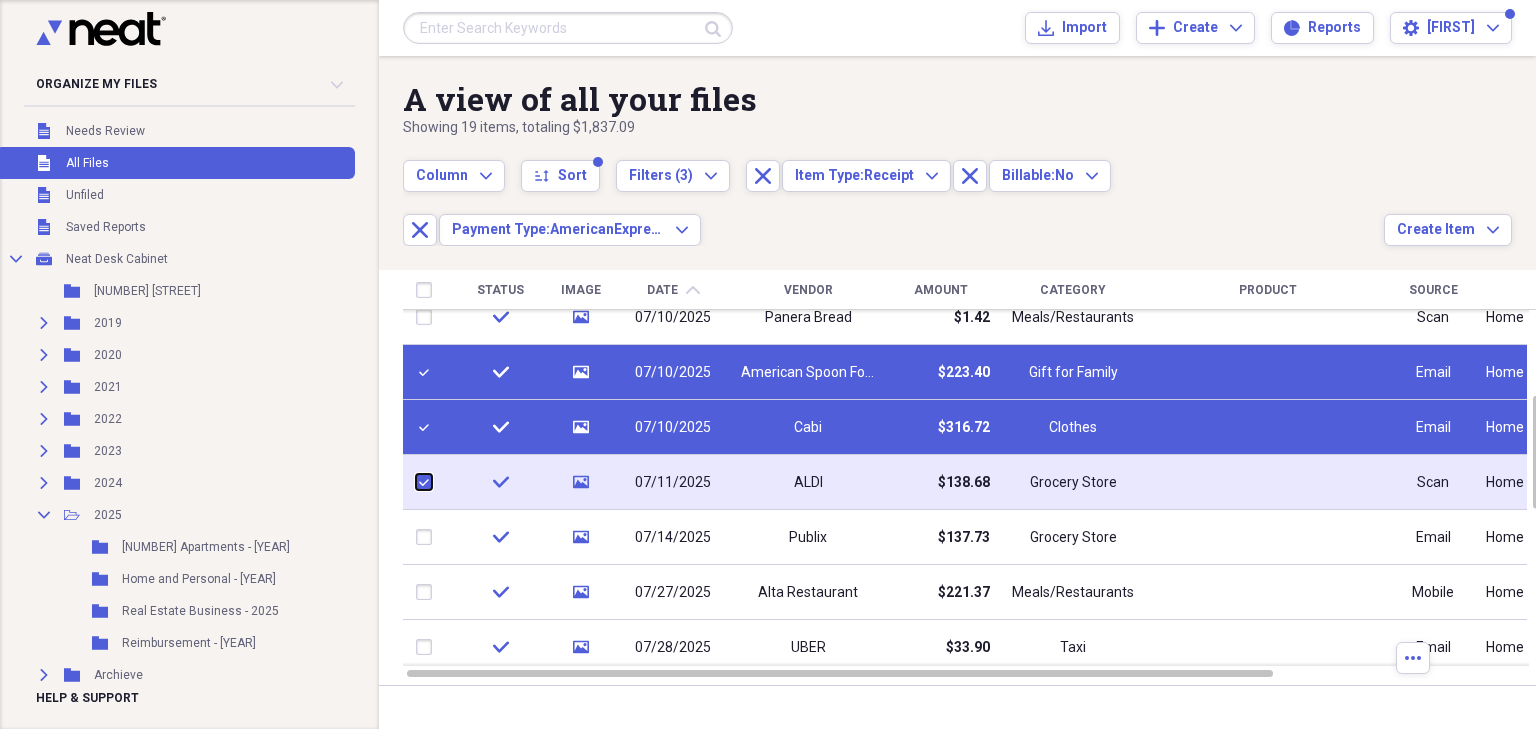 checkbox on "true" 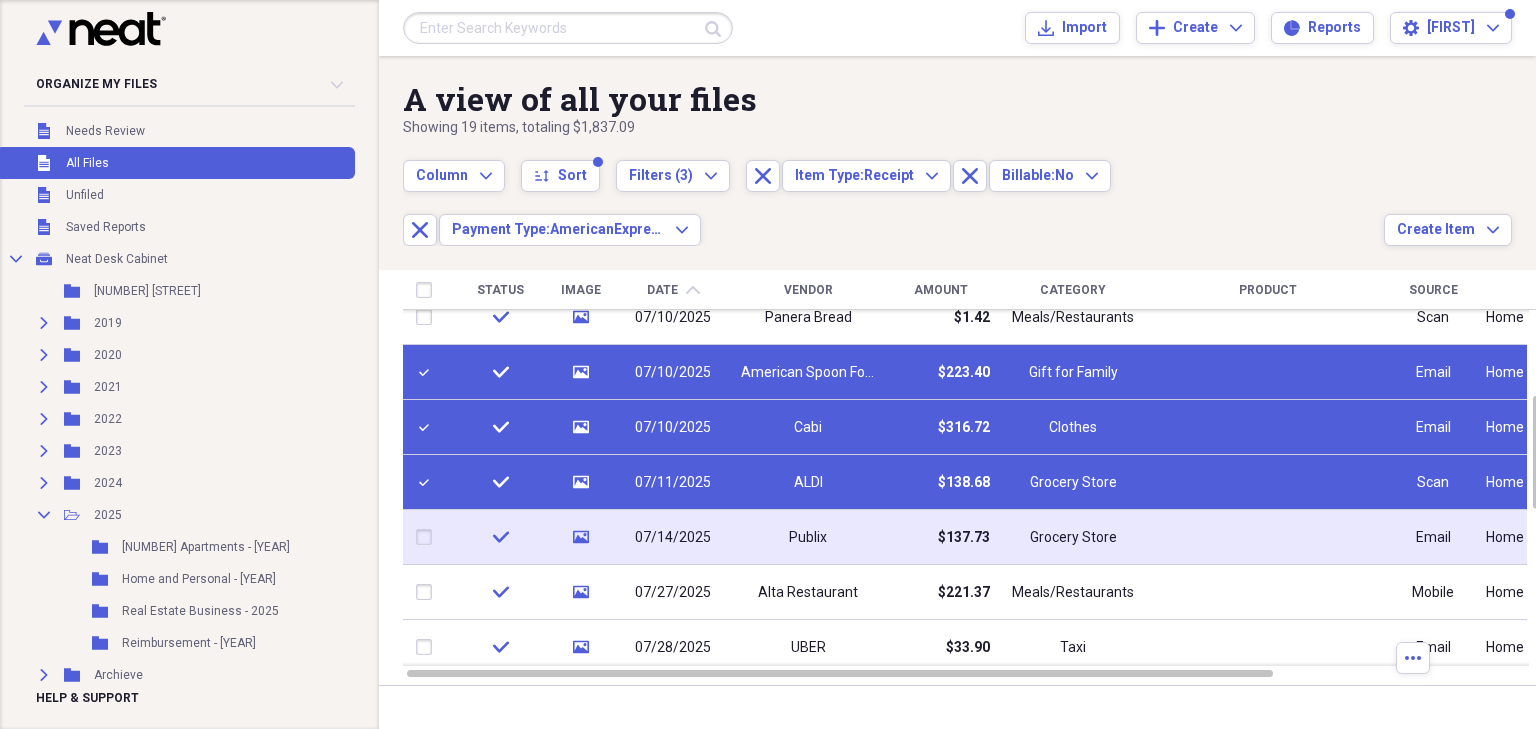 click at bounding box center (428, 537) 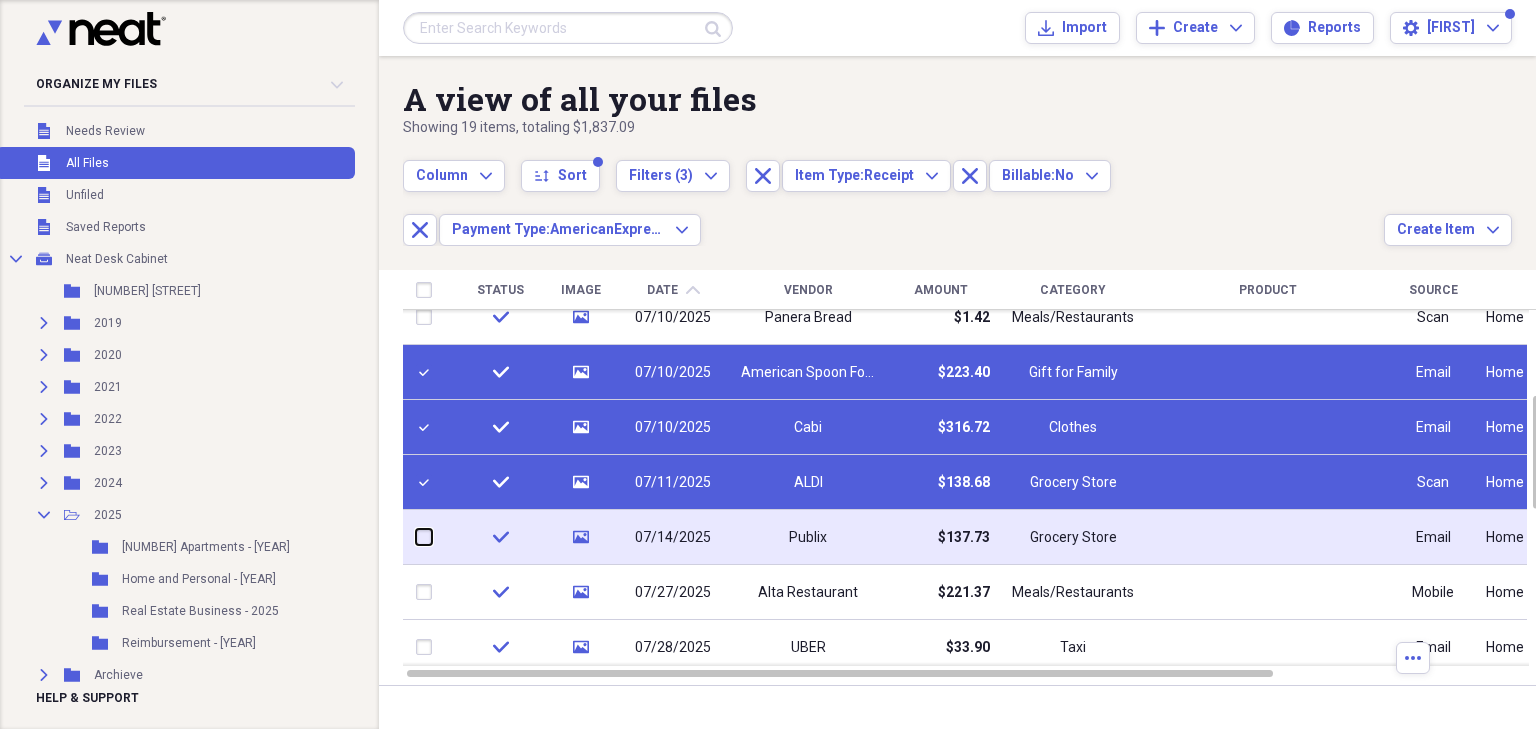 click at bounding box center (416, 537) 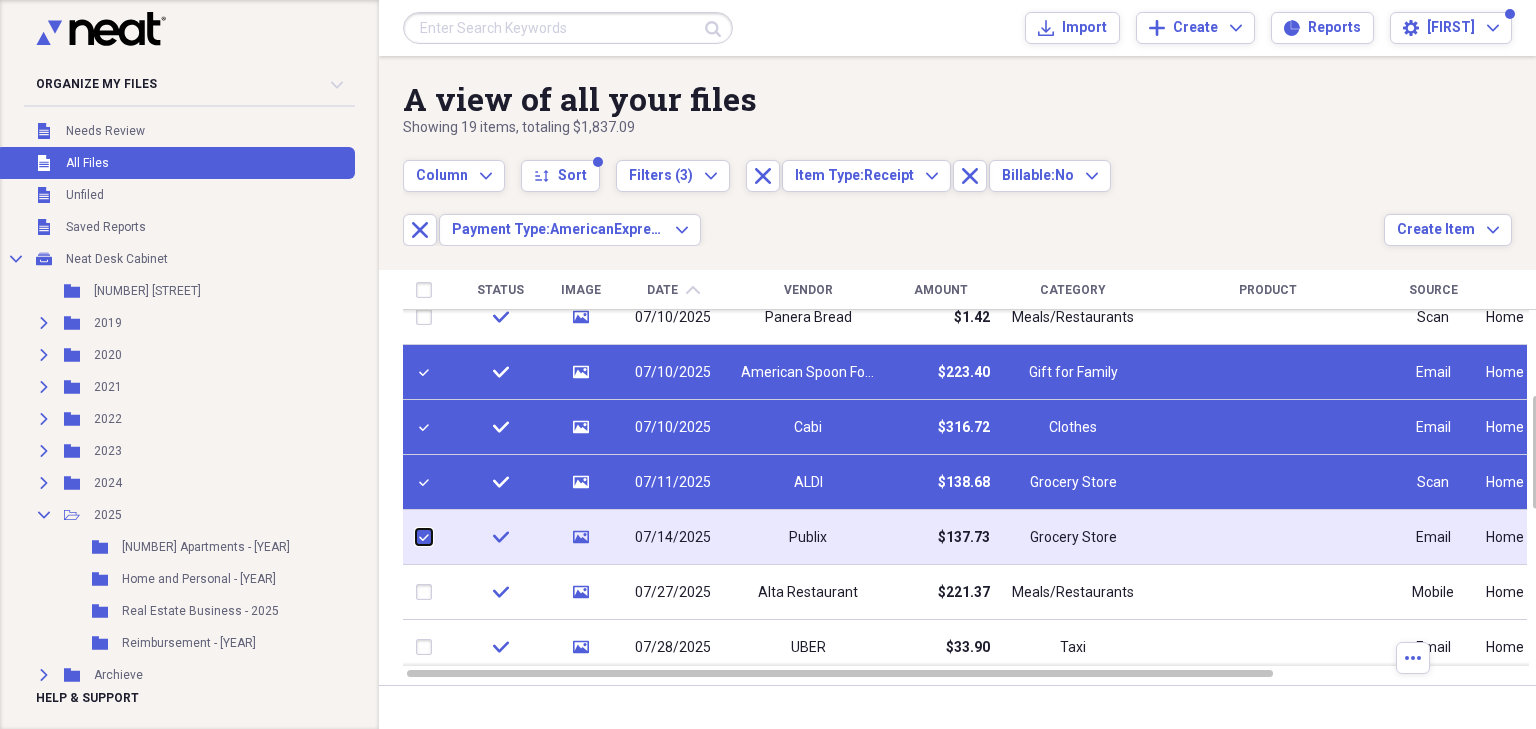 checkbox on "true" 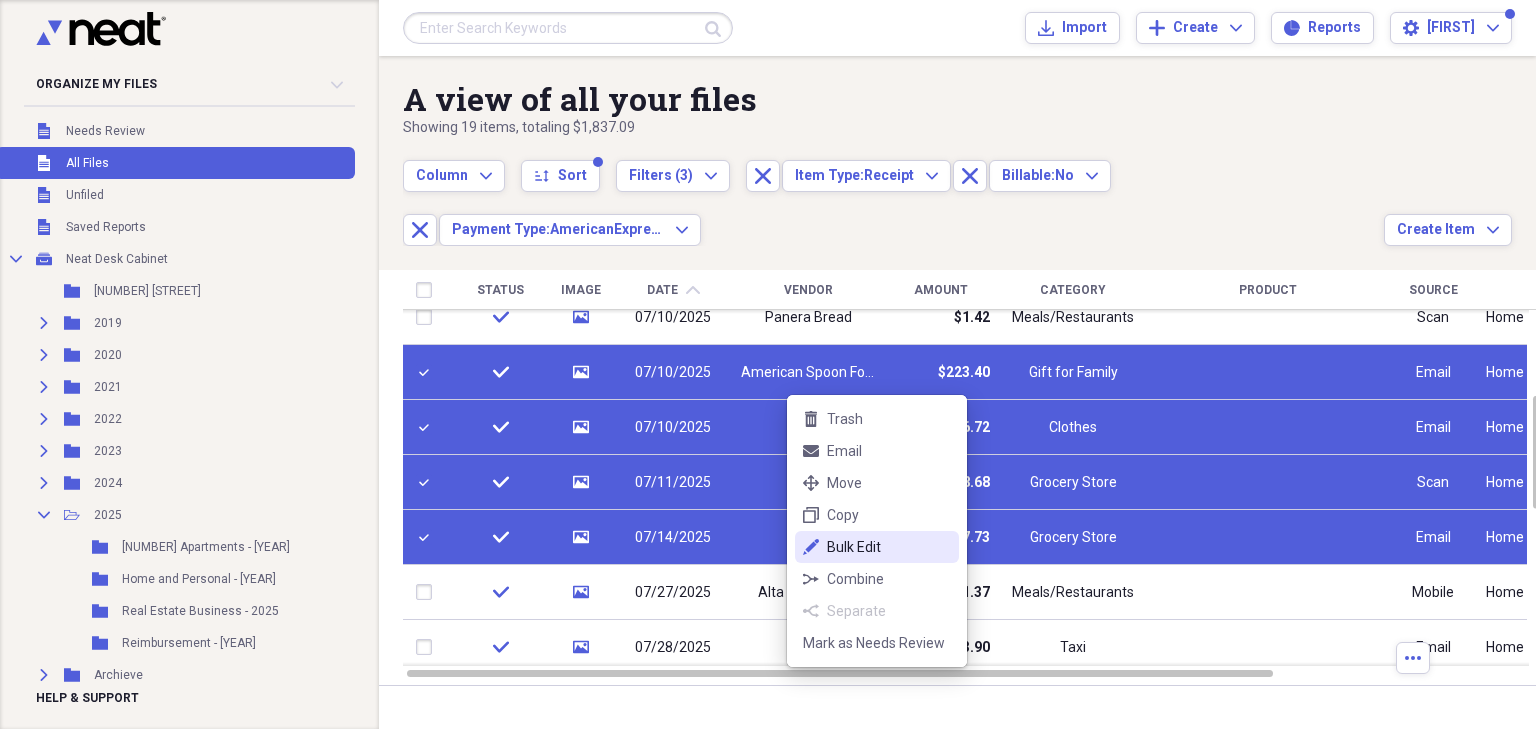 click on "Bulk Edit" at bounding box center (889, 547) 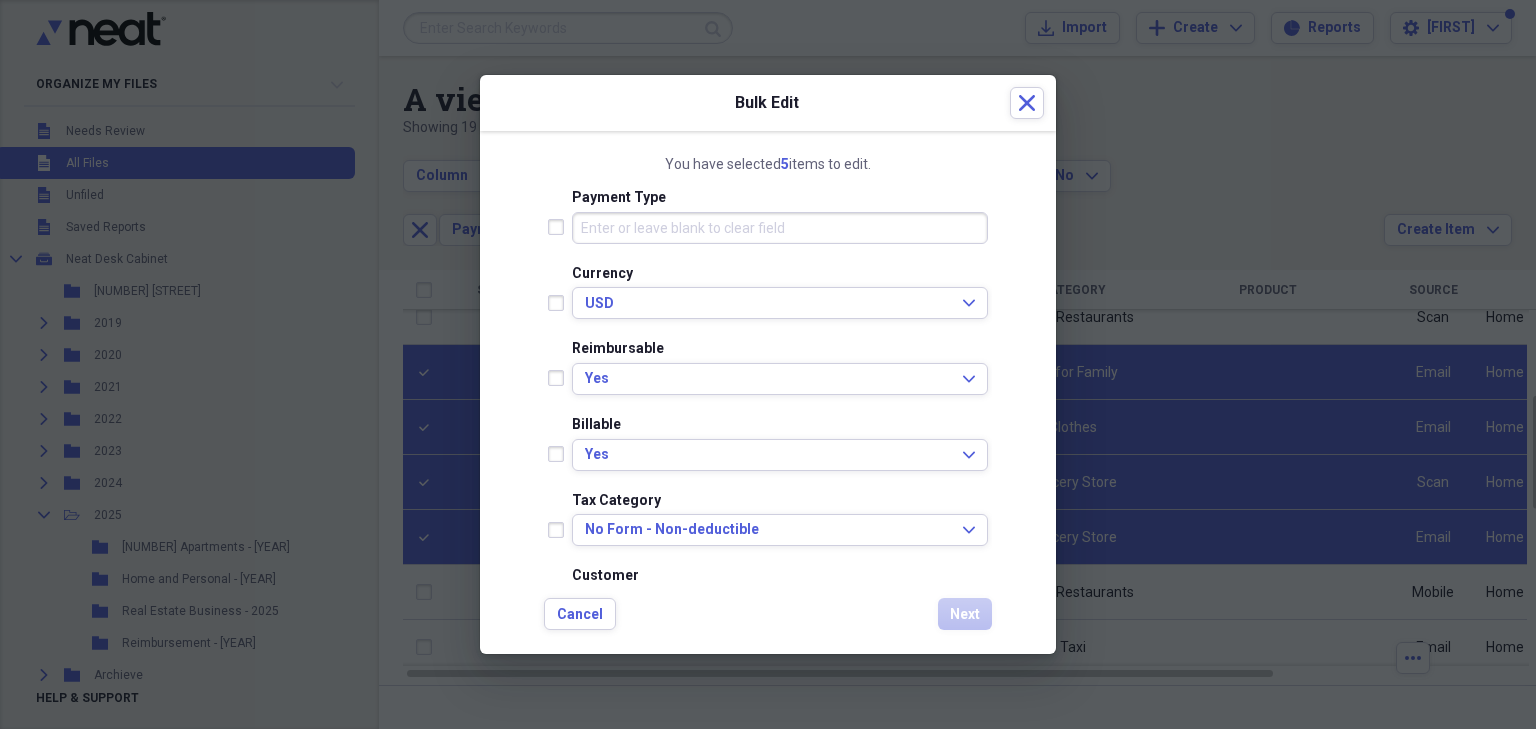 scroll, scrollTop: 400, scrollLeft: 0, axis: vertical 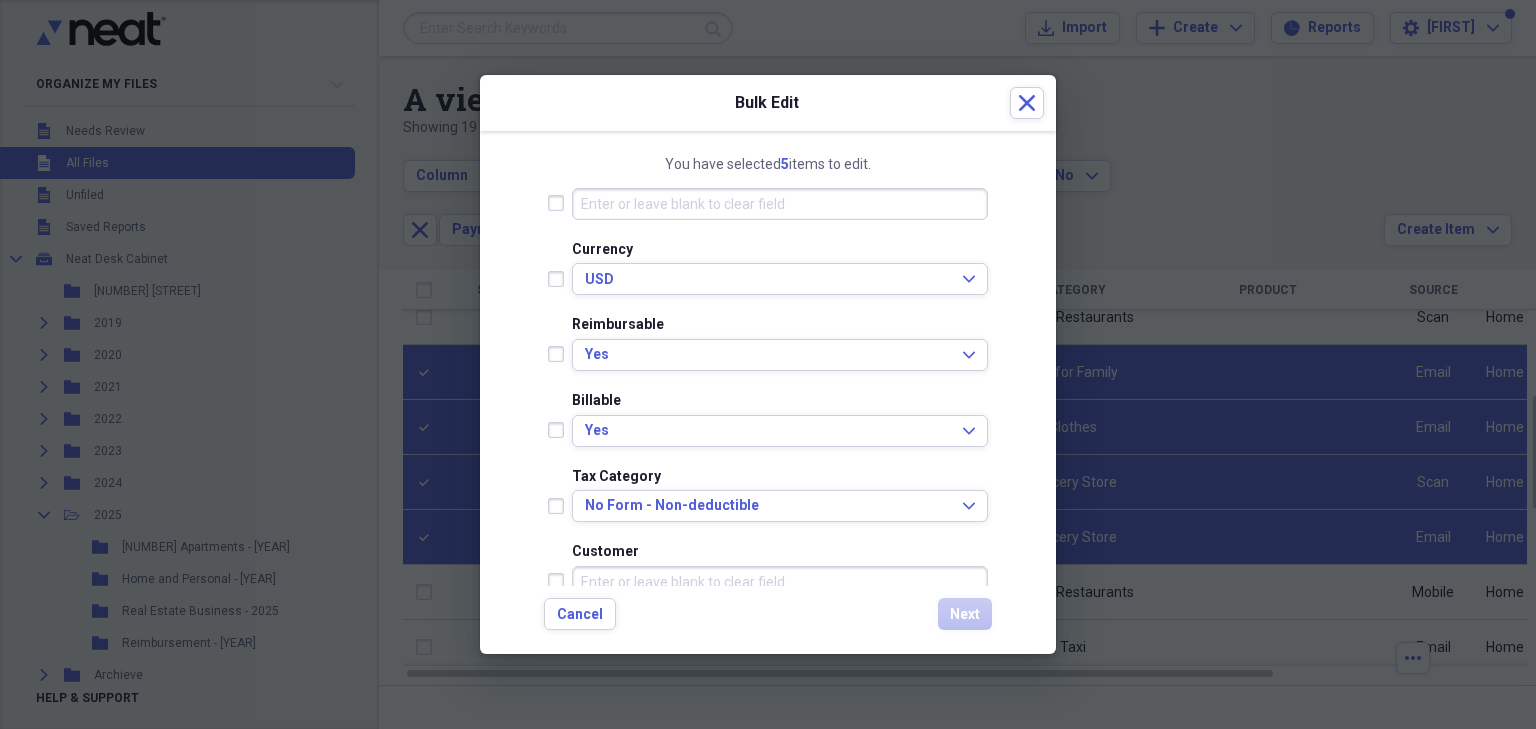 click at bounding box center (560, 430) 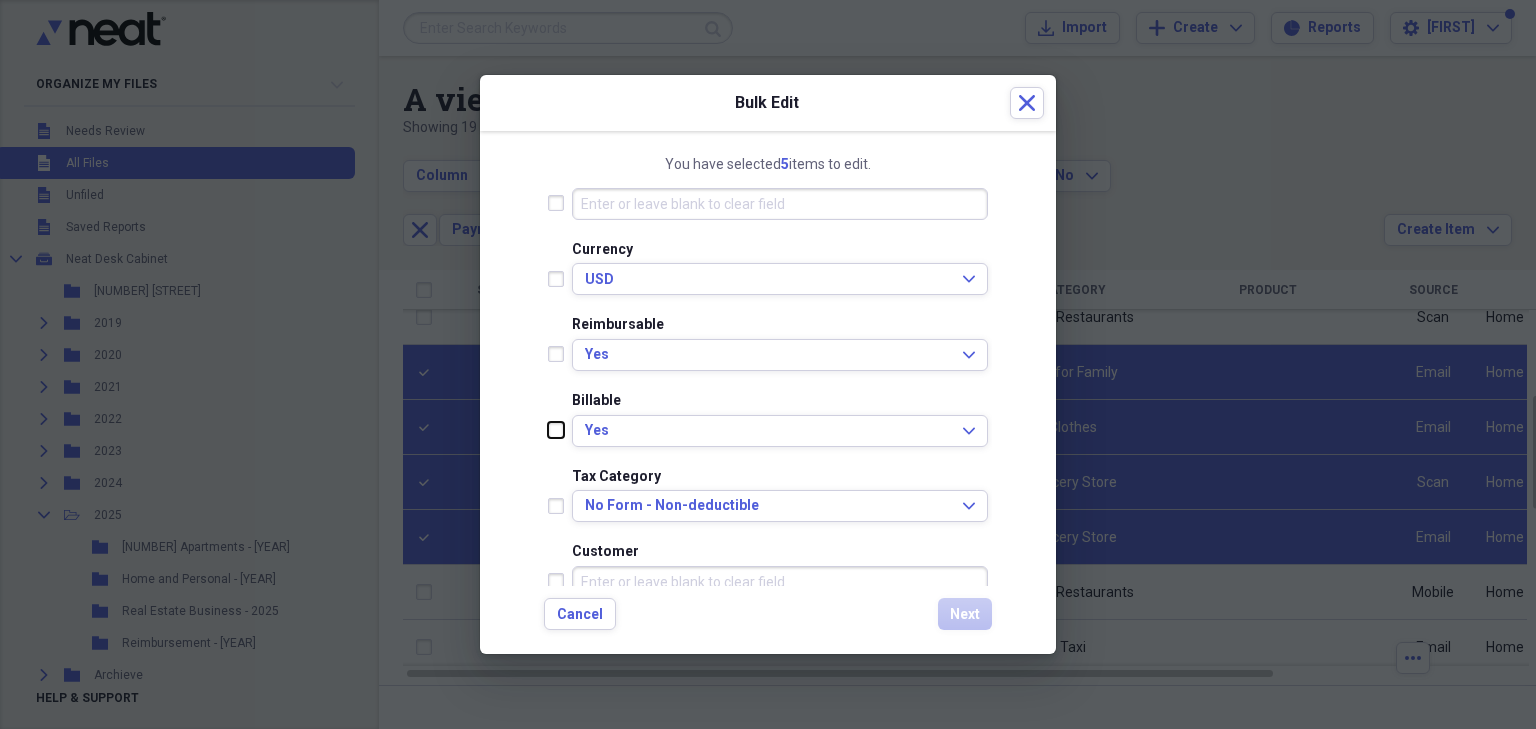 click at bounding box center (548, 430) 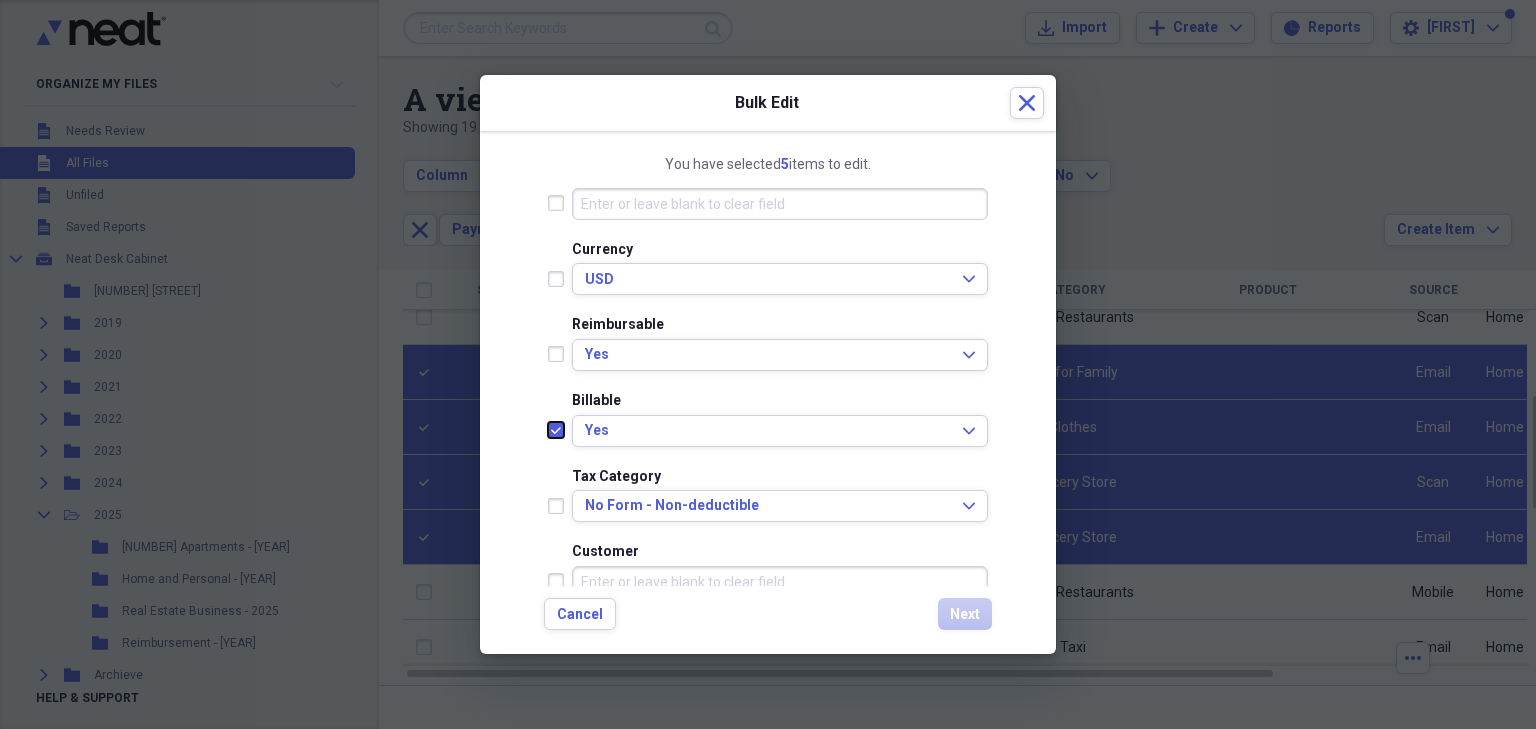 checkbox on "true" 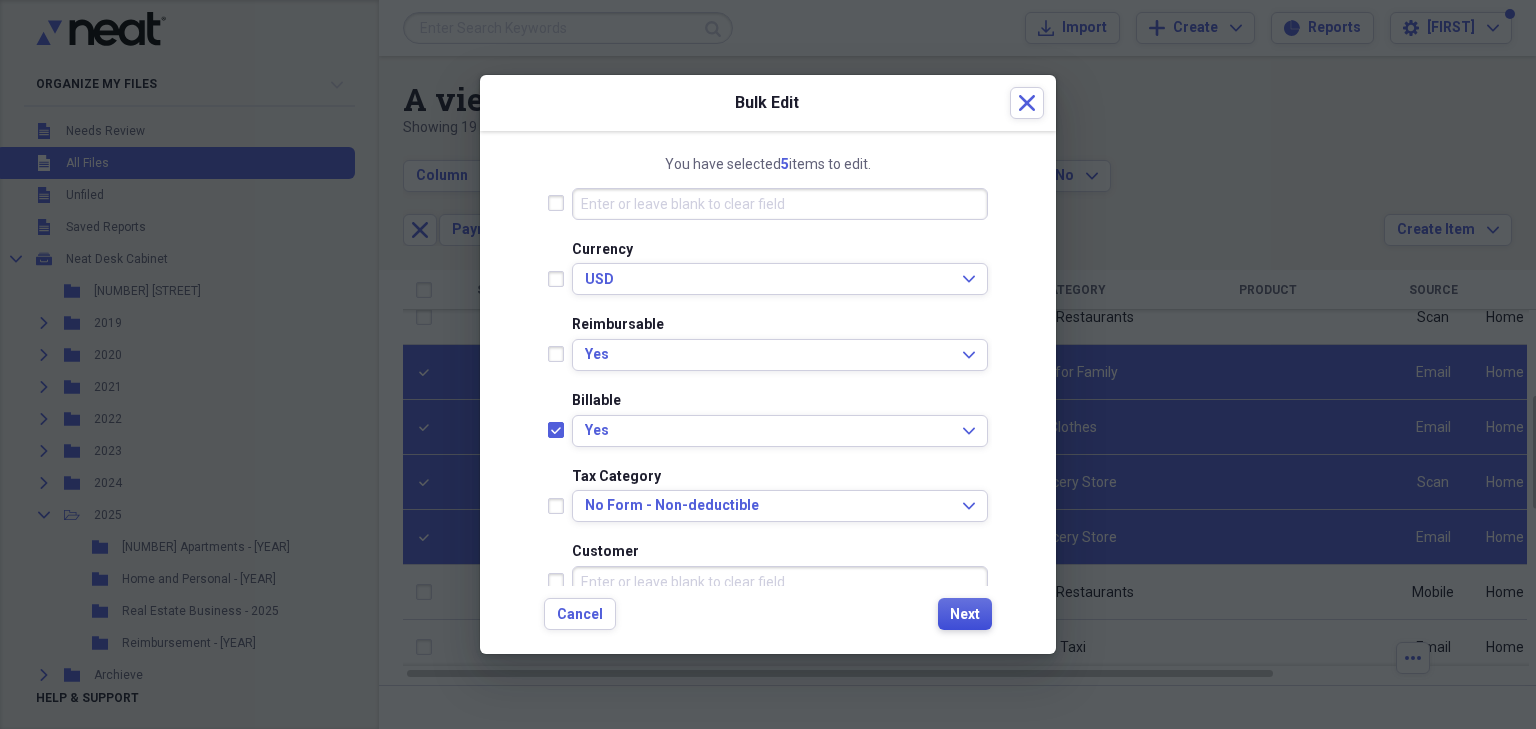 click on "Next" at bounding box center (965, 615) 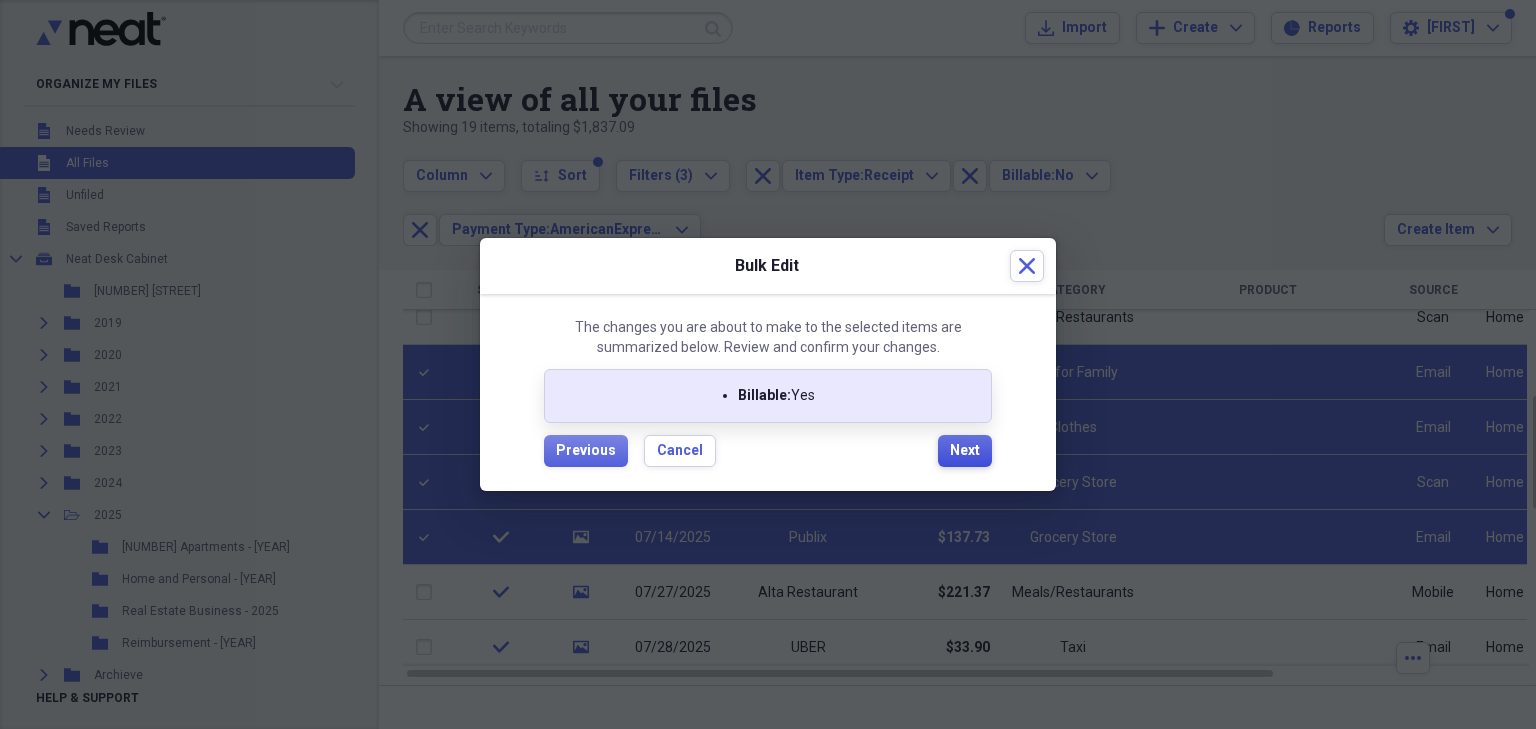 click on "Next" at bounding box center (965, 451) 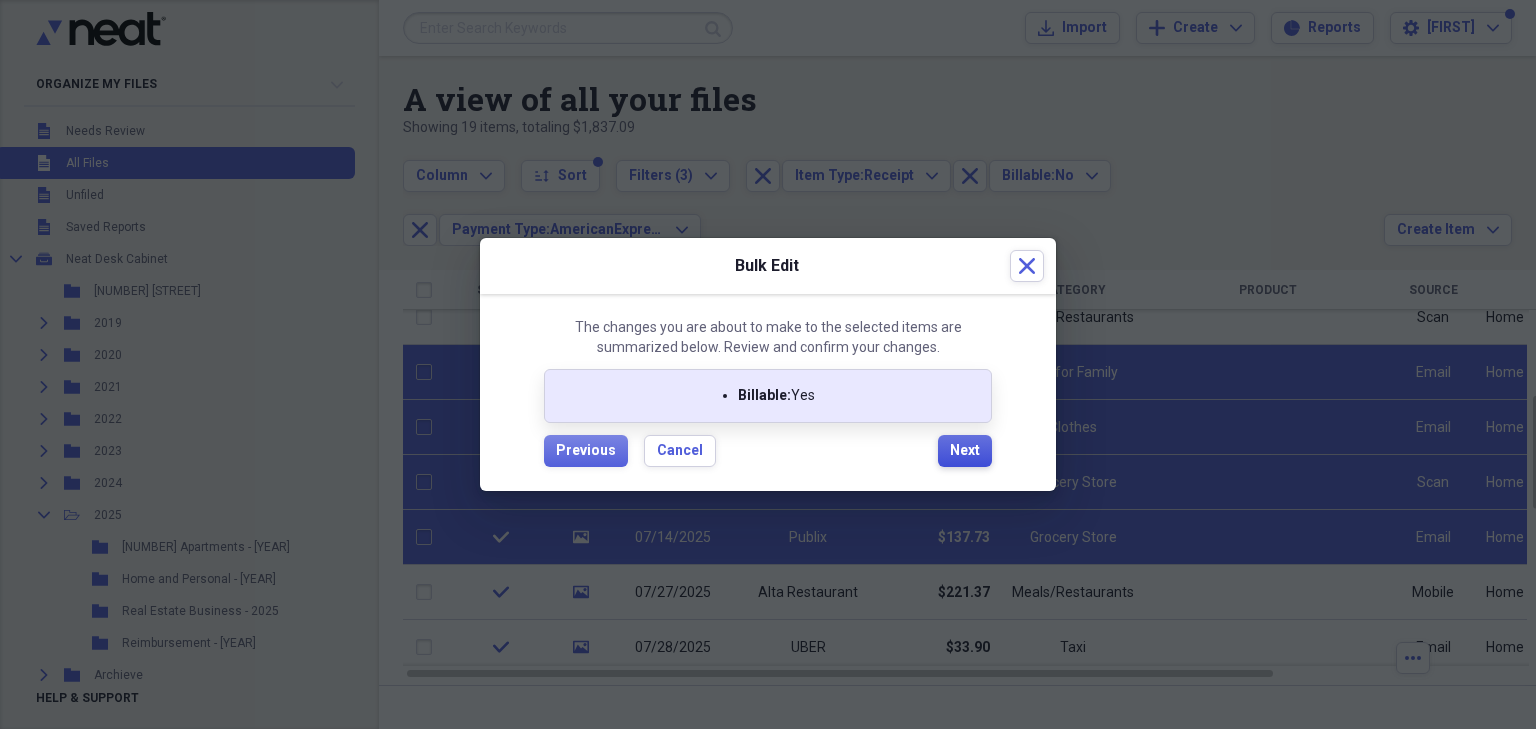 checkbox on "false" 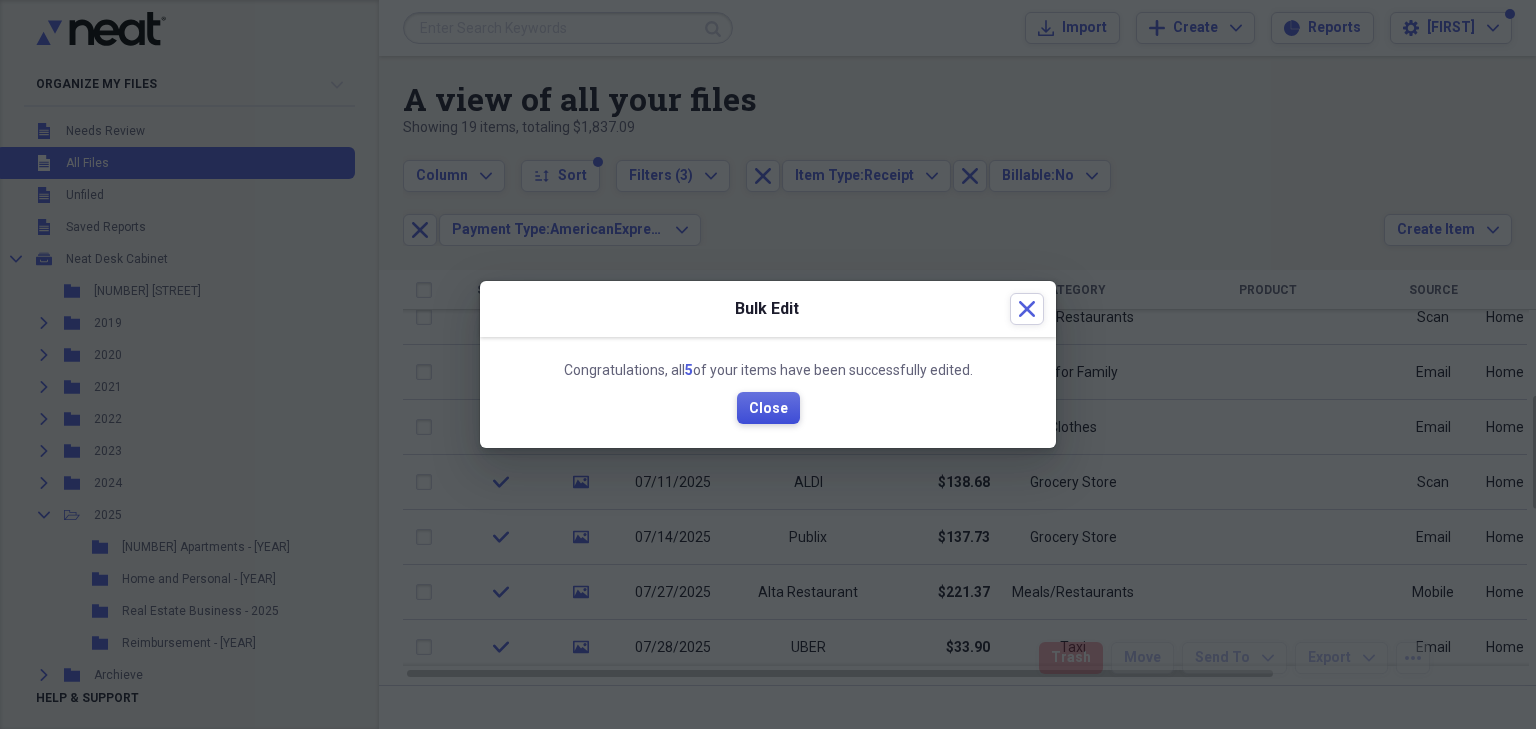 click on "Close" at bounding box center (768, 409) 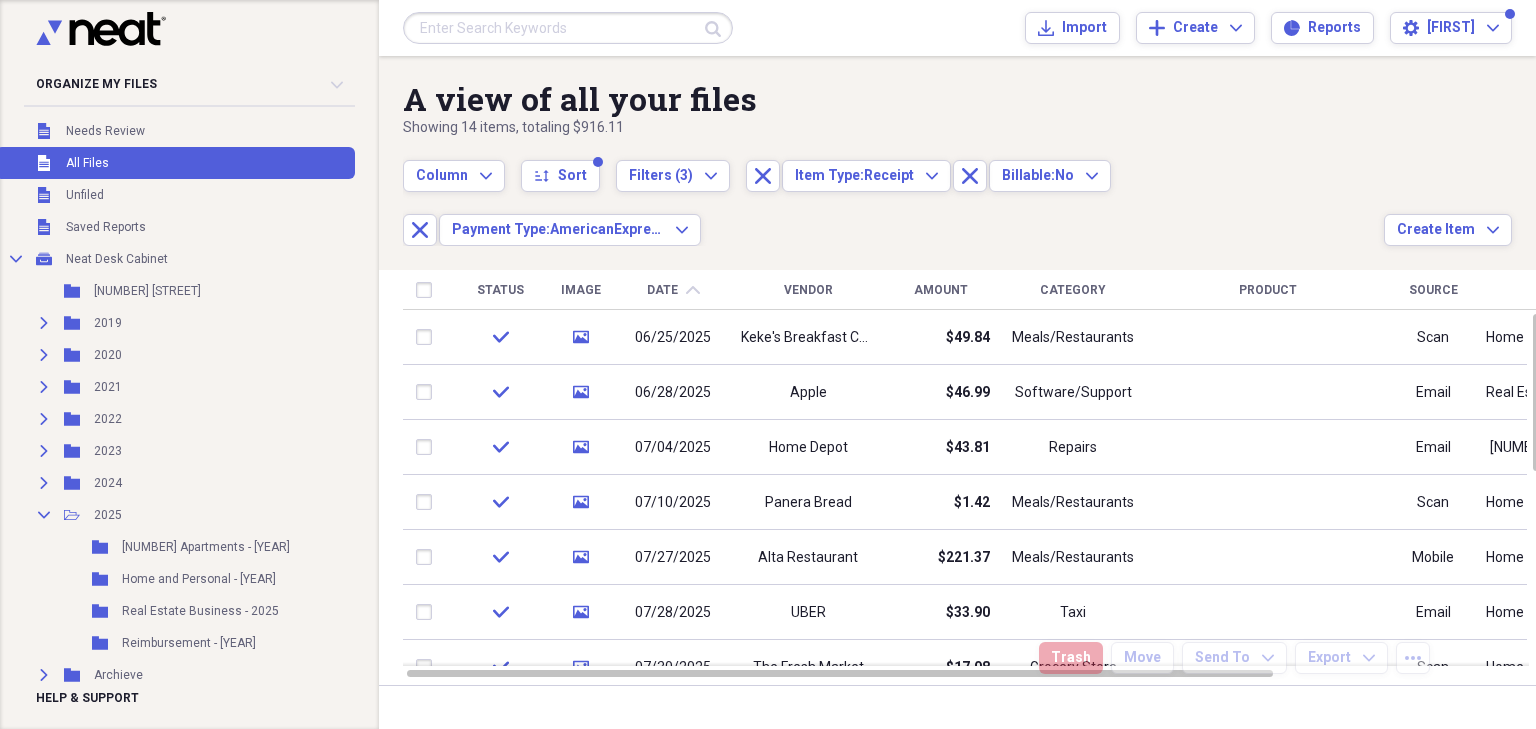 click on "Amount" at bounding box center [941, 290] 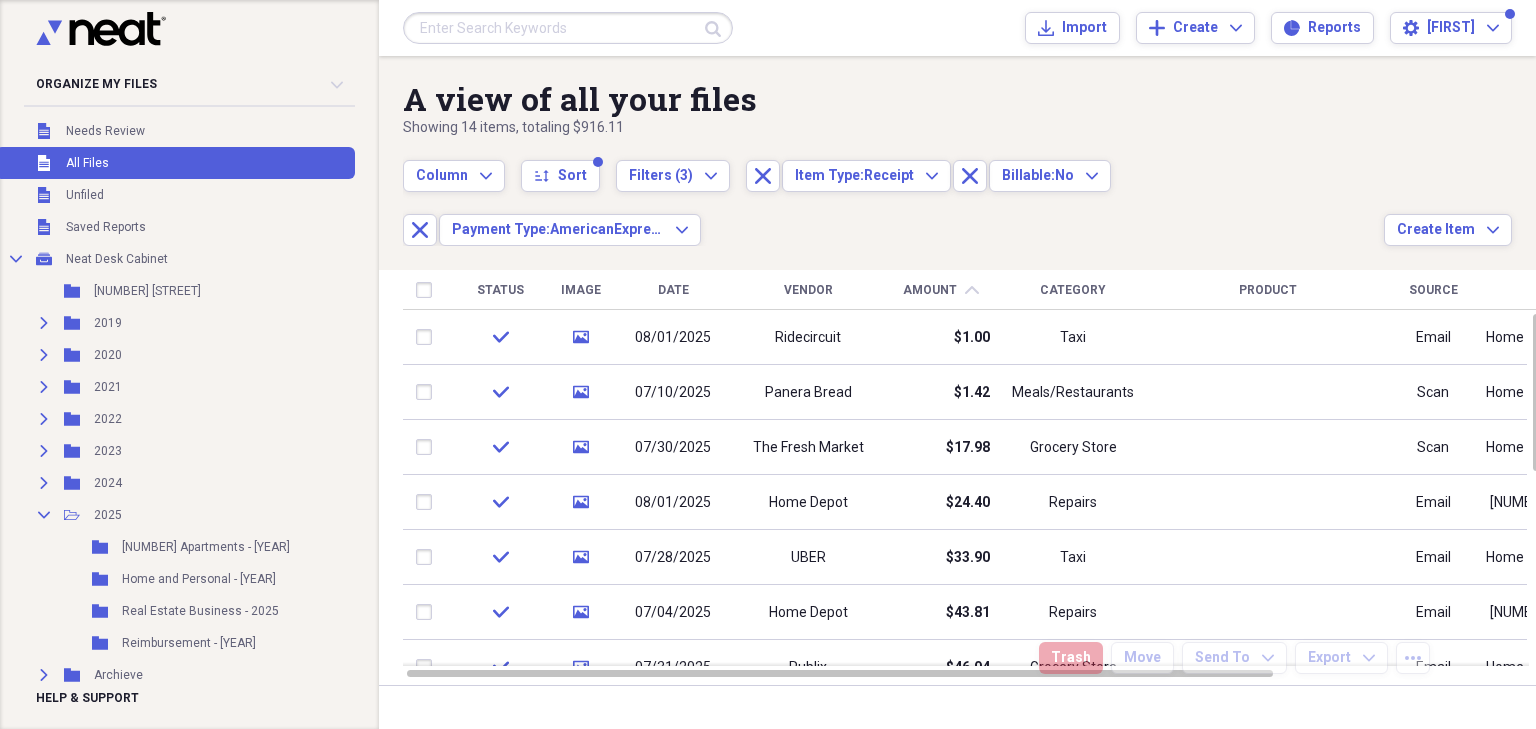 click on "Date" at bounding box center (673, 290) 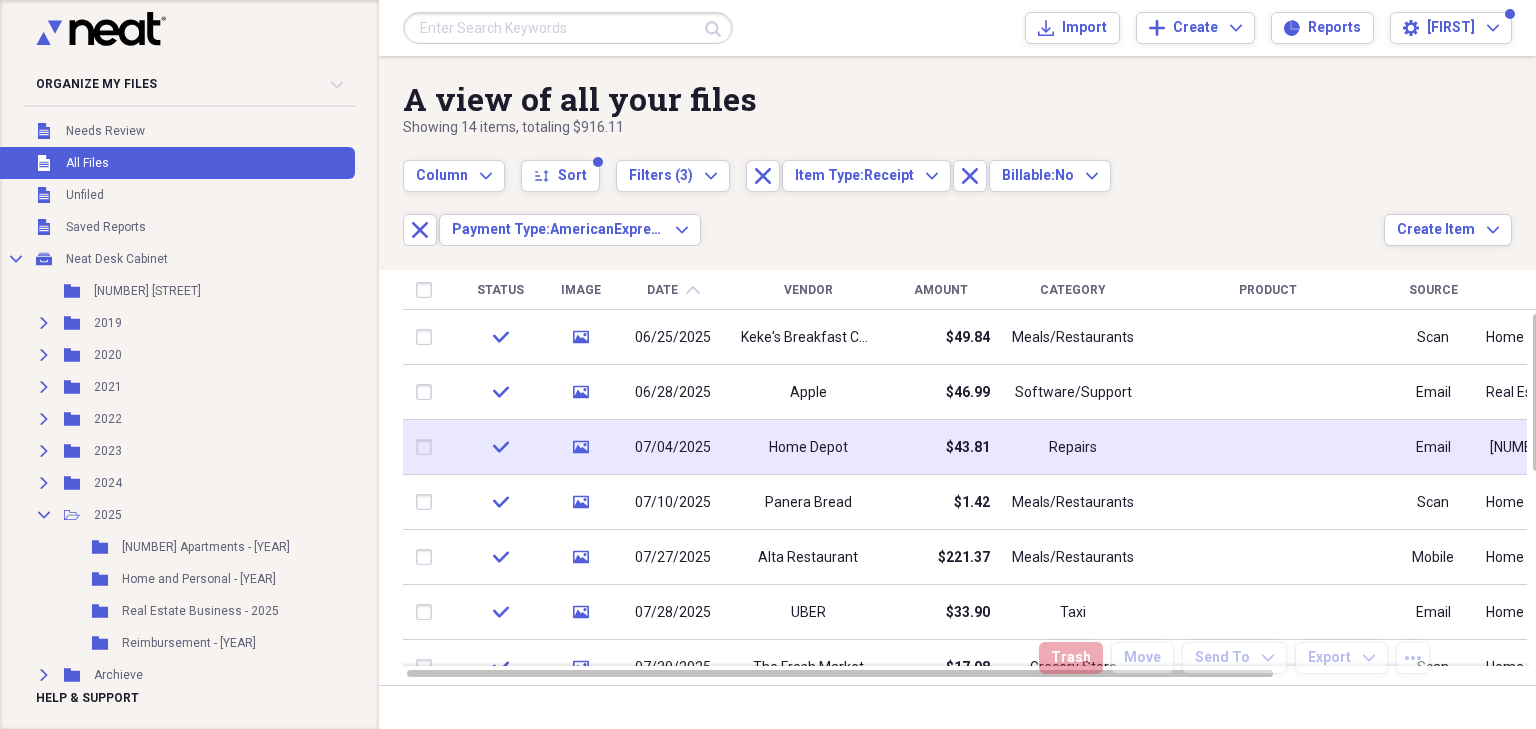 click on "Home Depot" at bounding box center [808, 448] 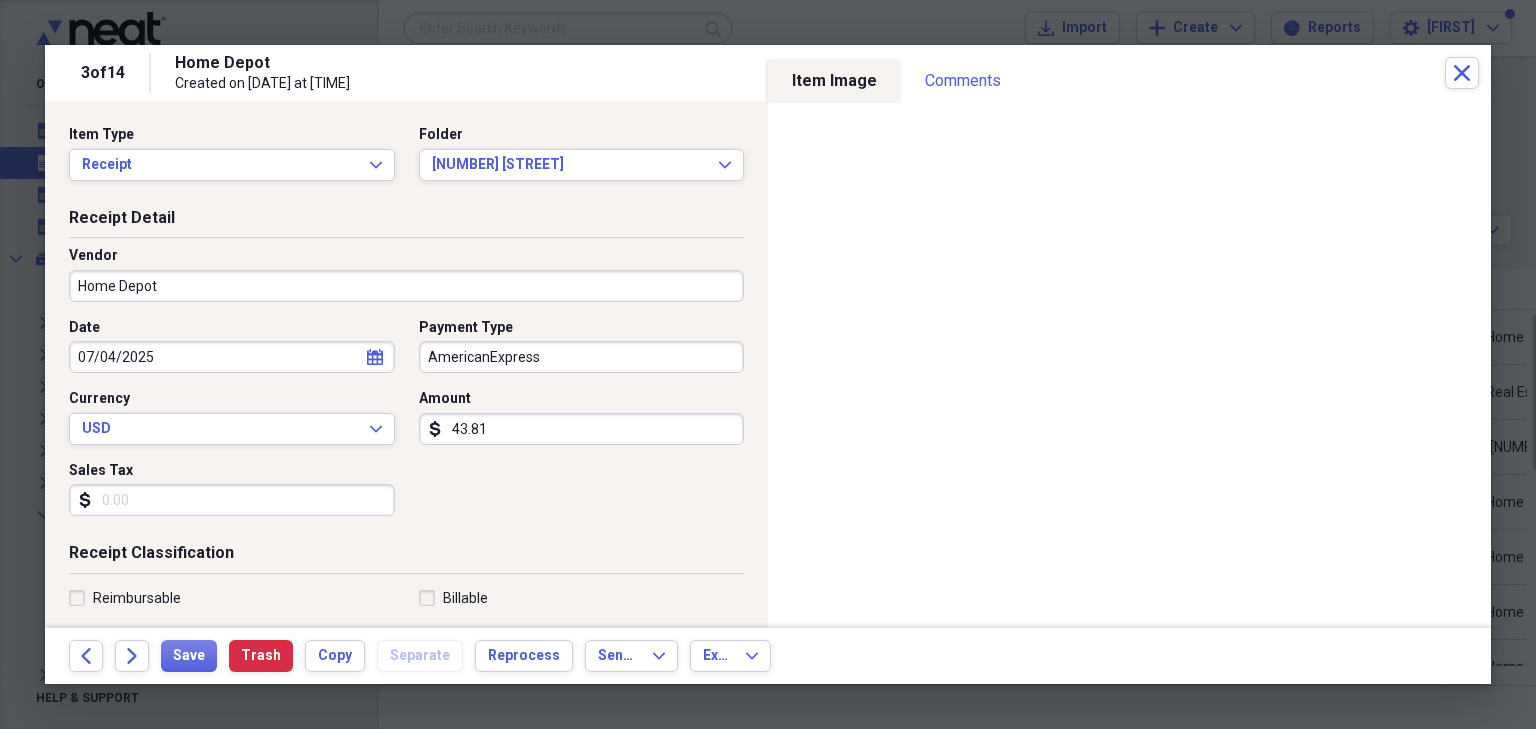click on "43.81" at bounding box center [582, 429] 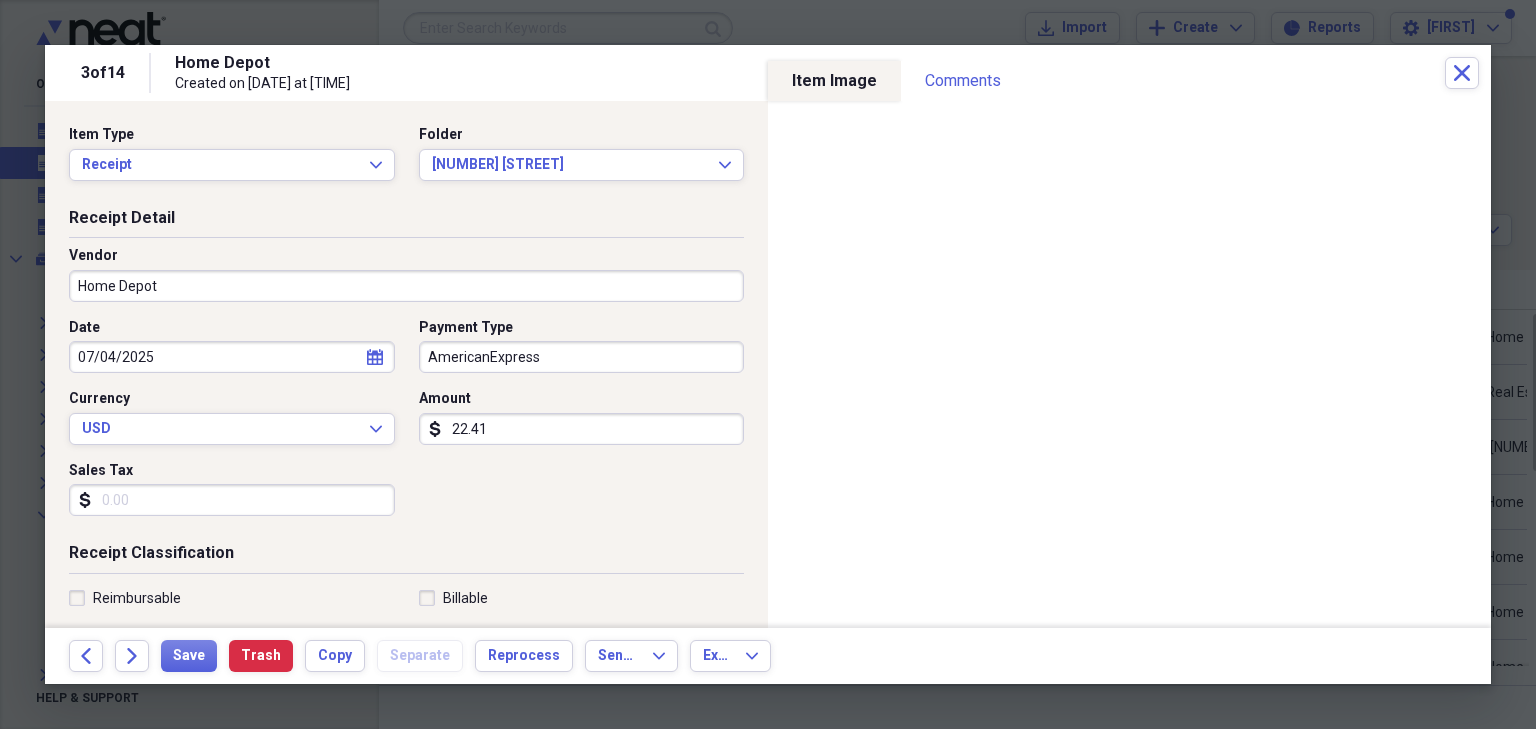 scroll, scrollTop: 80, scrollLeft: 0, axis: vertical 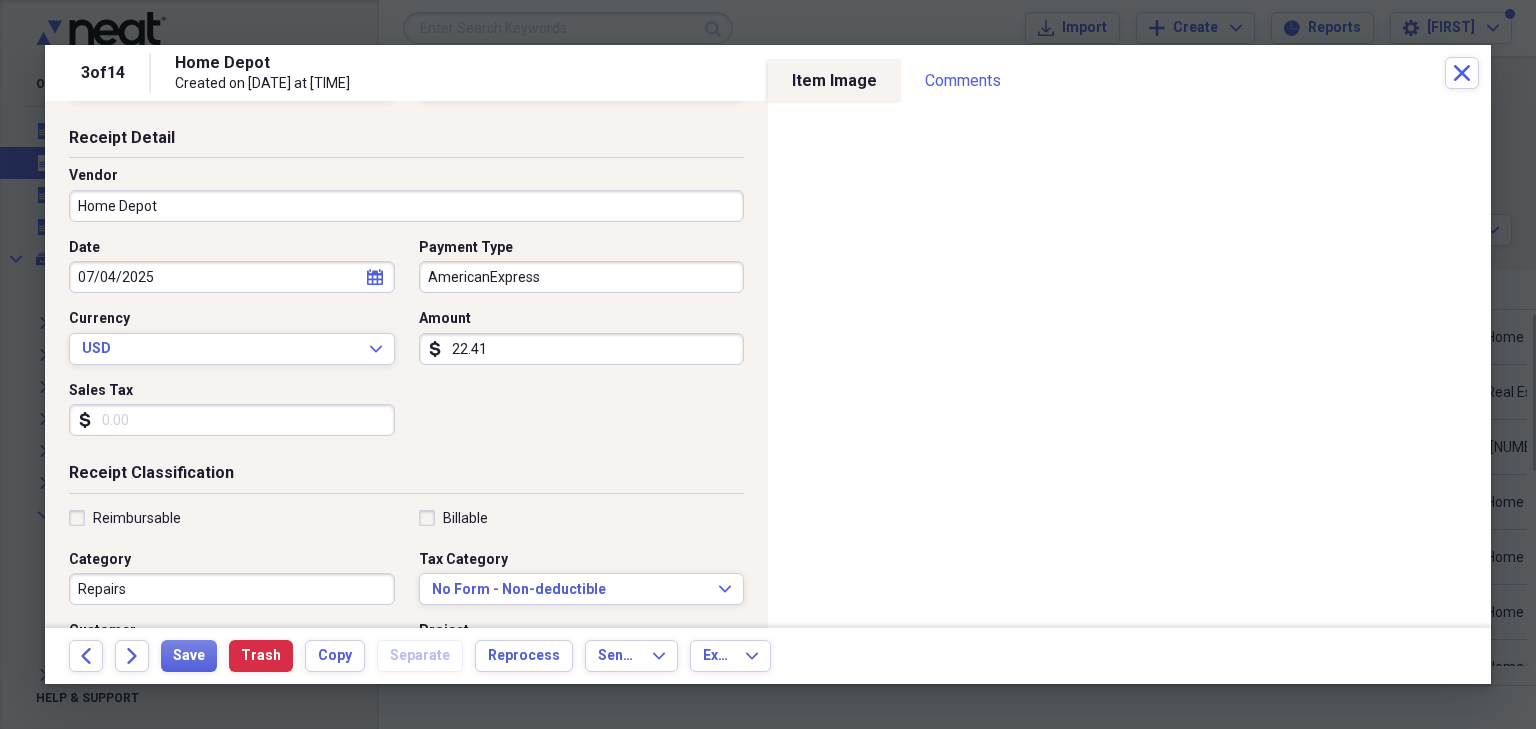 type on "22.41" 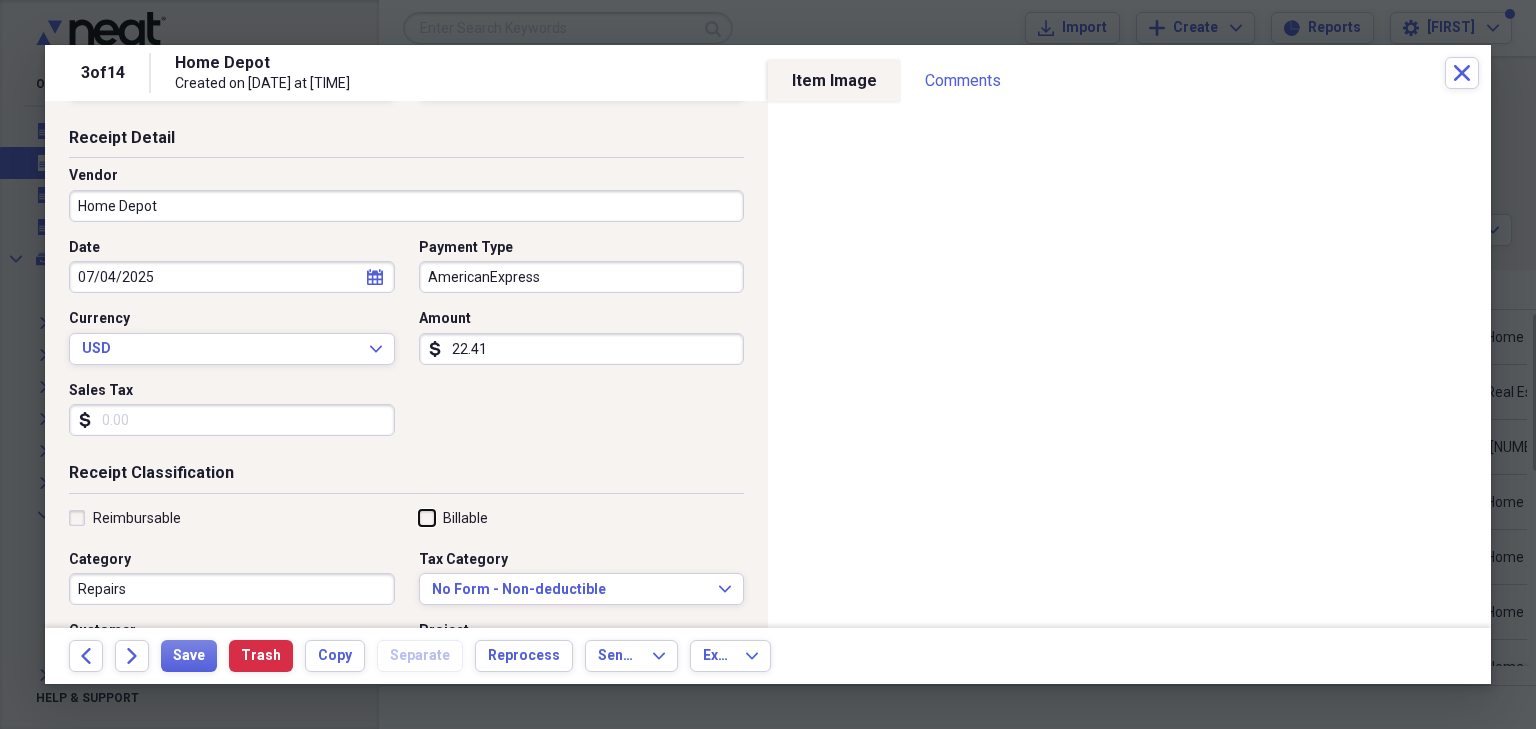 click on "Billable" at bounding box center (419, 517) 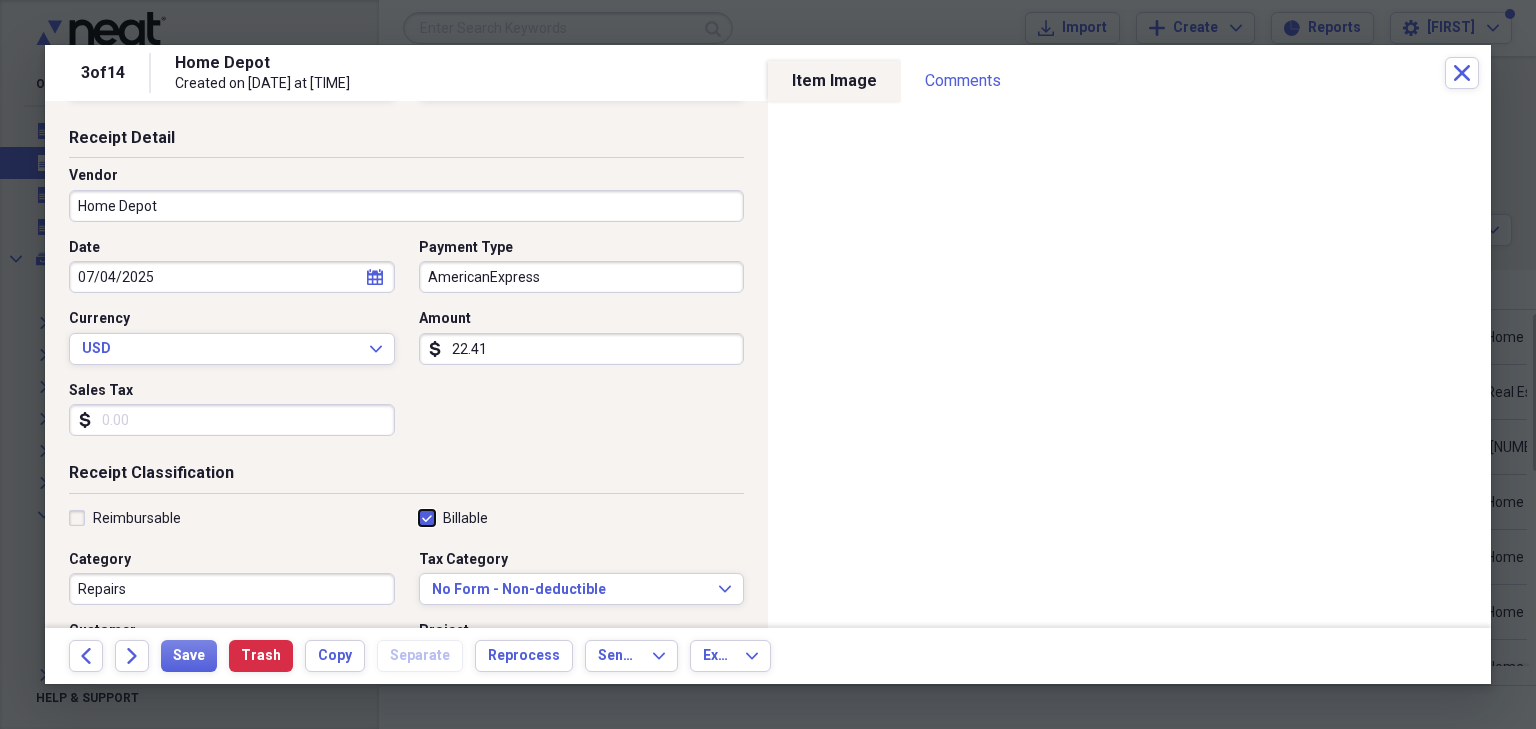 checkbox on "true" 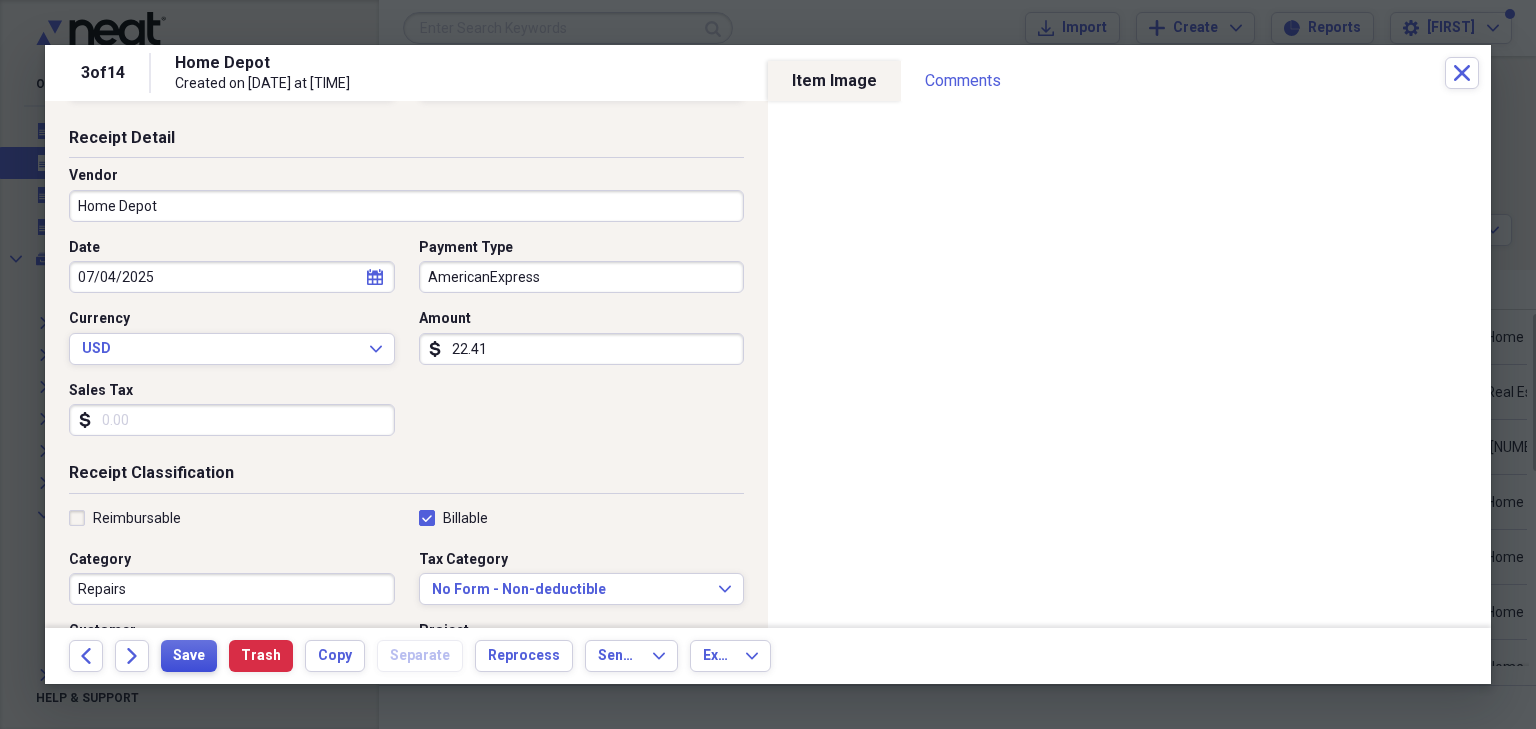 click on "Save" at bounding box center [189, 656] 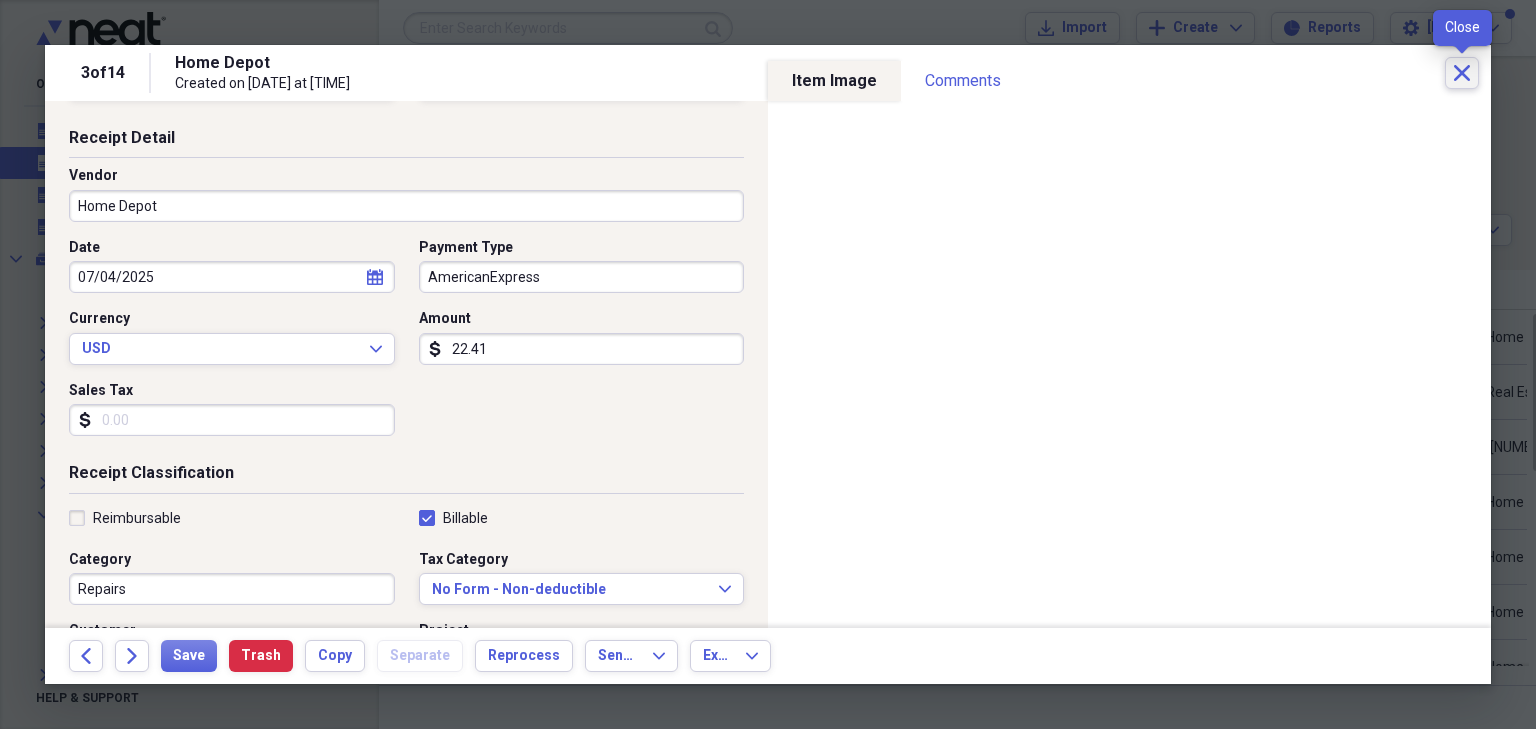 click 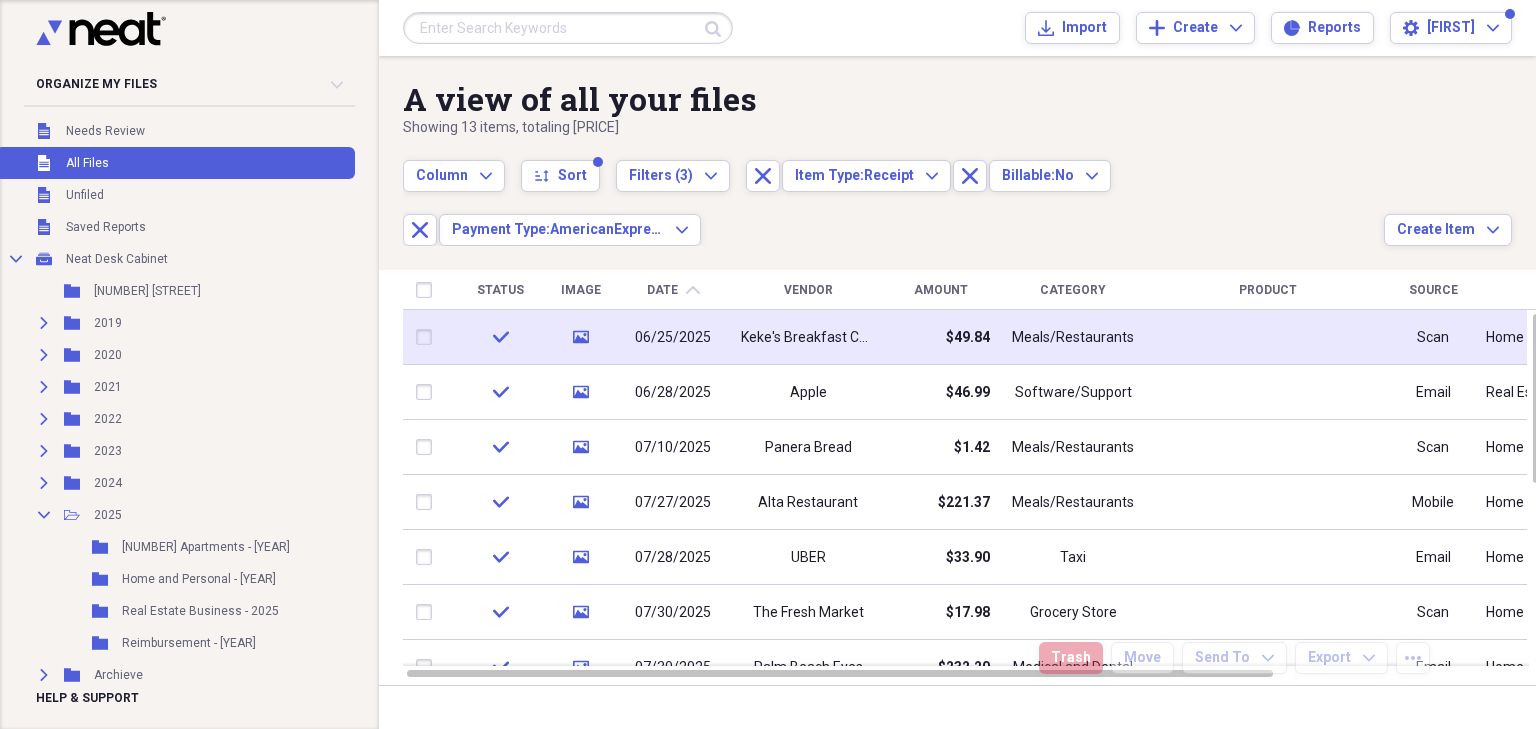 click on "Keke's Breakfast Cafe" at bounding box center (808, 338) 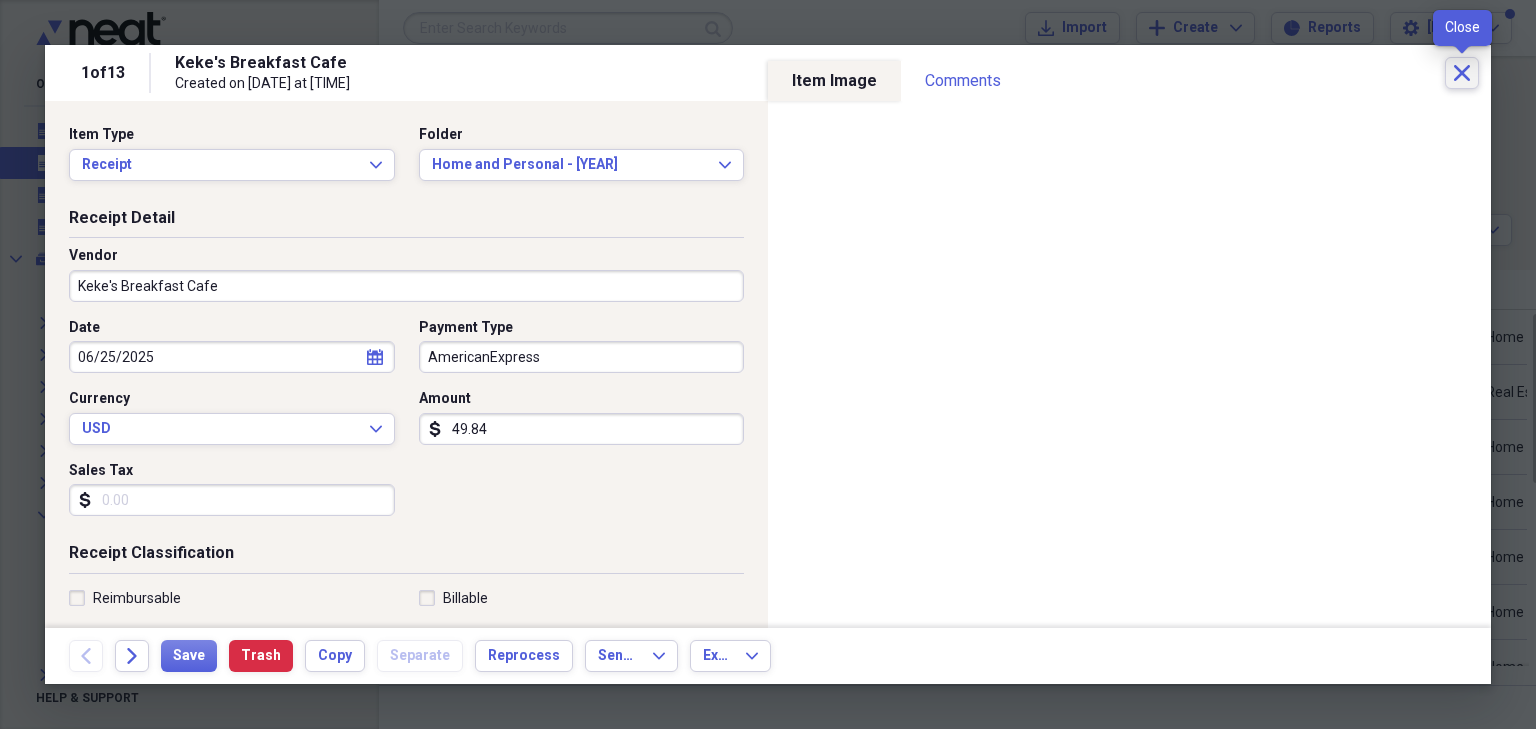 click on "Close" at bounding box center (1462, 73) 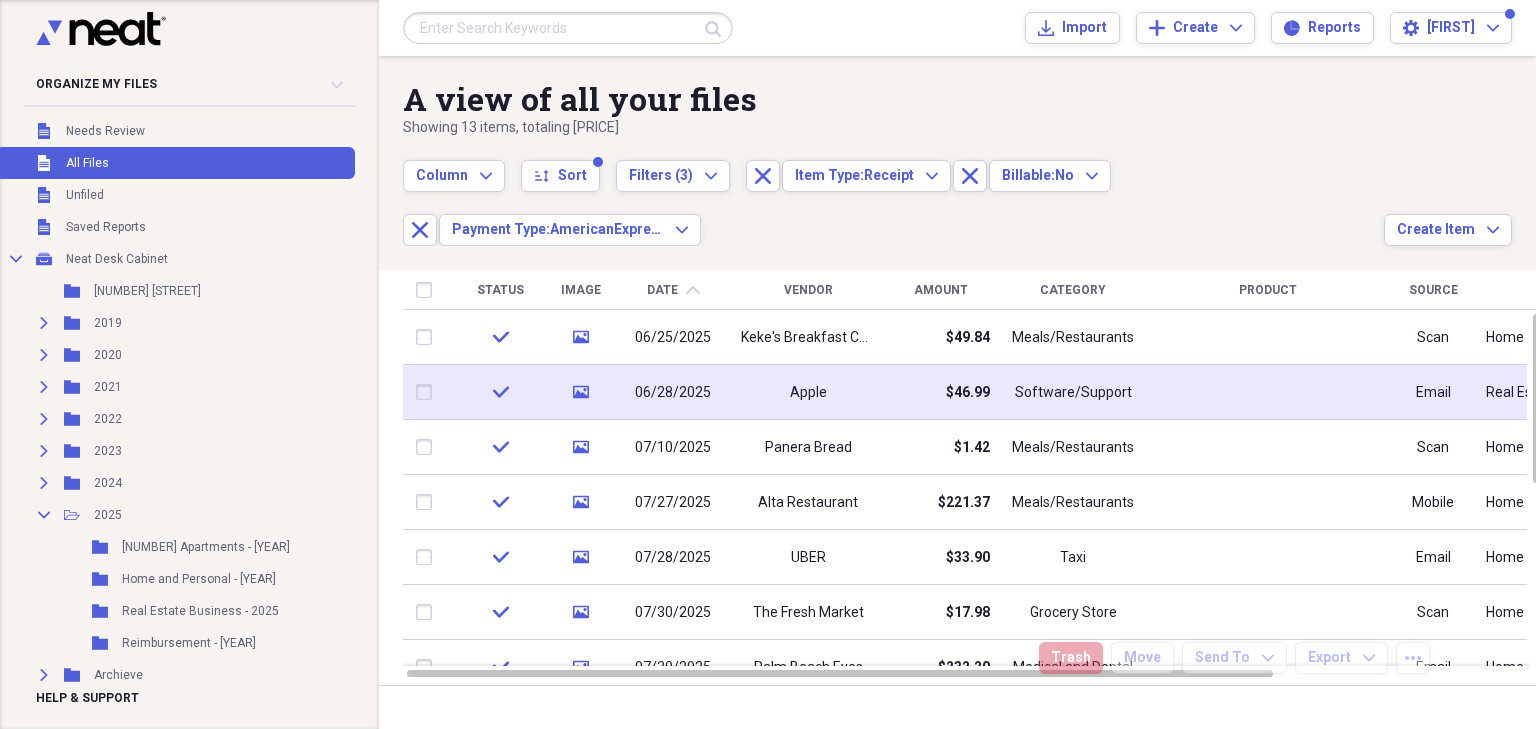 click on "Apple" at bounding box center (808, 393) 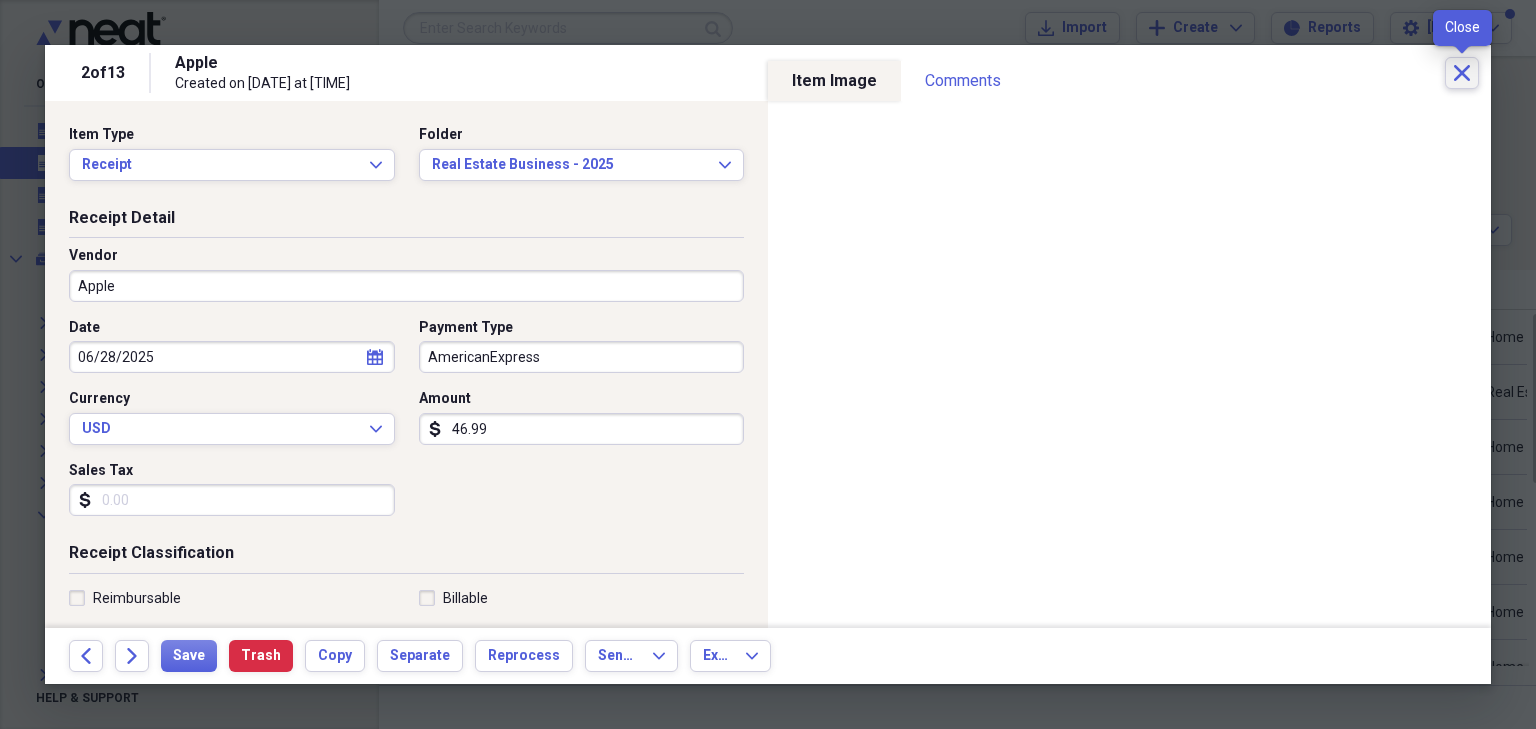 click on "Close" at bounding box center (1462, 73) 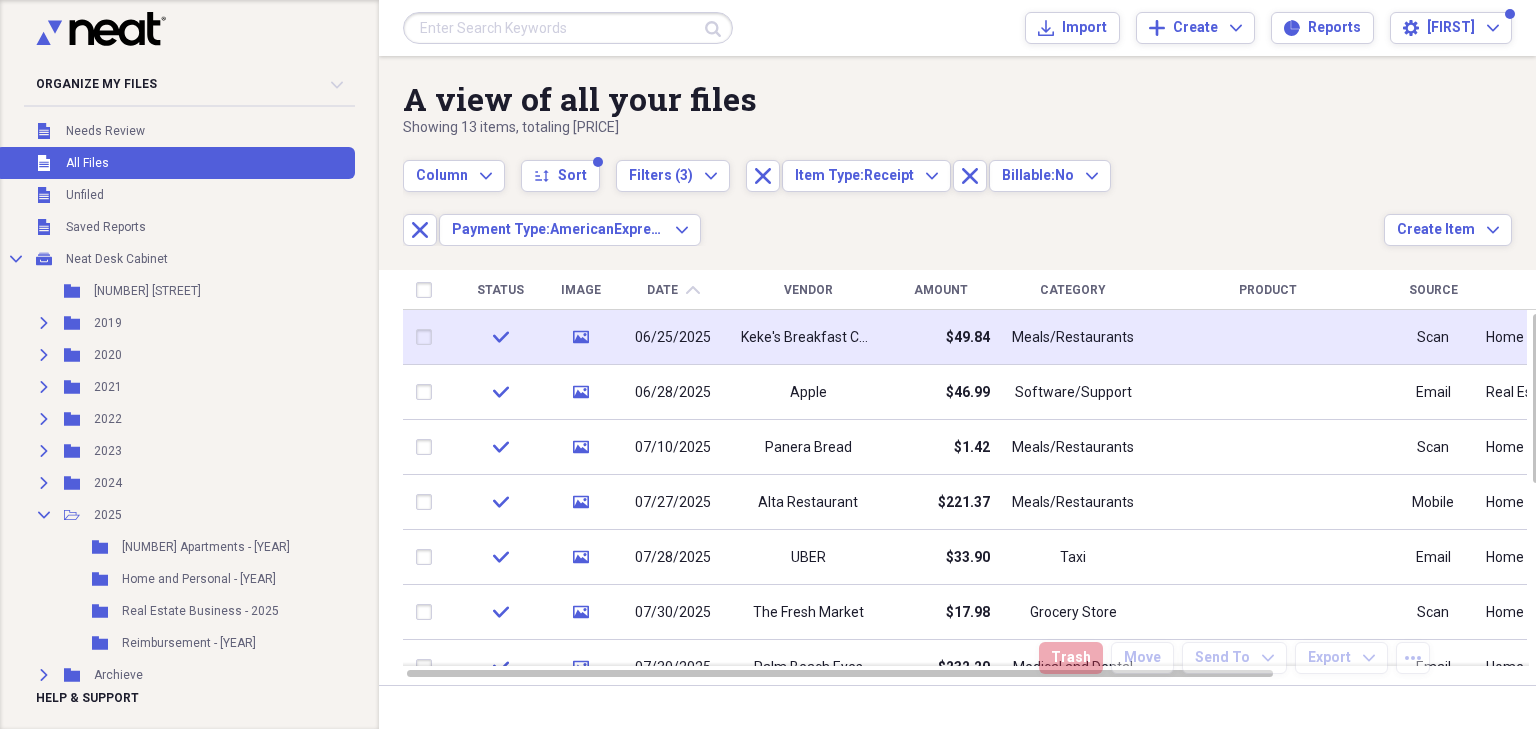 click on "Keke's Breakfast Cafe" at bounding box center [808, 338] 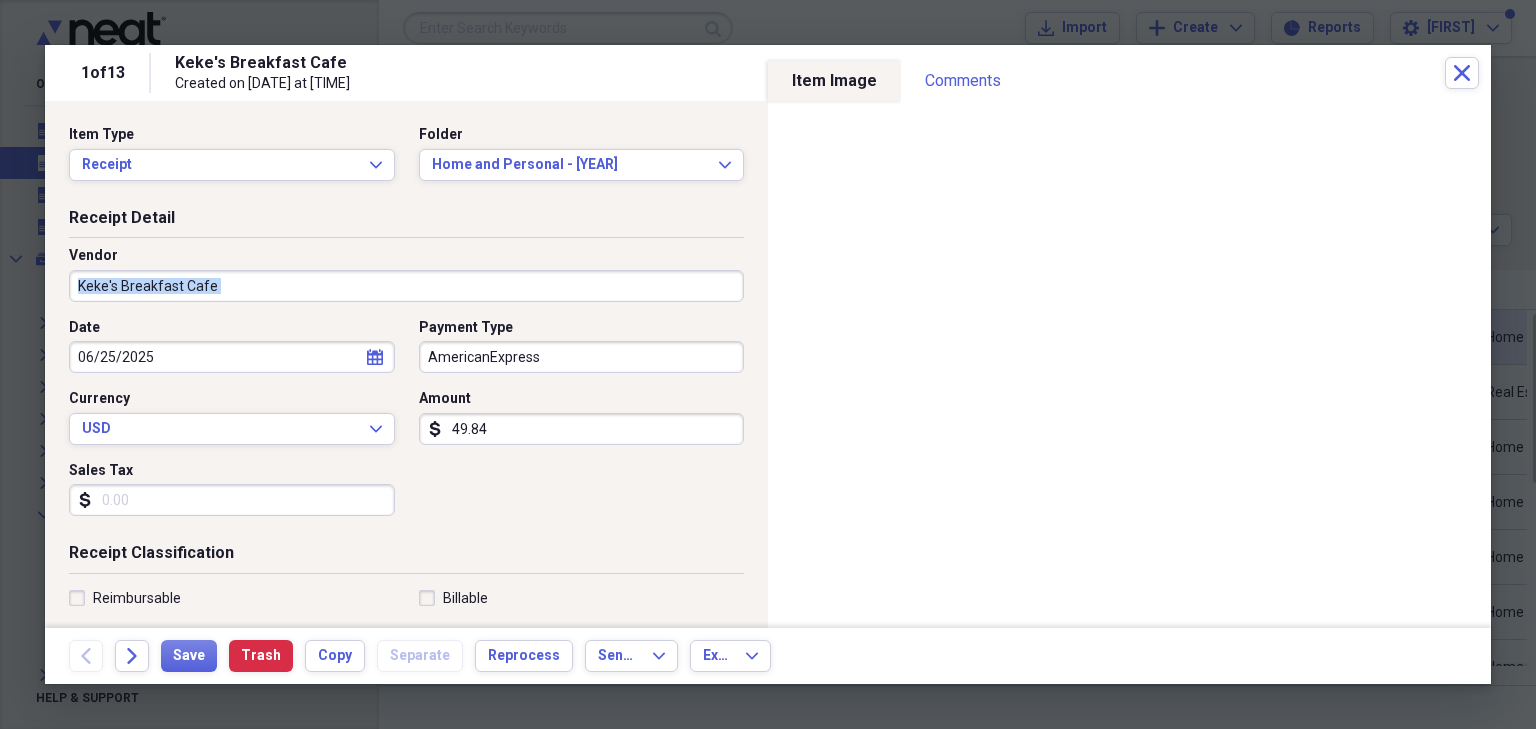 click on "Receipt Detail Vendor [VENDOR] Date [DATE] calendar Calendar Payment Type [CARD_TYPE] Currency [CURRENCY] Expand Amount dollar-sign [AMOUNT] Sales Tax dollar-sign" at bounding box center [406, 375] 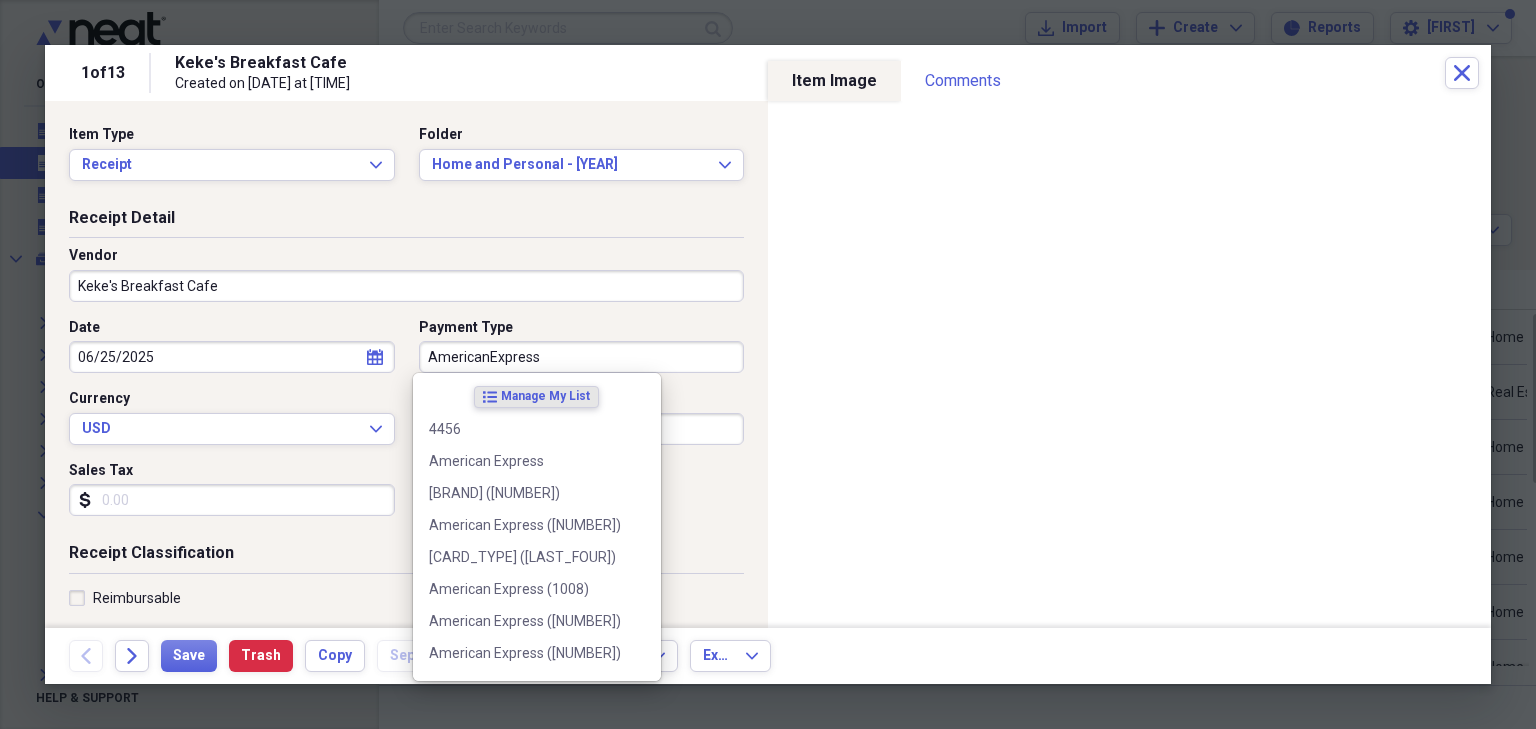 click on "AmericanExpress" at bounding box center (582, 357) 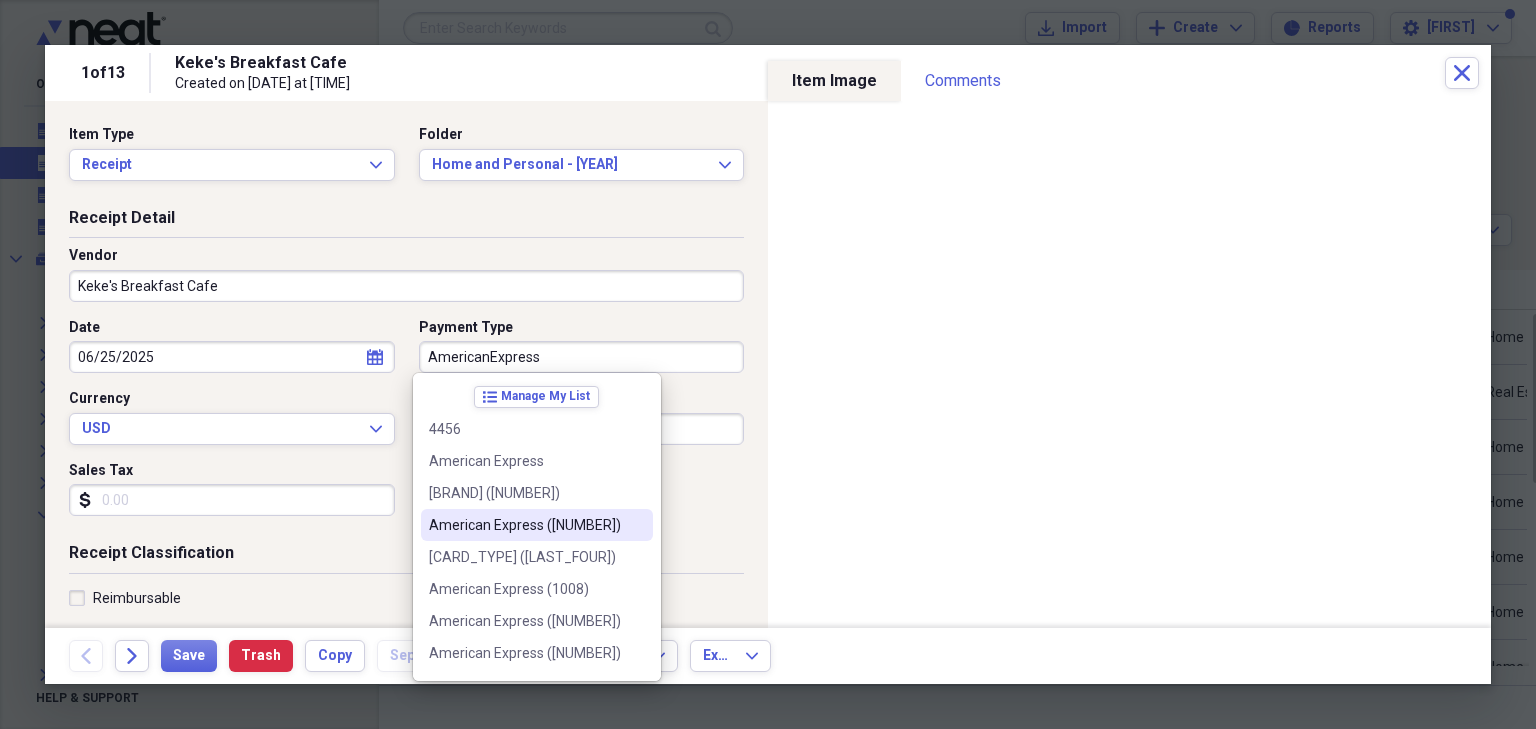 click on "American Express ([NUMBER])" at bounding box center [525, 525] 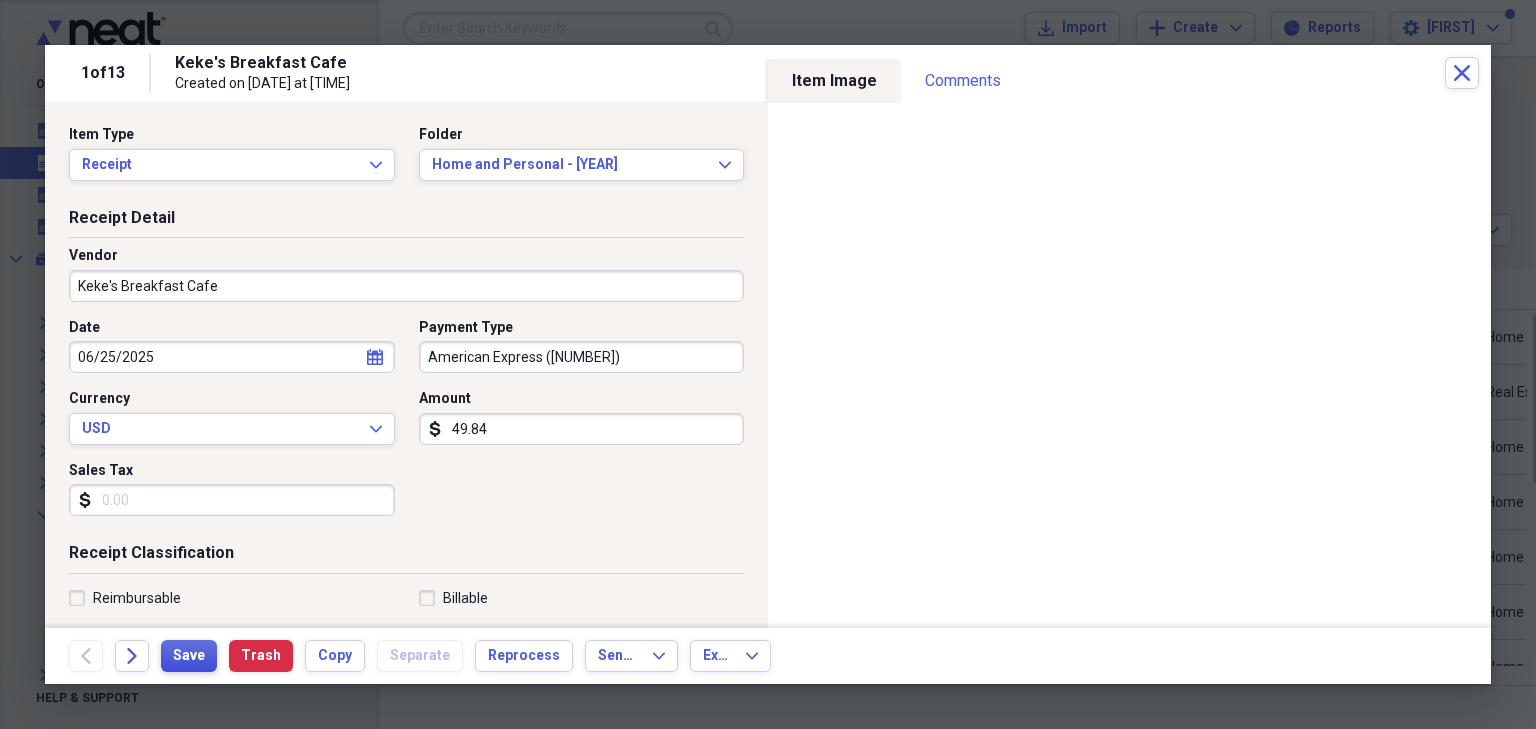click on "Save" at bounding box center (189, 656) 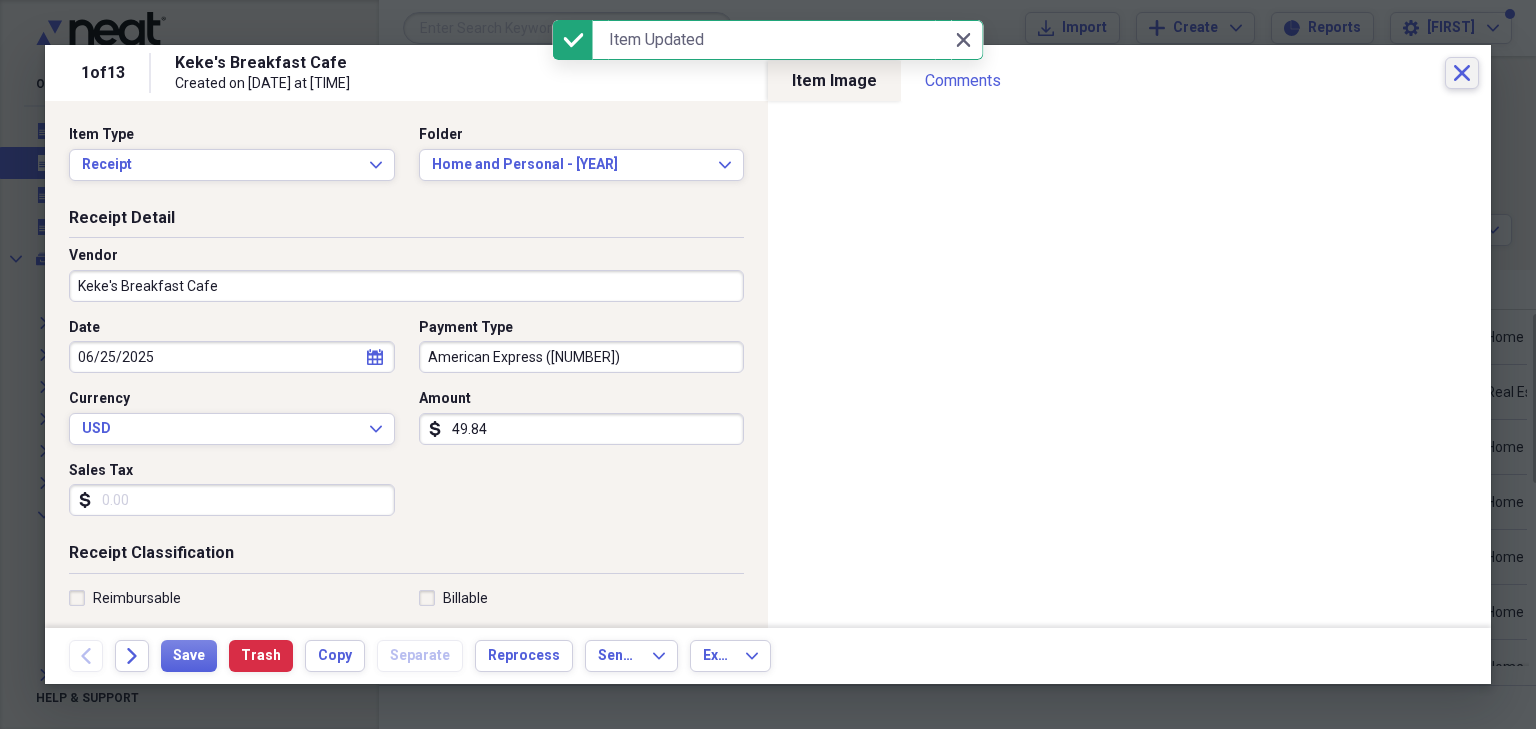 click on "1 of 13 [BUSINESS_NAME] Created on [DATE] at [TIME] Close" at bounding box center [768, 73] 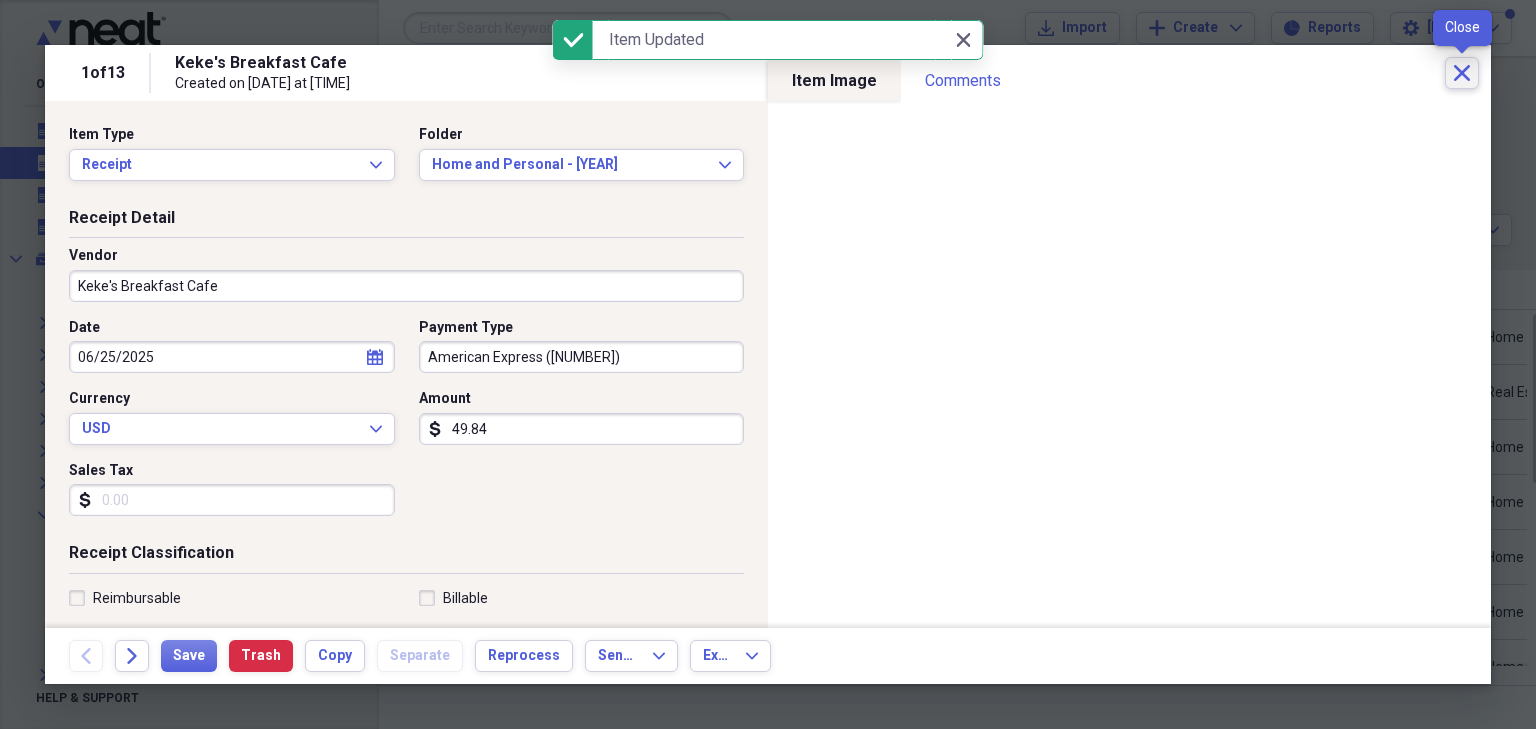 click 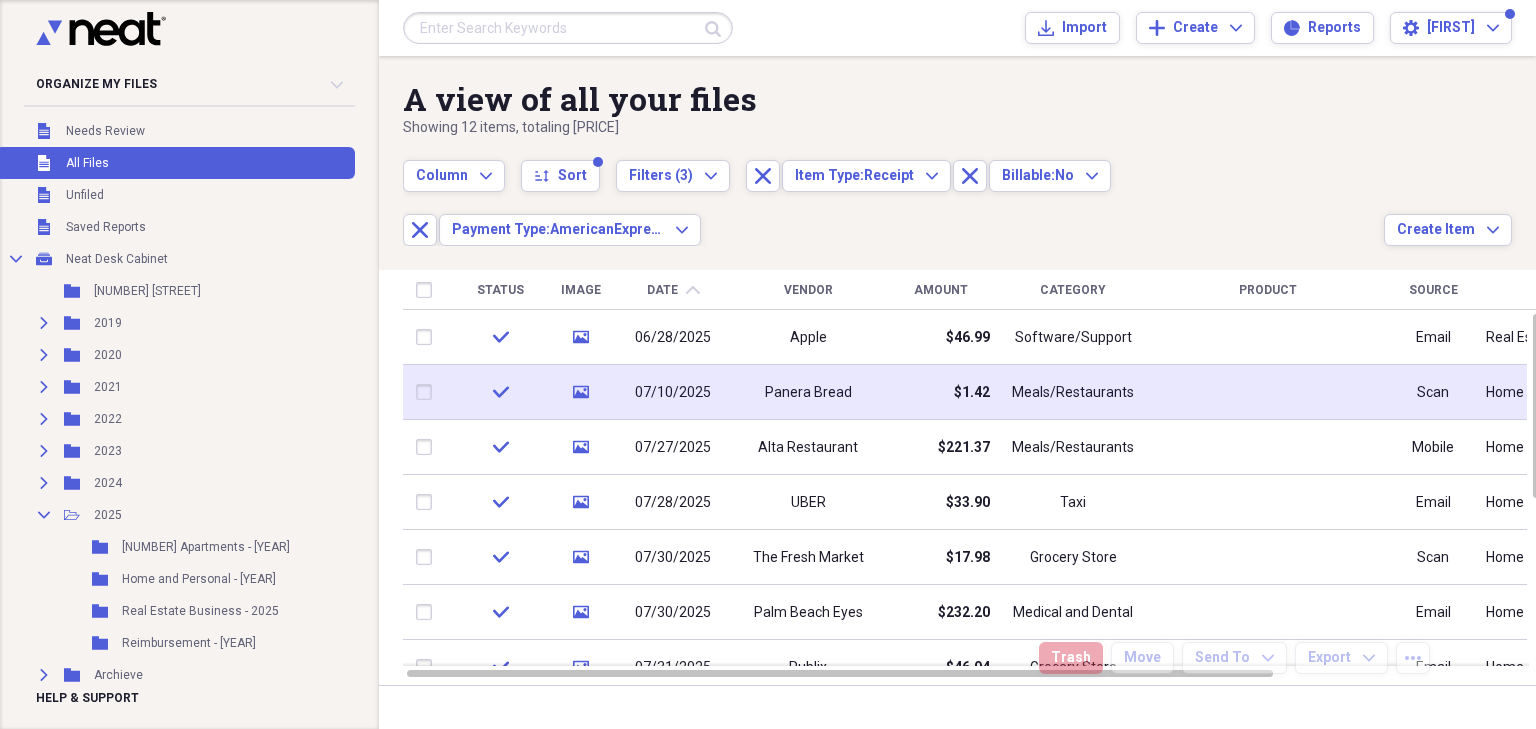 click on "$1.42" at bounding box center (940, 392) 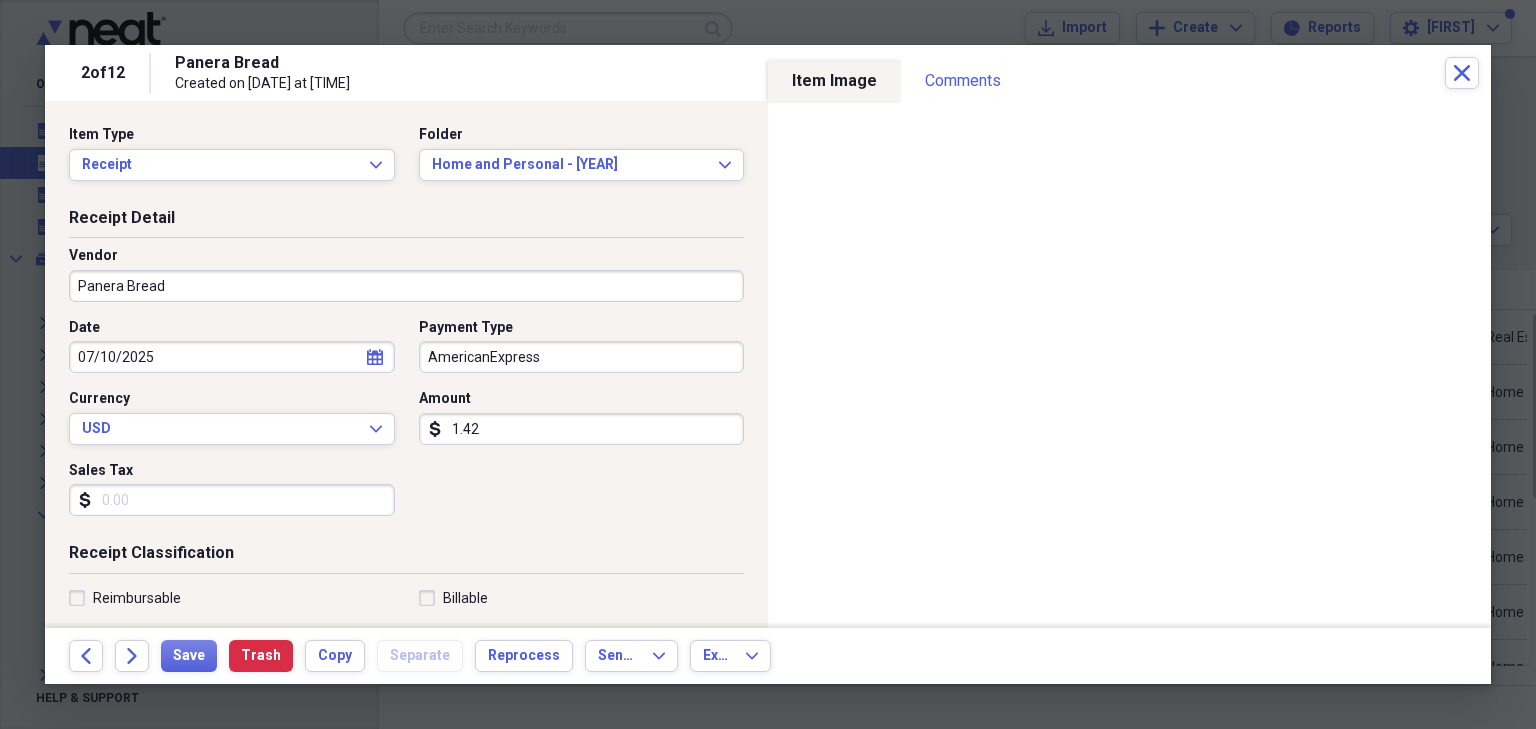 click on "1.42" at bounding box center (582, 429) 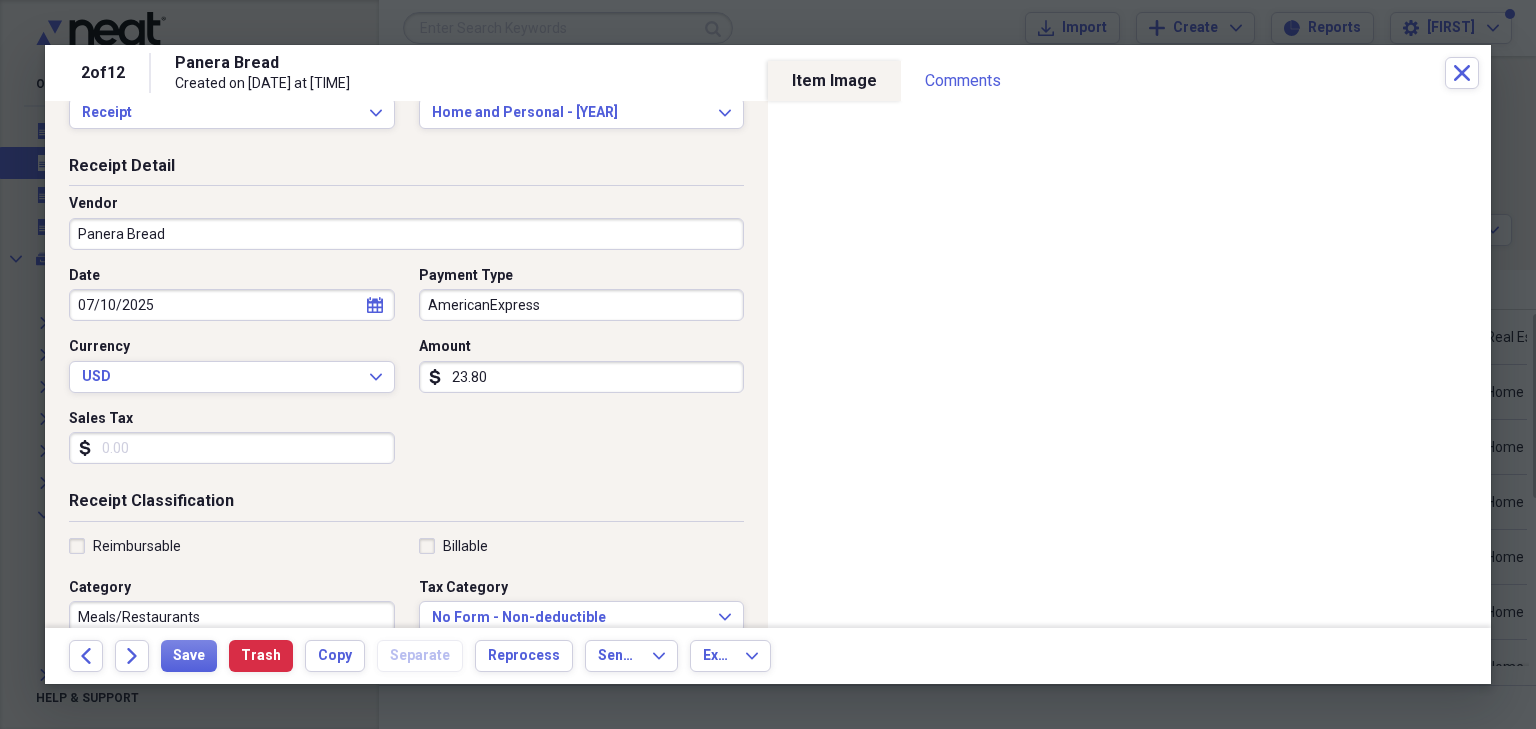 scroll, scrollTop: 80, scrollLeft: 0, axis: vertical 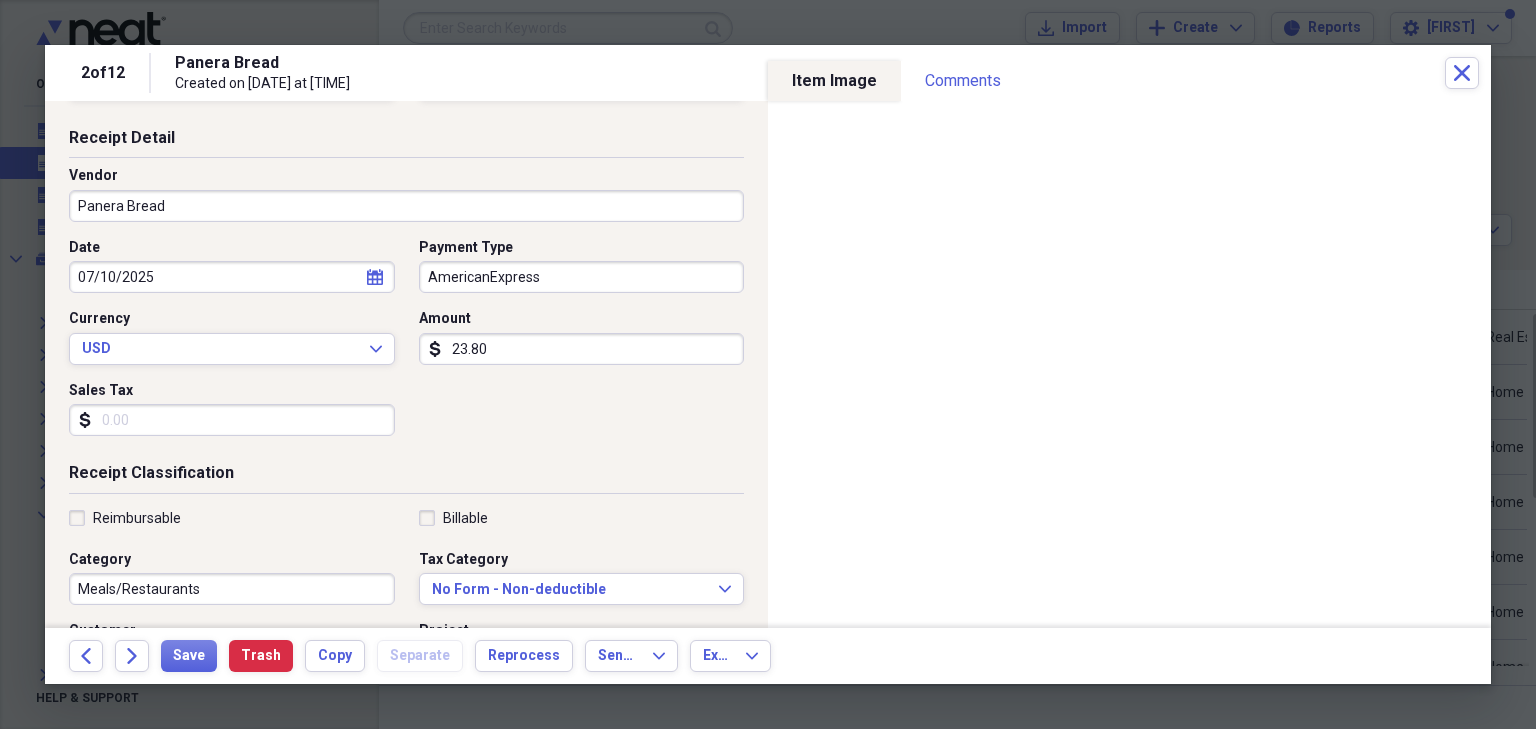 type on "23.80" 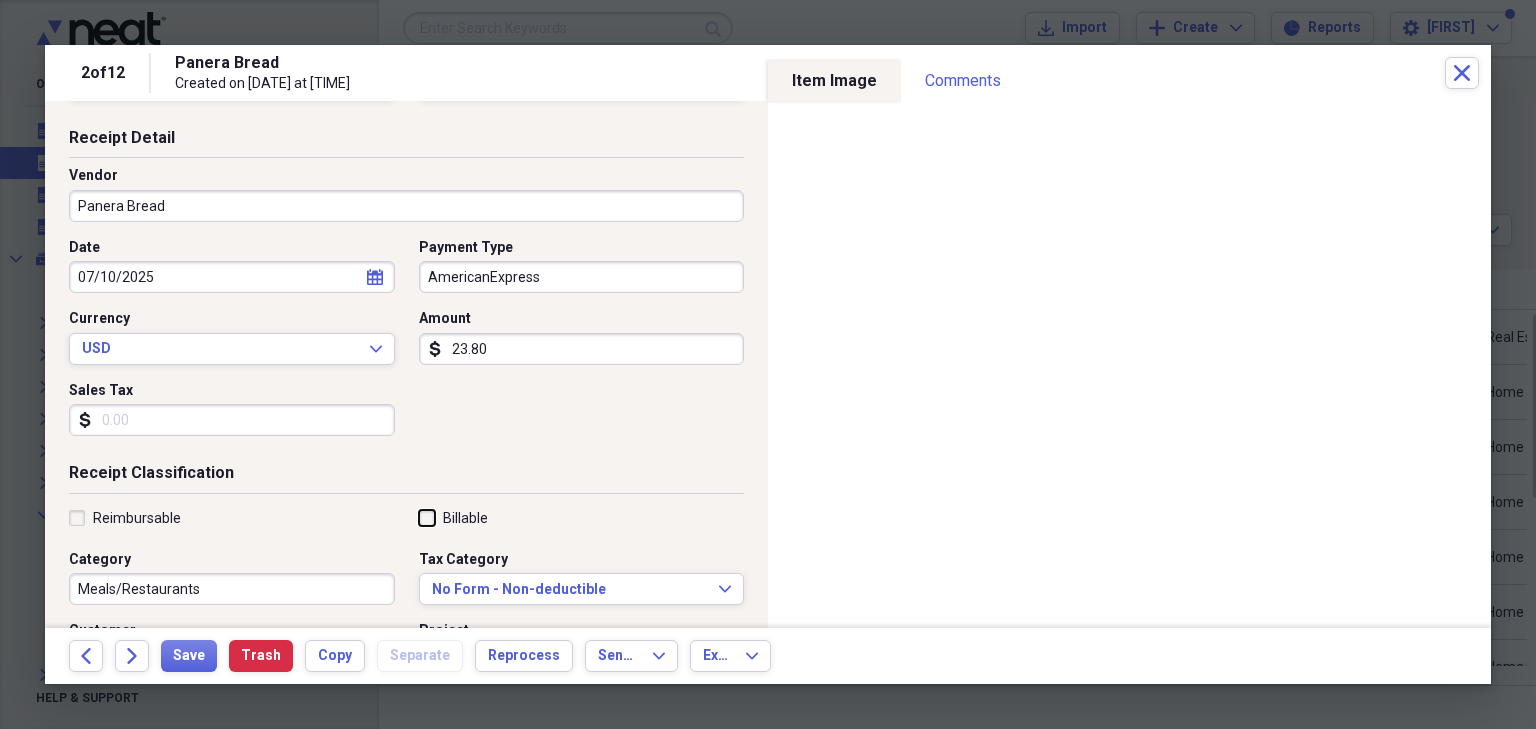click on "Billable" at bounding box center [419, 517] 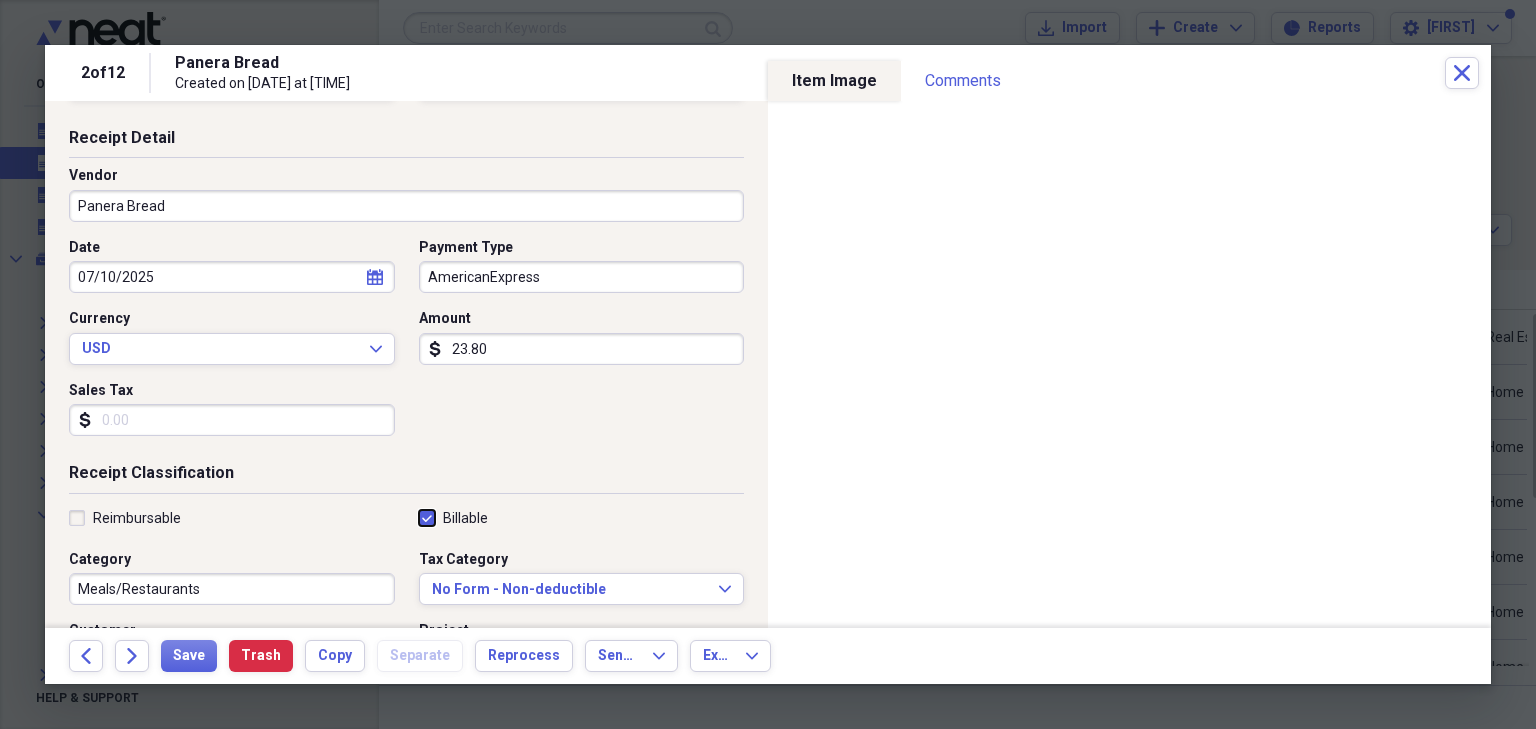 checkbox on "true" 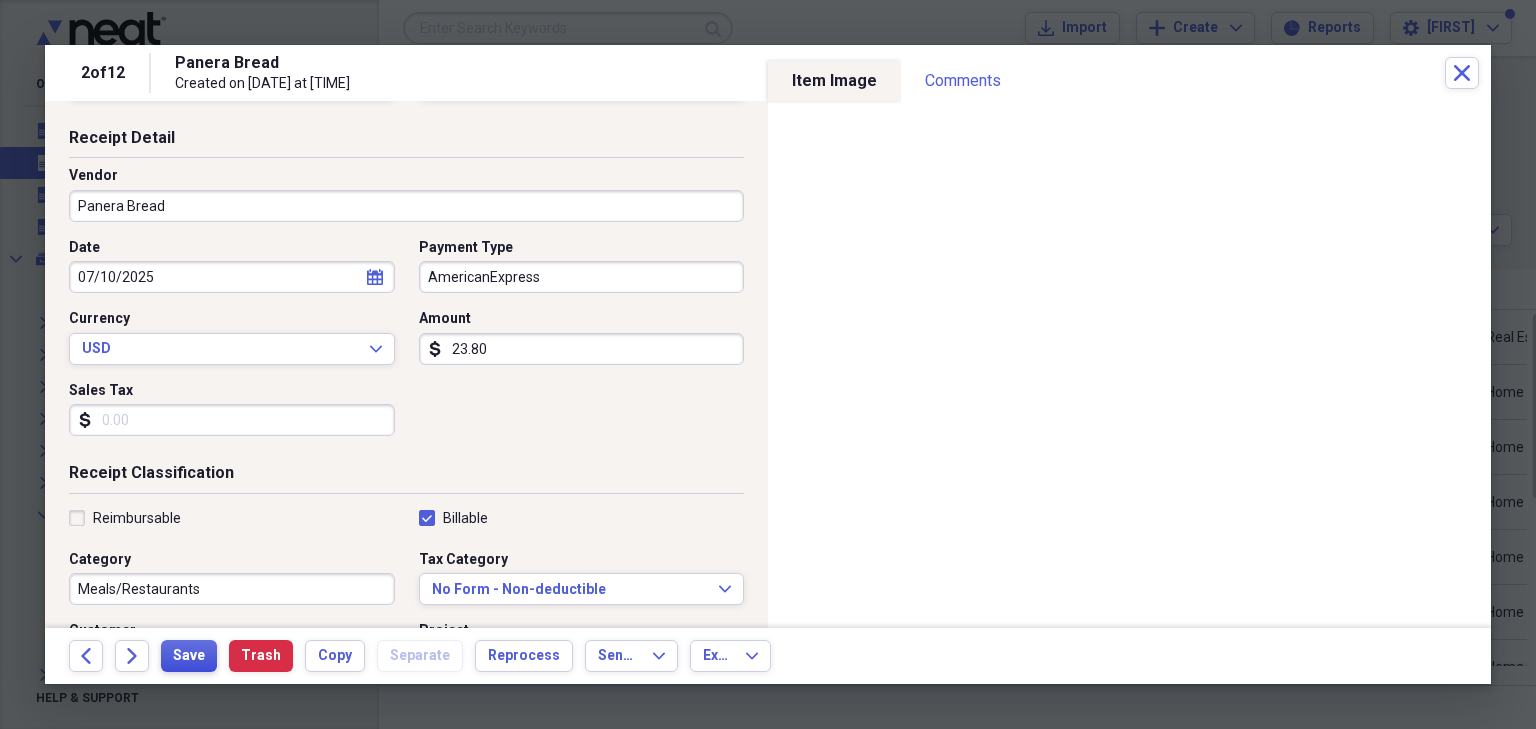 click on "Save" at bounding box center [189, 656] 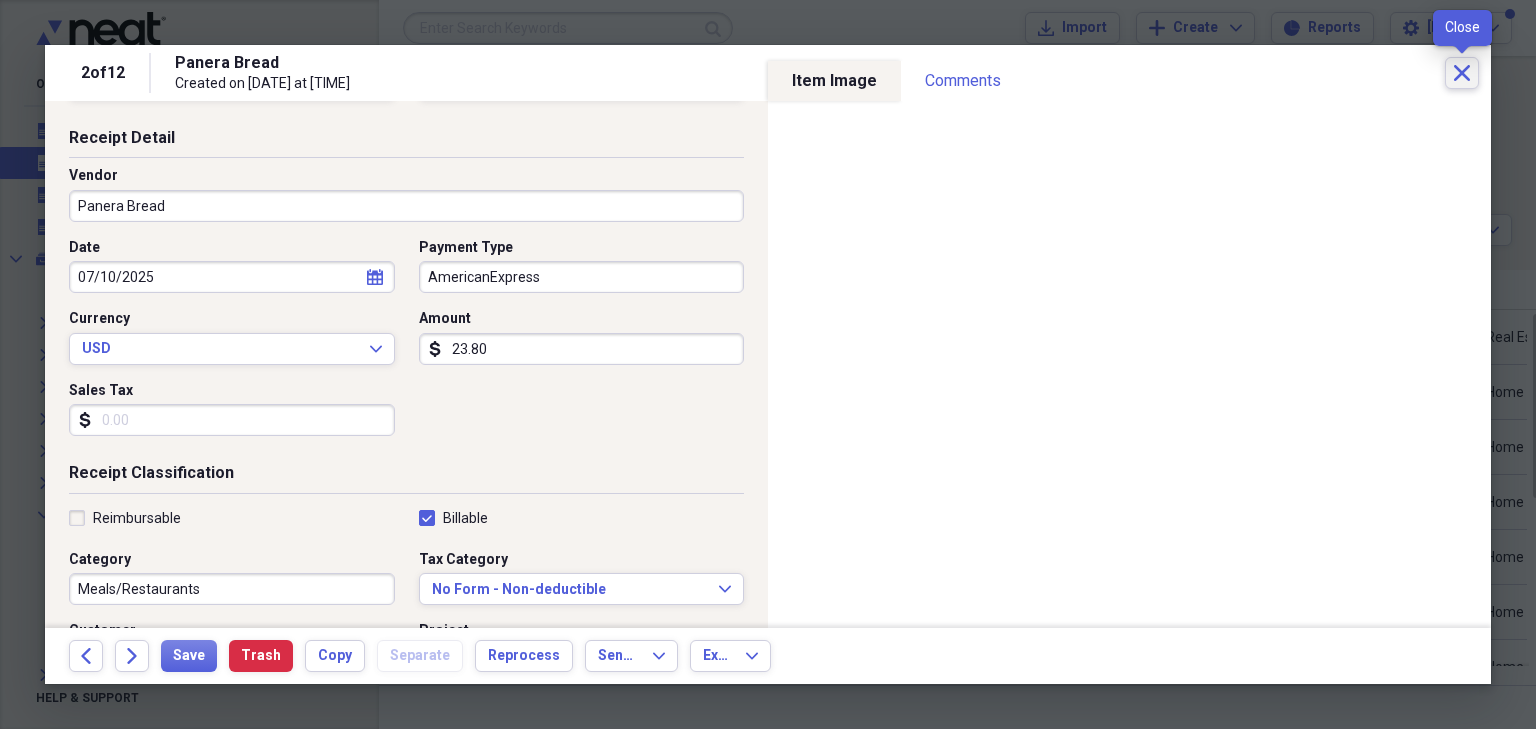 click on "Close" 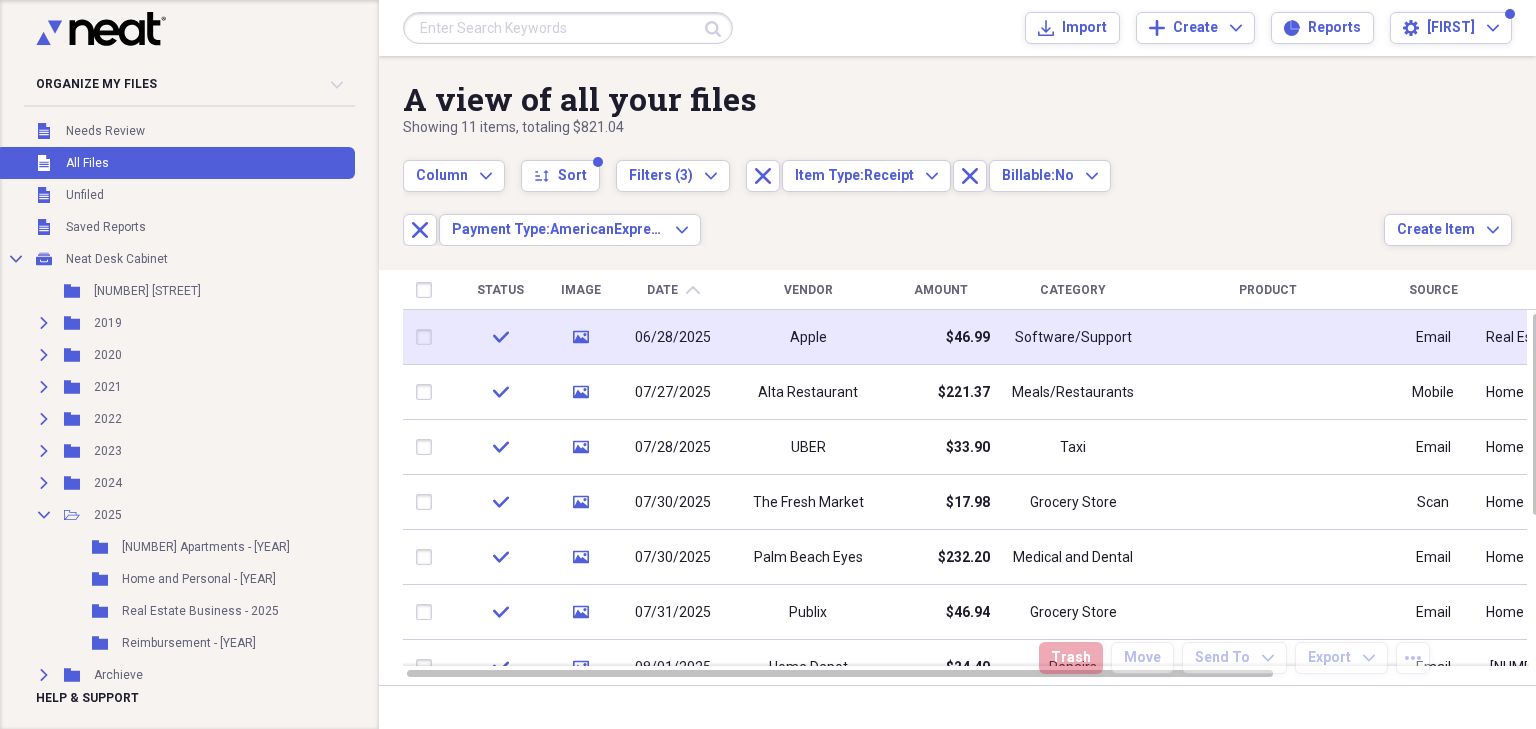 click on "Apple" at bounding box center [808, 337] 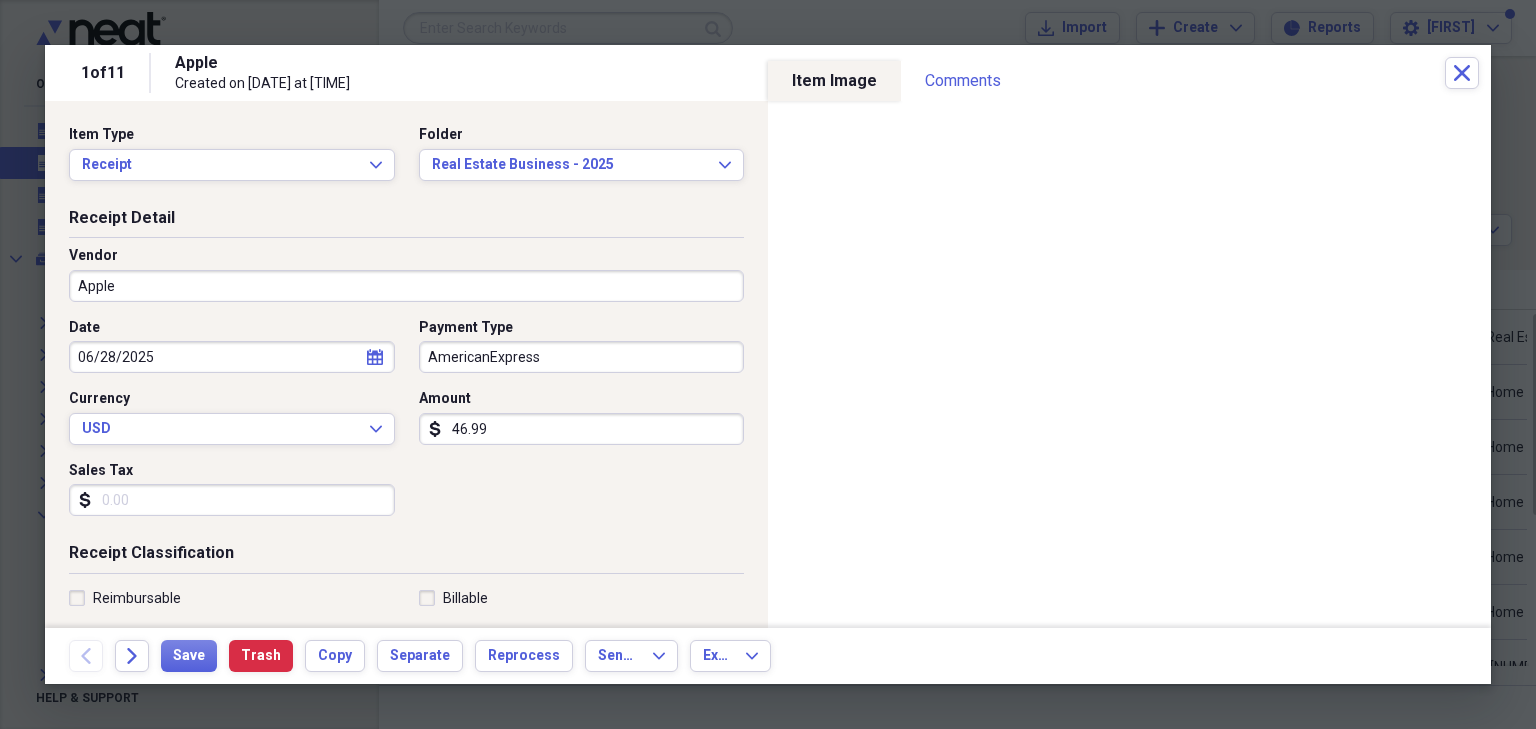 click on "AmericanExpress" at bounding box center (582, 357) 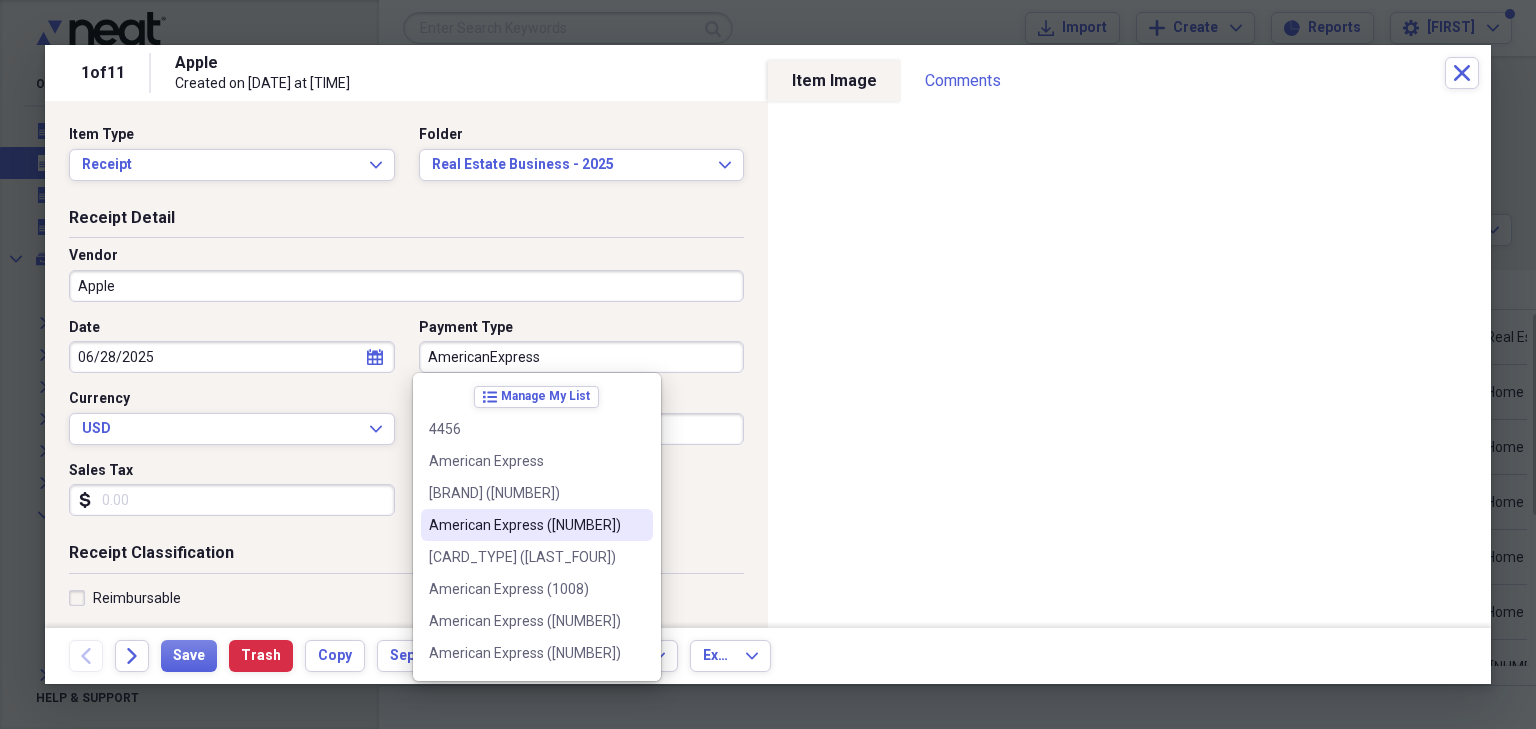 click on "American Express ([NUMBER])" at bounding box center [525, 525] 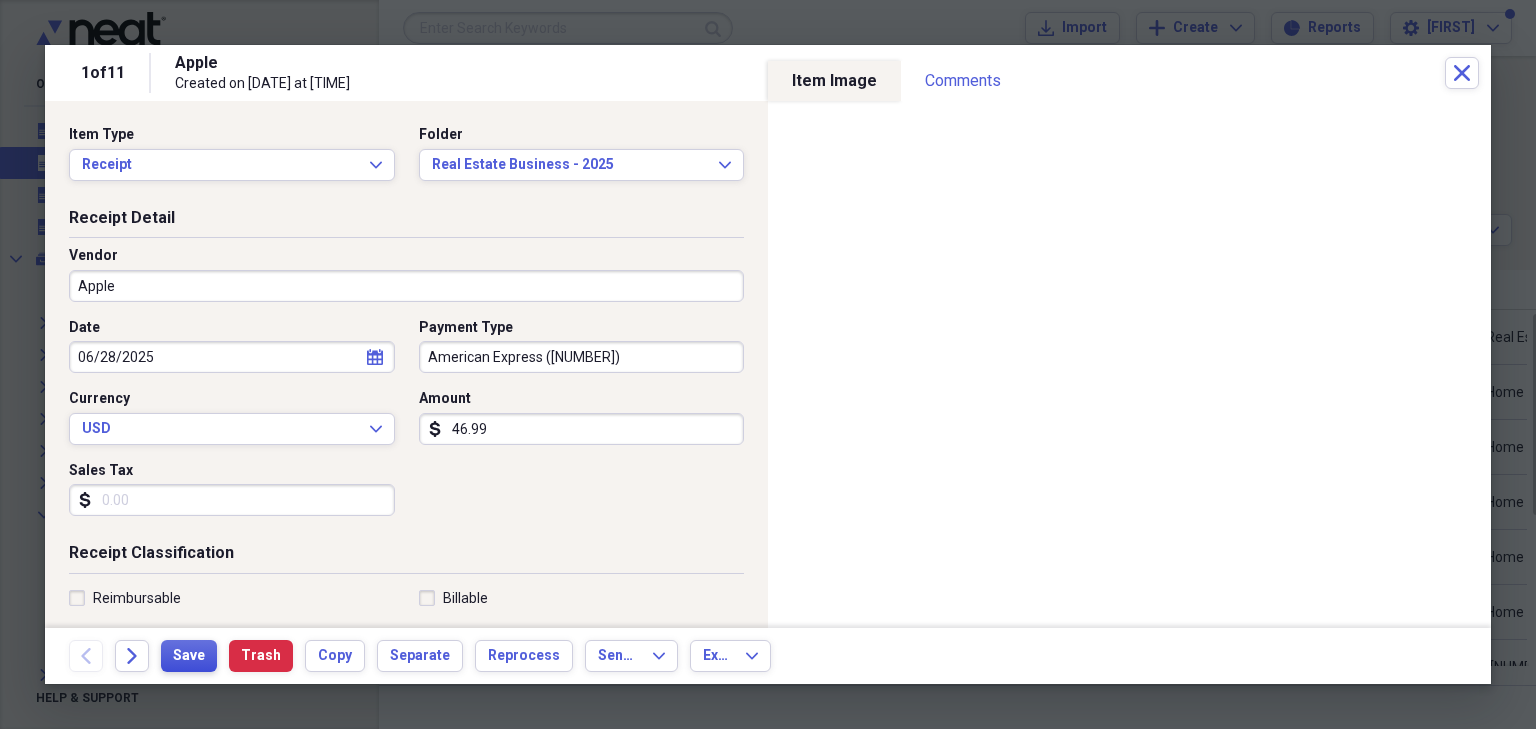 click on "Save" at bounding box center (189, 656) 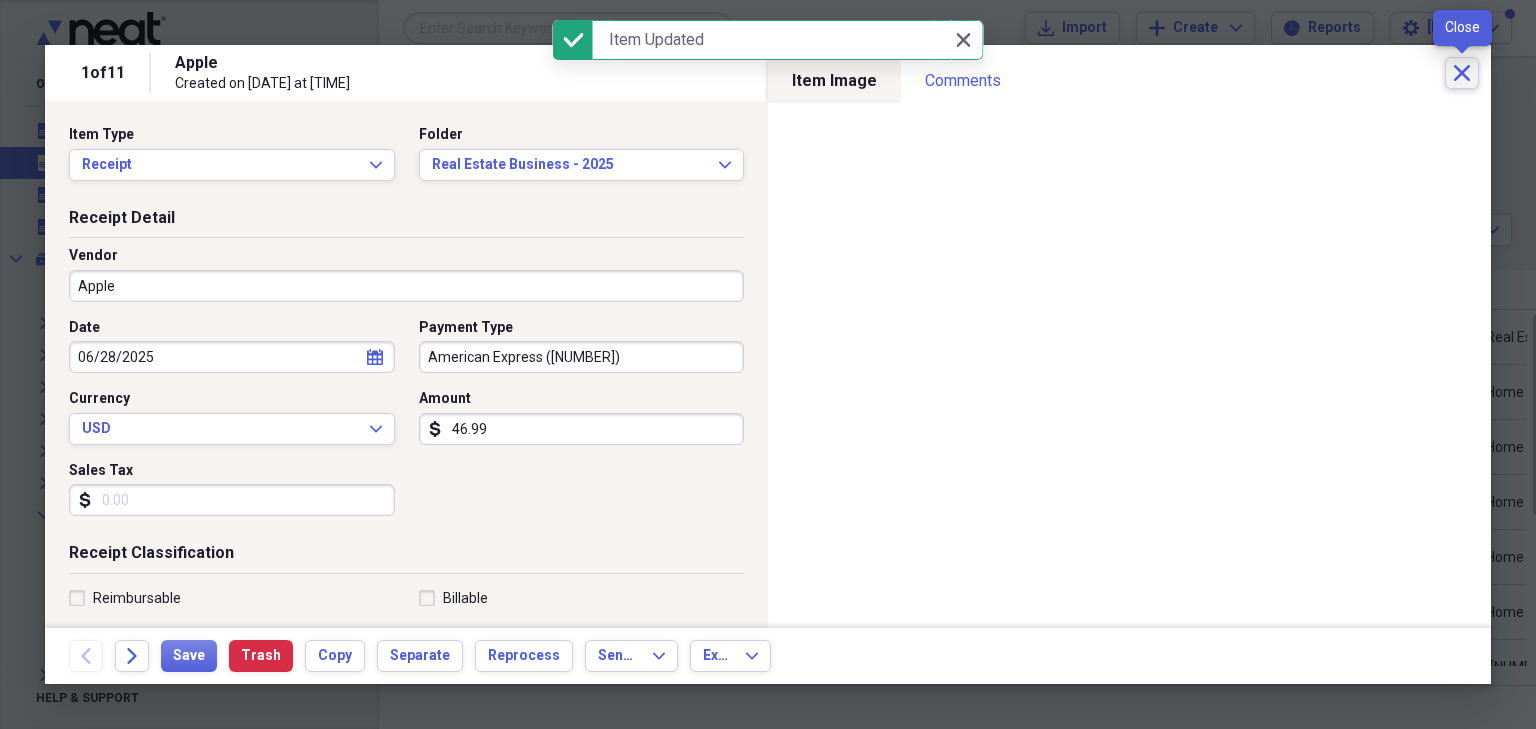 click on "Close" at bounding box center [1462, 73] 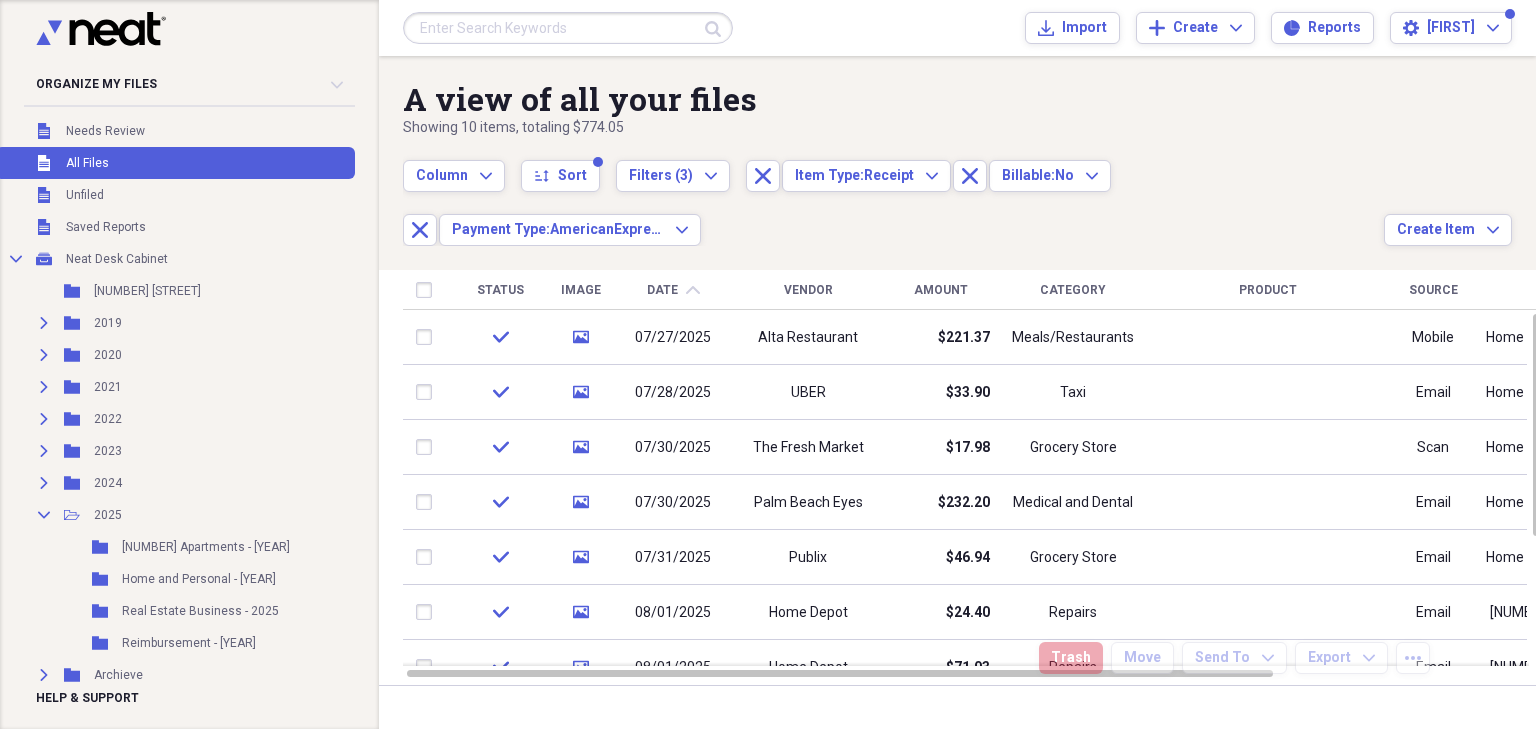 click at bounding box center (568, 28) 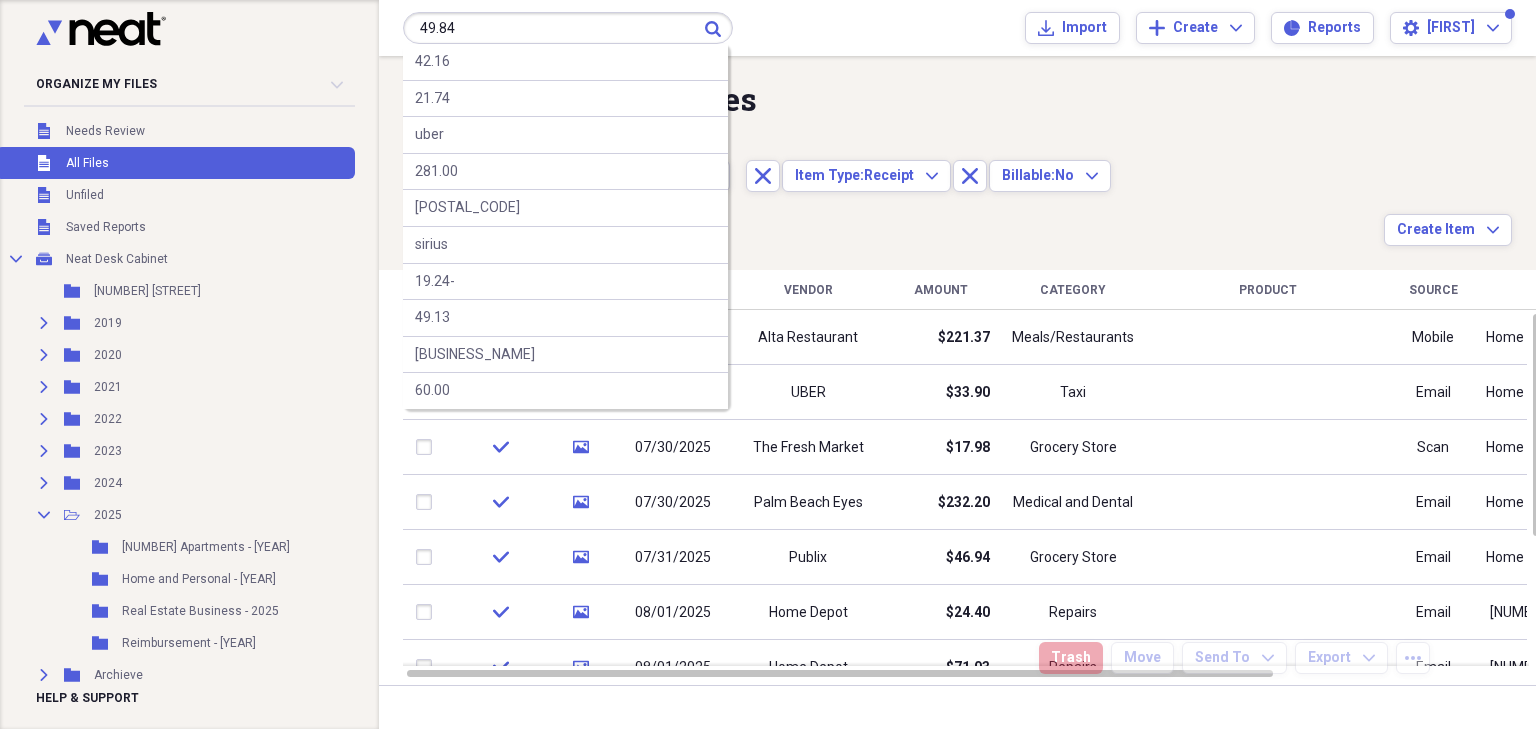 type on "49.84" 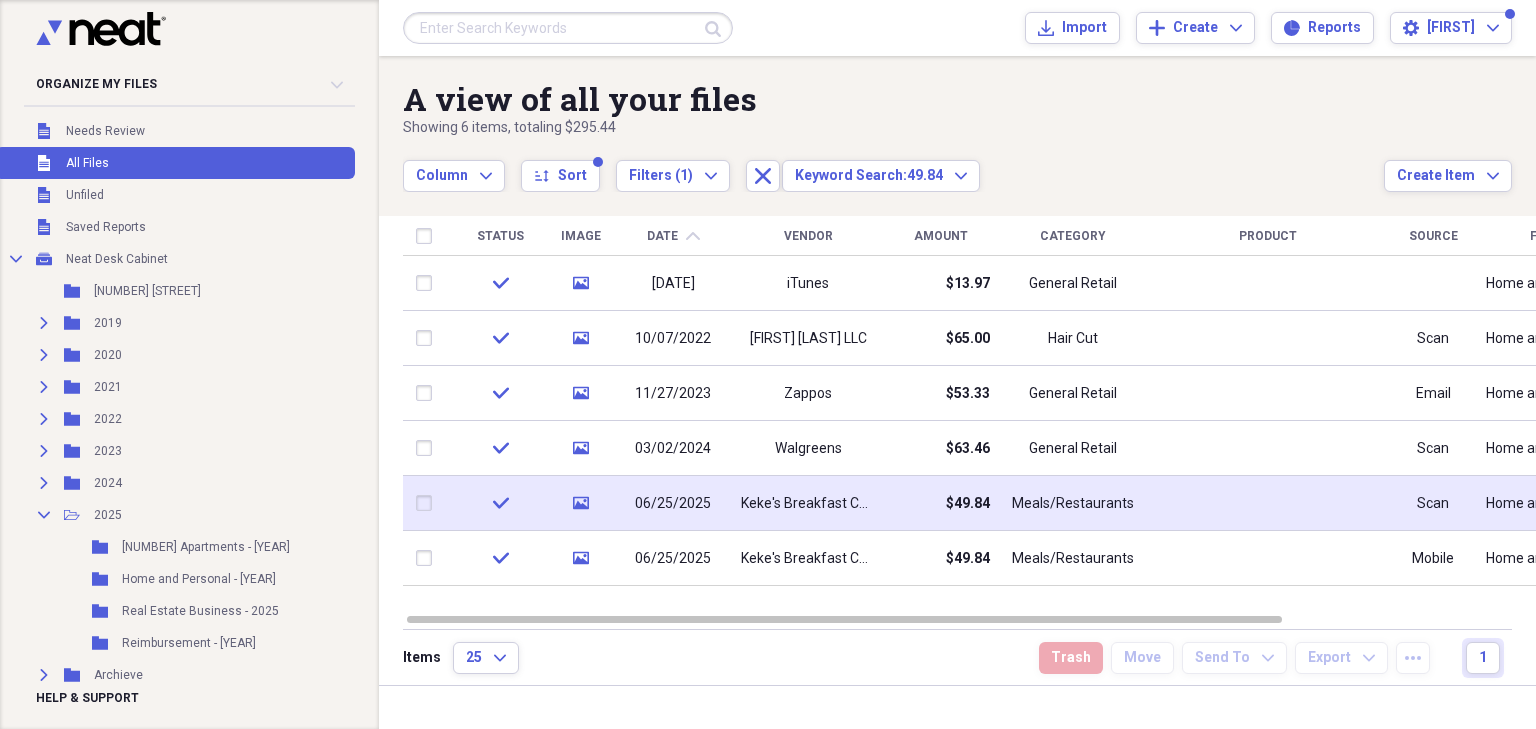 click on "06/25/2025" at bounding box center (673, 504) 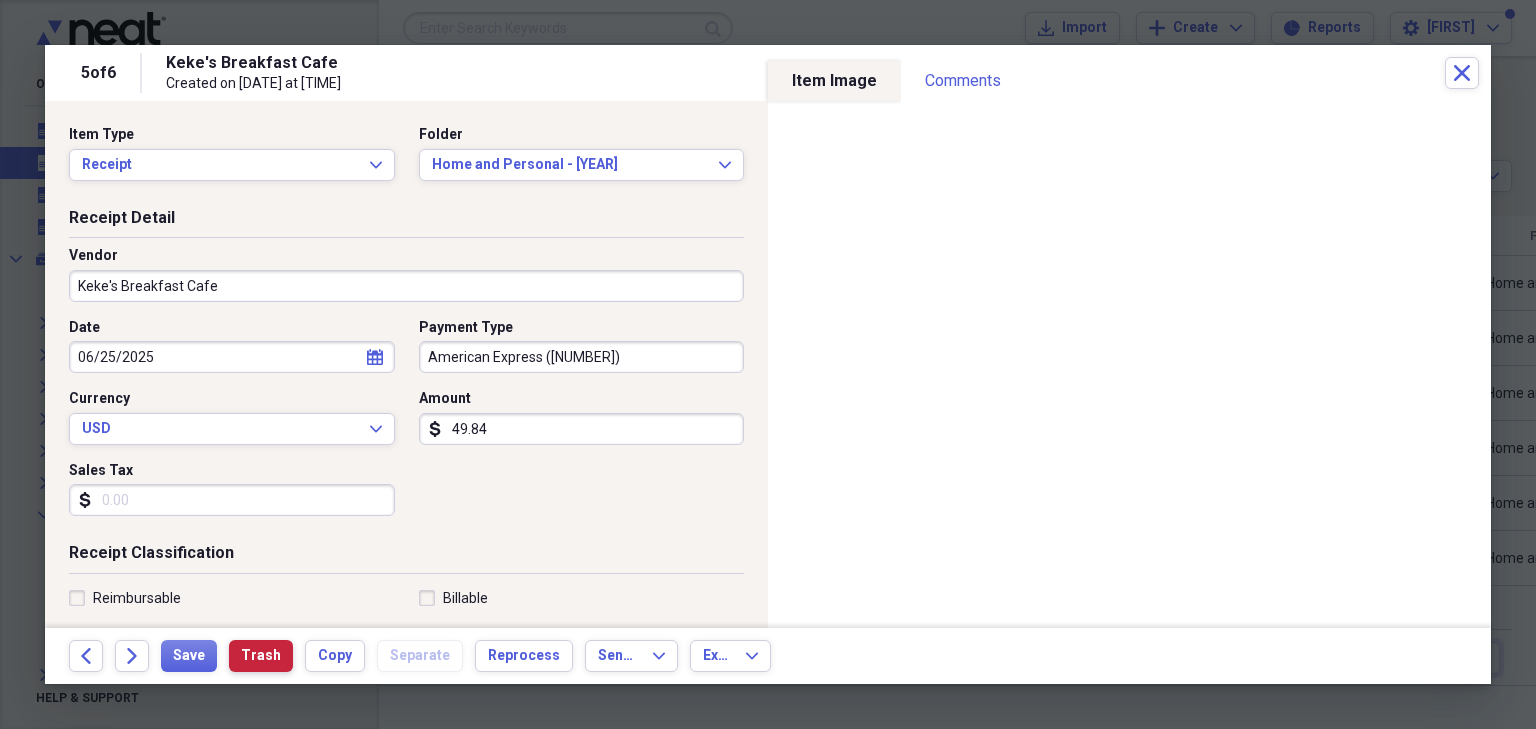 click on "Trash" at bounding box center [261, 656] 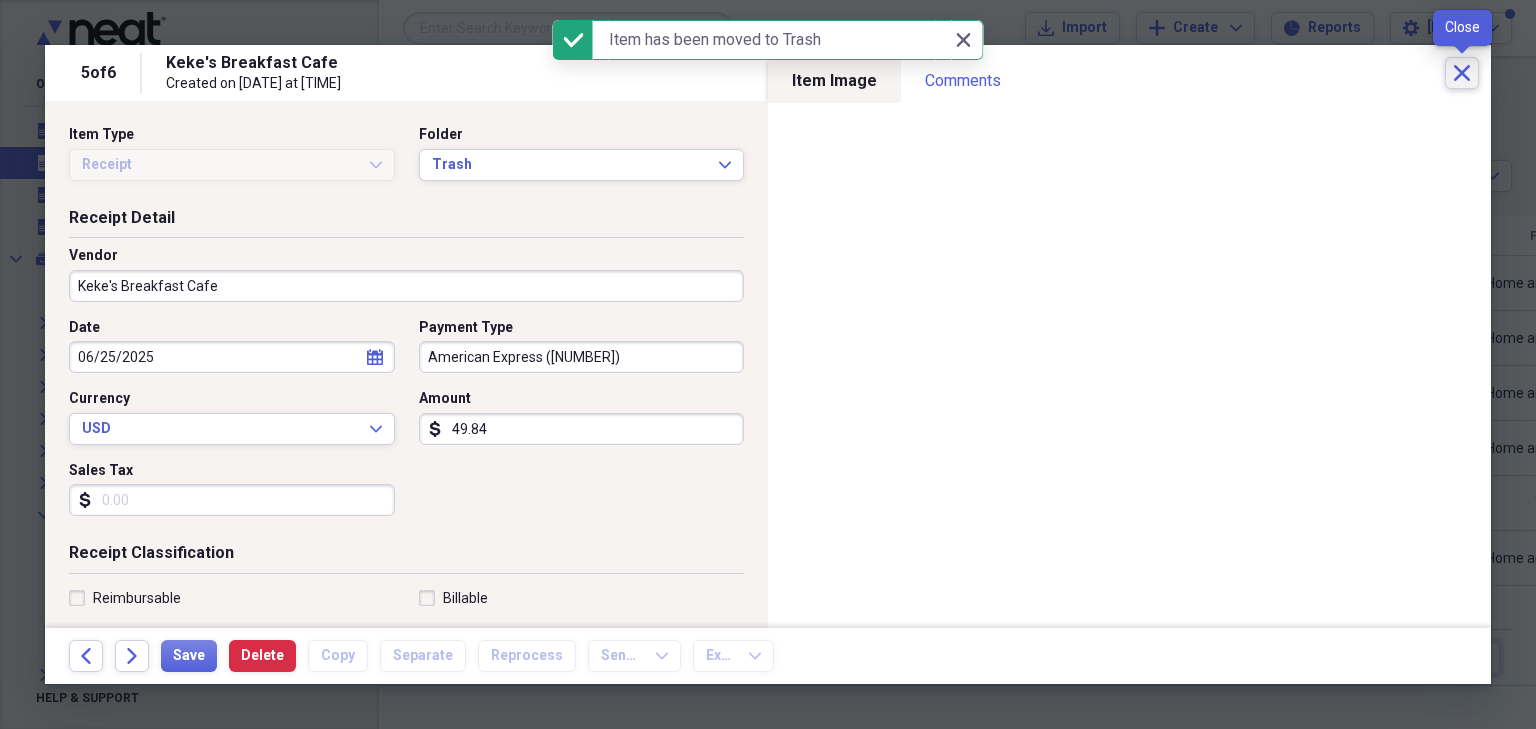 click on "Close" at bounding box center [1462, 73] 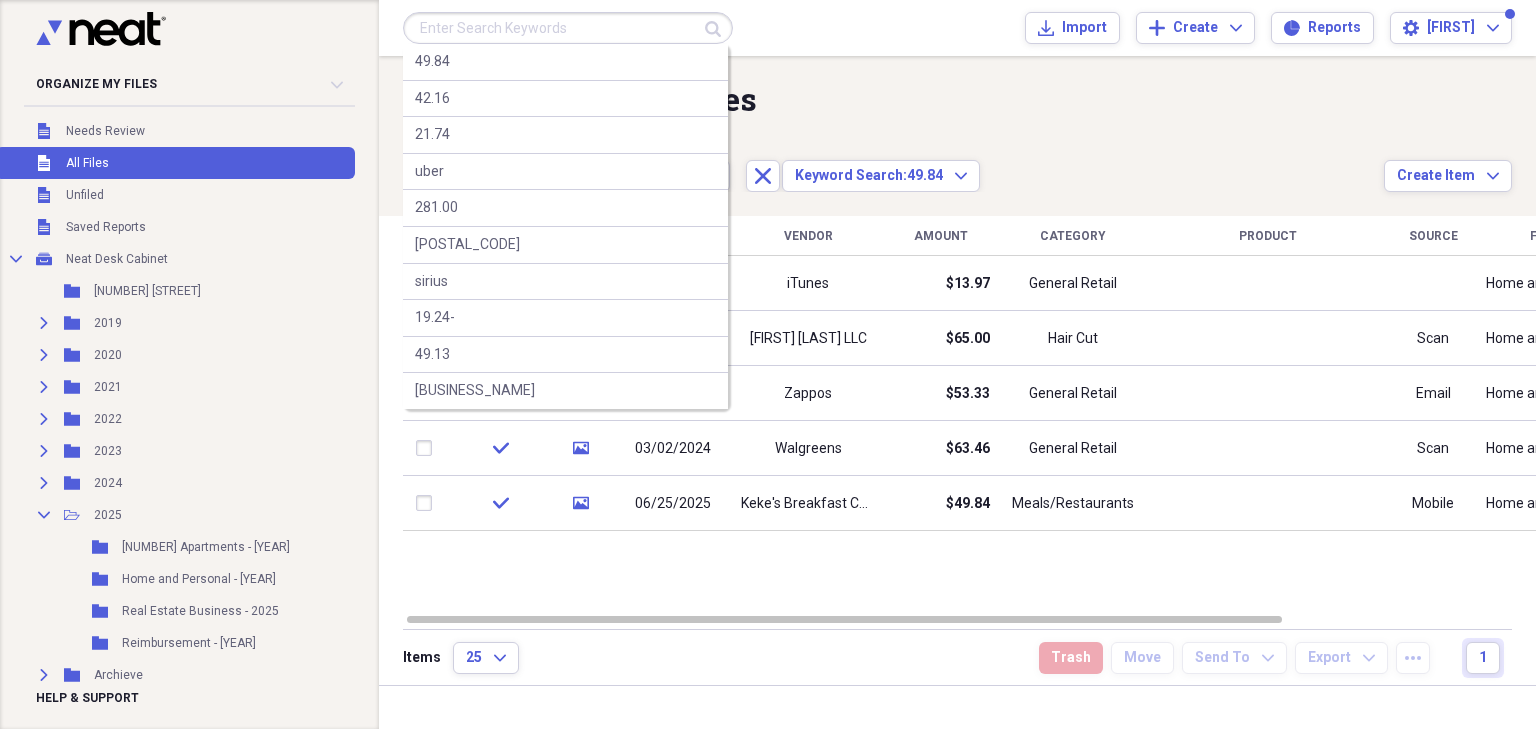 click at bounding box center [568, 28] 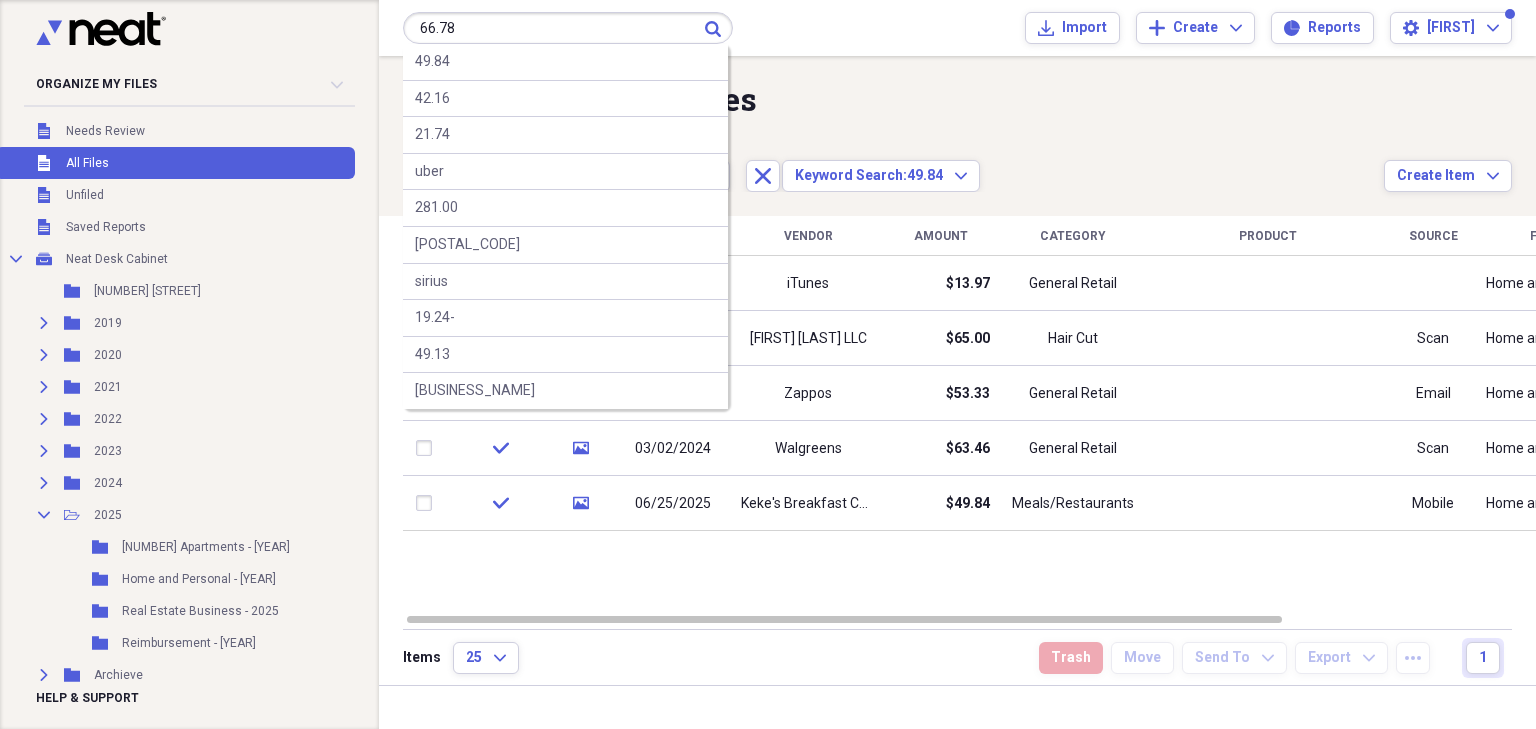 type on "66.78" 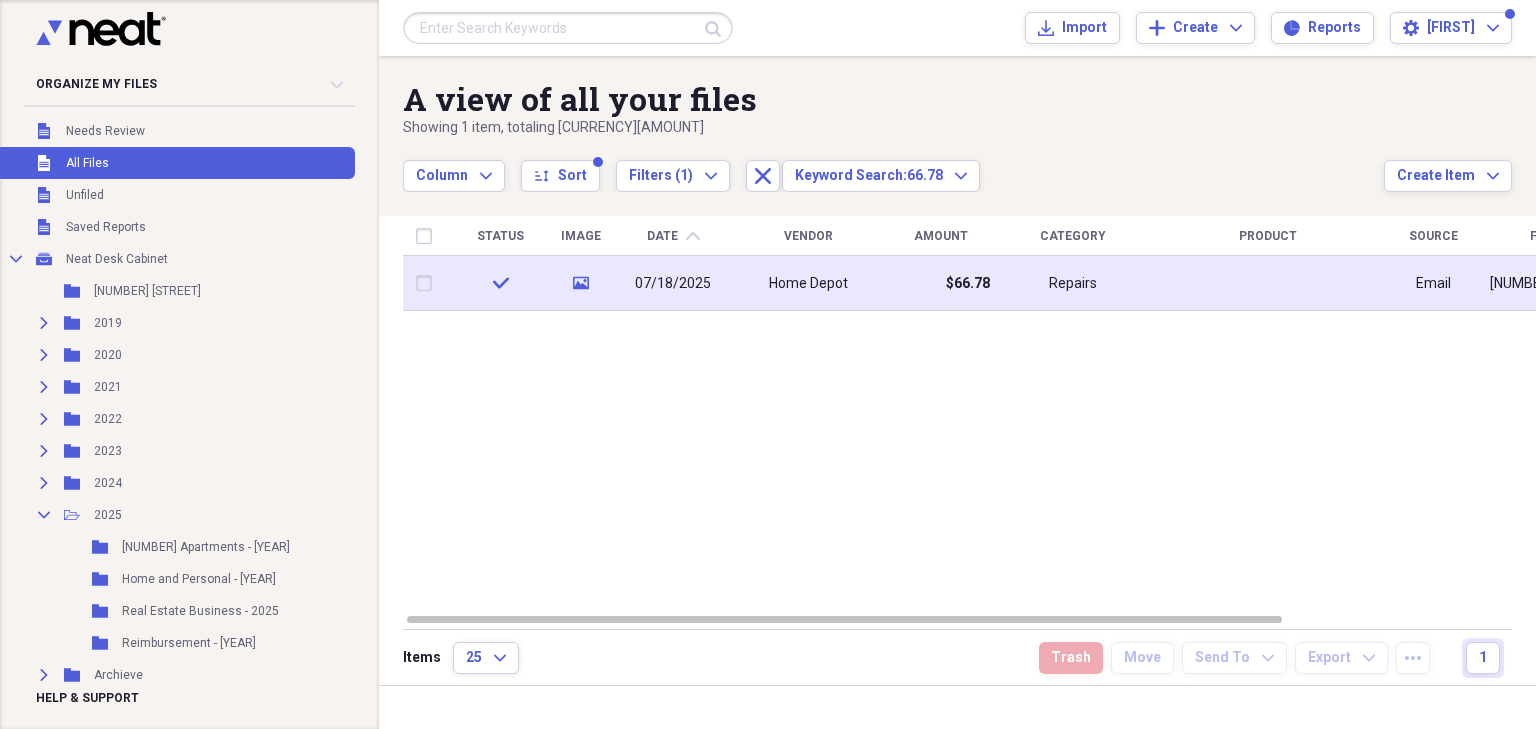 click on "07/18/2025" at bounding box center [673, 284] 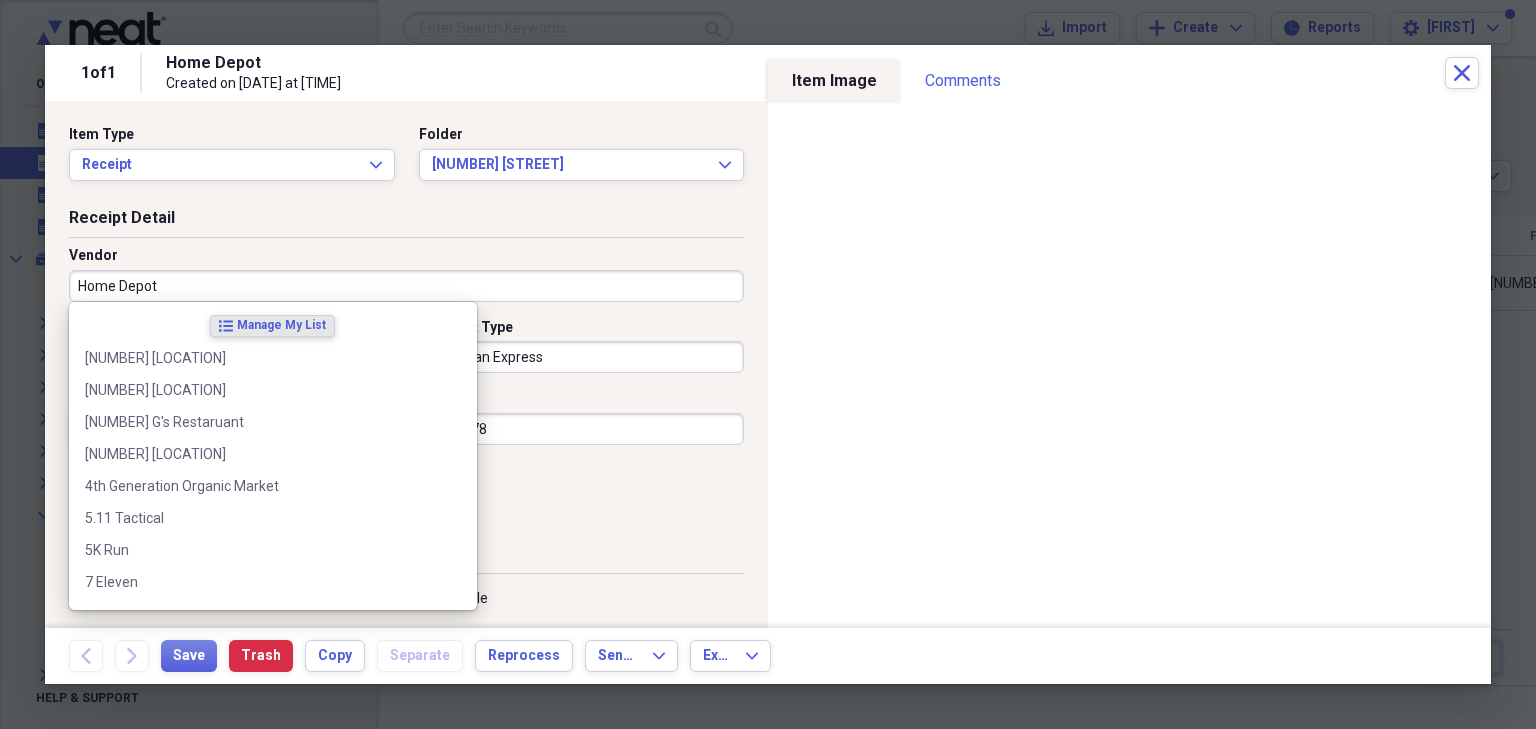 click on "Date [DATE] calendar Calendar Payment Type [CARD_TYPE] Currency [CURRENCY] Expand Amount dollar-sign [AMOUNT] Sales Tax dollar-sign [TAX_AMOUNT]" at bounding box center [406, 425] 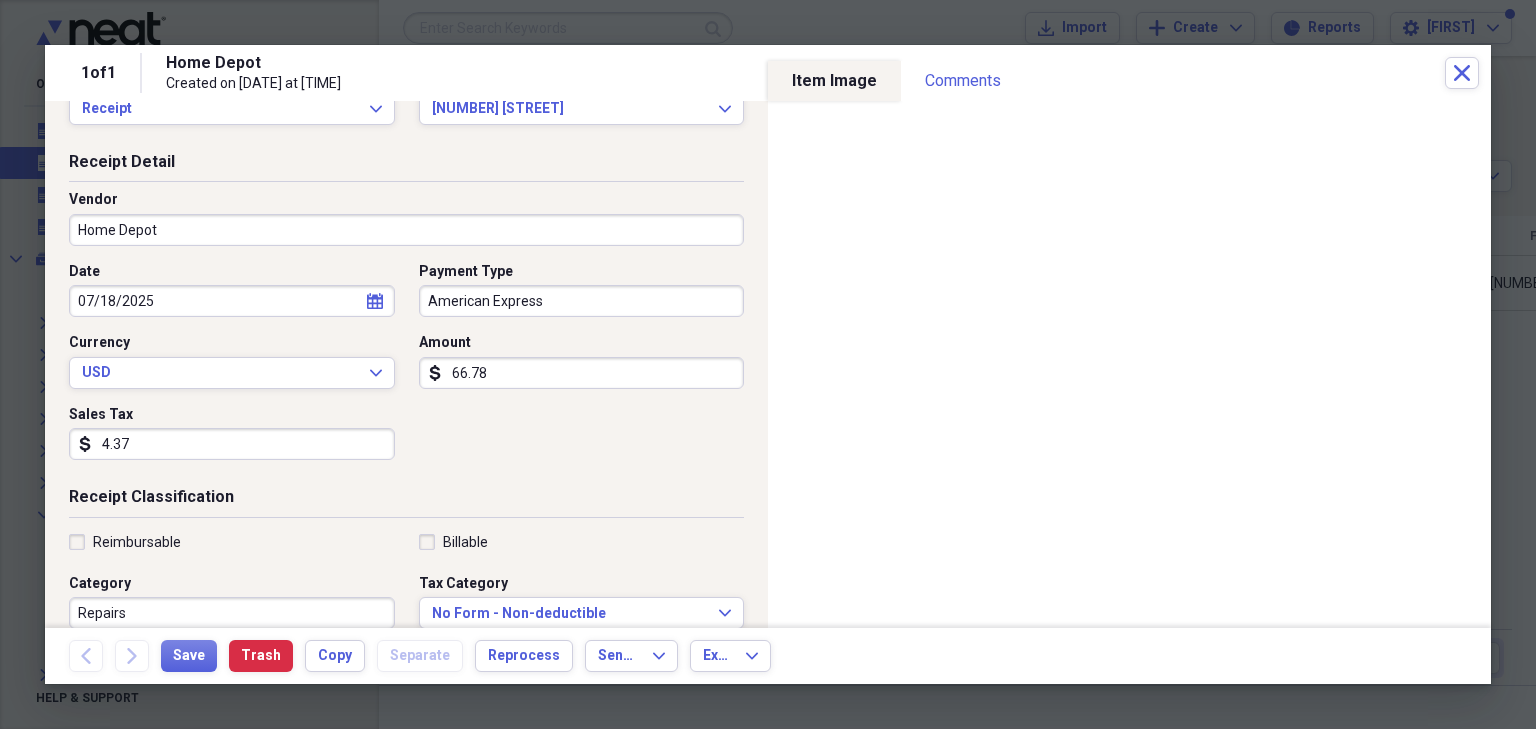 scroll, scrollTop: 80, scrollLeft: 0, axis: vertical 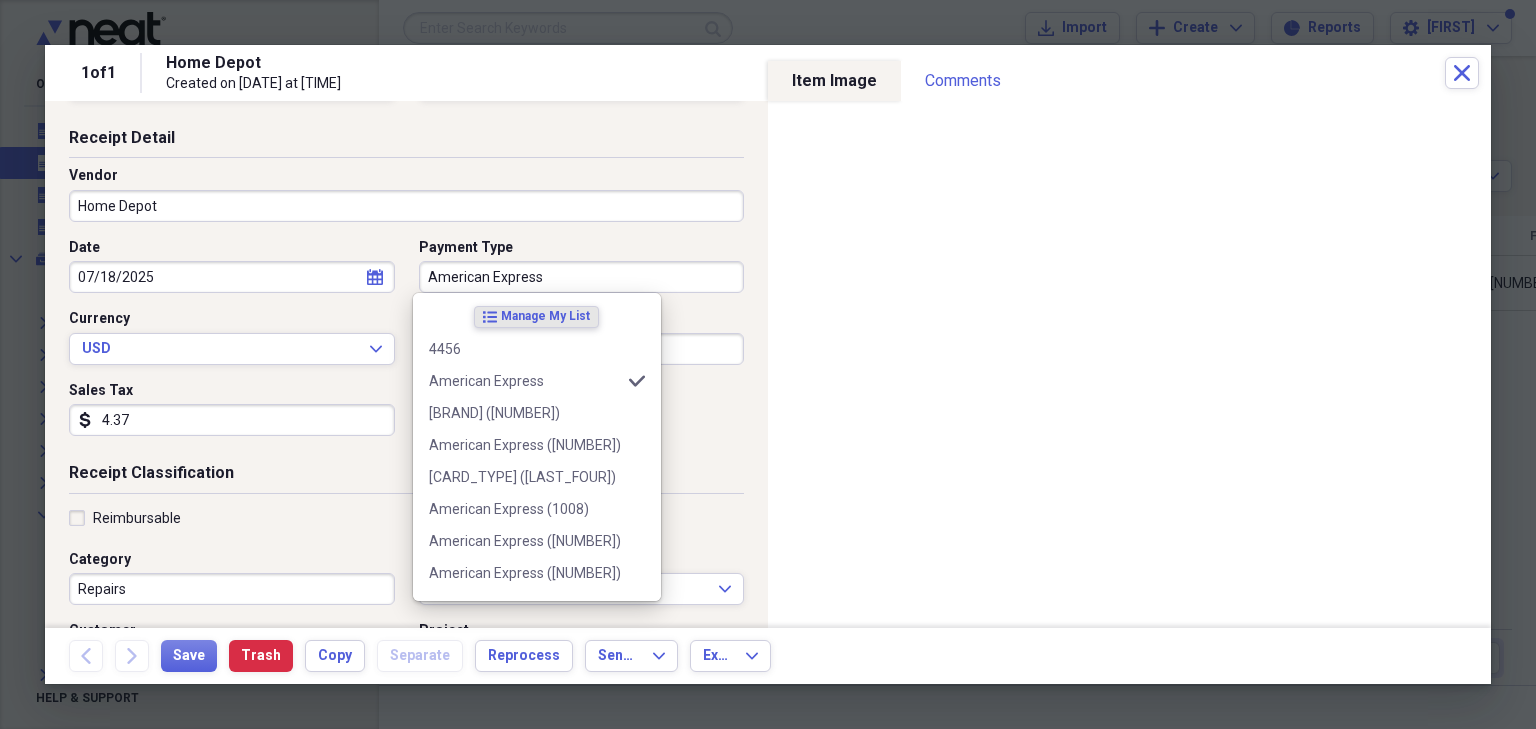 click on "American Express" at bounding box center [582, 277] 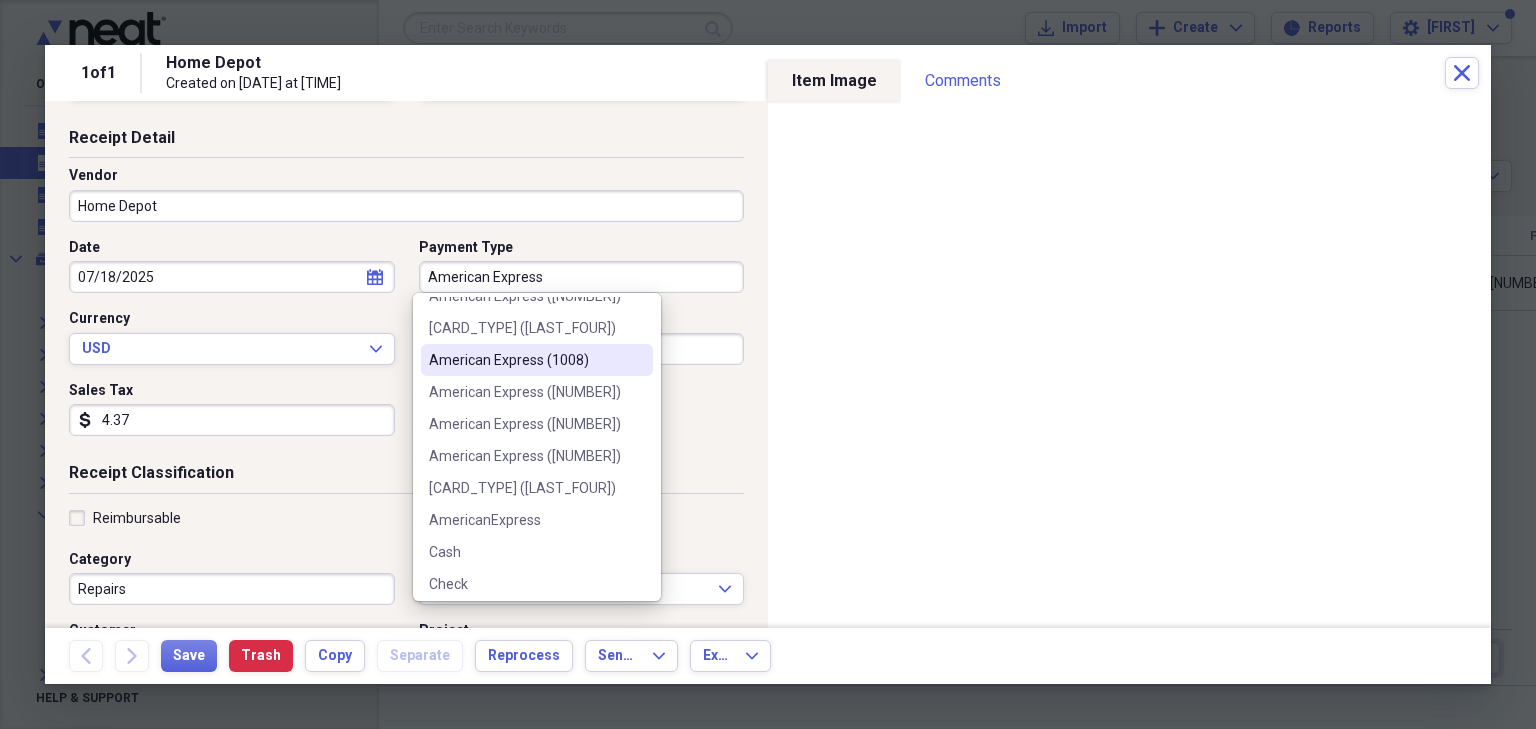 scroll, scrollTop: 160, scrollLeft: 0, axis: vertical 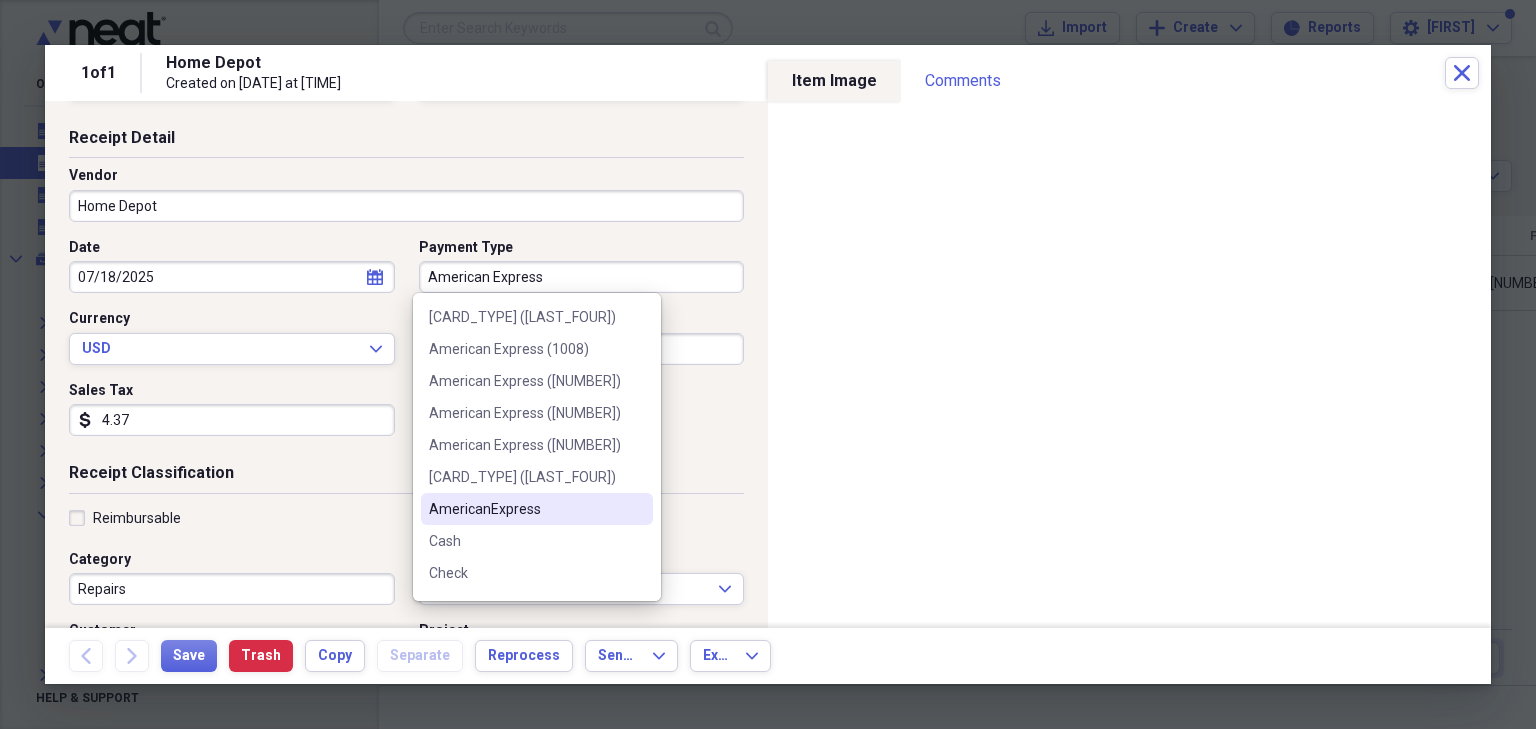 click on "AmericanExpress" at bounding box center [525, 509] 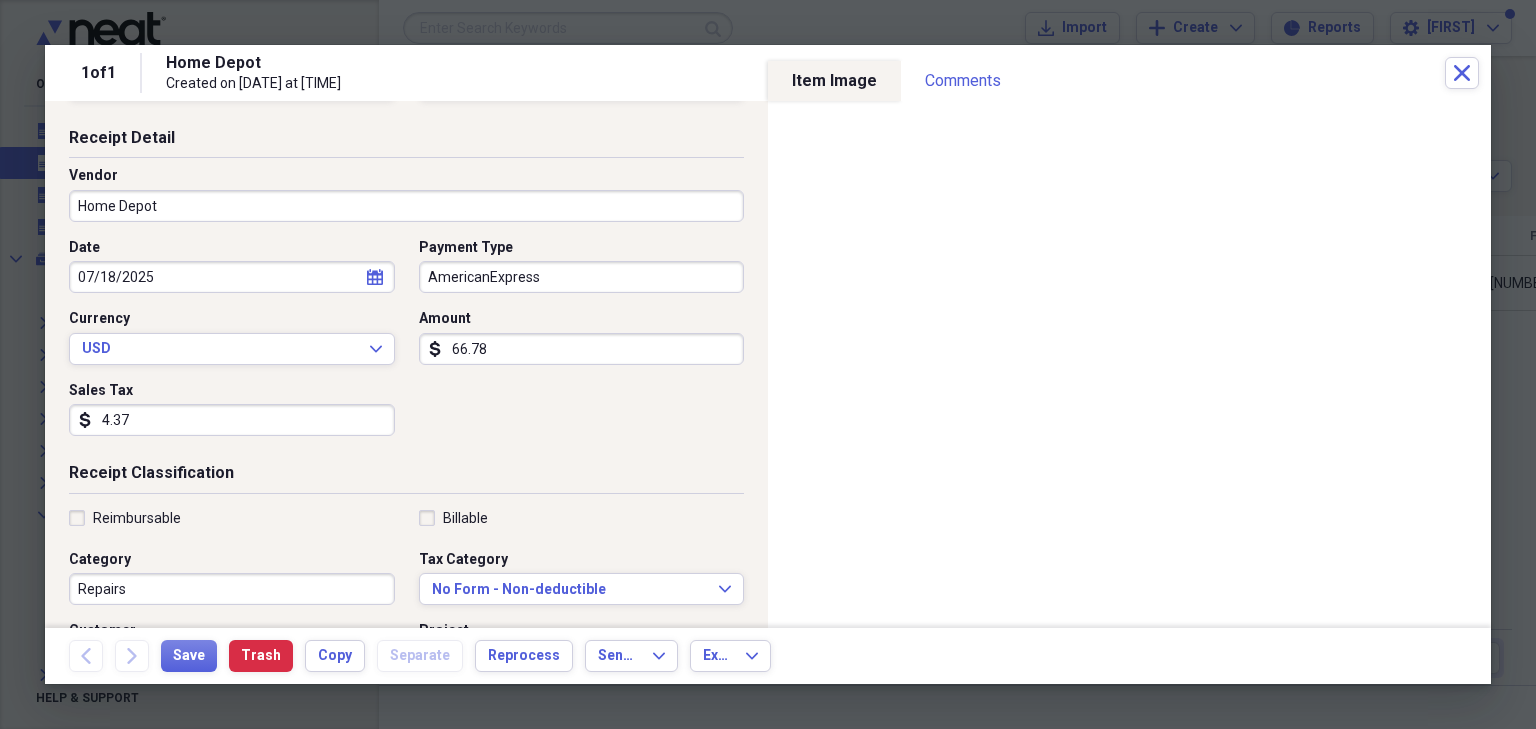 scroll, scrollTop: 160, scrollLeft: 0, axis: vertical 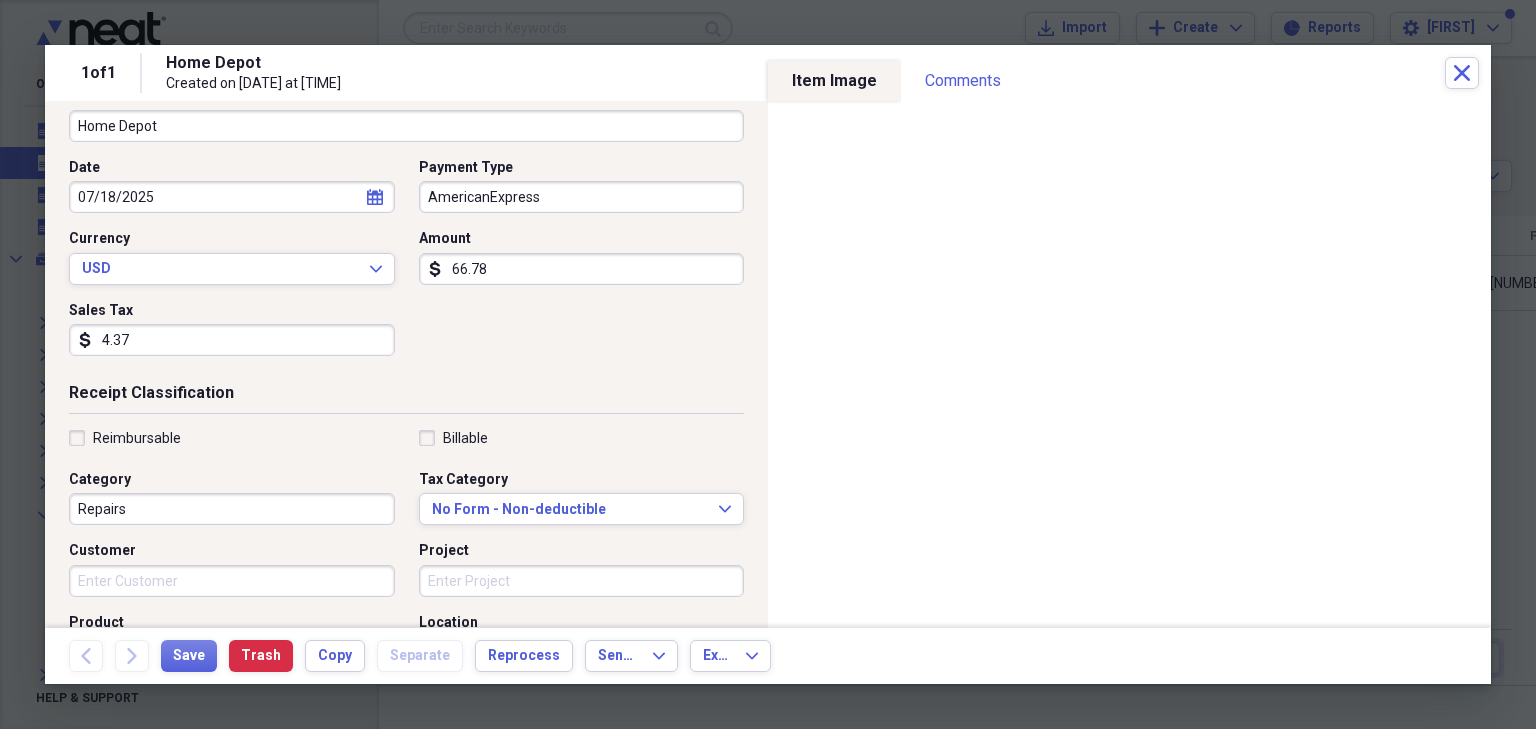 click on "Billable" at bounding box center [453, 438] 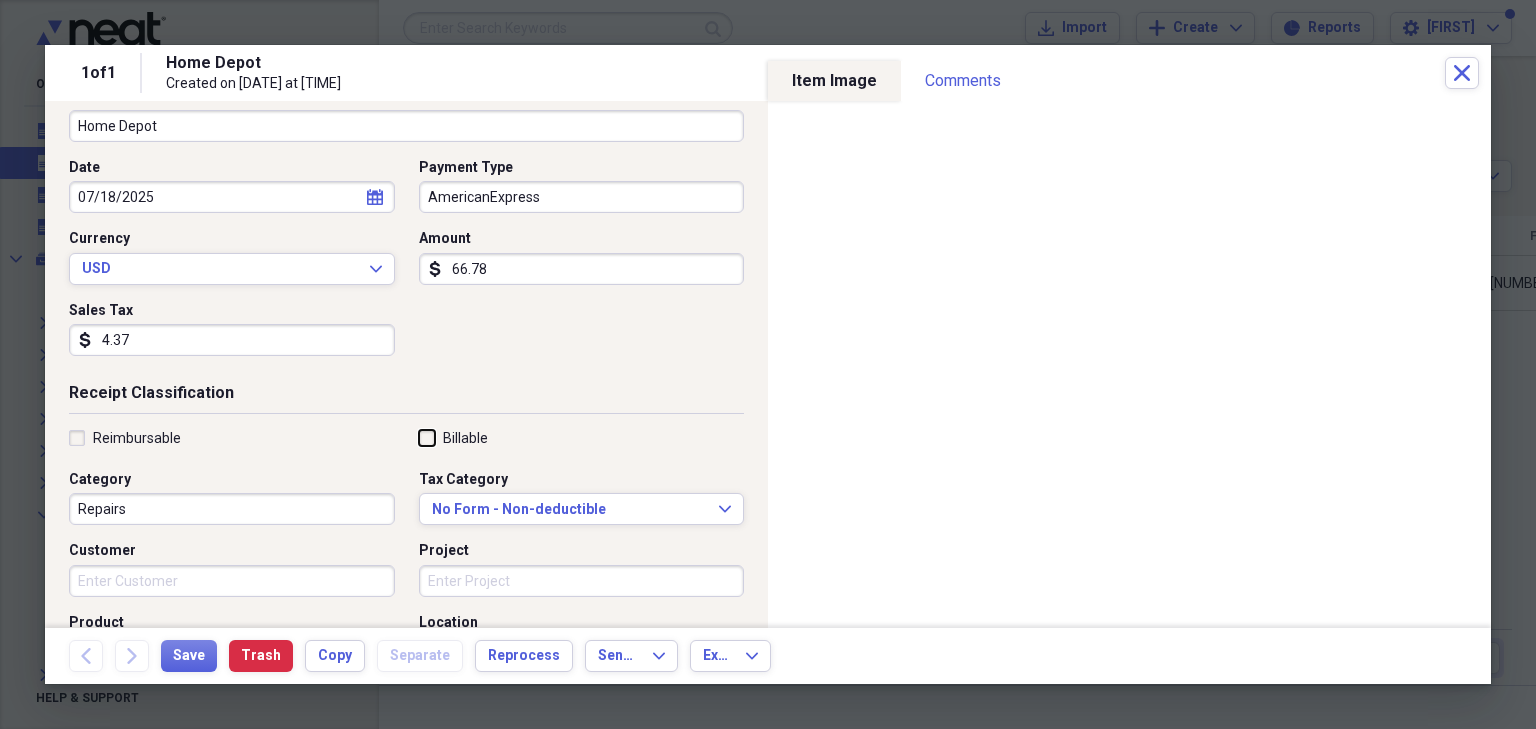 click on "Billable" at bounding box center [419, 437] 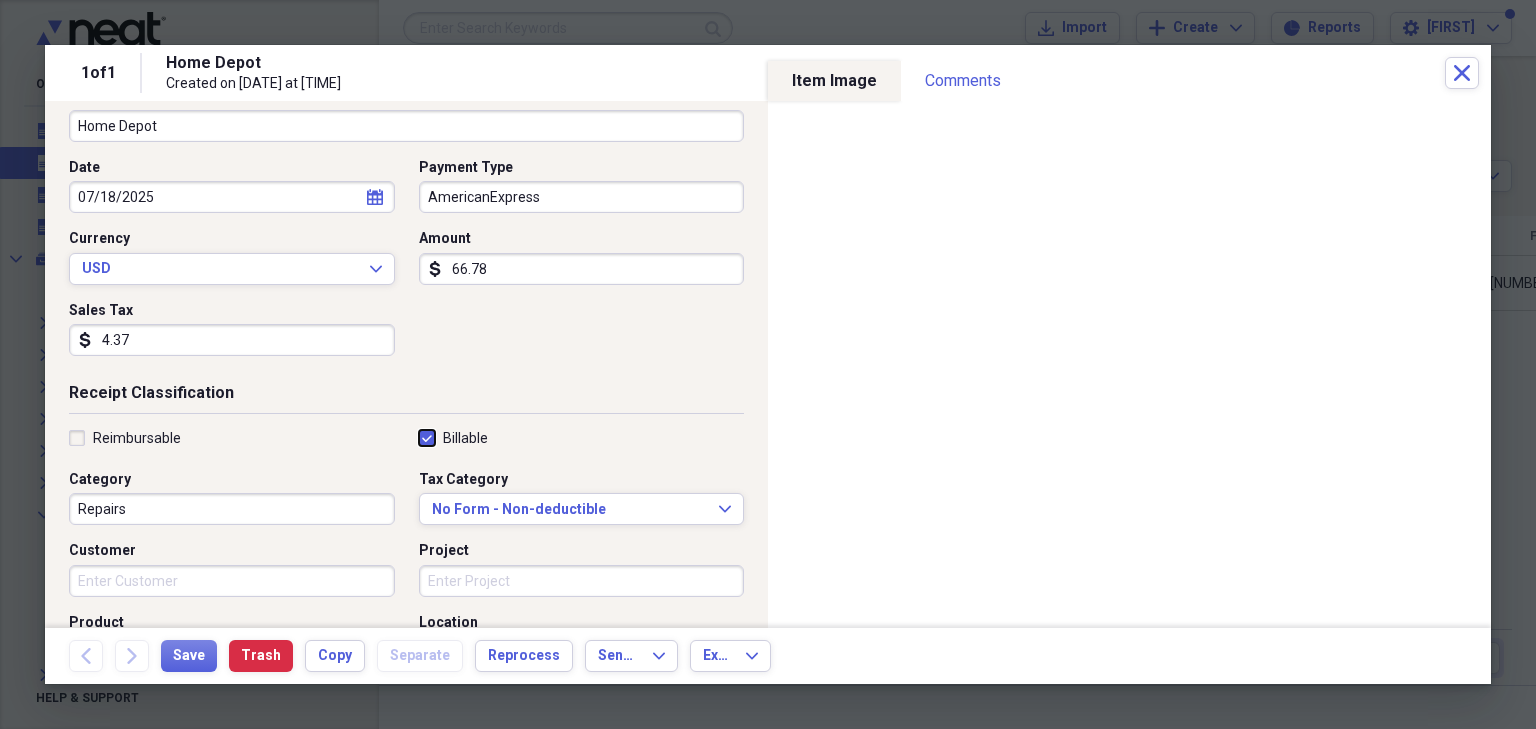 checkbox on "true" 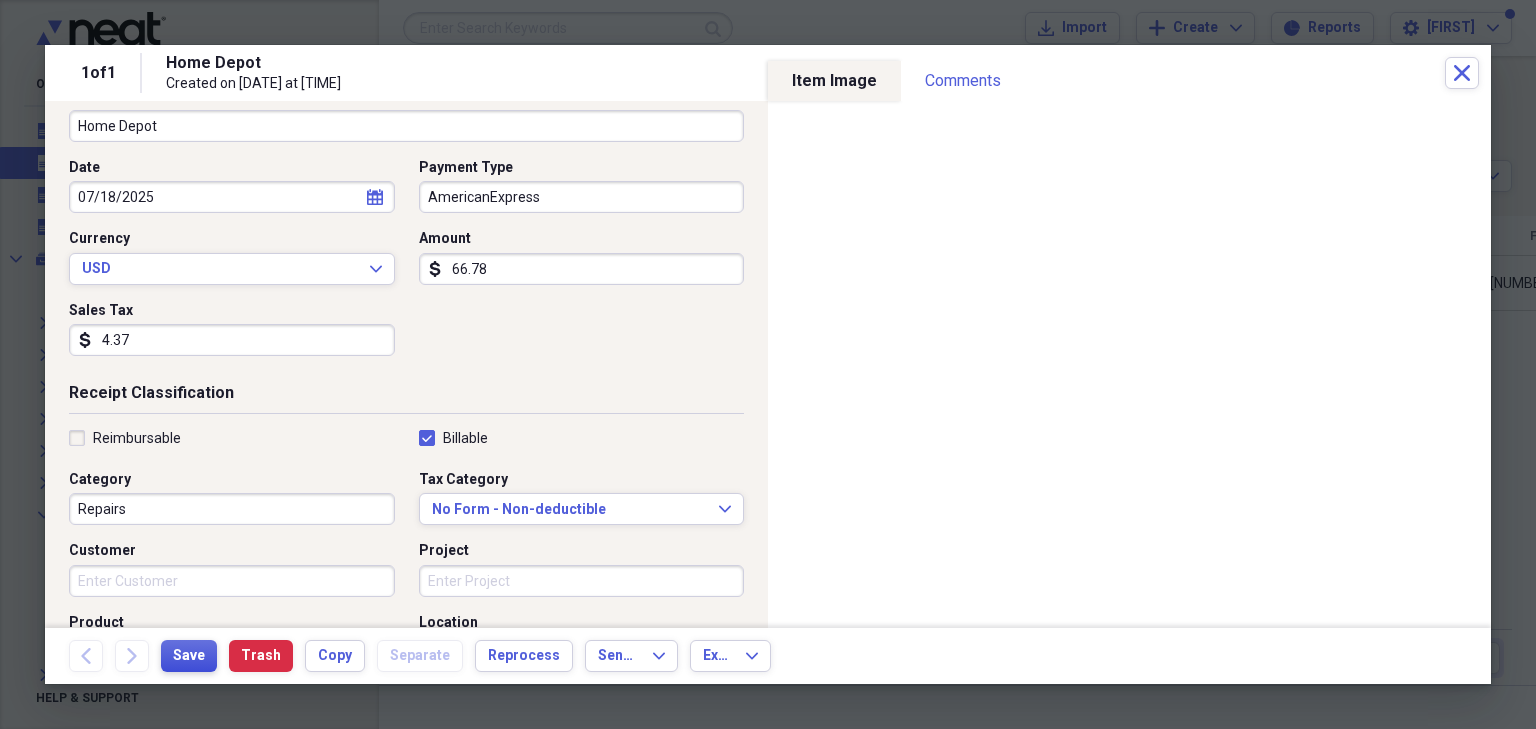 click on "Save" at bounding box center (189, 656) 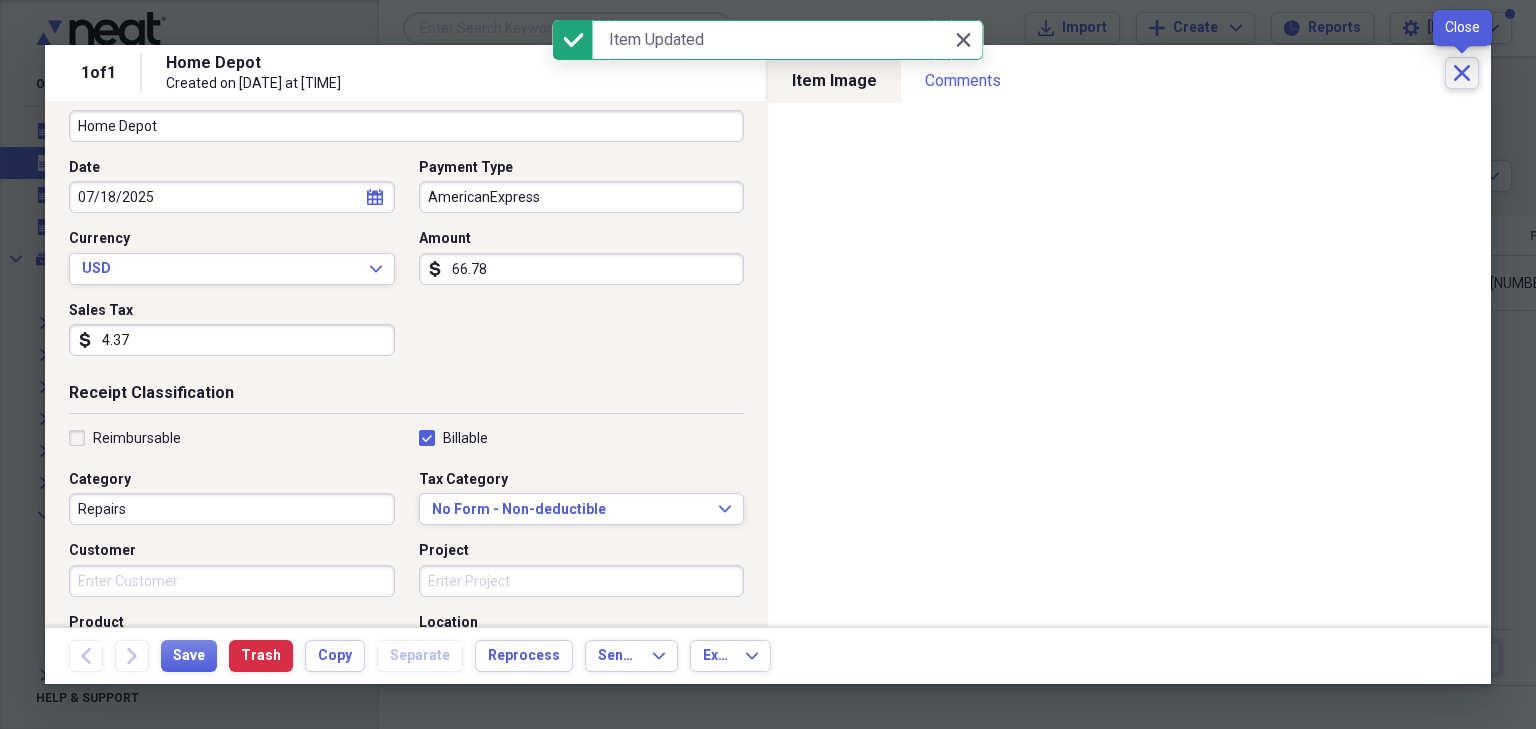 click 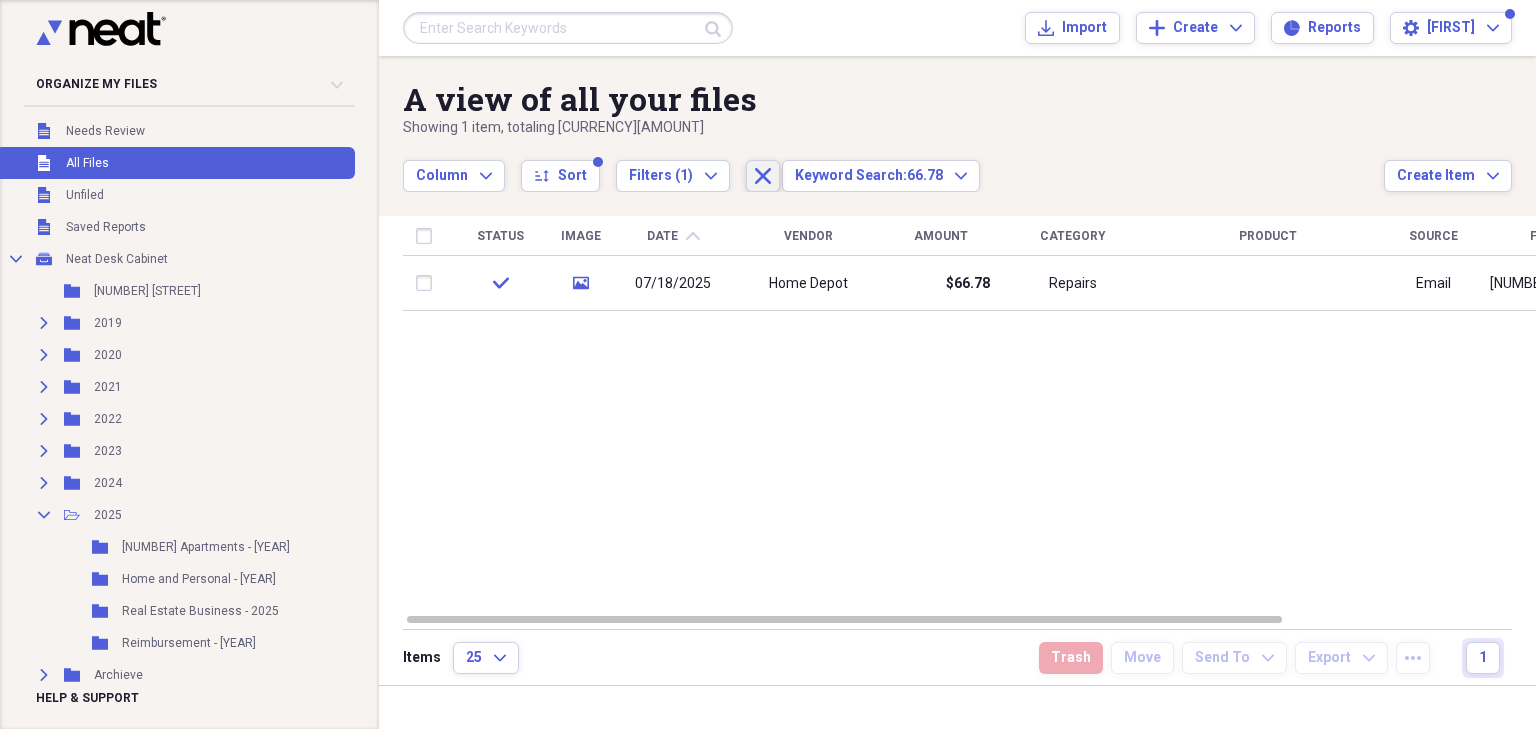 click on "Close" 